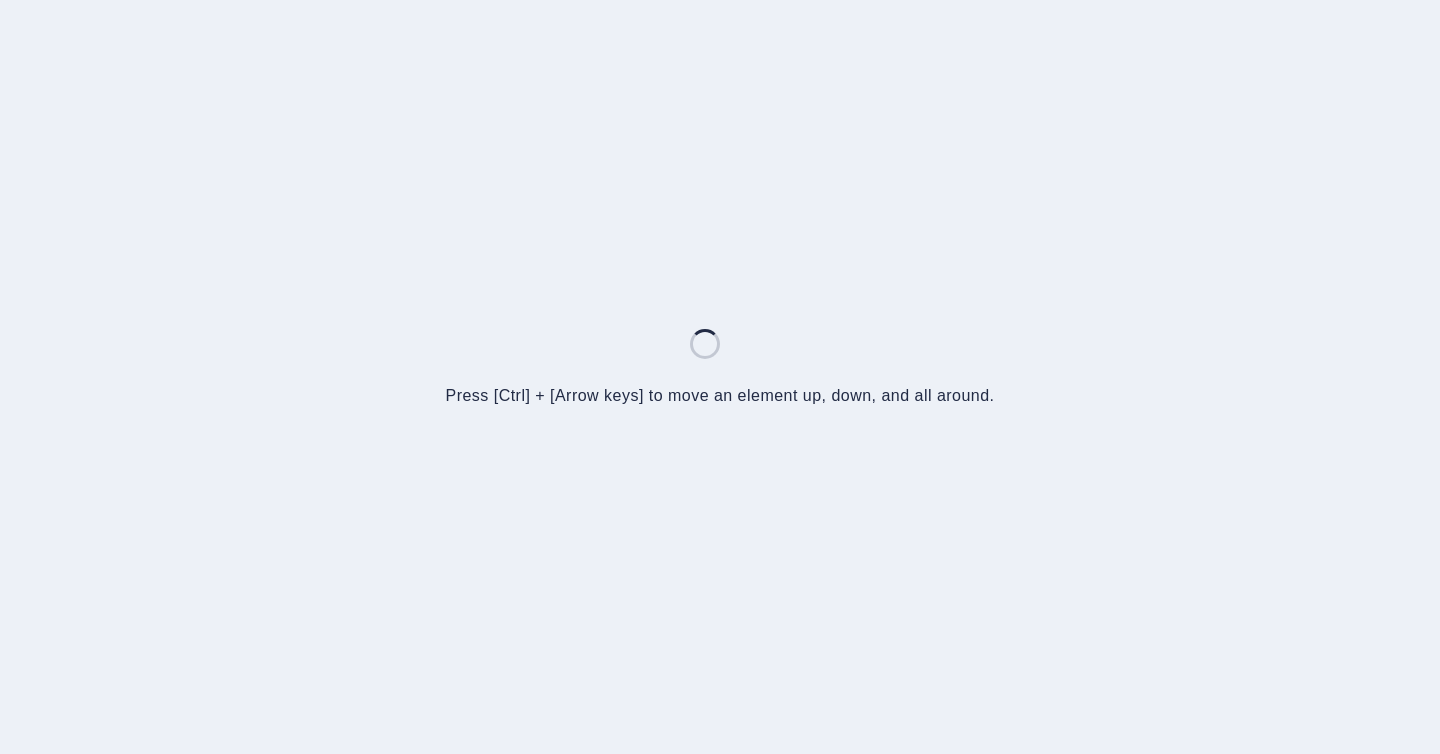 scroll, scrollTop: 0, scrollLeft: 0, axis: both 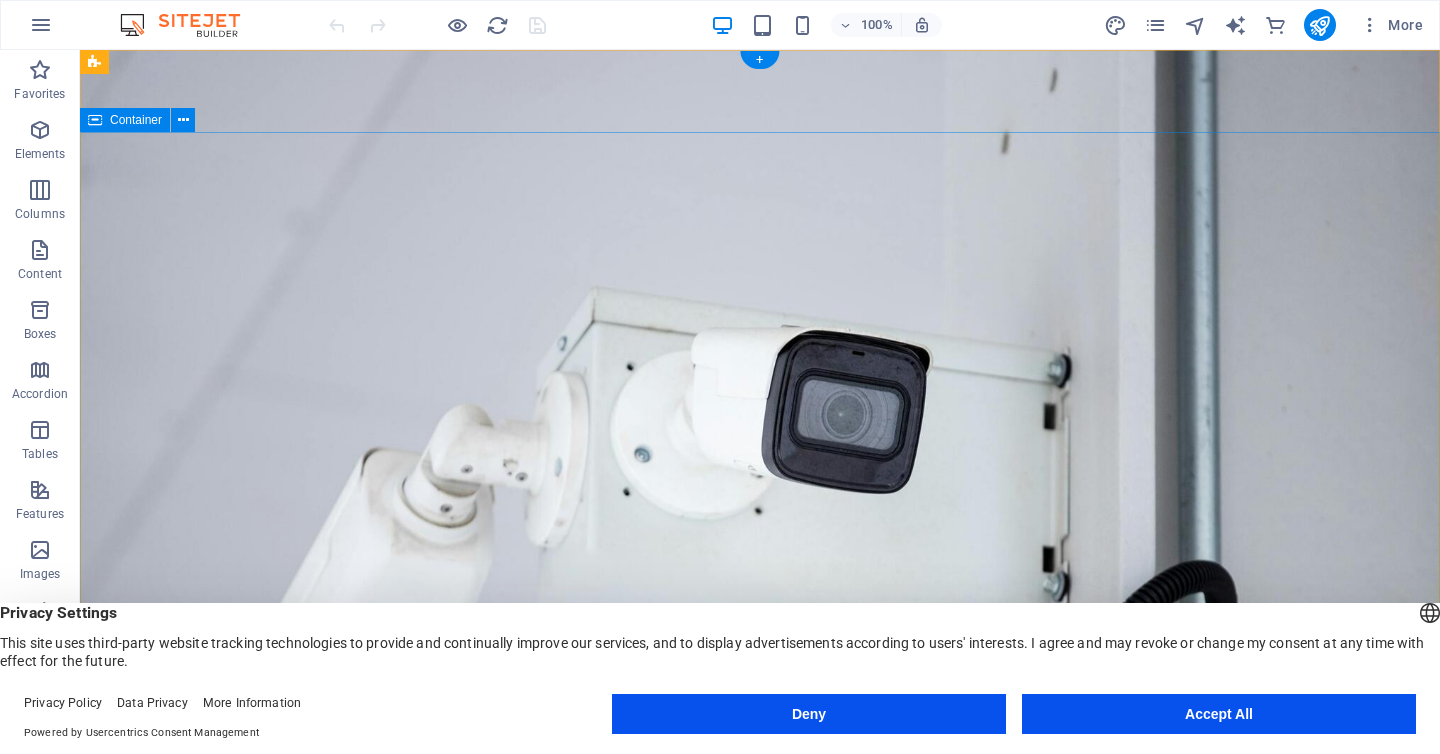 click on "CCTV, ALARMA, CONTROL DE ACCESO, DETECCION DE INCENDIO, PANELES SOLARES Y CENTRALES DE MONITOREO CONTACTANOS" at bounding box center (760, 1259) 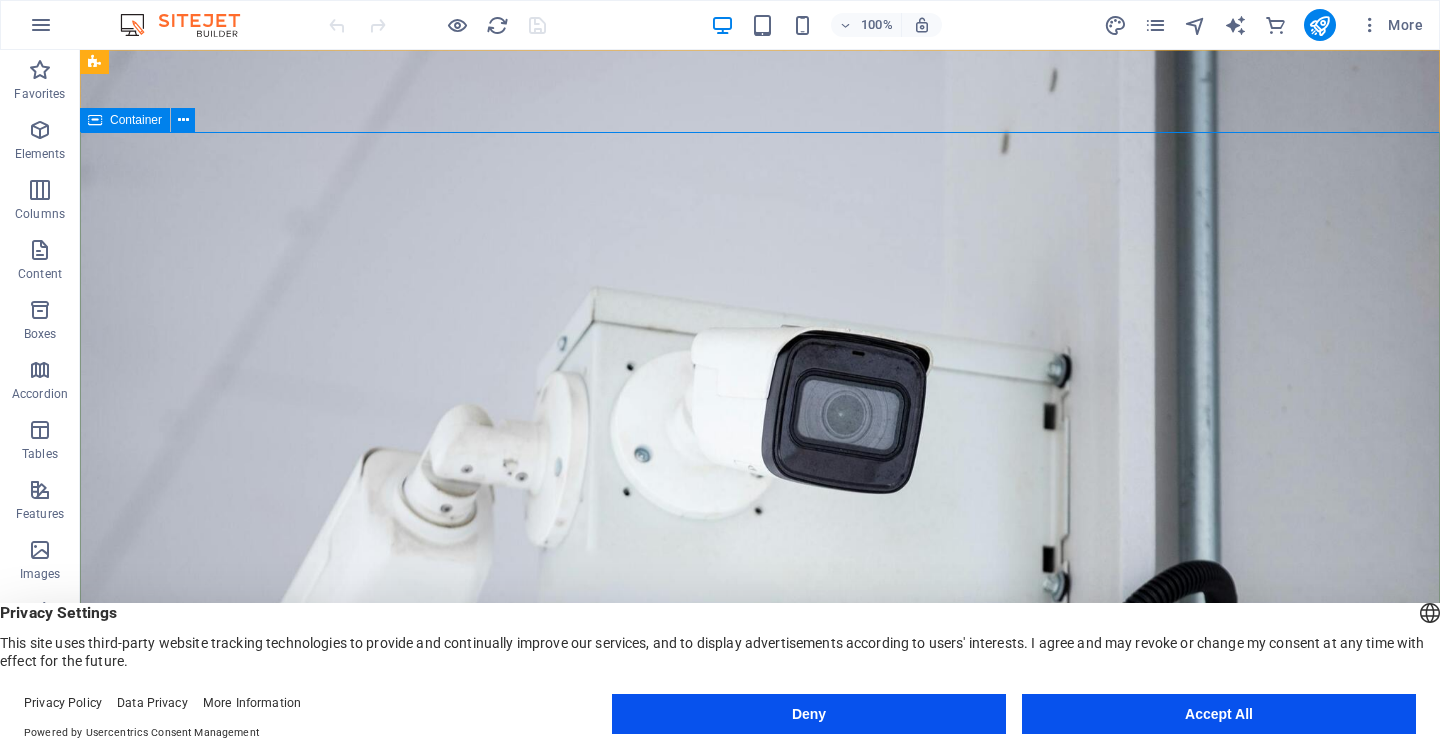 click on "Container" at bounding box center (136, 120) 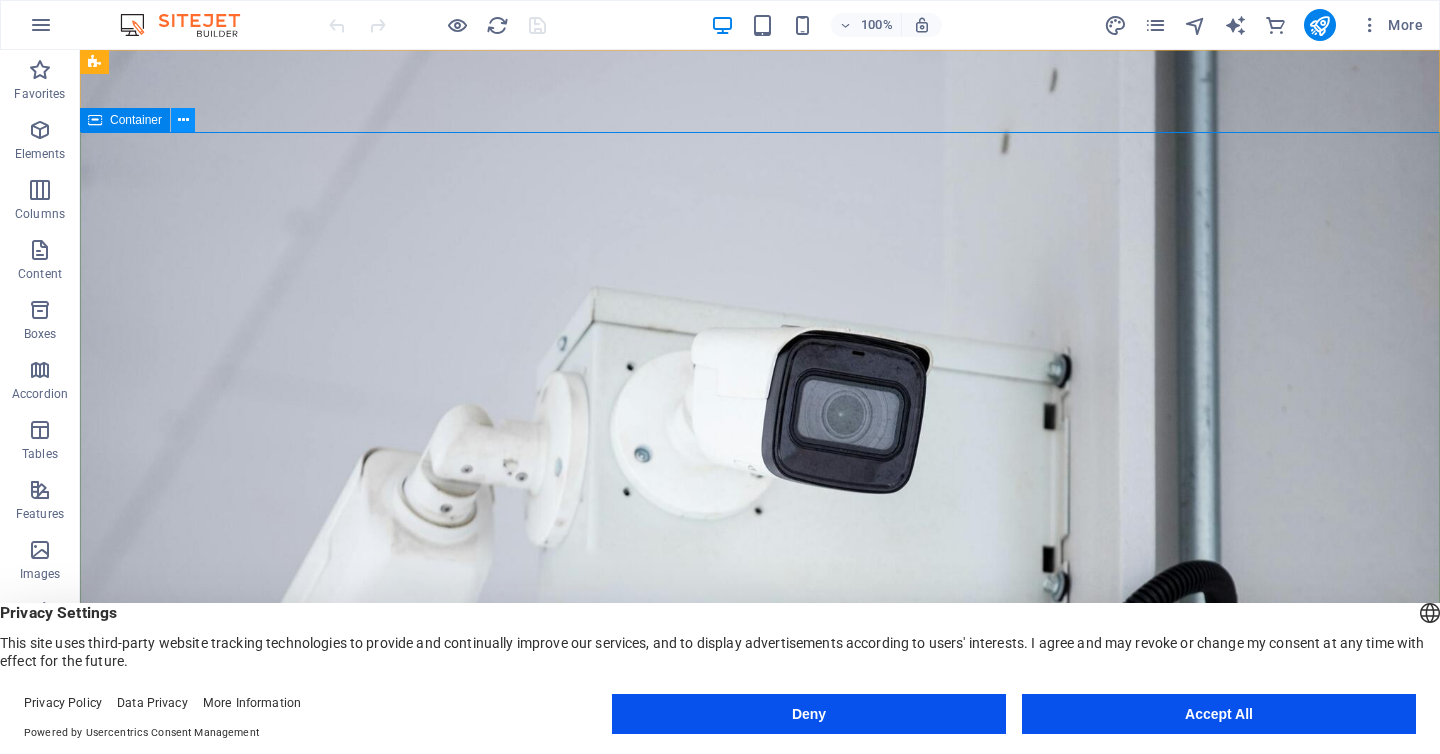 click at bounding box center (183, 120) 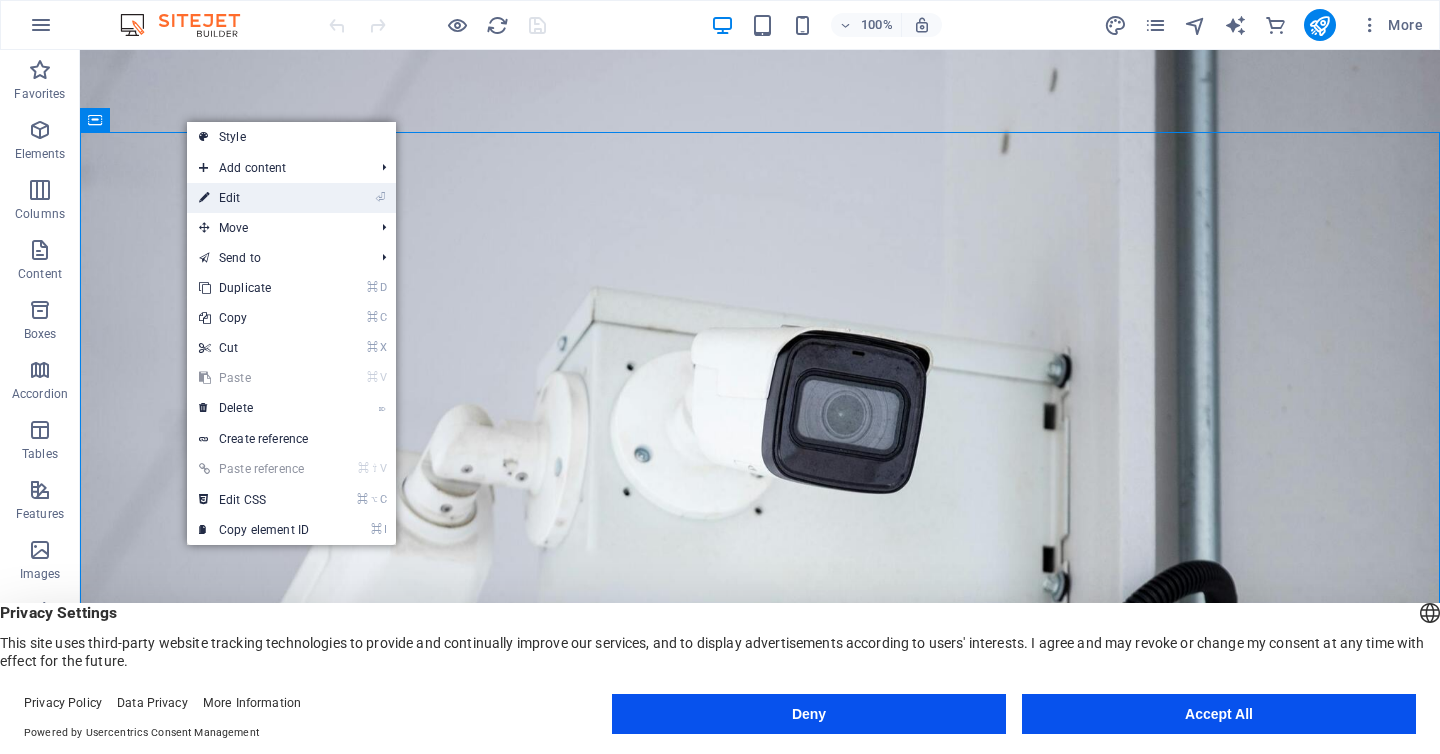 click on "⏎  Edit" at bounding box center (254, 198) 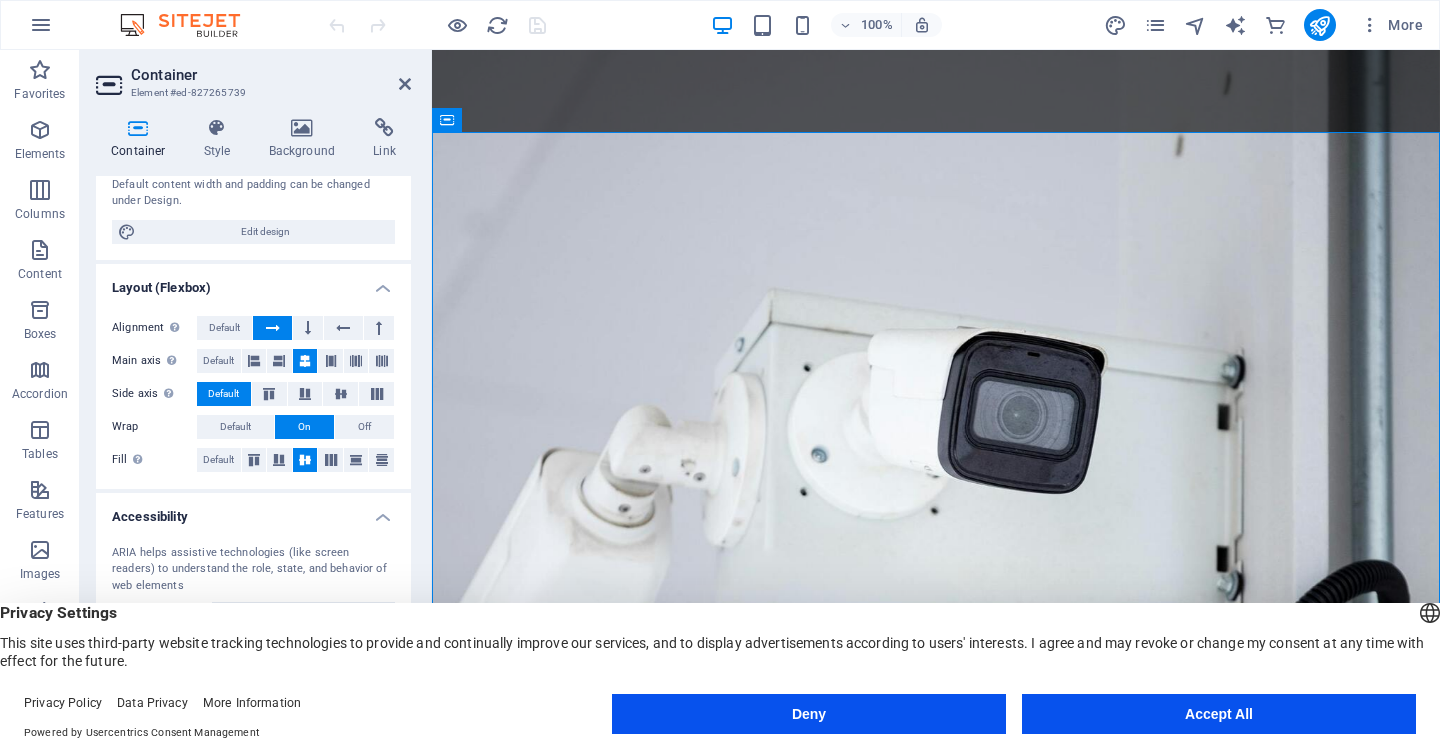 scroll, scrollTop: 245, scrollLeft: 0, axis: vertical 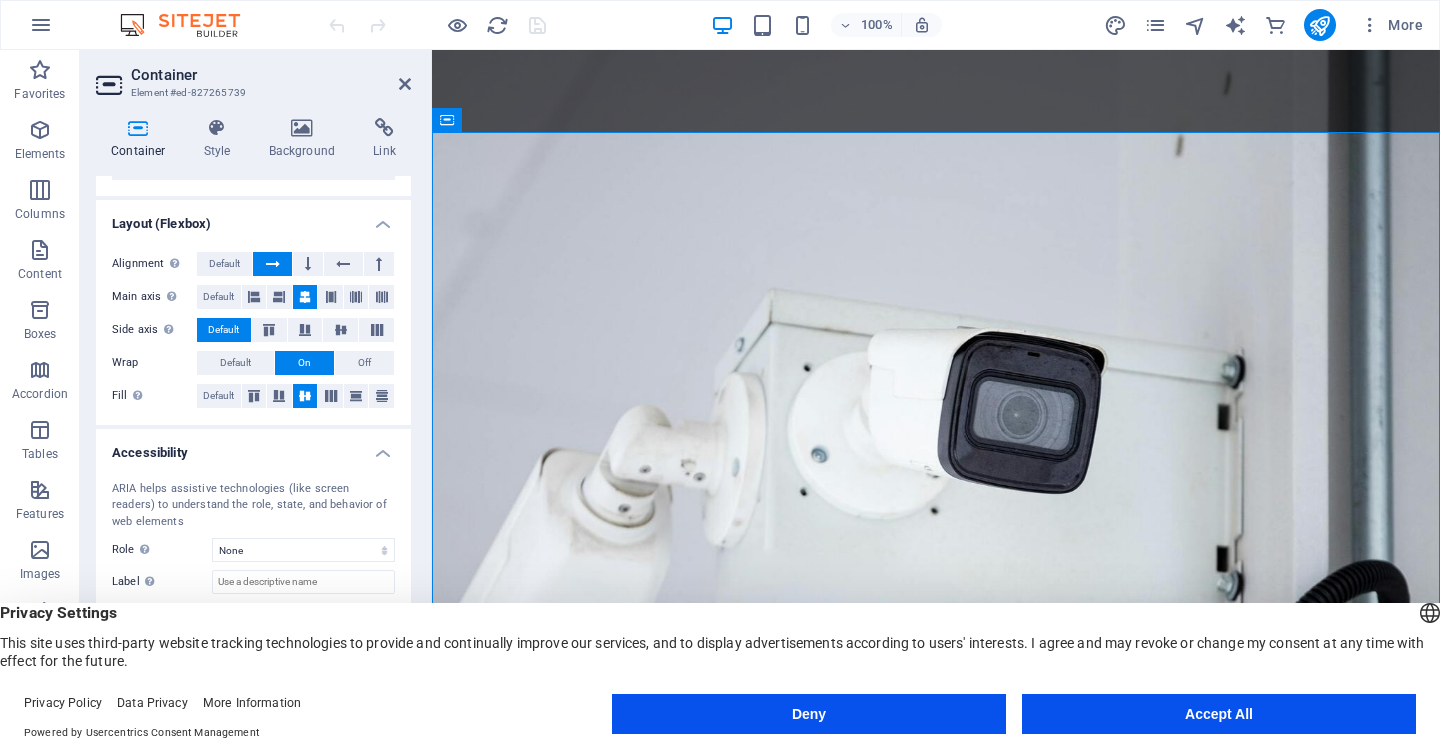 click on "Container Style Background Link Size Height Default px rem % vh vw Min. height None px rem % vh vw Width Default px rem % em vh vw Min. width None px rem % vh vw Content width Default Custom width Width Default px rem % em vh vw Min. width None px rem % vh vw Default padding Custom spacing Default content width and padding can be changed under Design. Edit design Layout (Flexbox) Alignment Determines the flex direction. Default Main axis Determine how elements should behave along the main axis inside this container (justify content). Default Side axis Control the vertical direction of the element inside of the container (align items). Default Wrap Default On Off Fill Controls the distances and direction of elements on the y-axis across several lines (align content). Default Accessibility ARIA helps assistive technologies (like screen readers) to understand the role, state, and behavior of web elements Role The ARIA role defines the purpose of an element.  None Alert Article Banner Comment Fan" at bounding box center [253, 412] 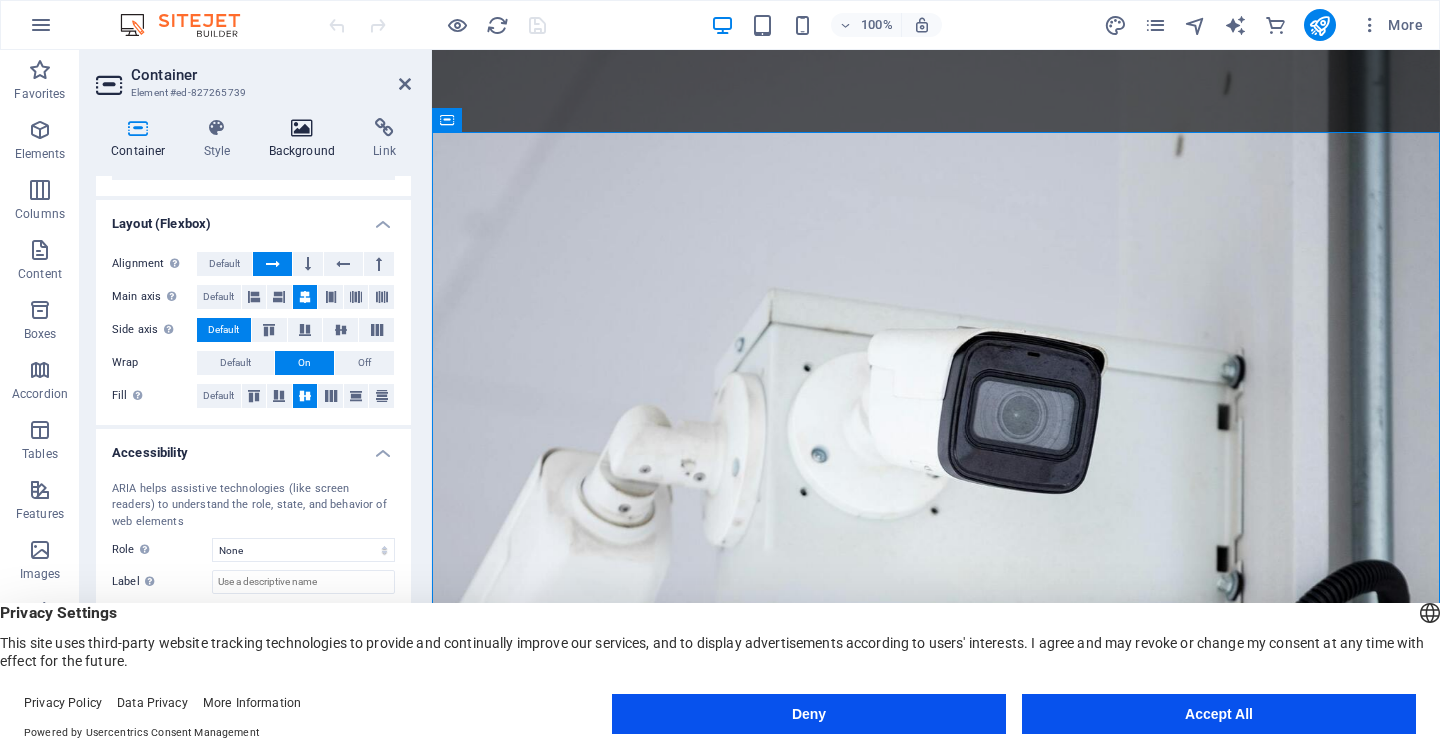 click at bounding box center [302, 128] 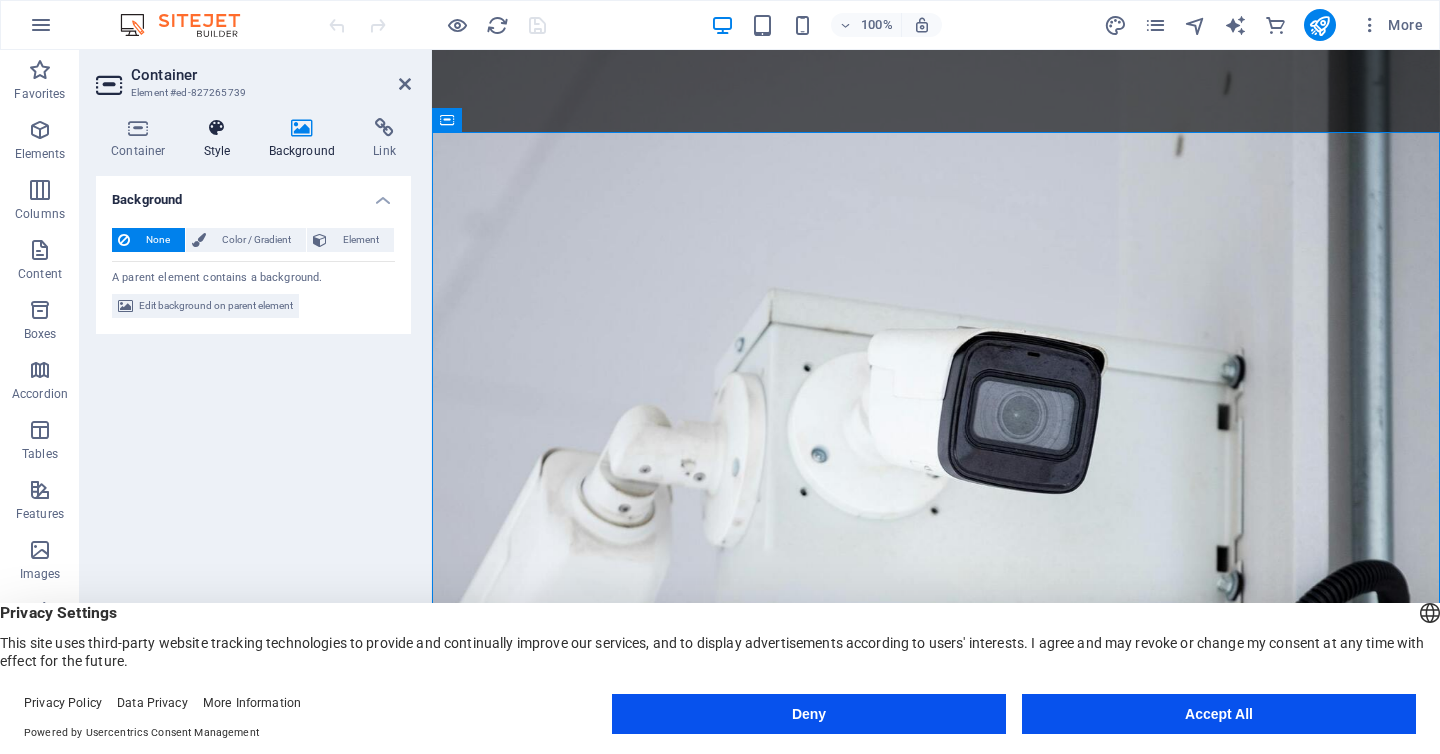 click on "Style" at bounding box center [221, 139] 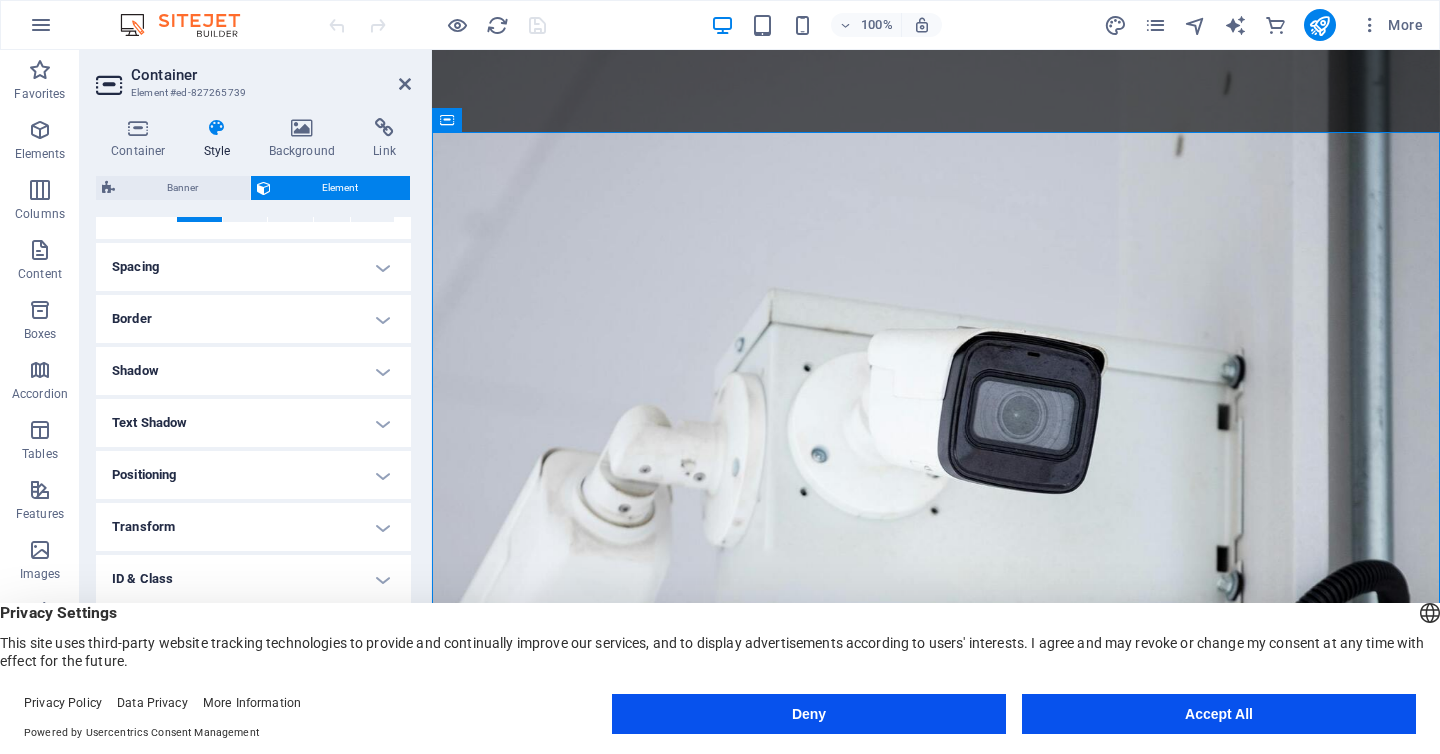 scroll, scrollTop: 356, scrollLeft: 0, axis: vertical 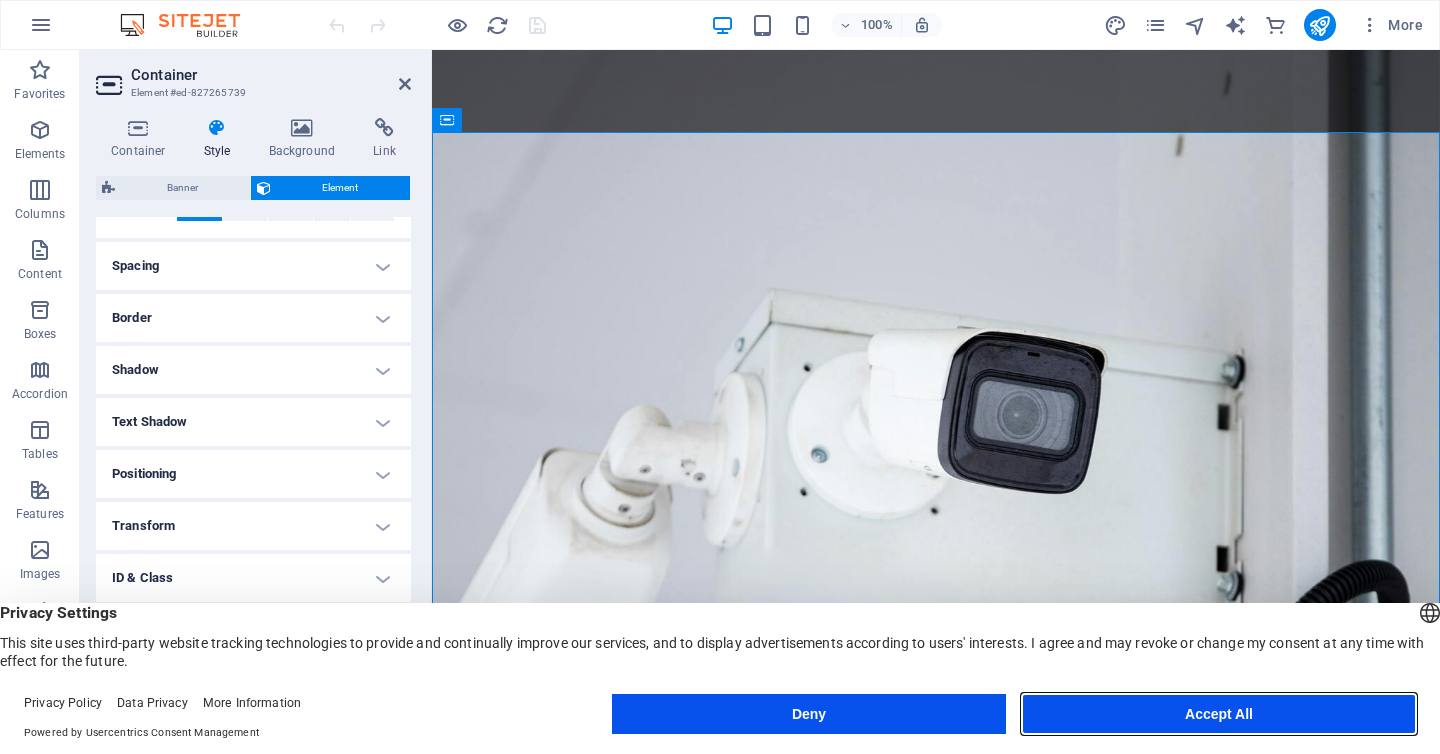 click on "Accept All" at bounding box center (1219, 714) 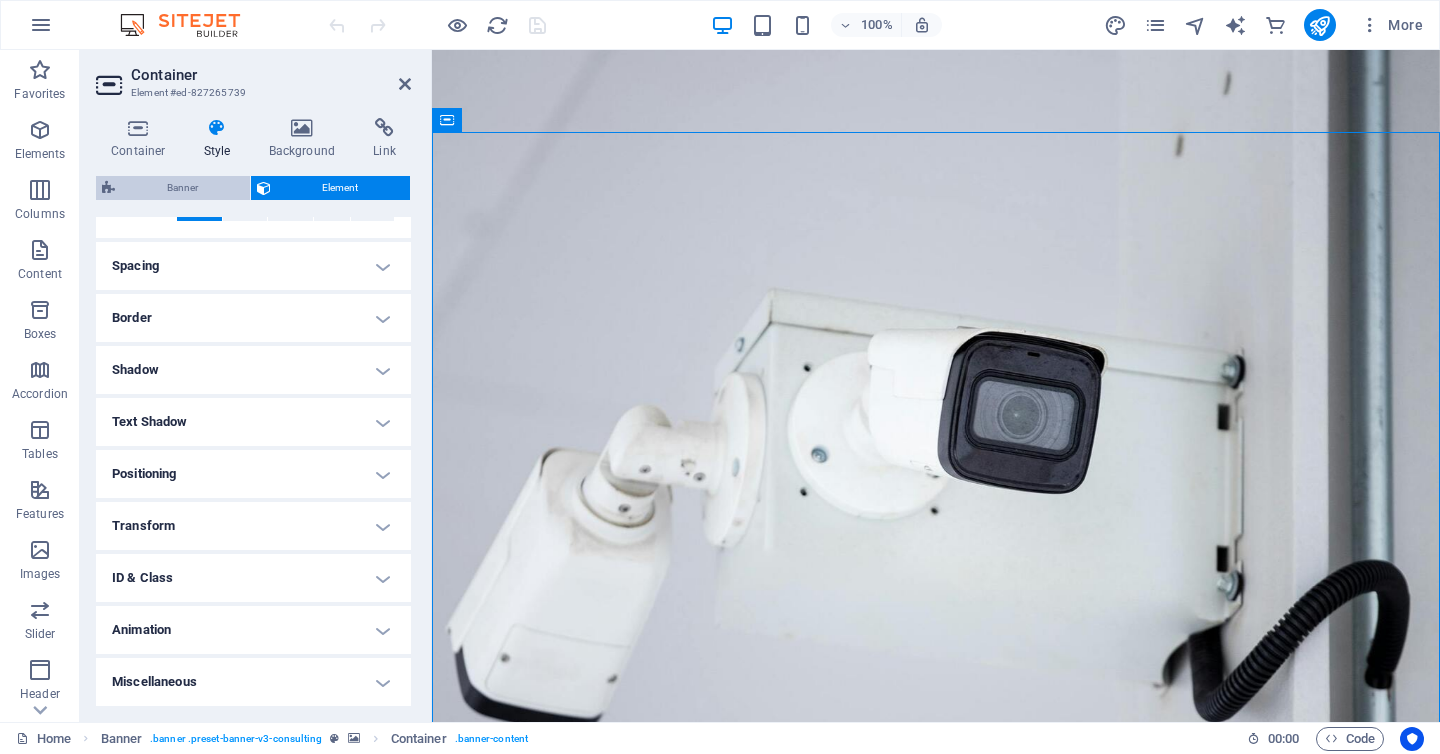 click on "Banner" at bounding box center [182, 188] 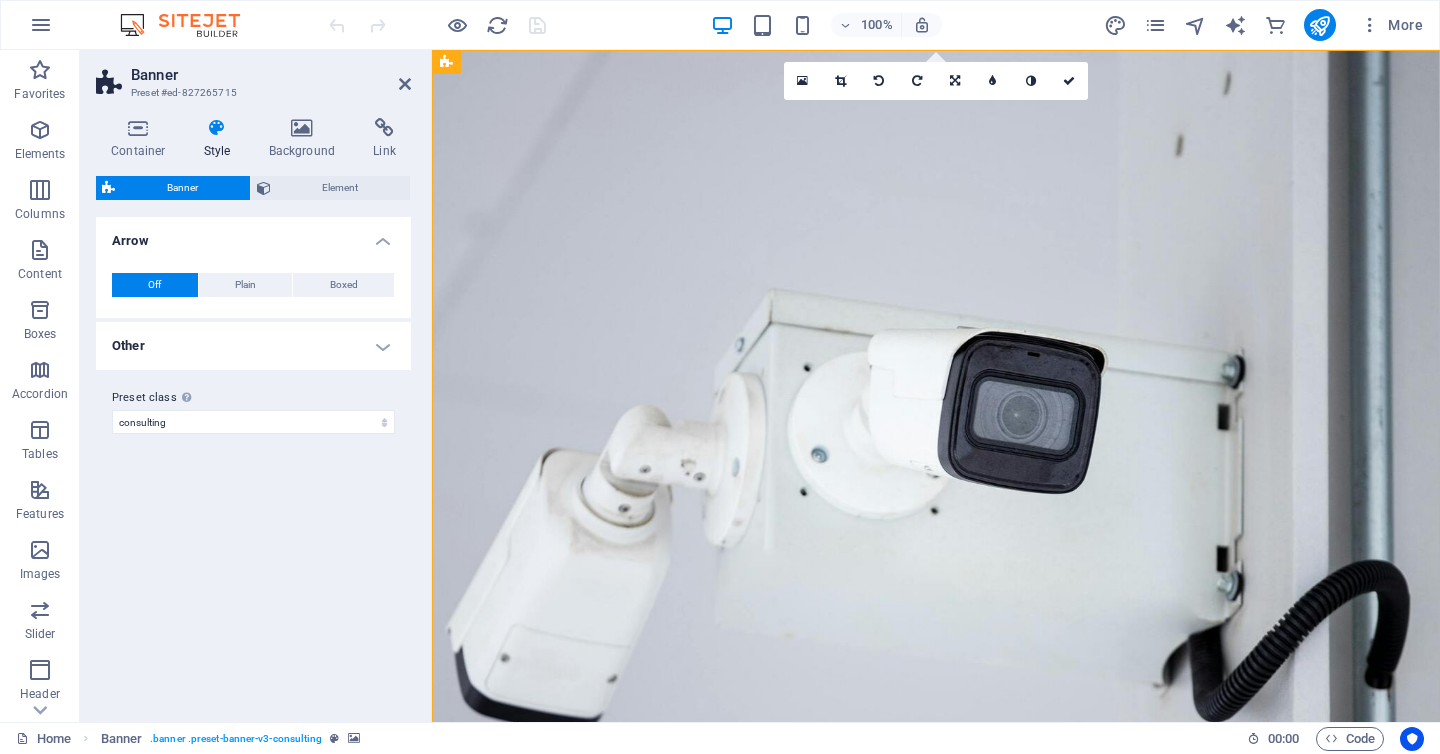 click on "Other" at bounding box center [253, 346] 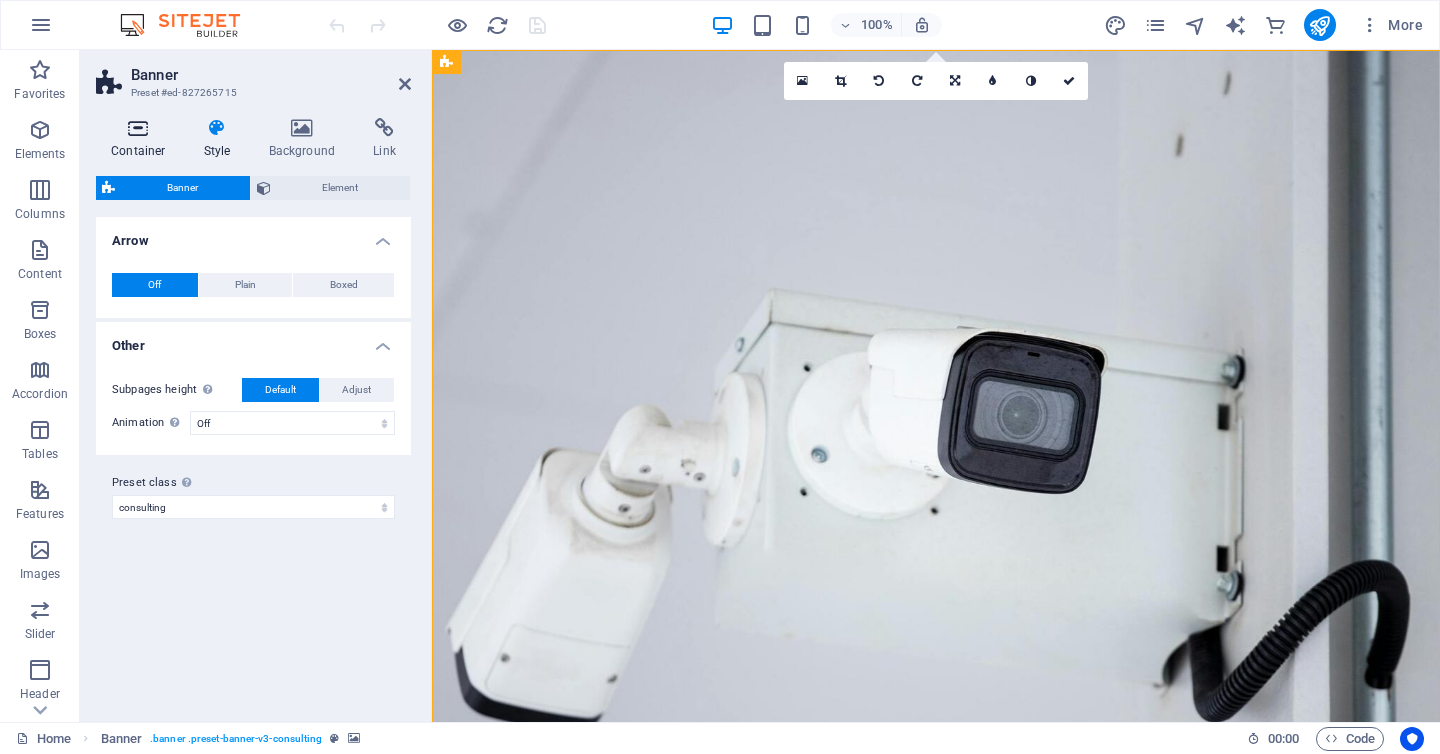 click at bounding box center (138, 128) 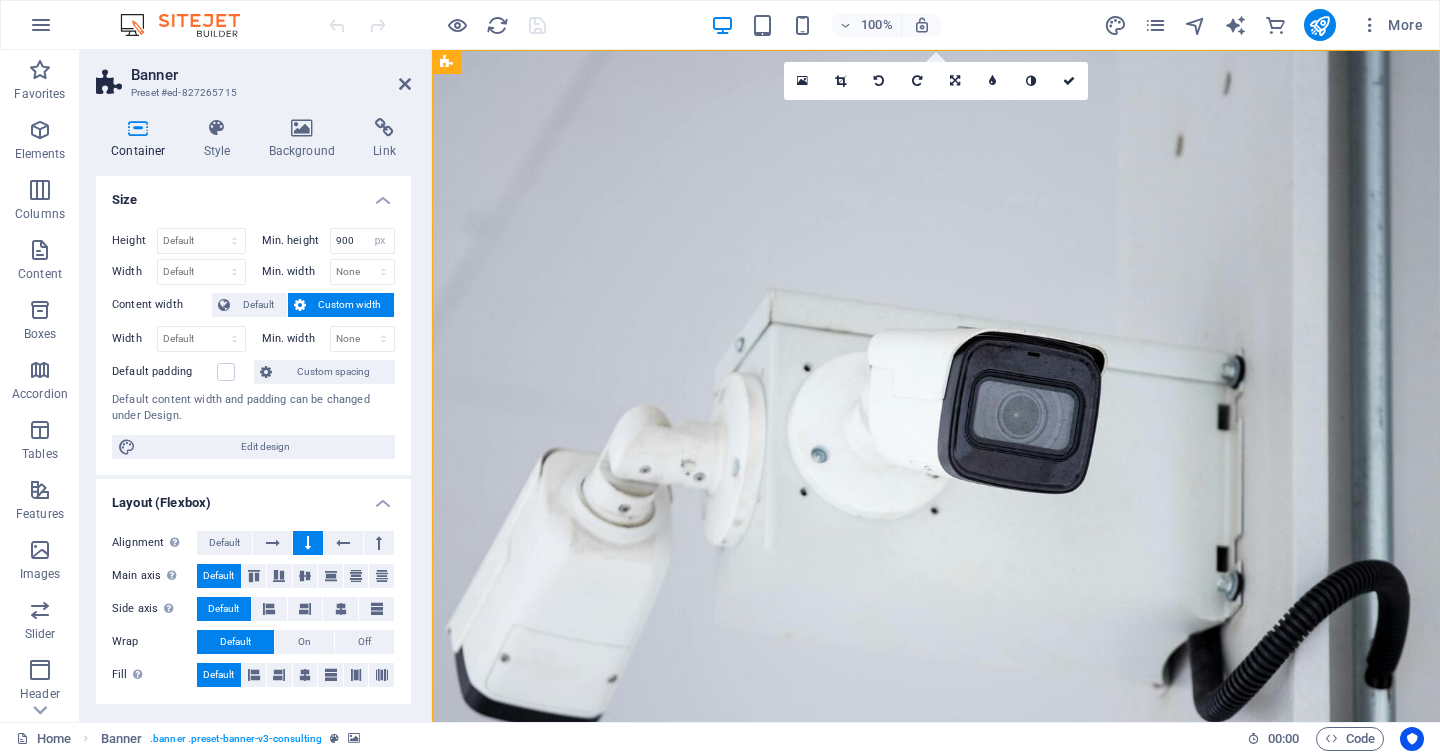 scroll, scrollTop: 279, scrollLeft: 0, axis: vertical 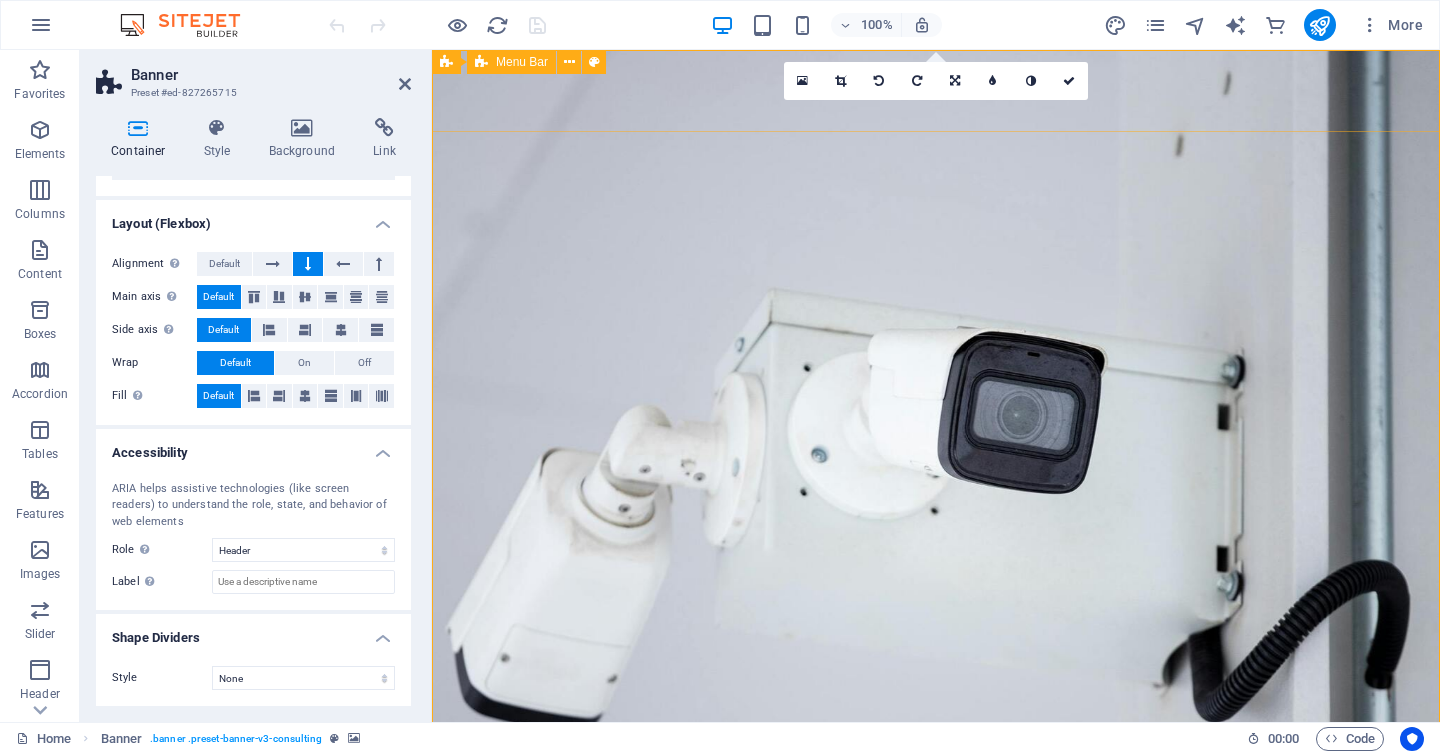 click on "CCTV, ALARMA, CONTROL DE ACCESO, DETECCION DE INCENDIO, PANELES SOLARES Y CENTRALES DE MONITOREO CONTACTANOS" at bounding box center [936, 1259] 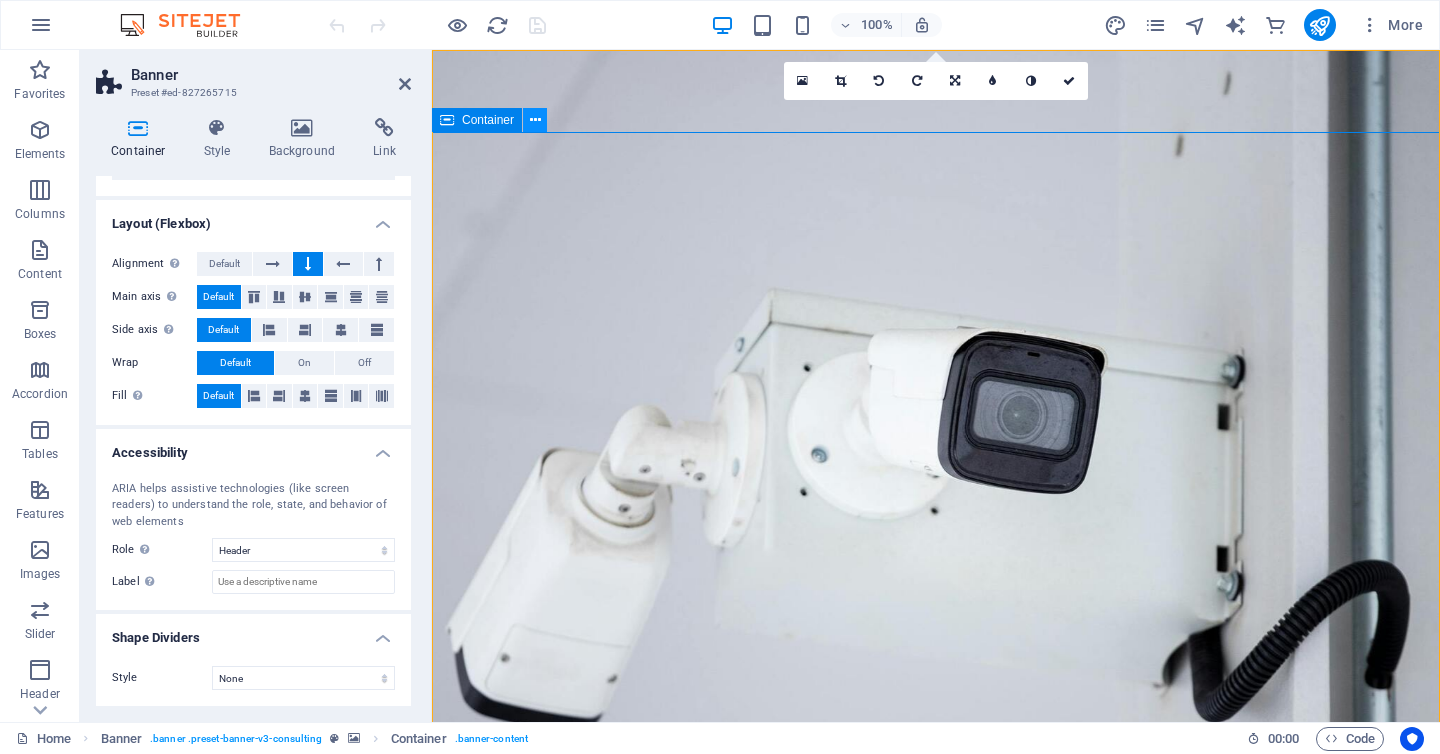 click at bounding box center [535, 120] 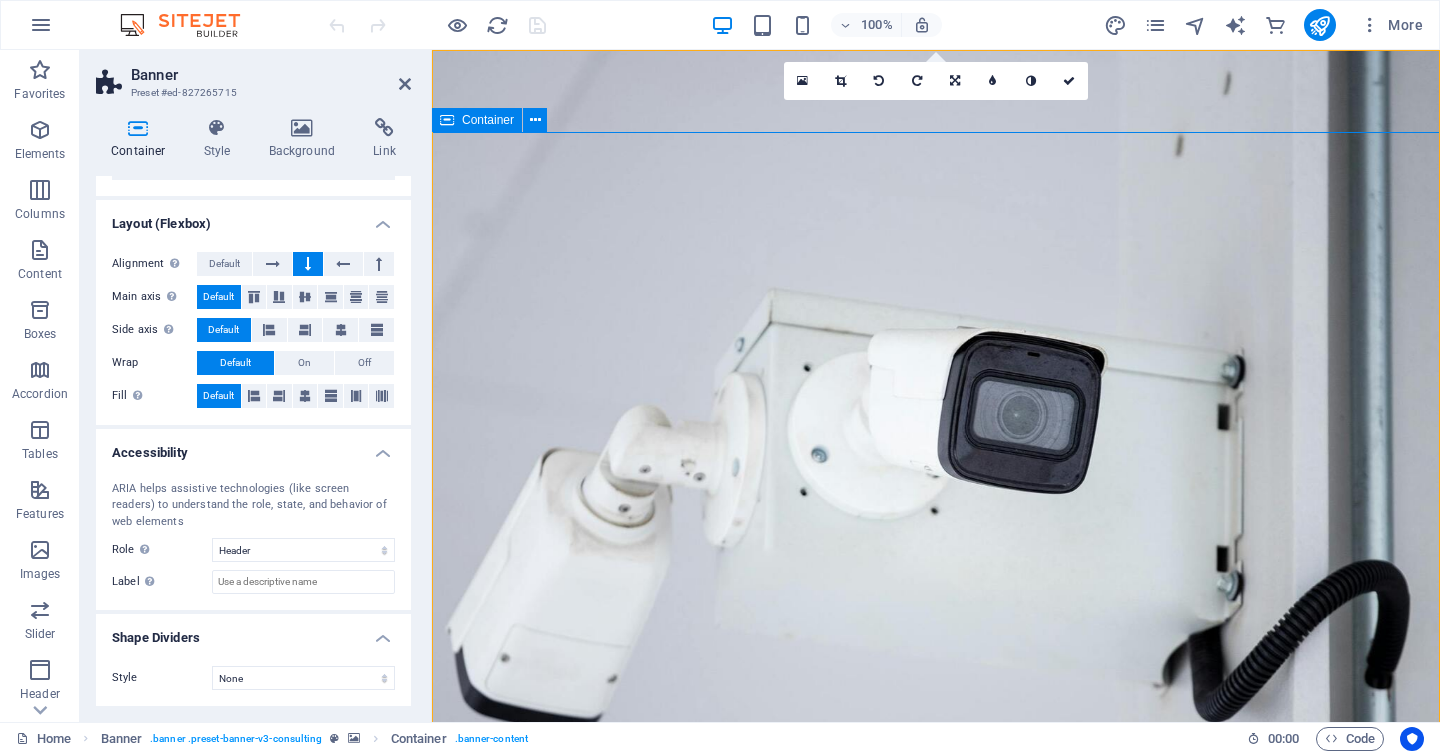 click on "CCTV, ALARMA, CONTROL DE ACCESO, DETECCION DE INCENDIO, PANELES SOLARES Y CENTRALES DE MONITOREO CONTACTANOS" at bounding box center [936, 1259] 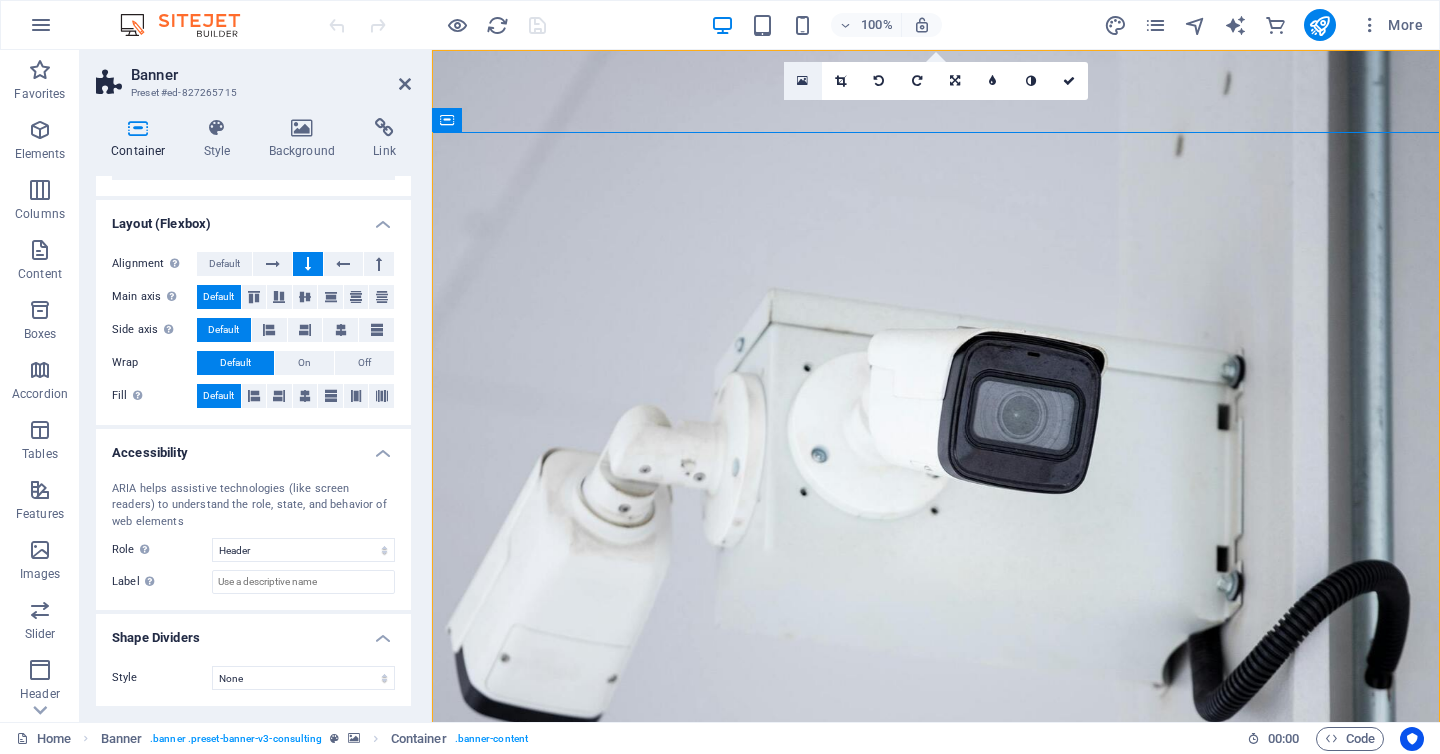 click at bounding box center [802, 81] 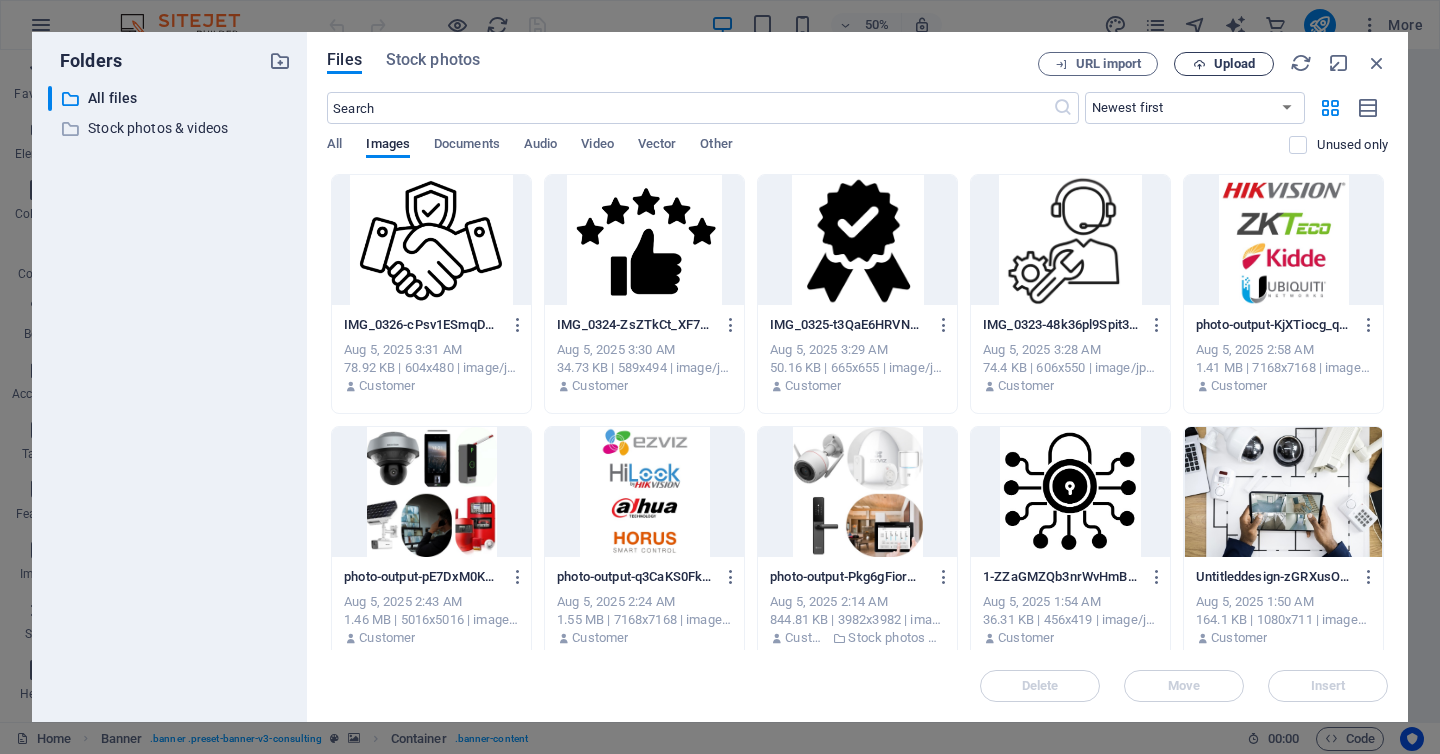 click on "Upload" at bounding box center [1234, 64] 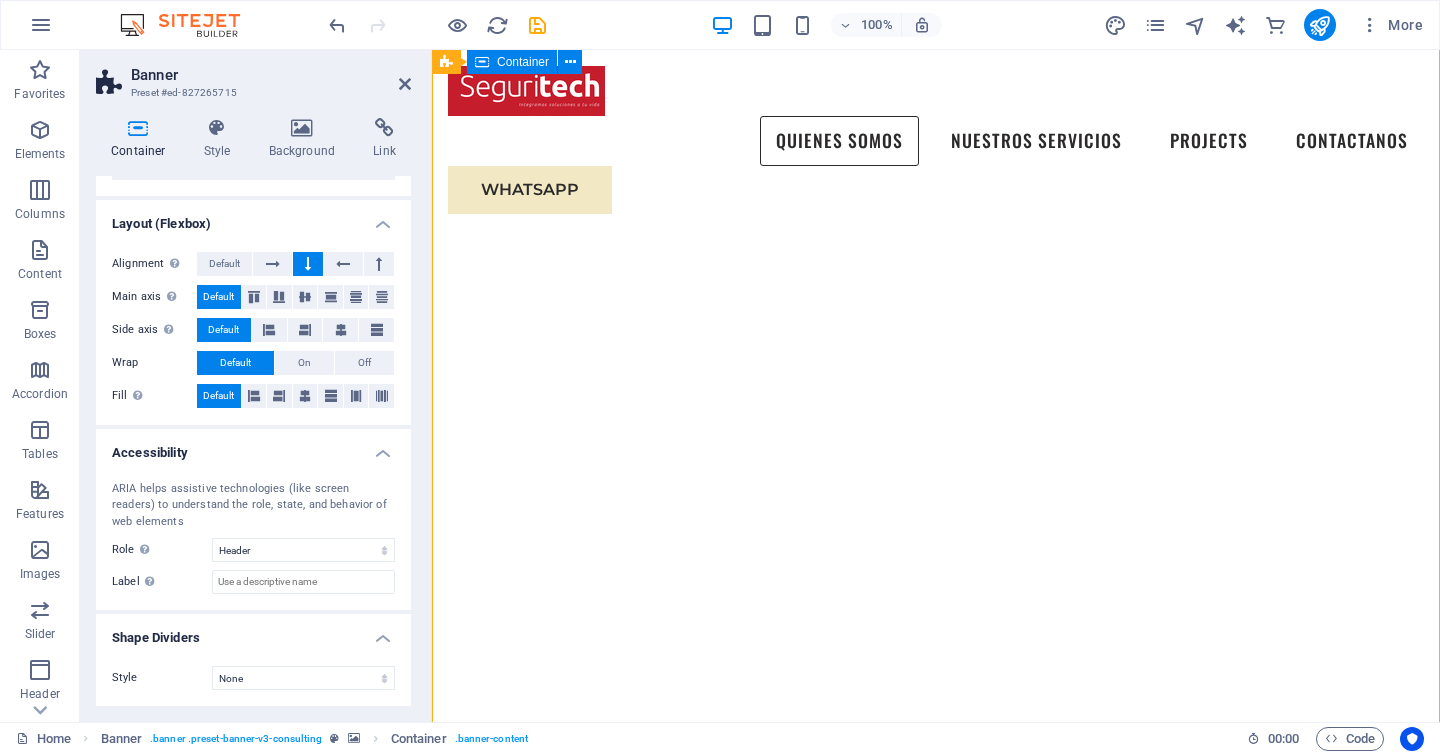 scroll, scrollTop: 0, scrollLeft: 0, axis: both 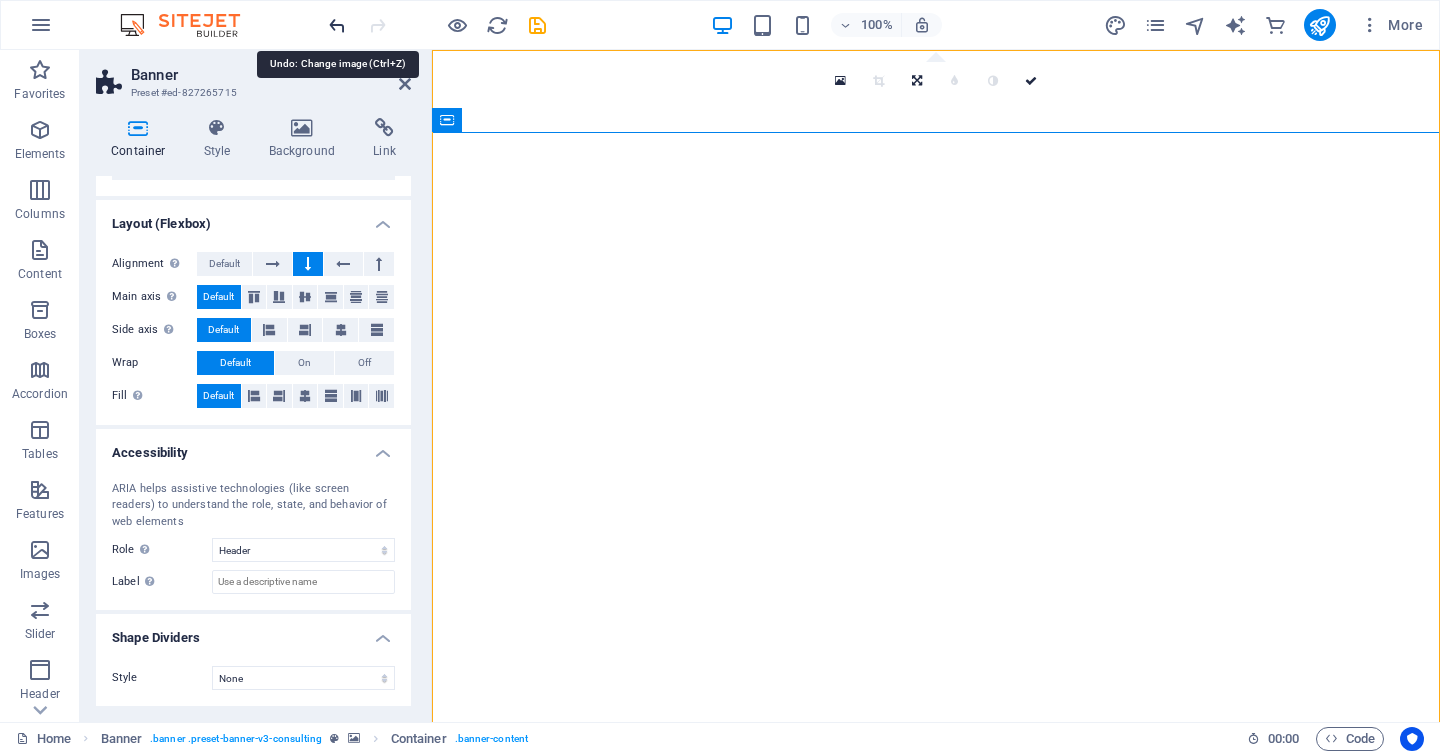 click at bounding box center [337, 25] 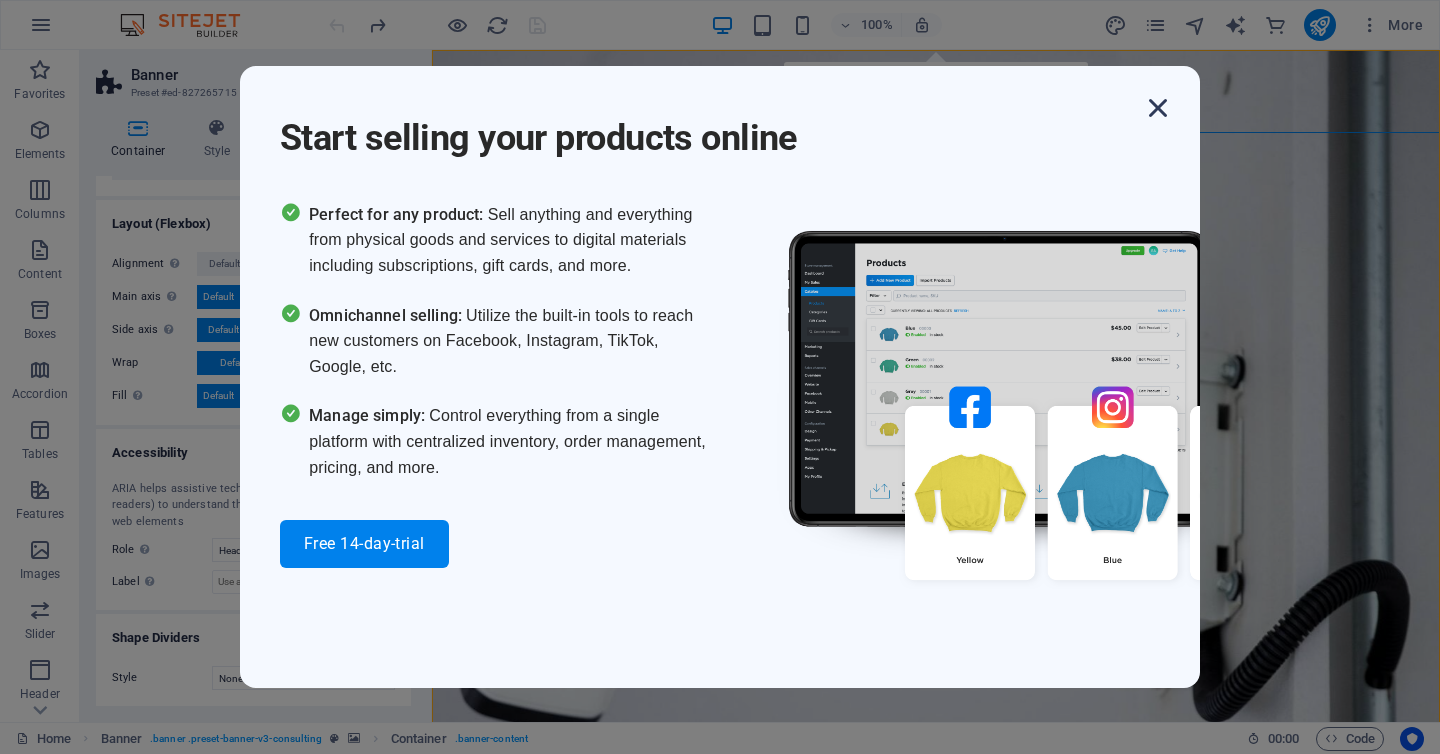 click at bounding box center (1158, 108) 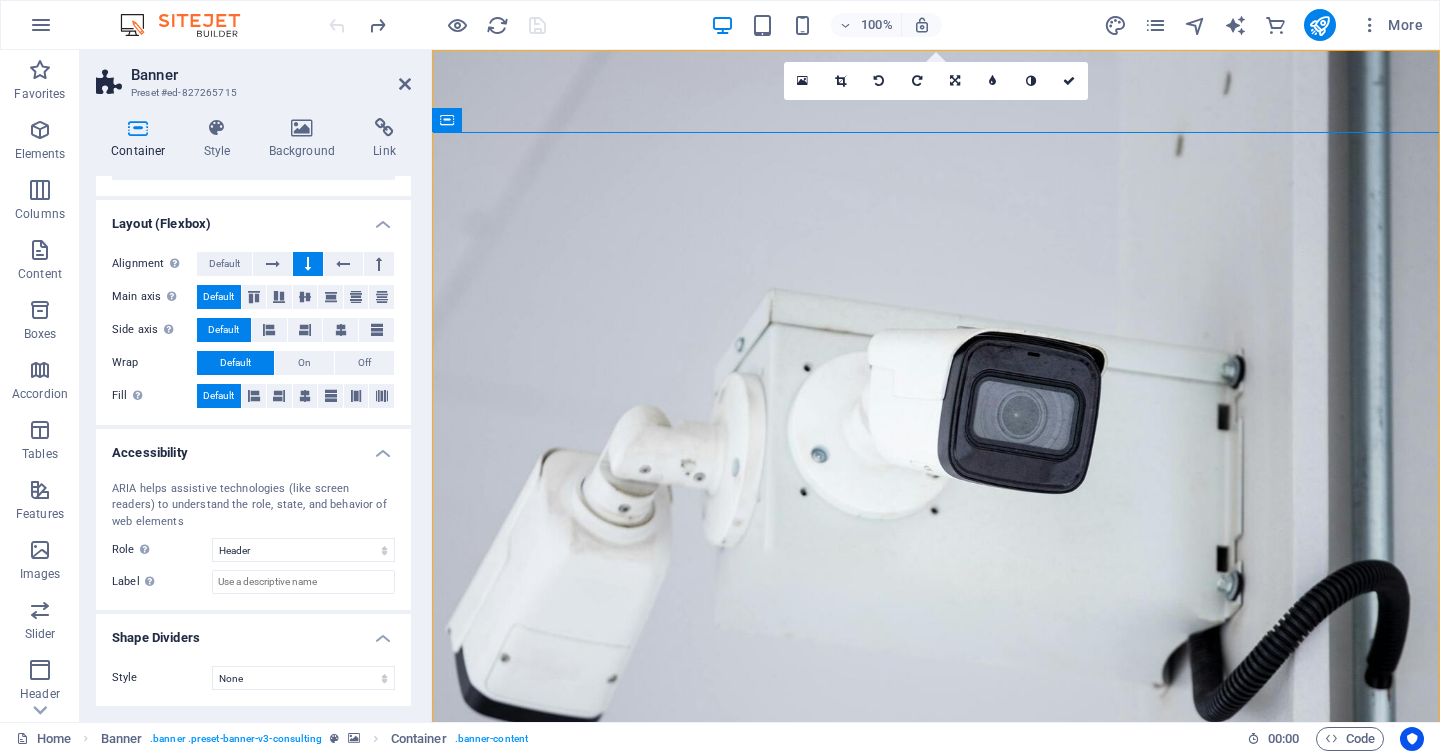 scroll, scrollTop: 0, scrollLeft: 0, axis: both 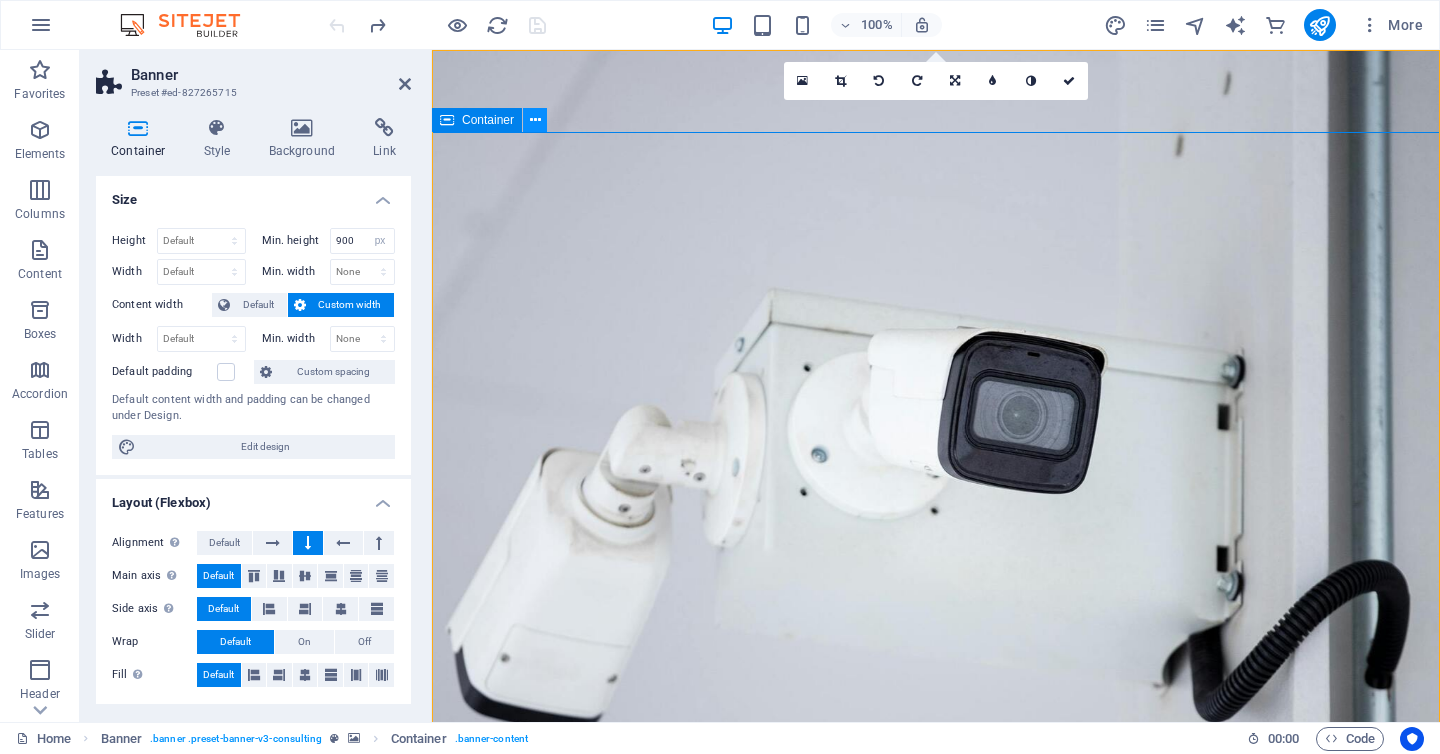 click at bounding box center (535, 120) 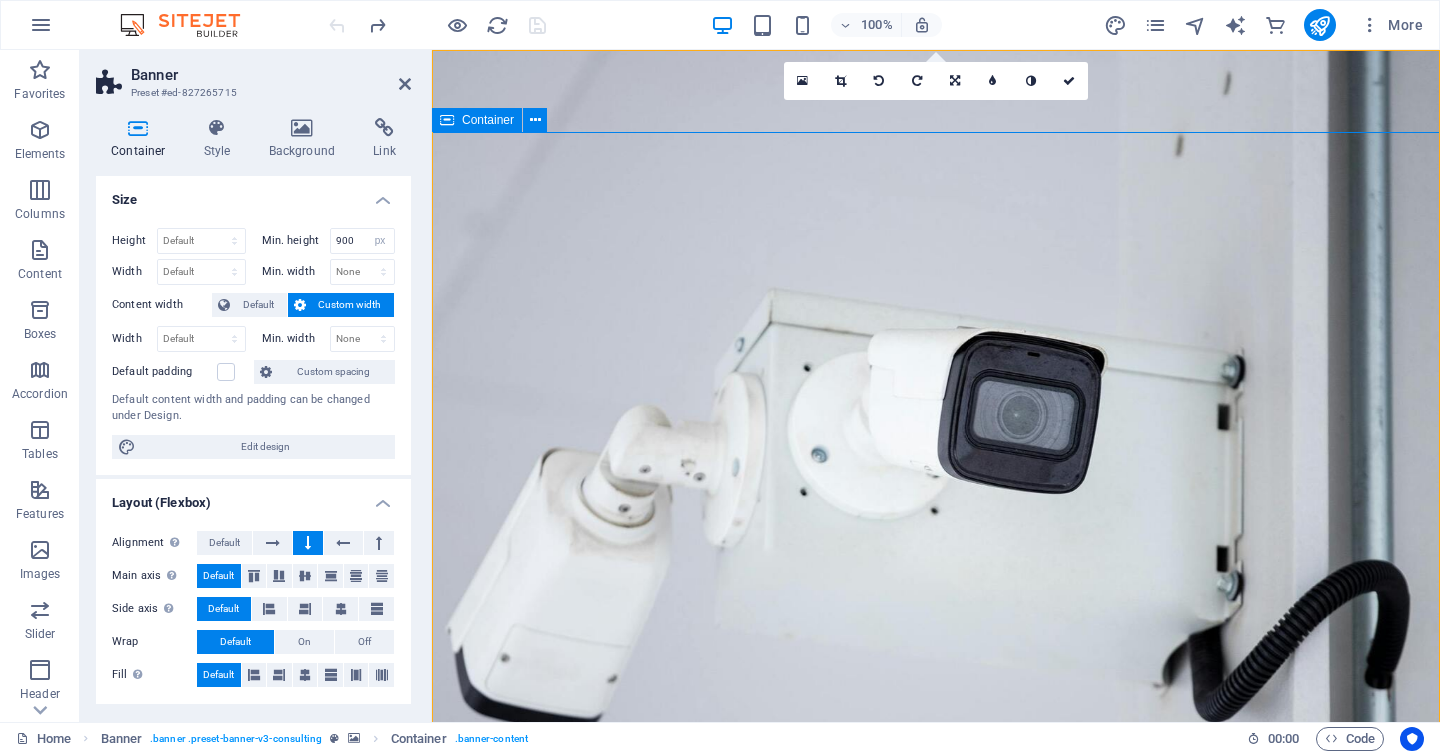 click on "CCTV, ALARMA, CONTROL DE ACCESO, DETECCION DE INCENDIO, PANELES SOLARES Y CENTRALES DE MONITOREO CONTACTANOS" at bounding box center [936, 1259] 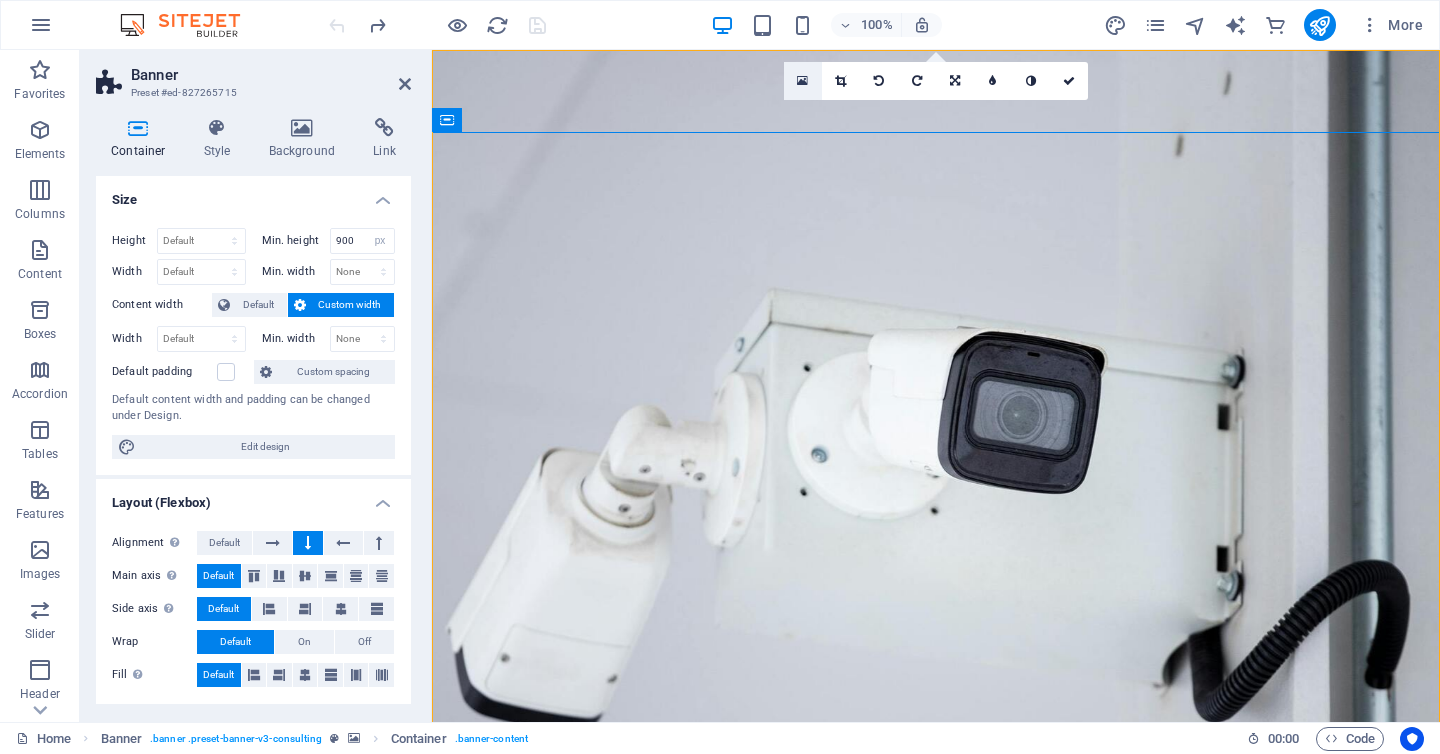 click at bounding box center (802, 81) 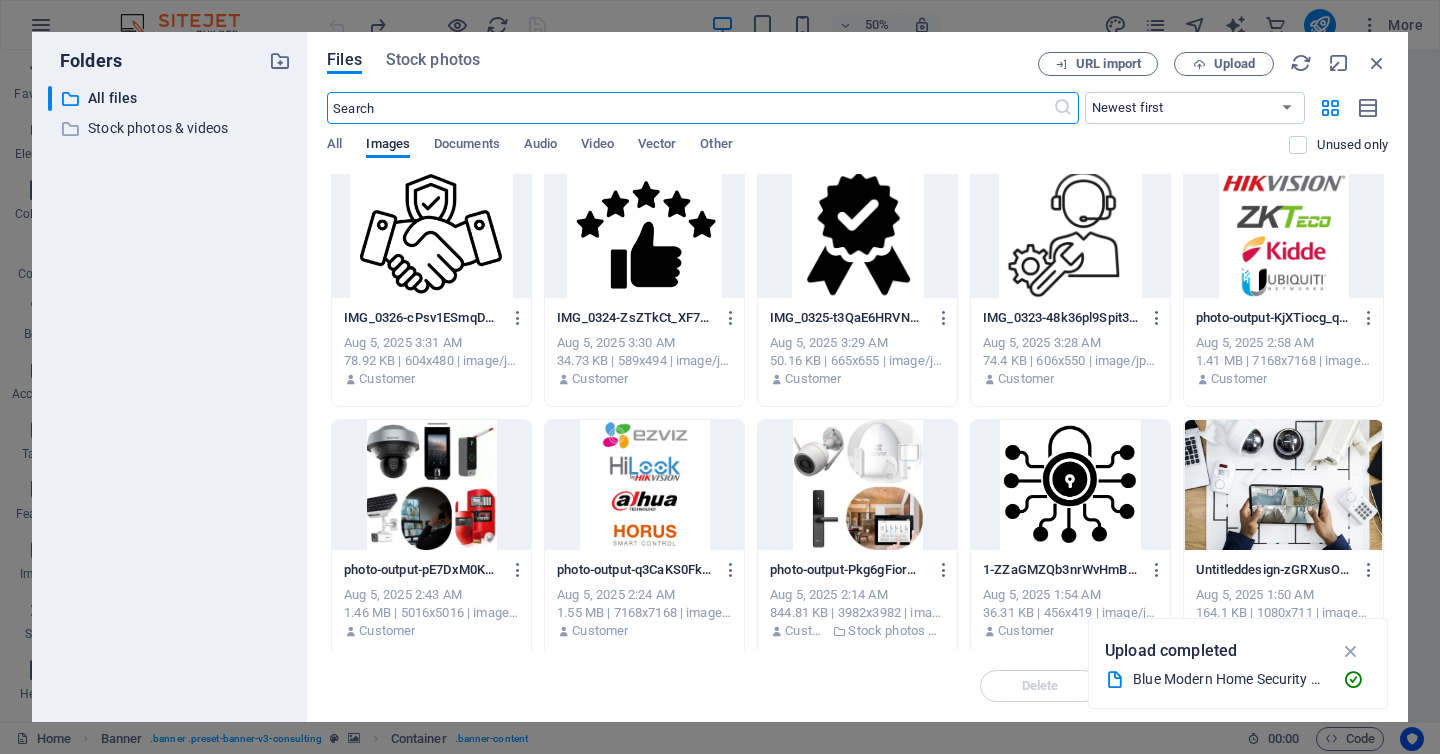 scroll, scrollTop: 0, scrollLeft: 0, axis: both 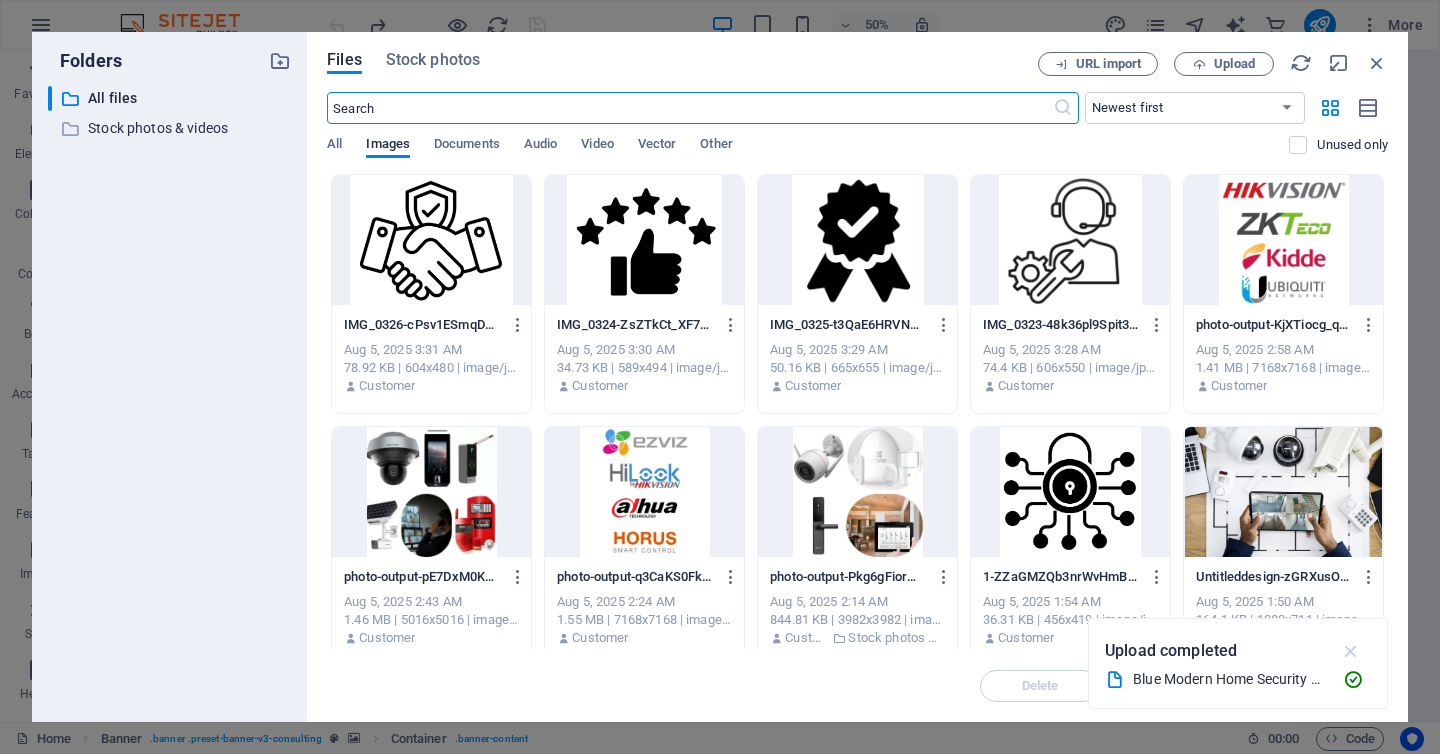 click at bounding box center (1351, 651) 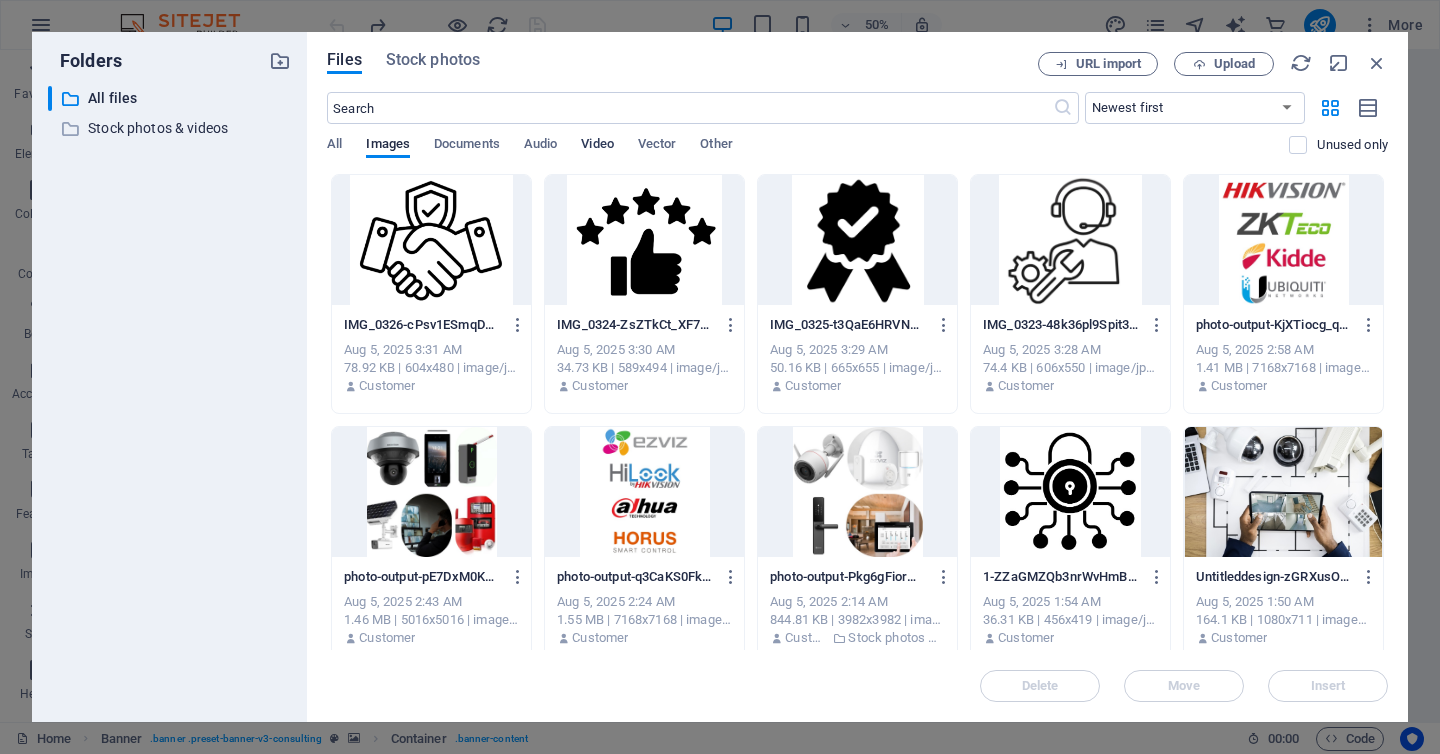 click on "Video" at bounding box center (597, 146) 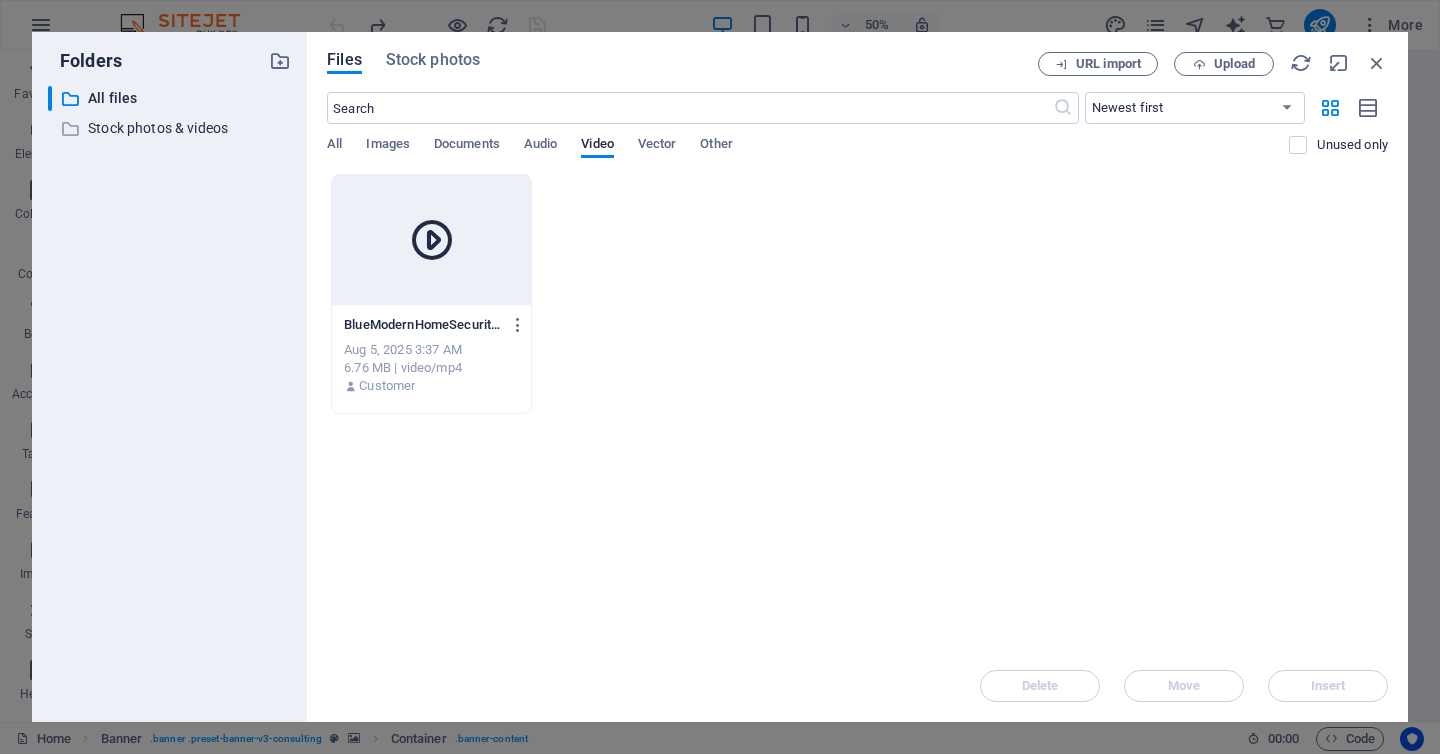 click at bounding box center [431, 240] 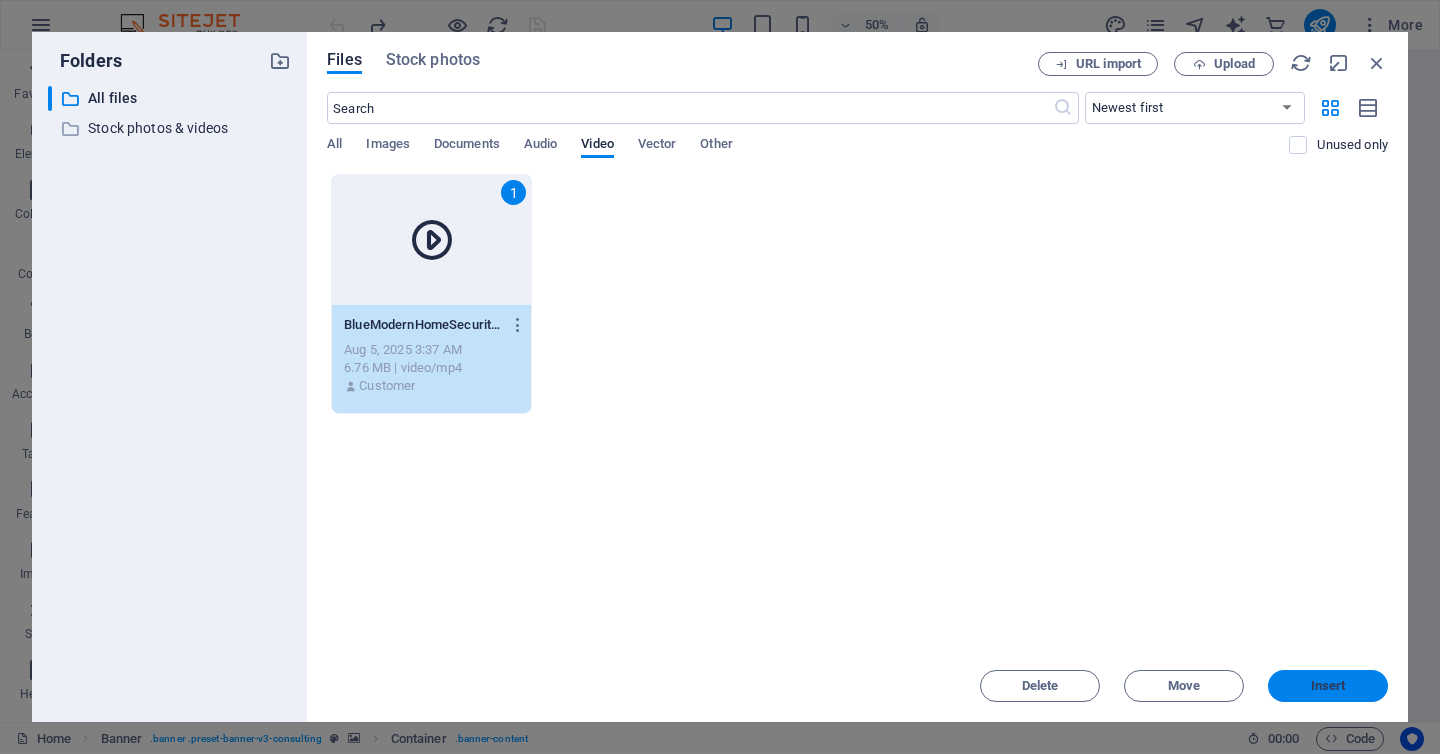 click on "Insert" at bounding box center [1328, 686] 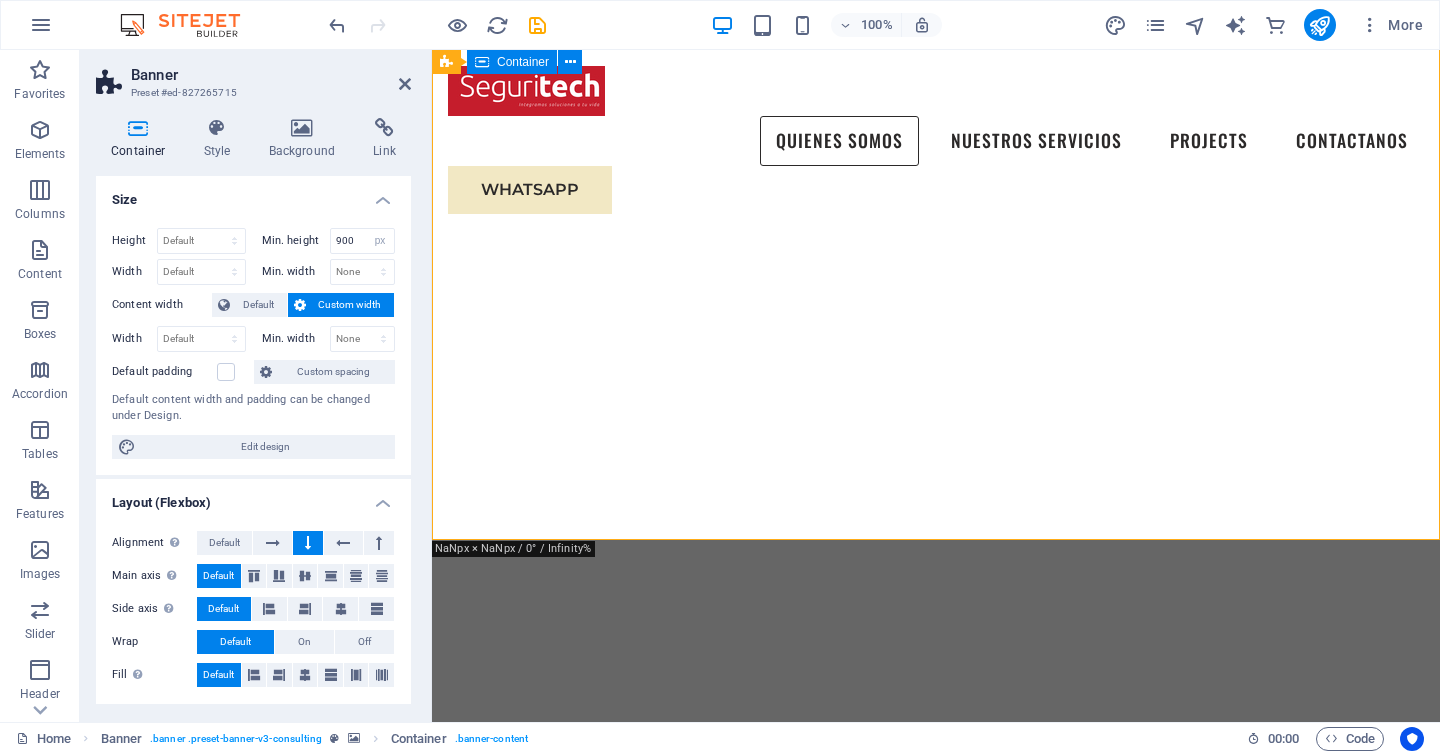 scroll, scrollTop: 0, scrollLeft: 0, axis: both 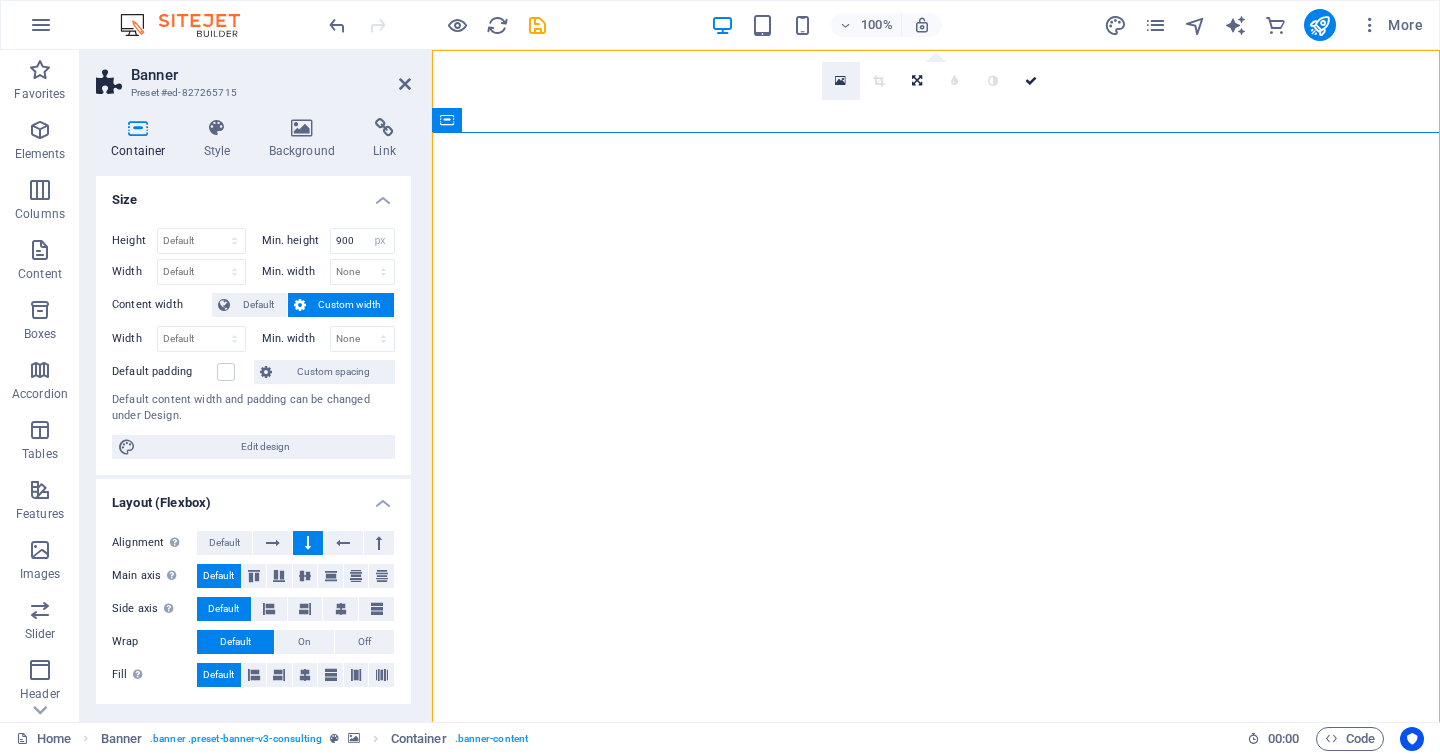 click at bounding box center (840, 81) 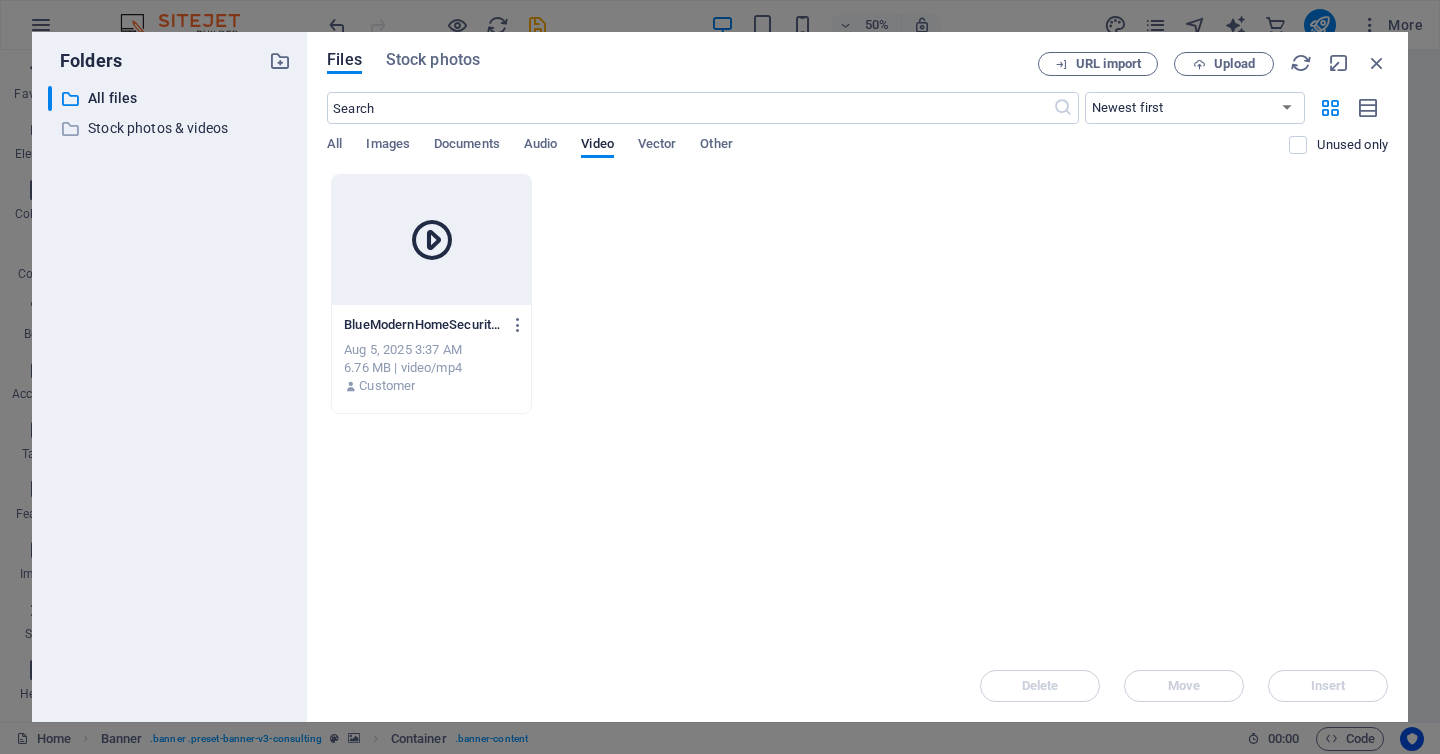 click at bounding box center [432, 240] 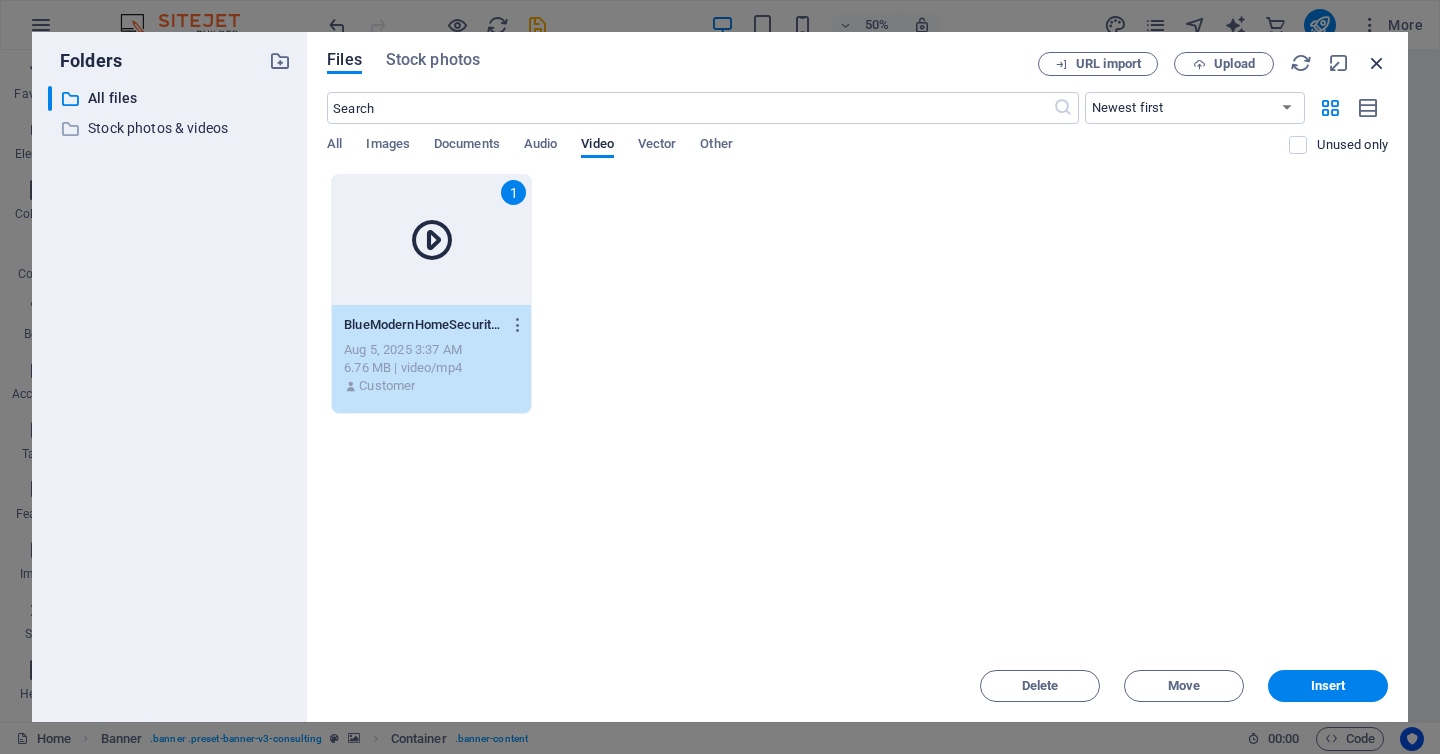 click at bounding box center [1377, 63] 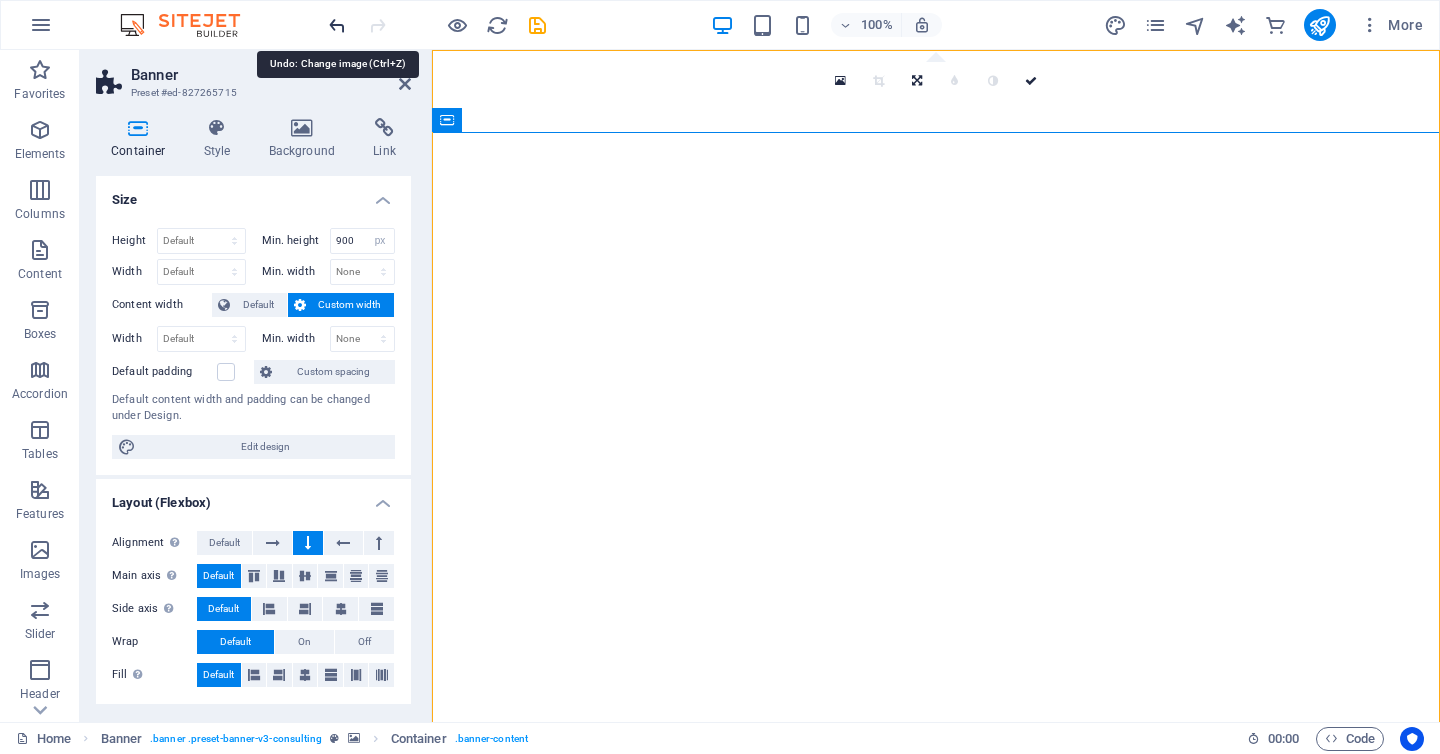 click at bounding box center [337, 25] 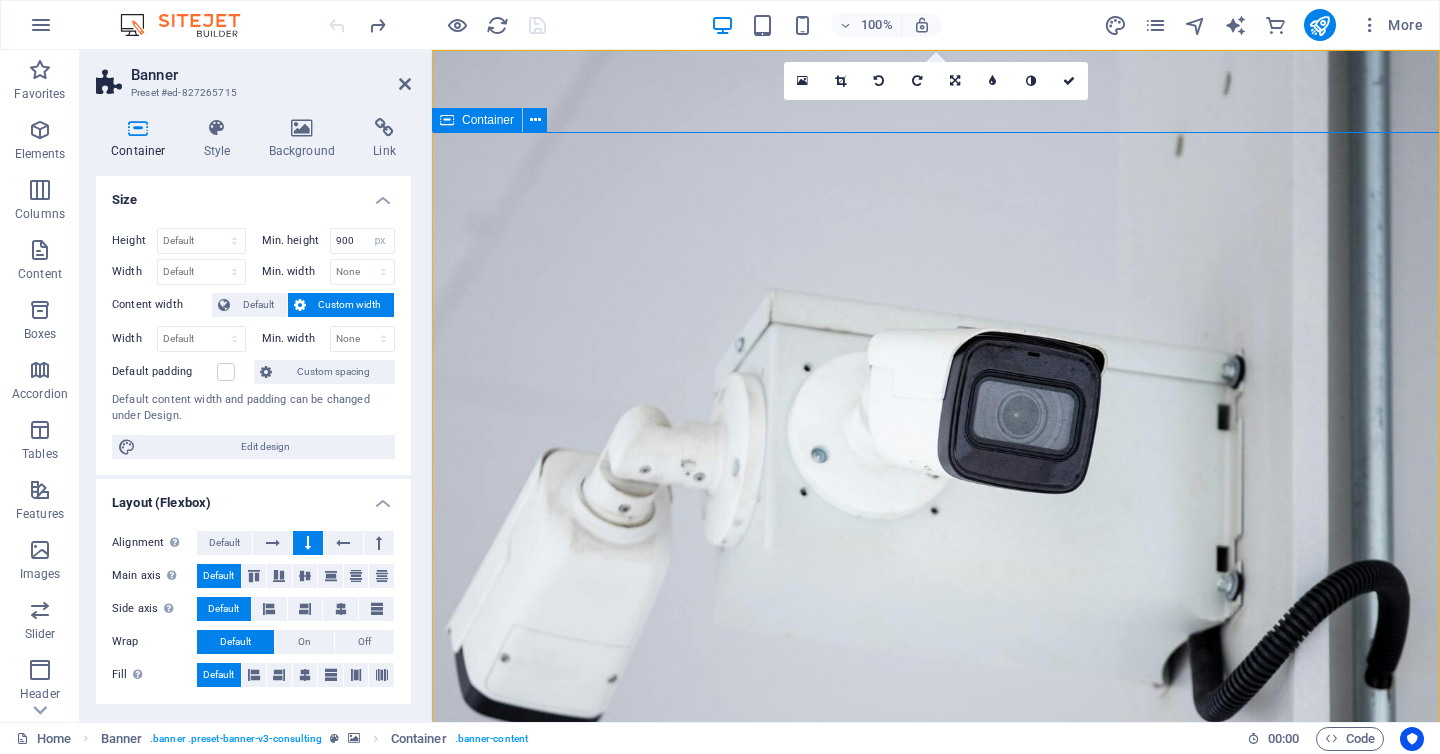 click on "CCTV, ALARMA, CONTROL DE ACCESO, DETECCION DE INCENDIO, PANELES SOLARES Y CENTRALES DE MONITOREO CONTACTANOS" at bounding box center (936, 1259) 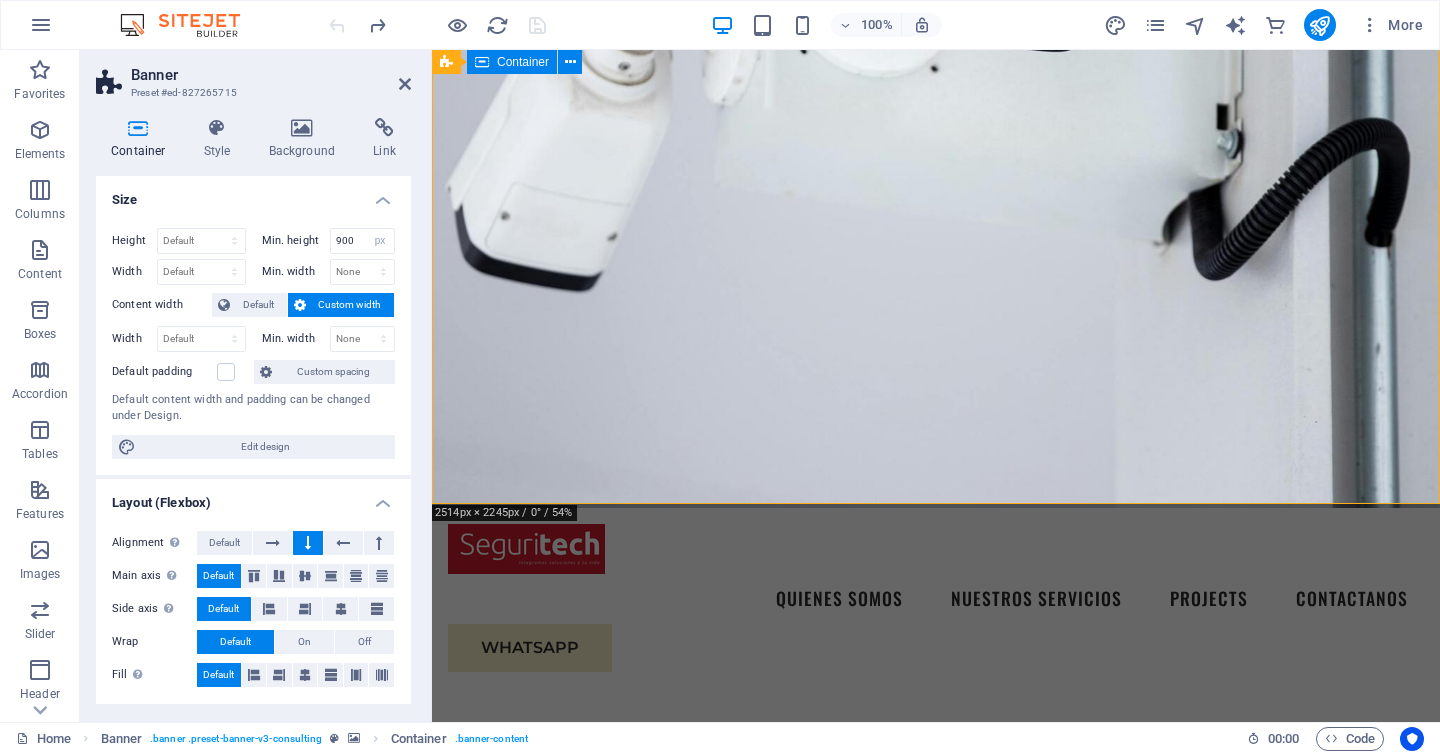 scroll, scrollTop: 446, scrollLeft: 0, axis: vertical 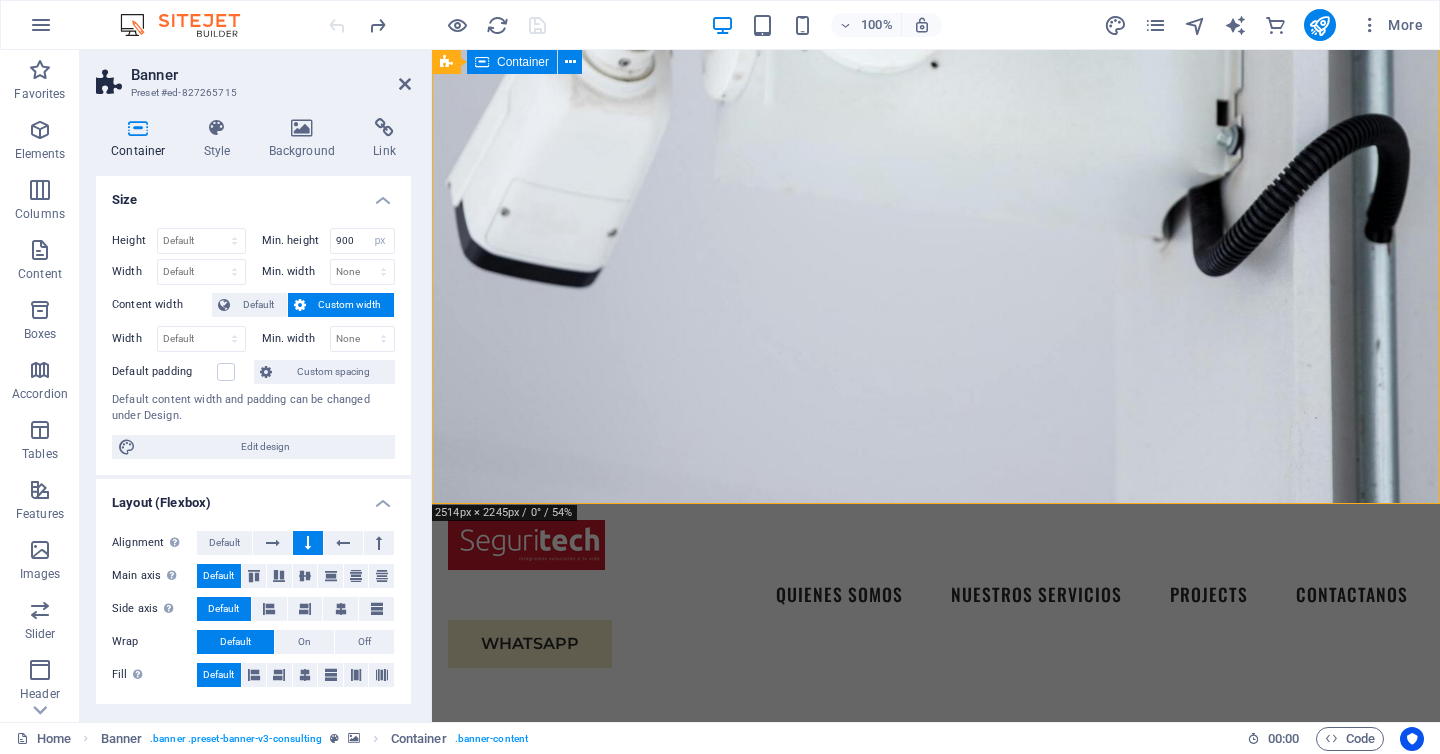 drag, startPoint x: 1041, startPoint y: 504, endPoint x: 1050, endPoint y: 364, distance: 140.28899 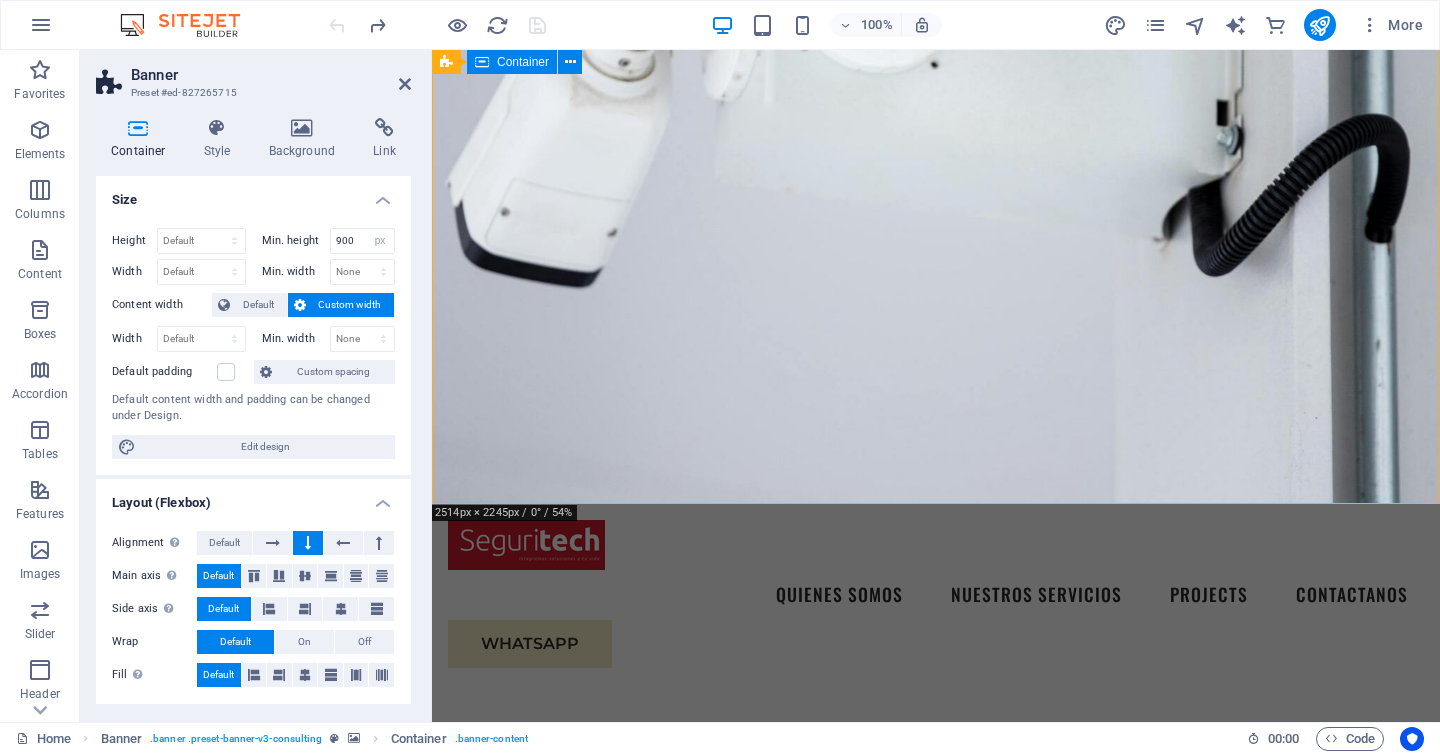 click on "CEO [NAME] [LAST]" at bounding box center (936, 2419) 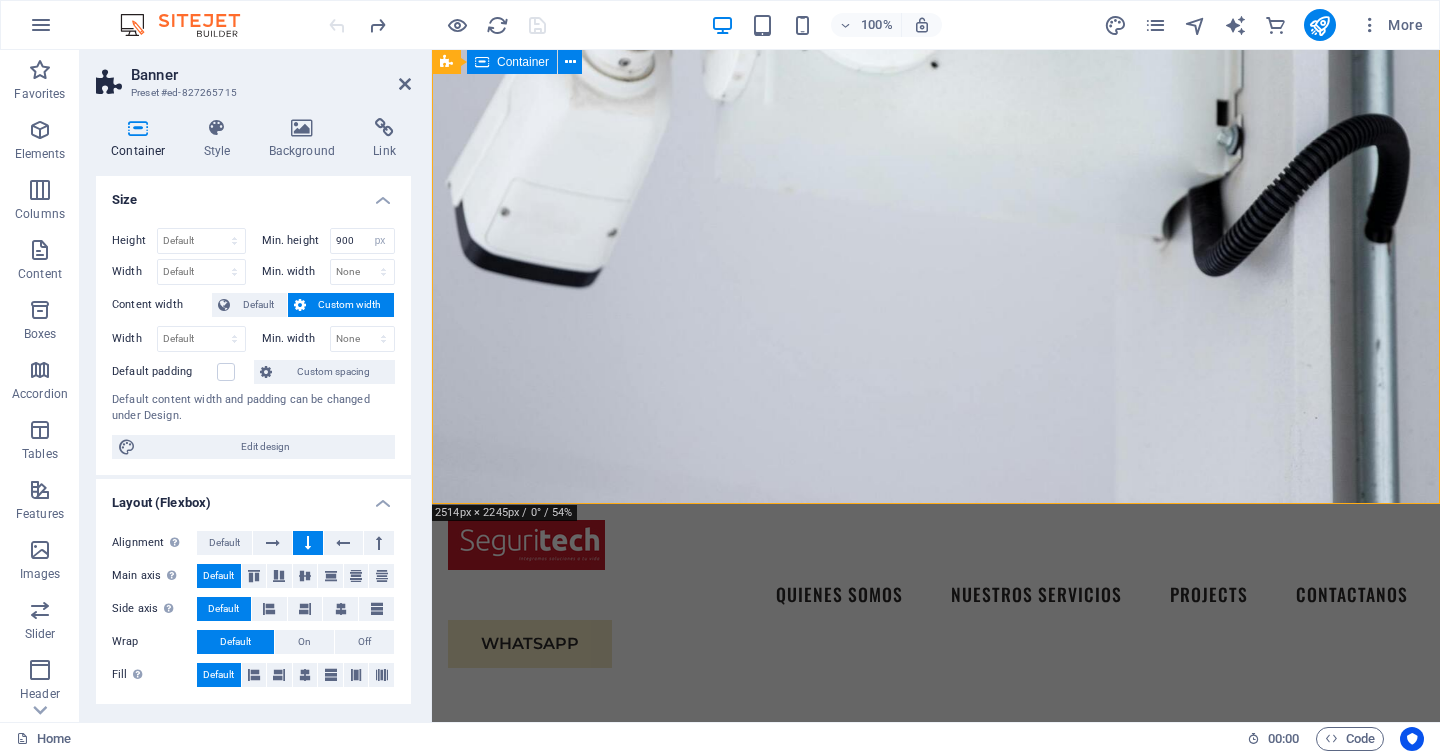 click on "CCTV, ALARMA, CONTROL DE ACCESO, DETECCION DE INCENDIO, PANELES SOLARES Y CENTRALES DE MONITOREO CONTACTANOS" at bounding box center [936, 813] 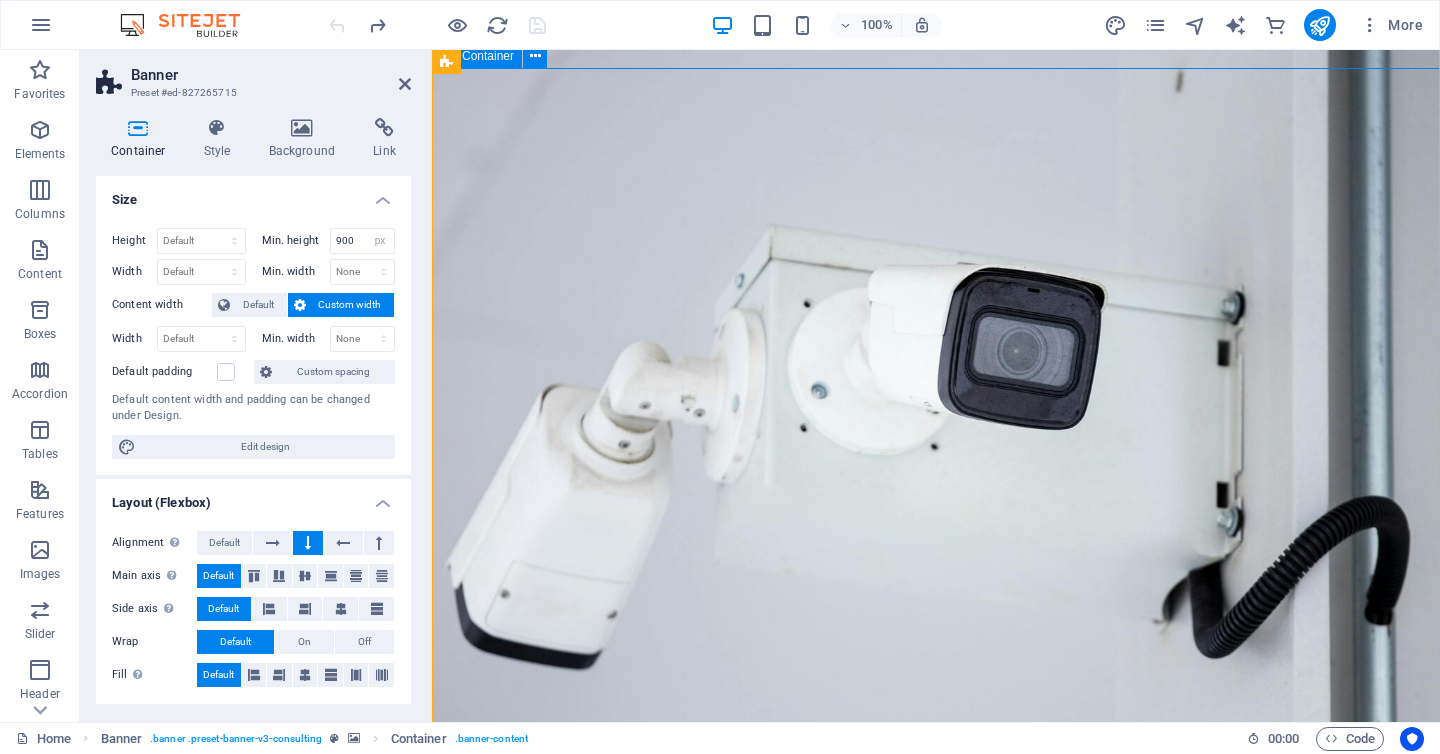 scroll, scrollTop: 0, scrollLeft: 0, axis: both 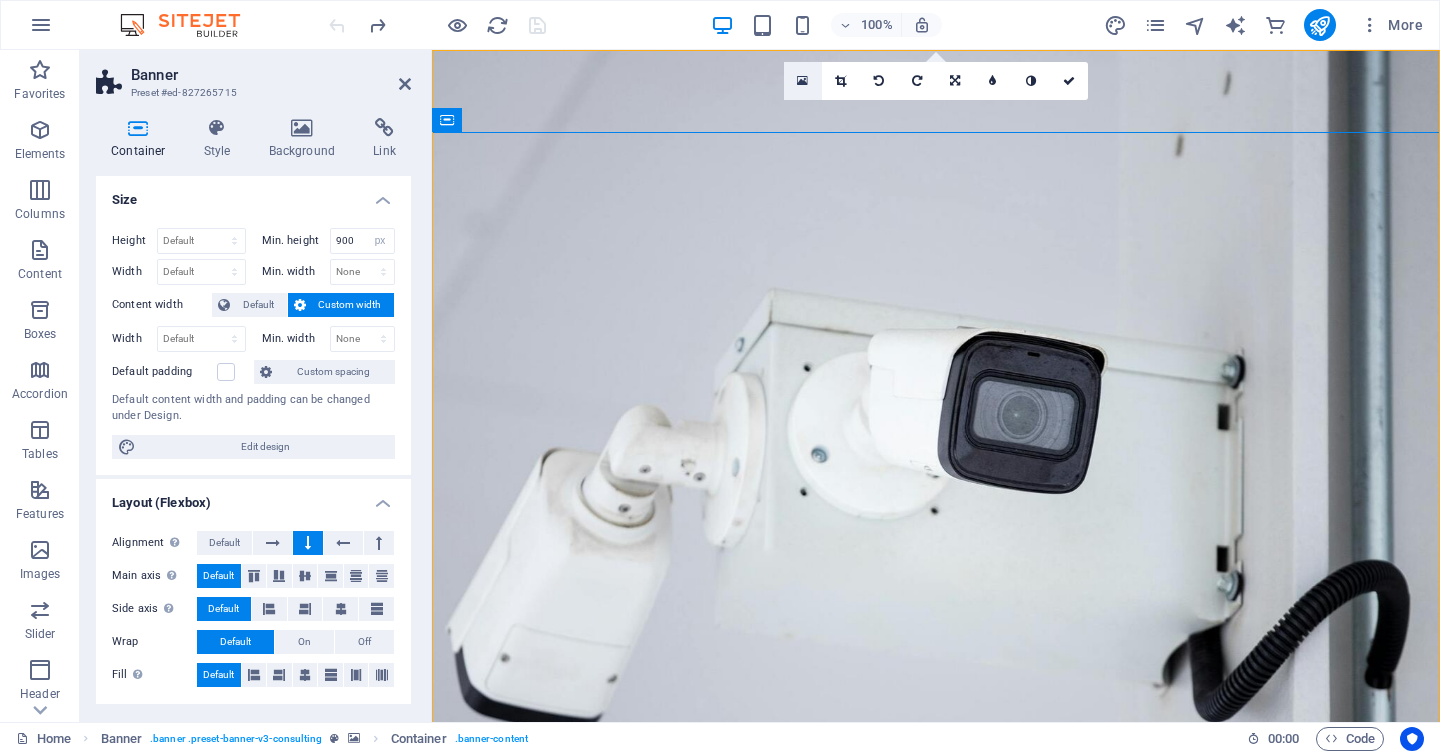 click at bounding box center [803, 81] 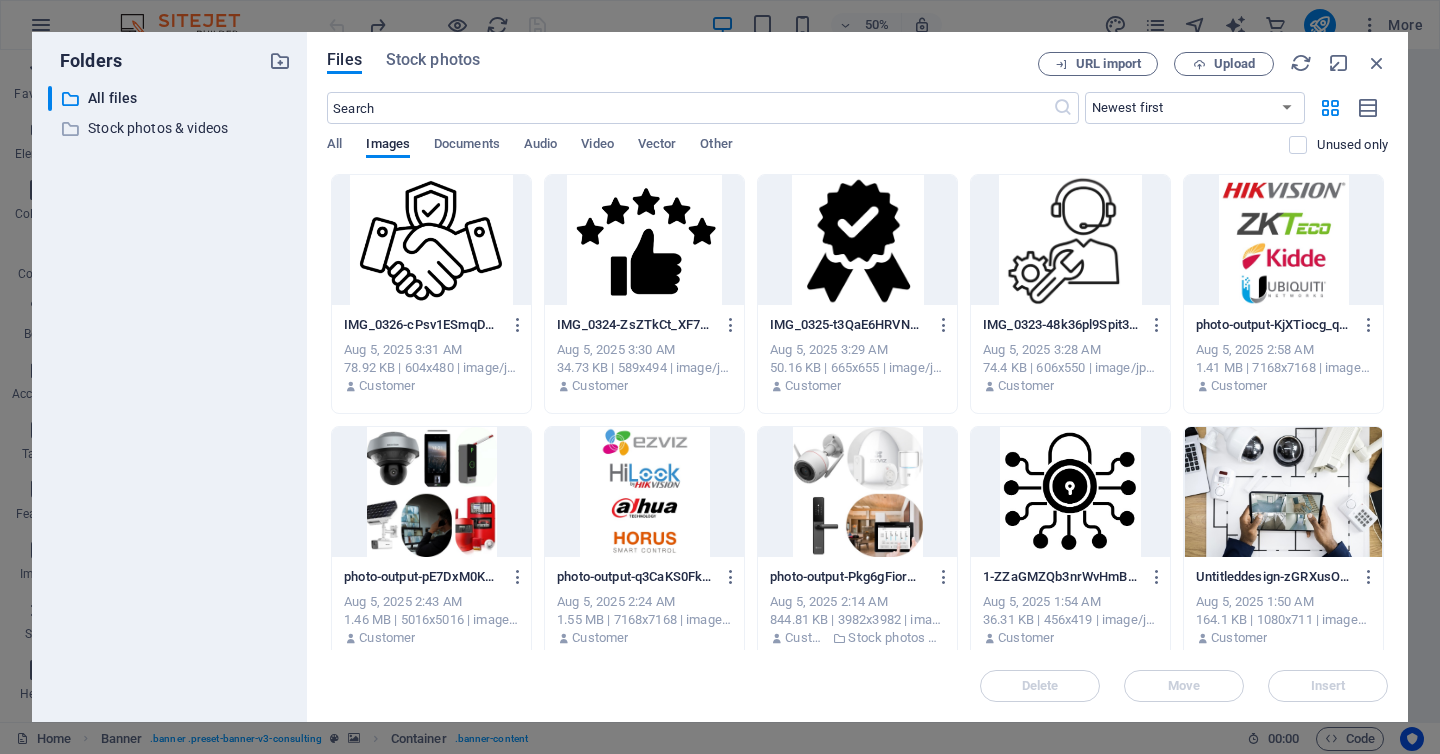 click on "​ Newest first Oldest first Name (A-Z) Name (Z-A) Size (0-9) Size (9-0) Resolution (0-9) Resolution (9-0) All Images Documents Audio Video Vector Other Unused only" at bounding box center (857, 133) 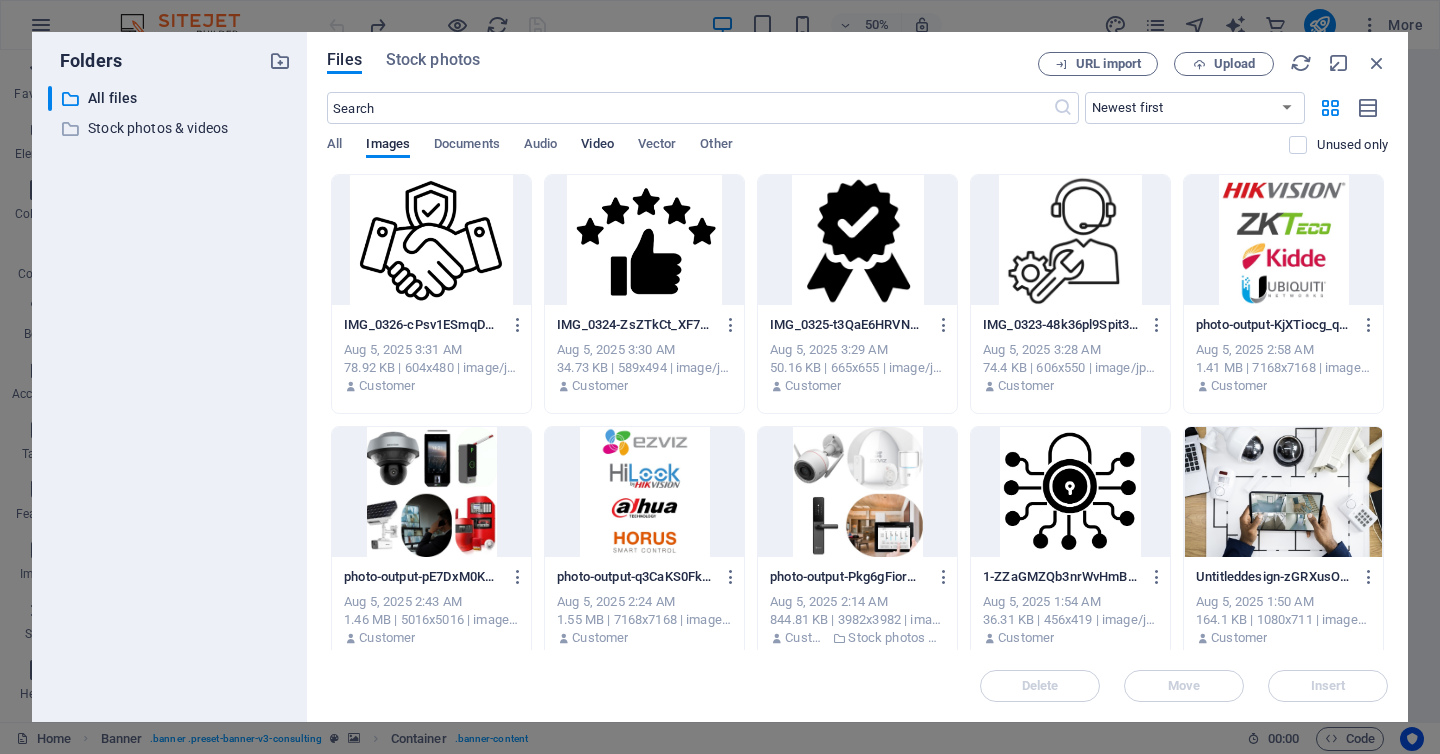 click on "Video" at bounding box center [597, 146] 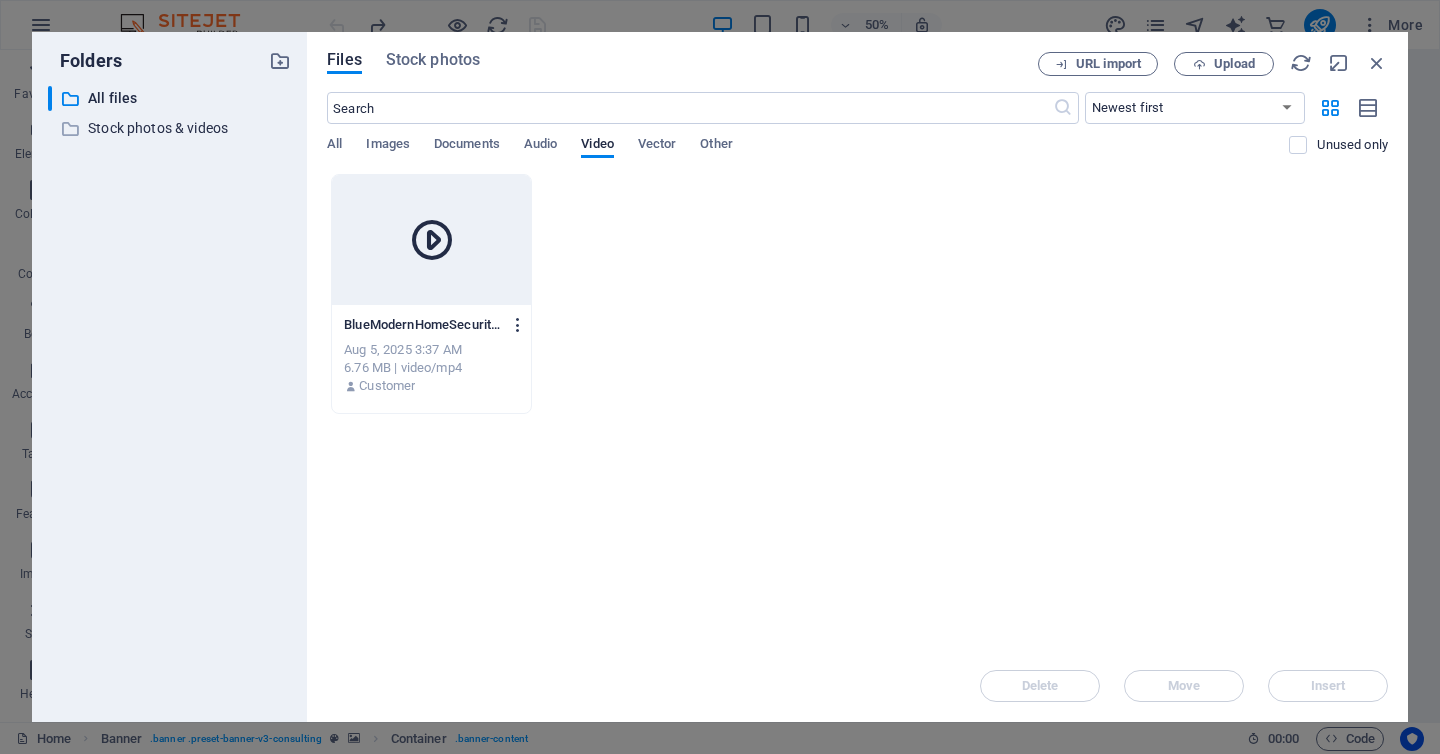 click at bounding box center [518, 325] 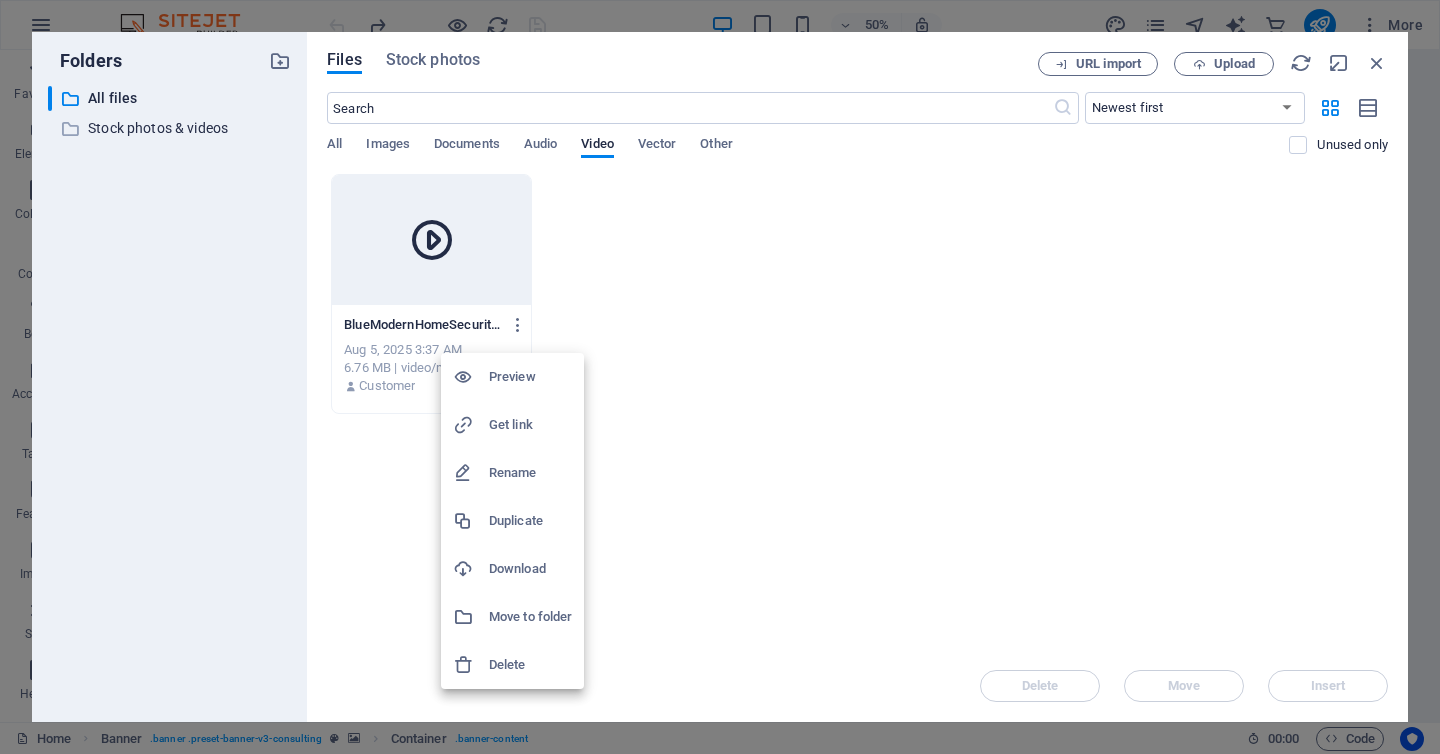 click on "Preview" at bounding box center (530, 377) 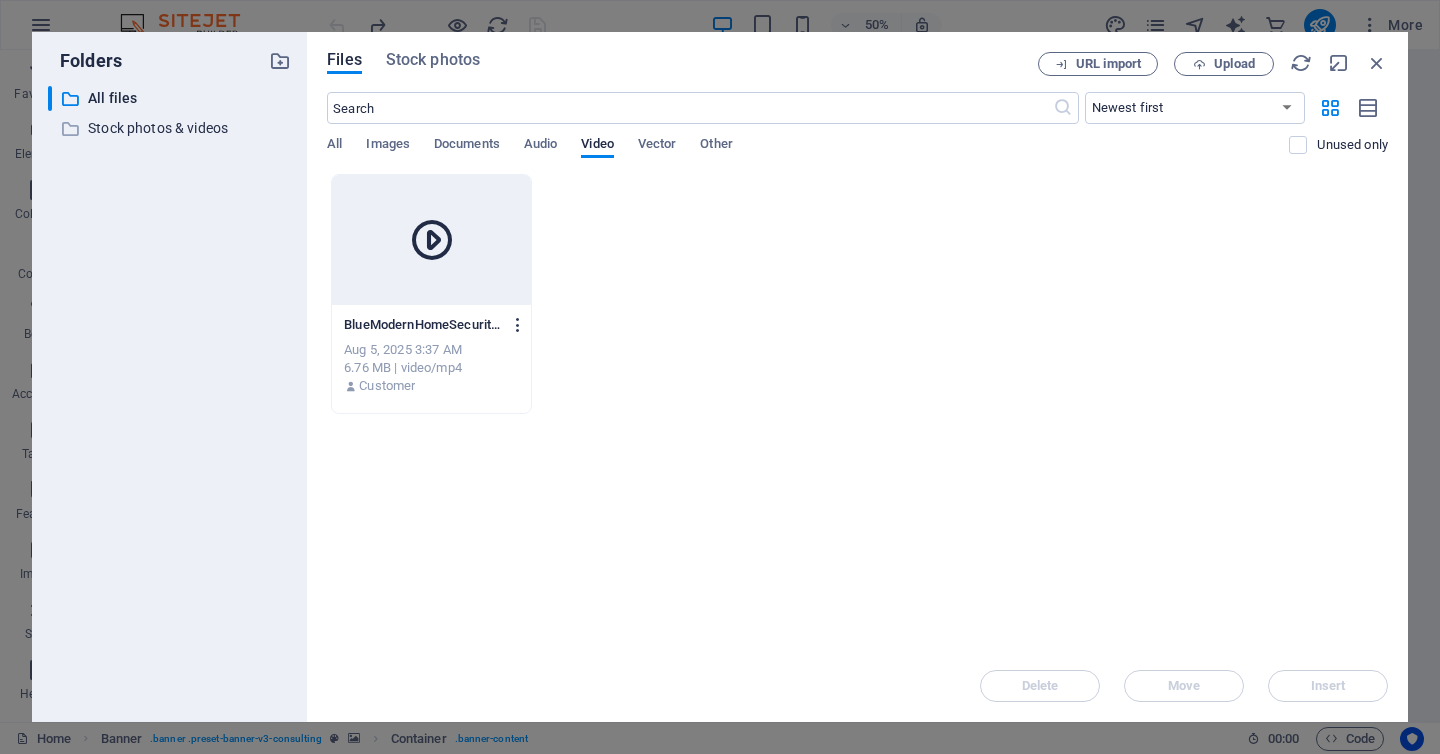 click at bounding box center [518, 325] 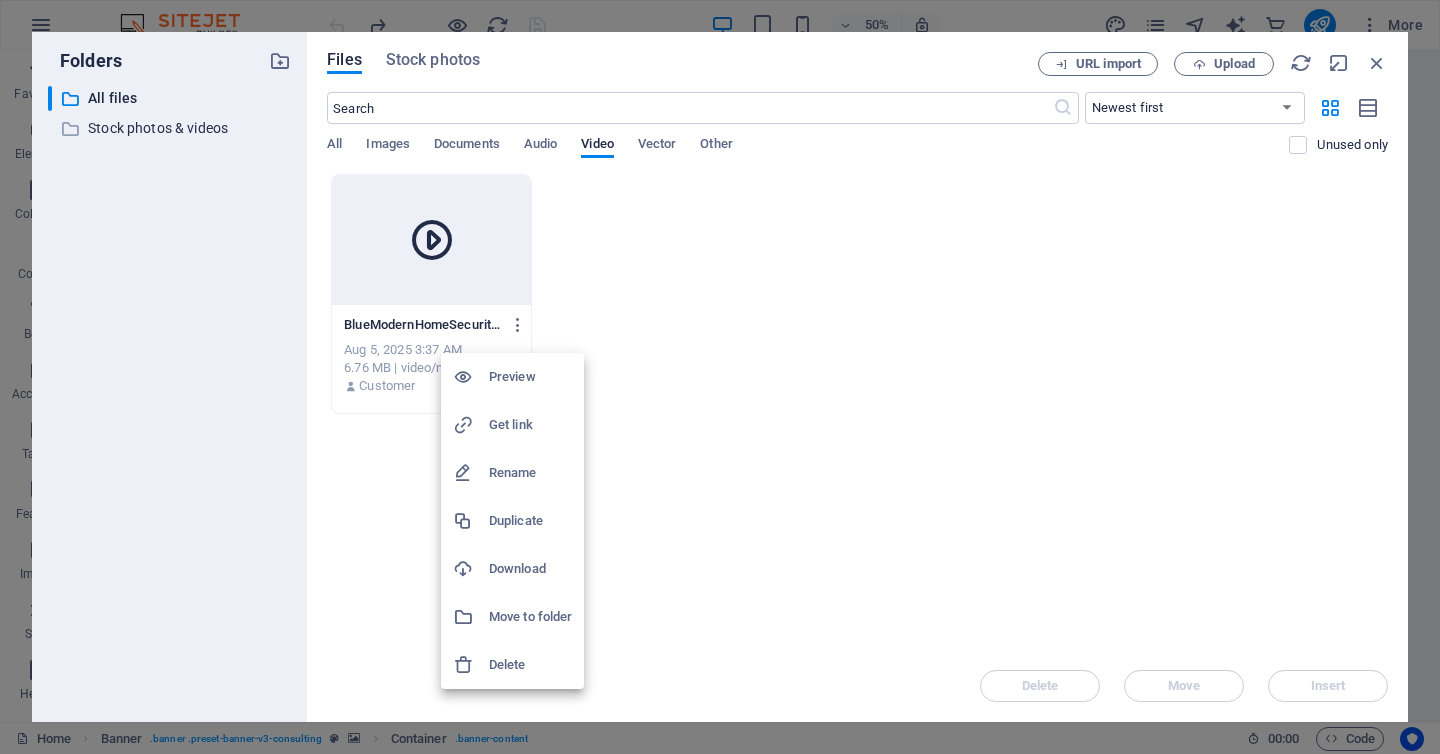 click on "Preview" at bounding box center [530, 377] 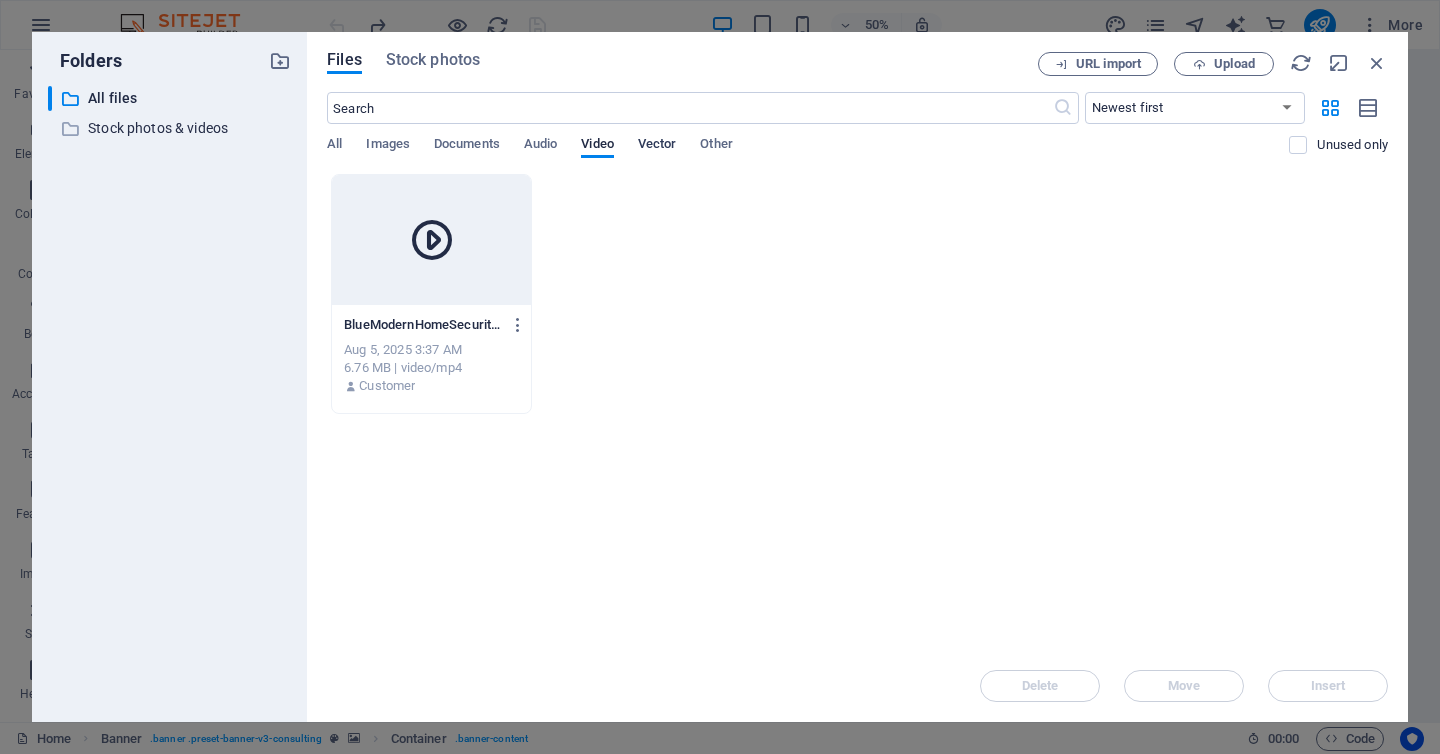 click on "Vector" at bounding box center [657, 146] 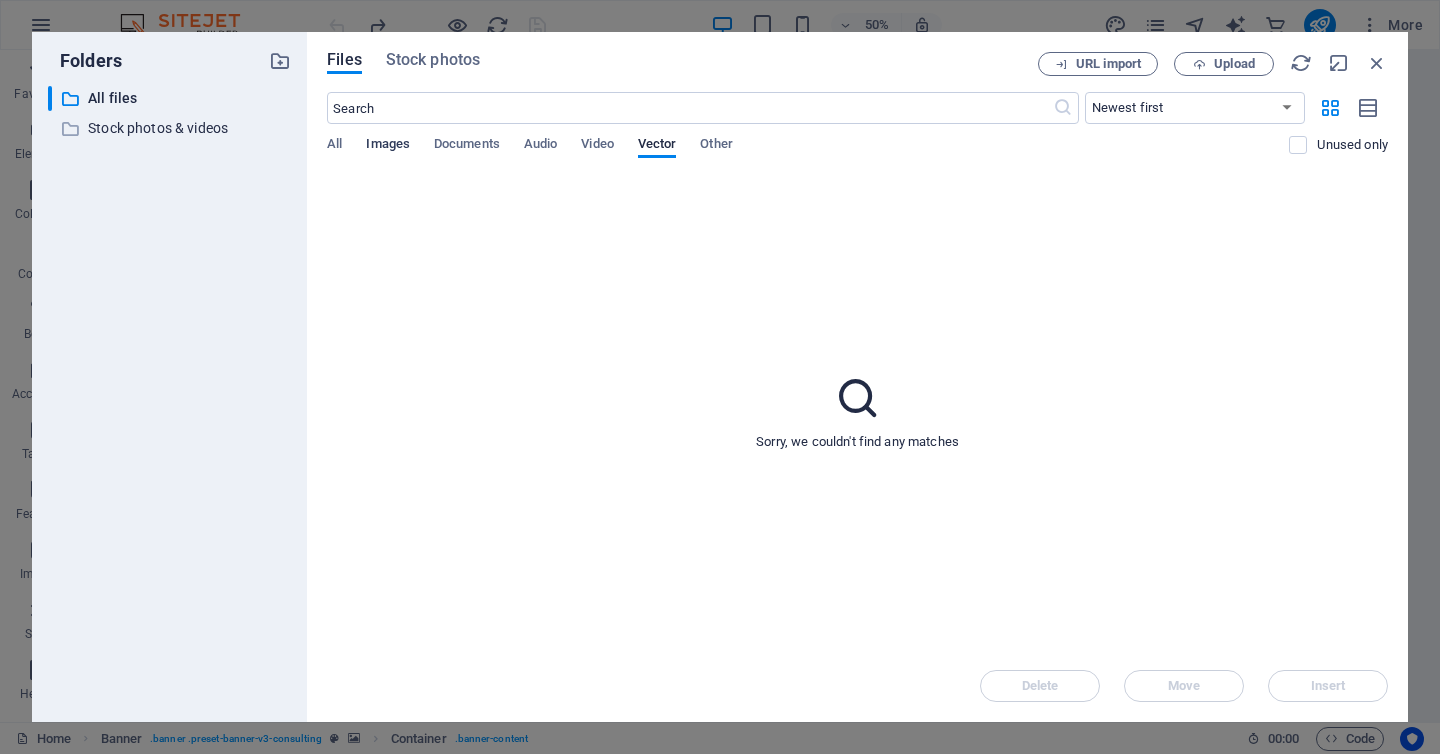 click on "Images" at bounding box center [388, 146] 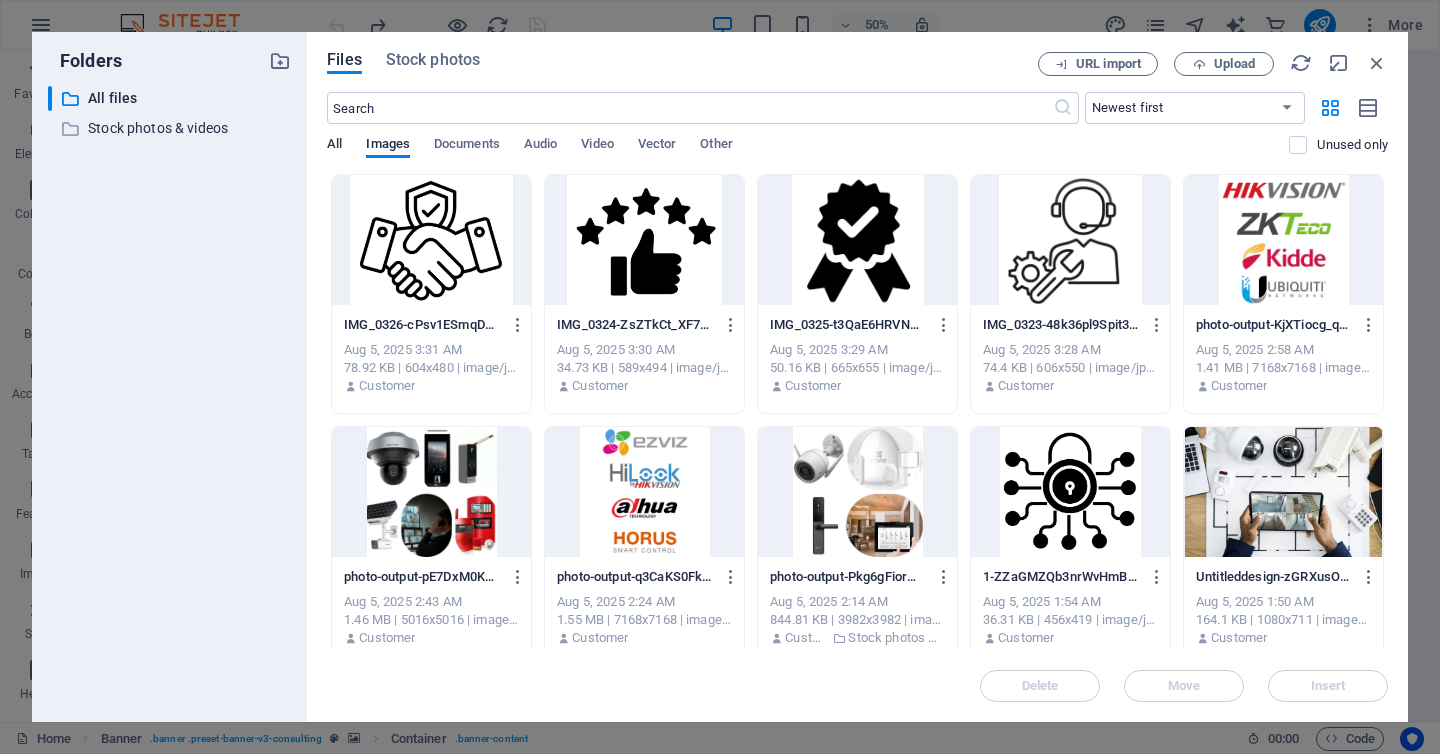click on "All" at bounding box center [334, 146] 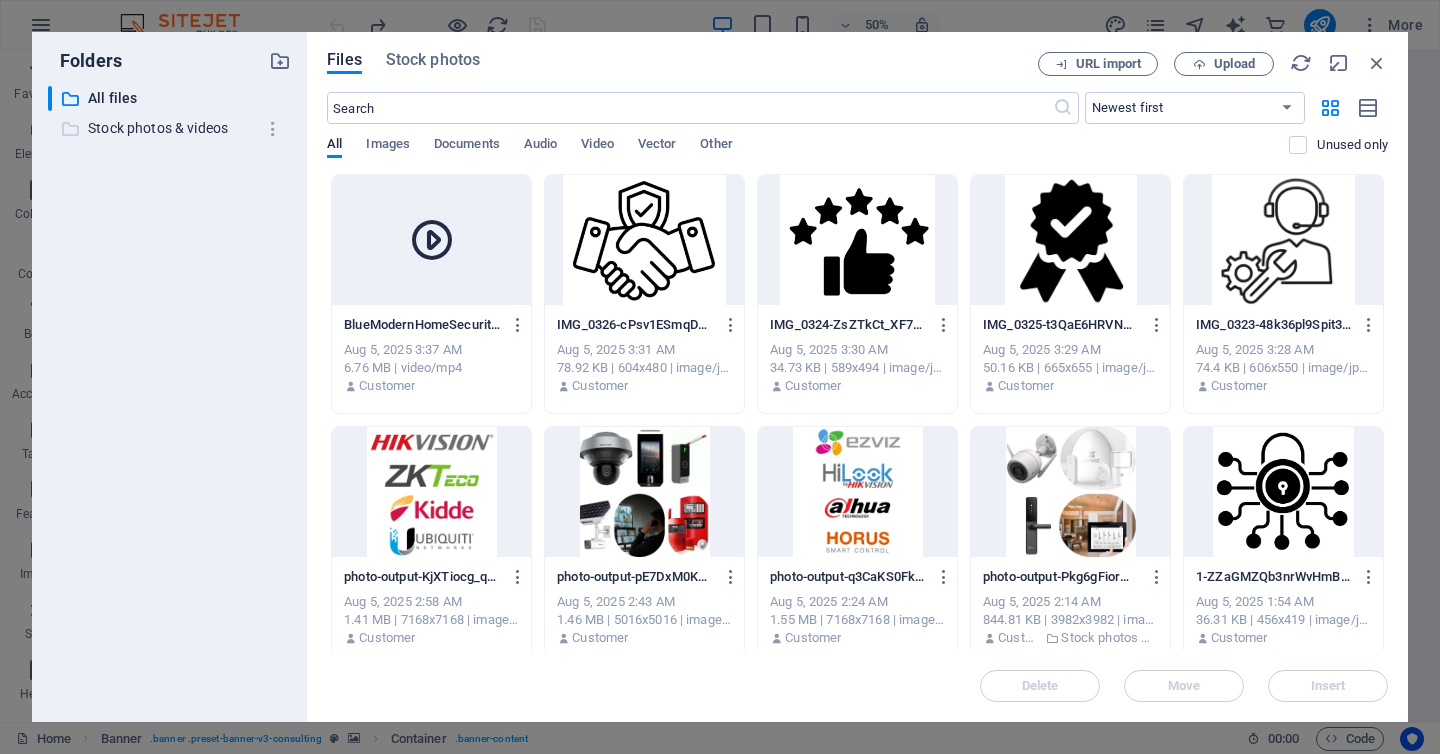 click on "Stock photos & videos" at bounding box center [171, 128] 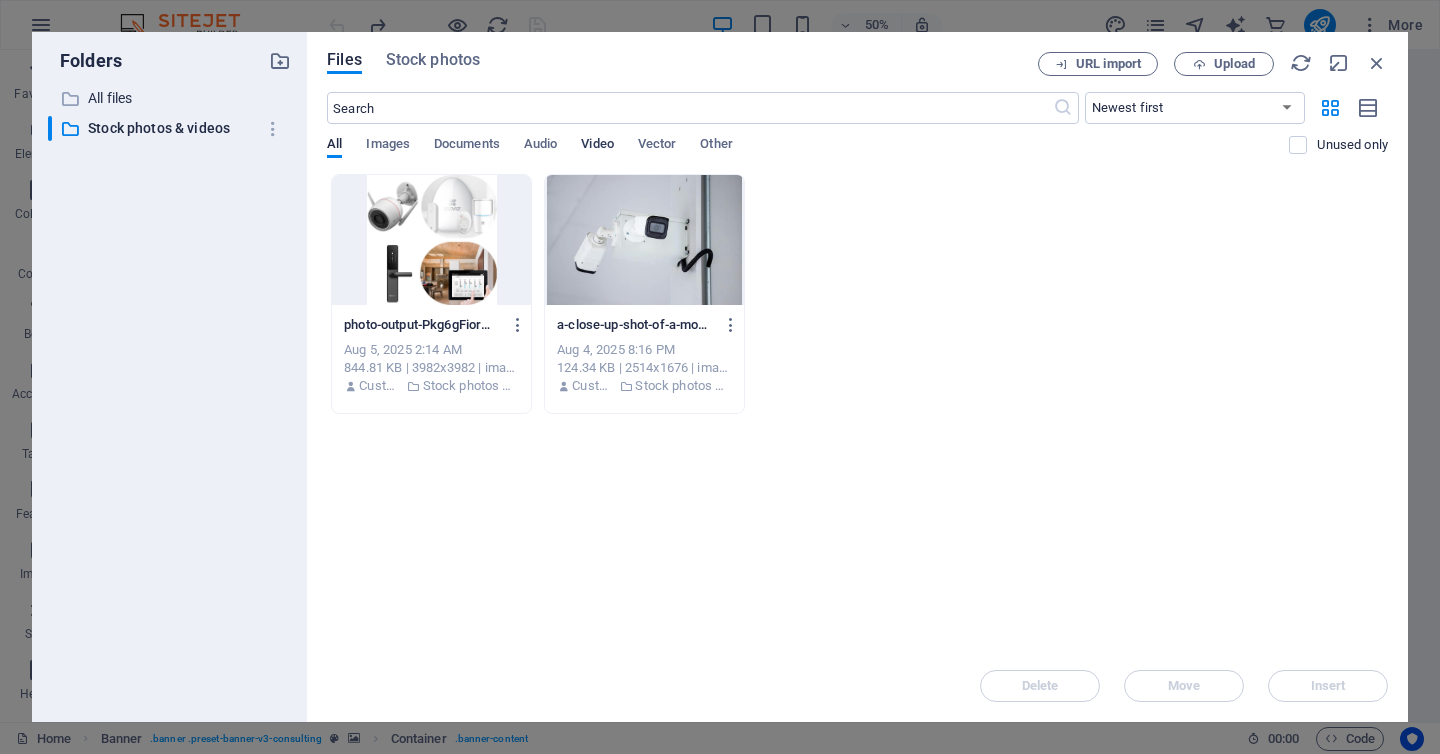 click on "Video" at bounding box center [597, 146] 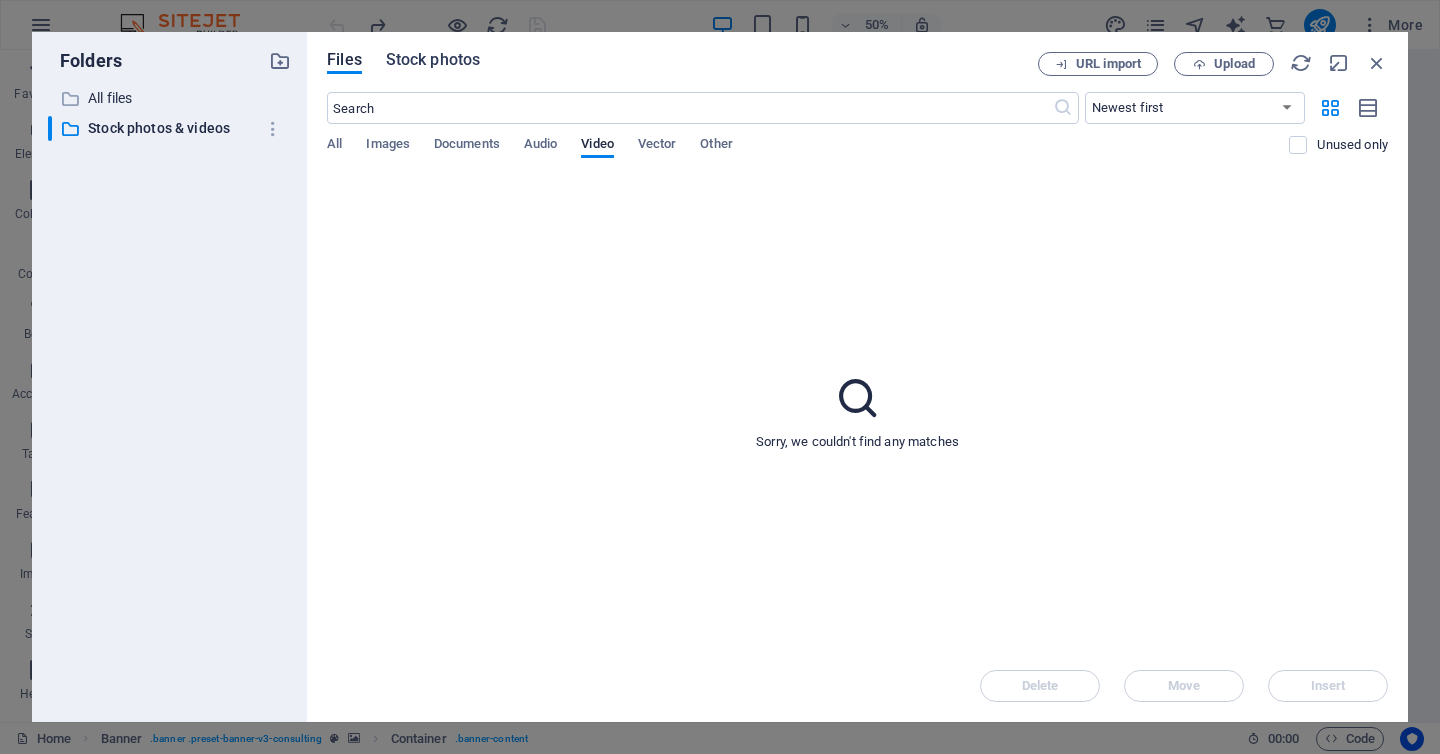 click on "Stock photos" at bounding box center (433, 60) 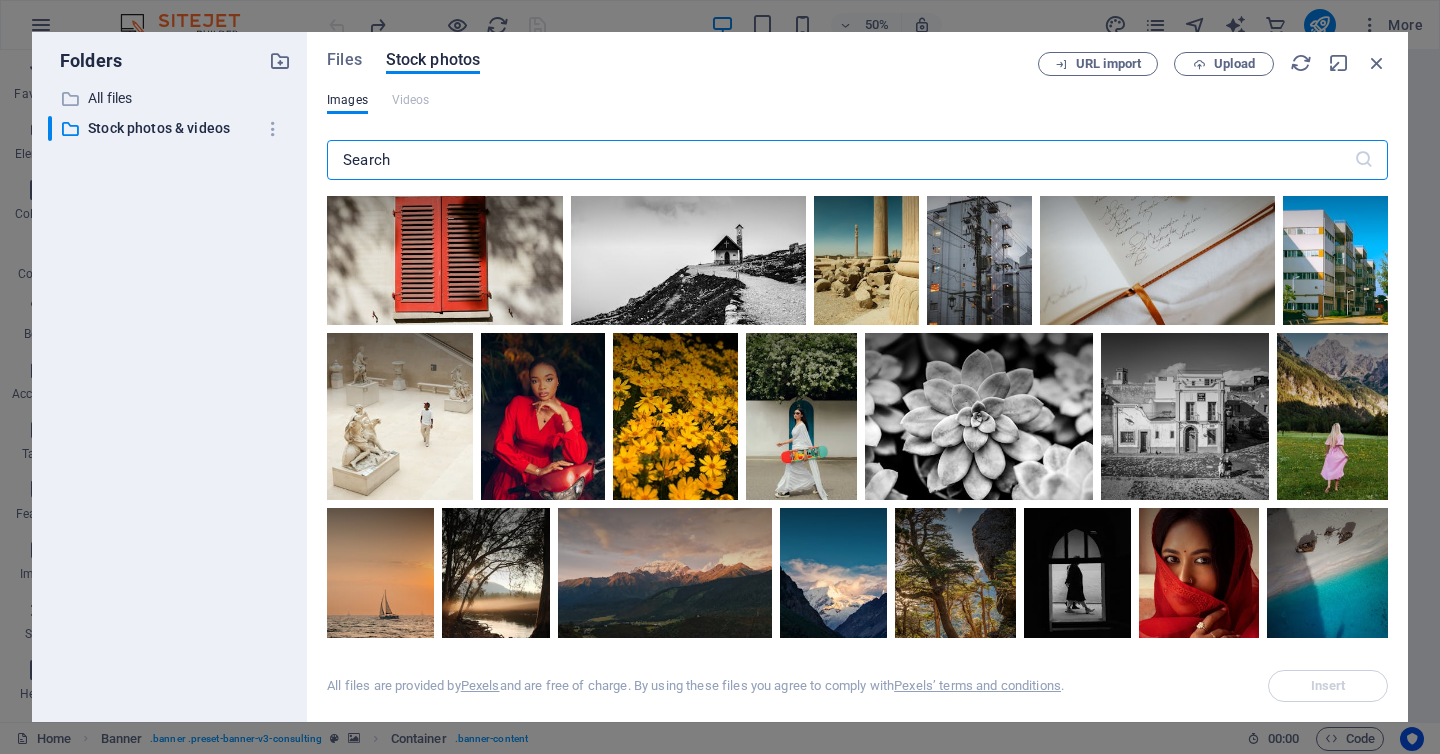 scroll, scrollTop: 630, scrollLeft: 0, axis: vertical 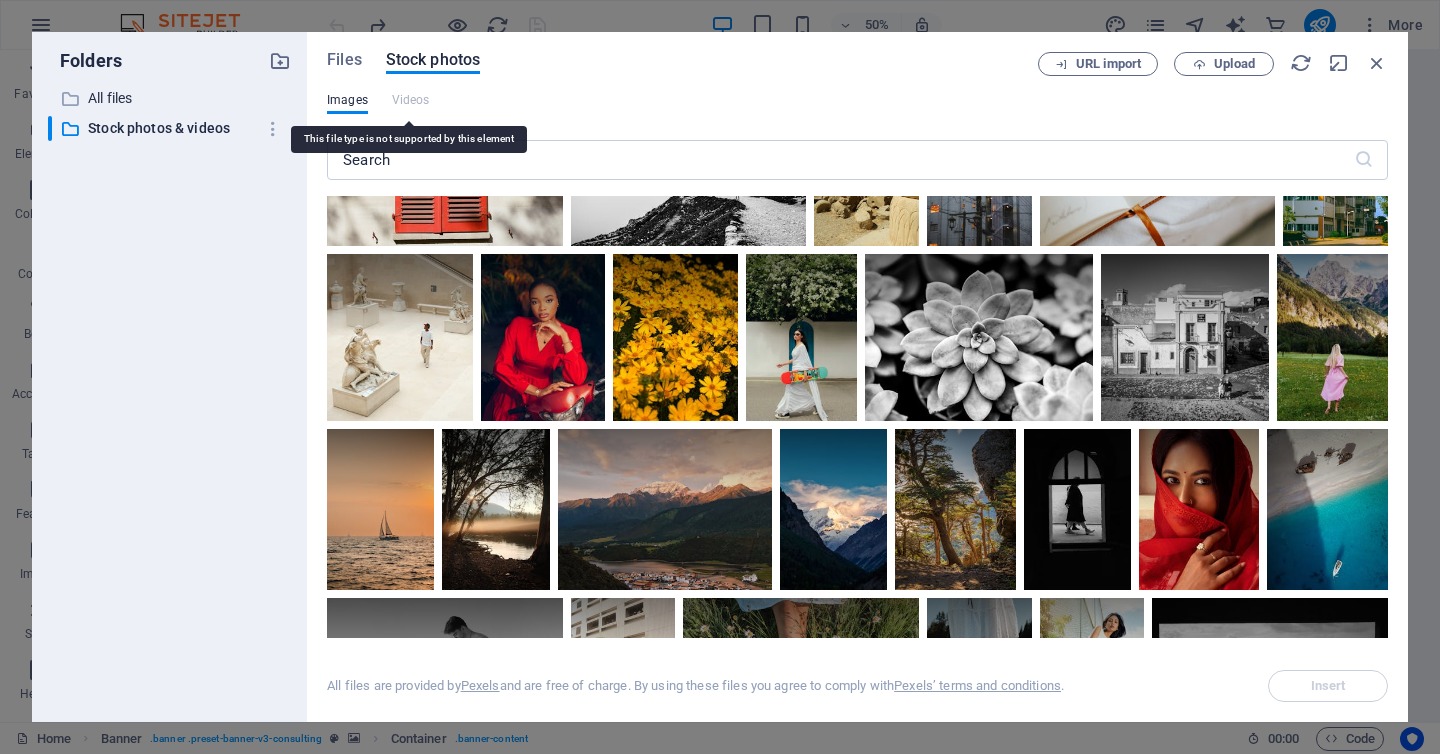 click on "Images Videos" at bounding box center [857, 111] 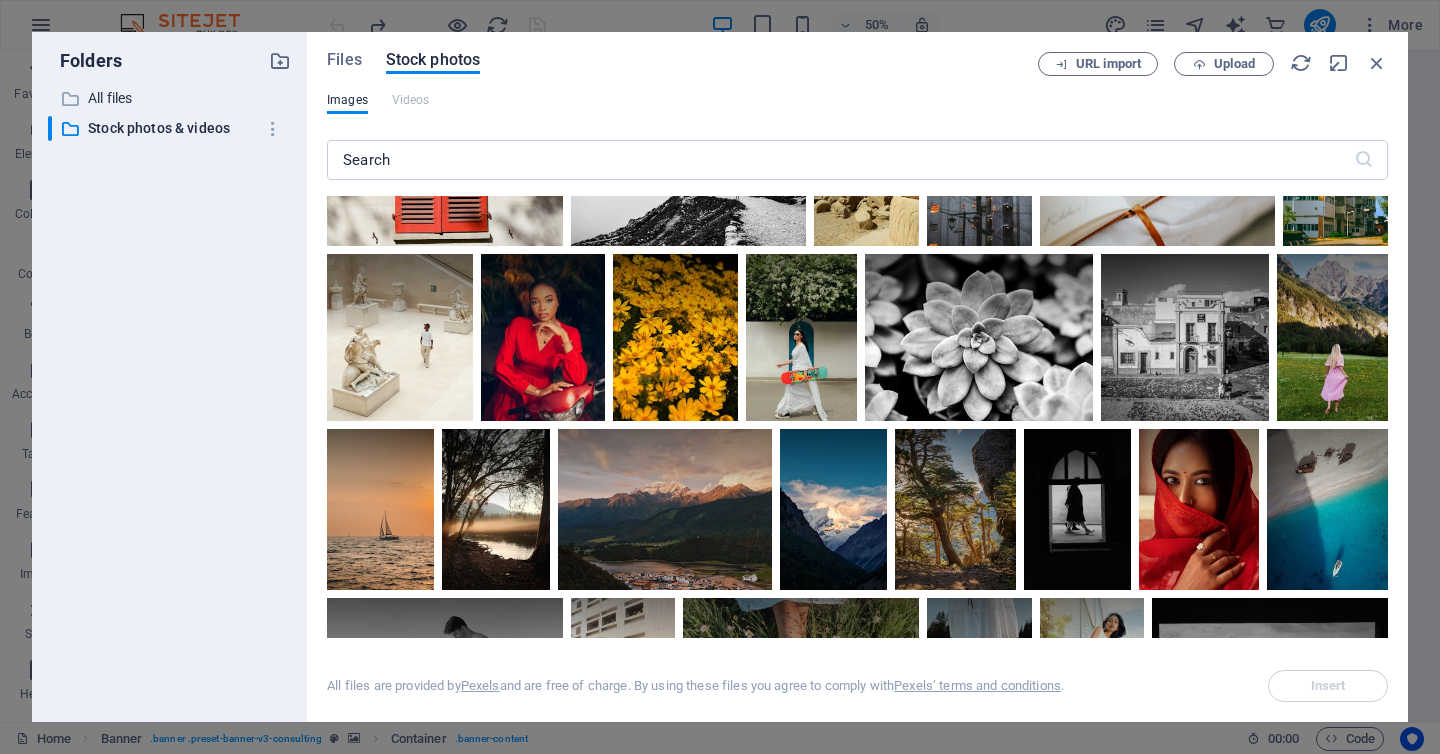 click on "Images Videos" at bounding box center [857, 111] 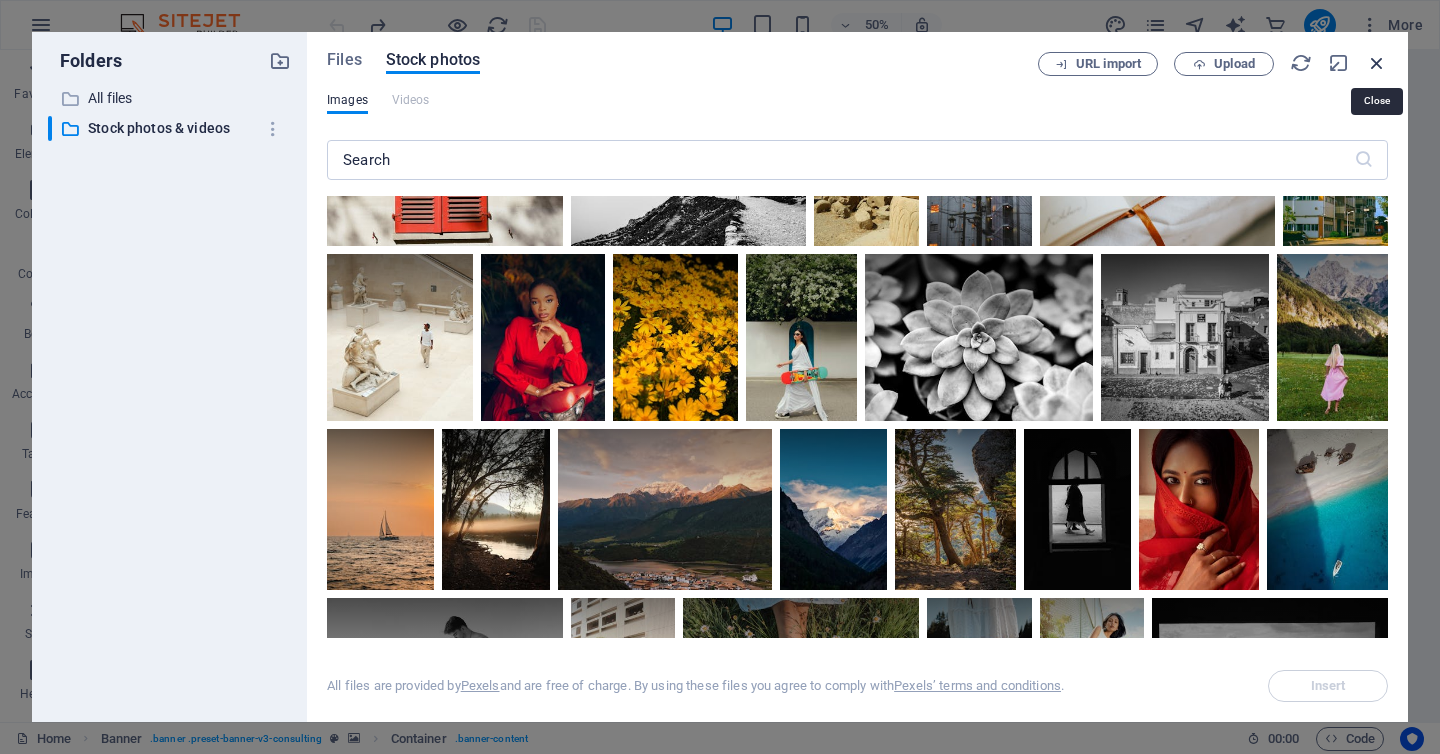 click at bounding box center [1377, 63] 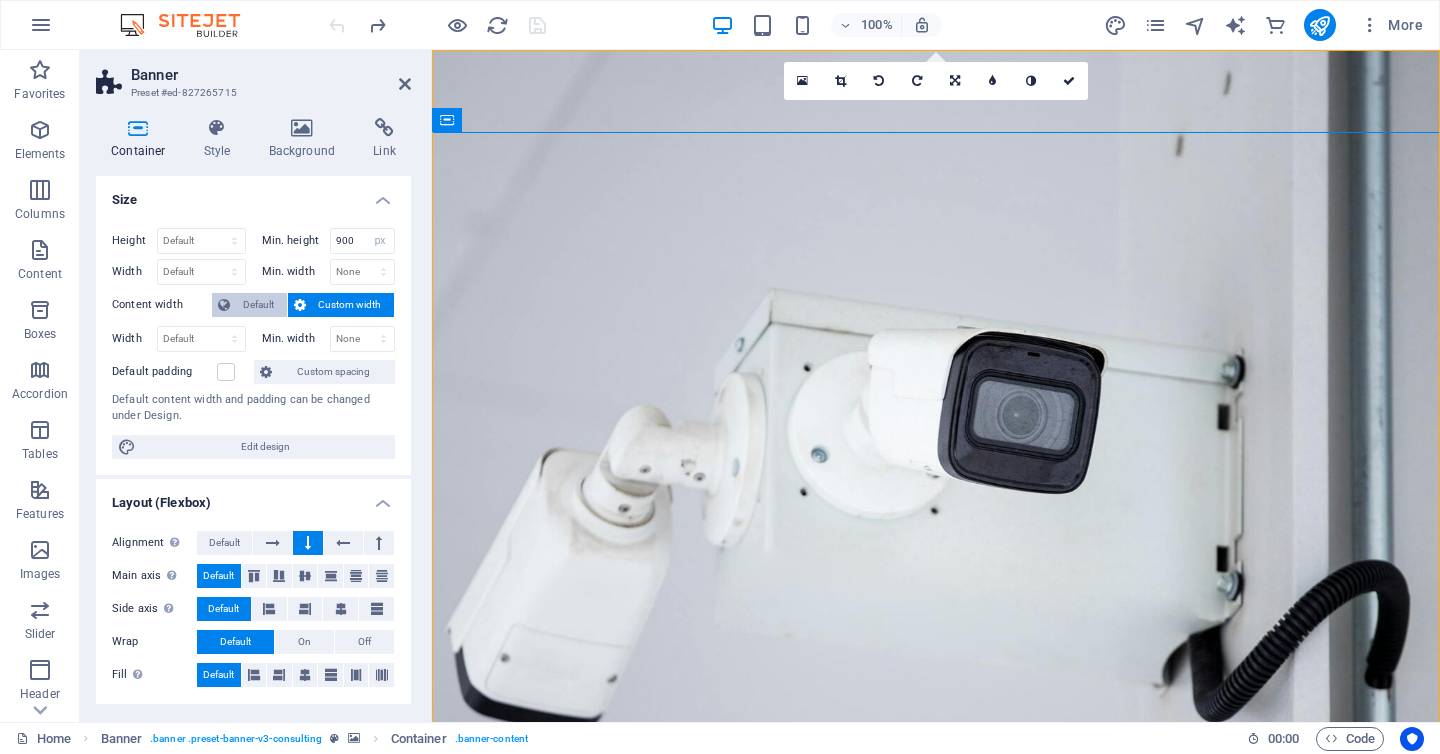 click on "Default" at bounding box center [258, 305] 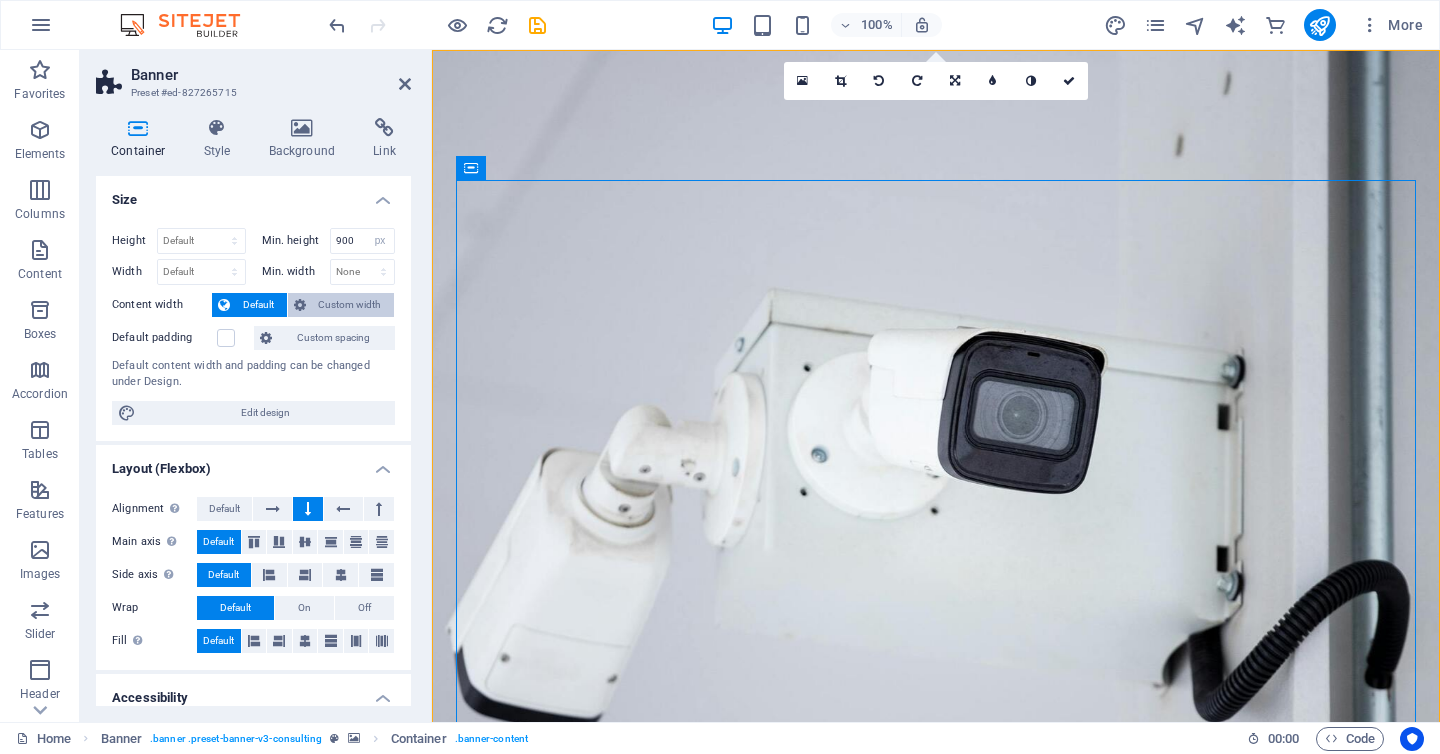 click on "Custom width" at bounding box center (350, 305) 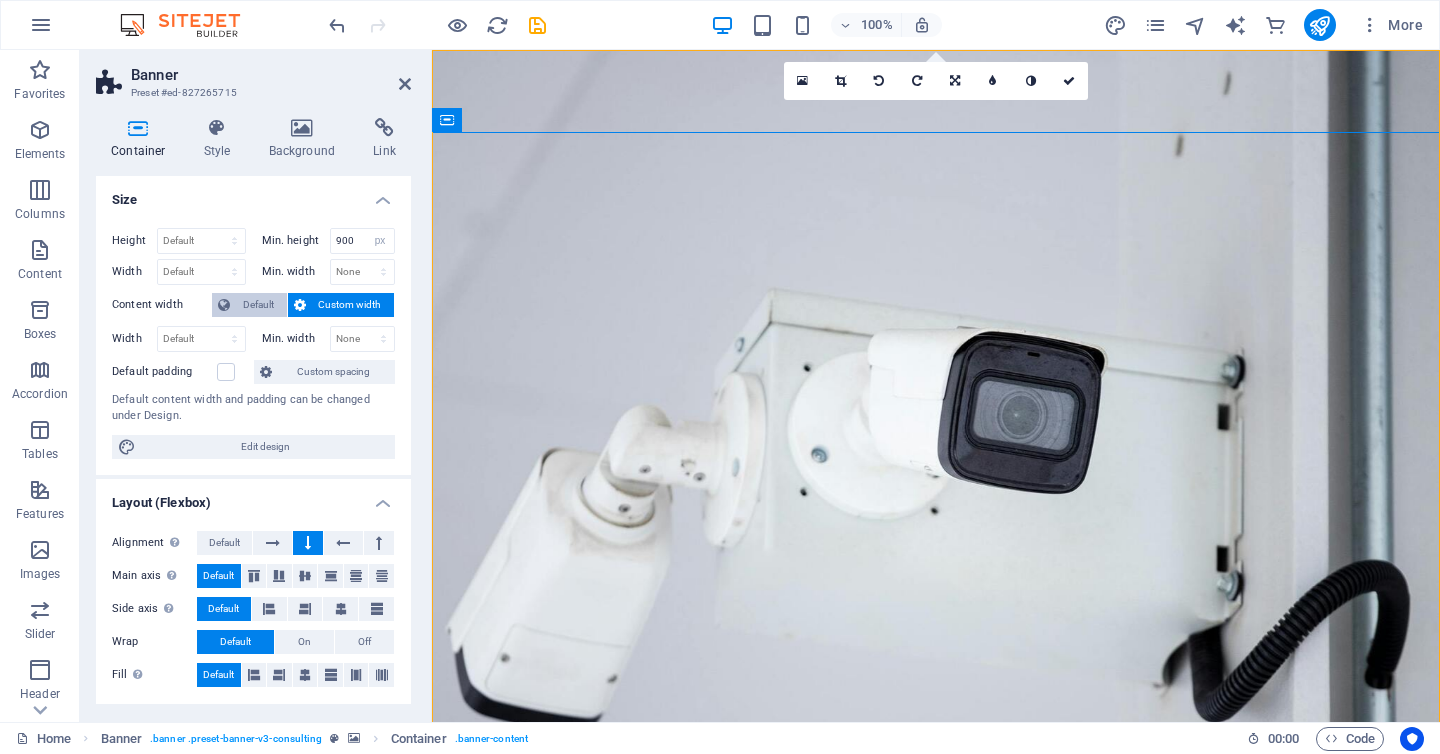 click on "Default" at bounding box center (258, 305) 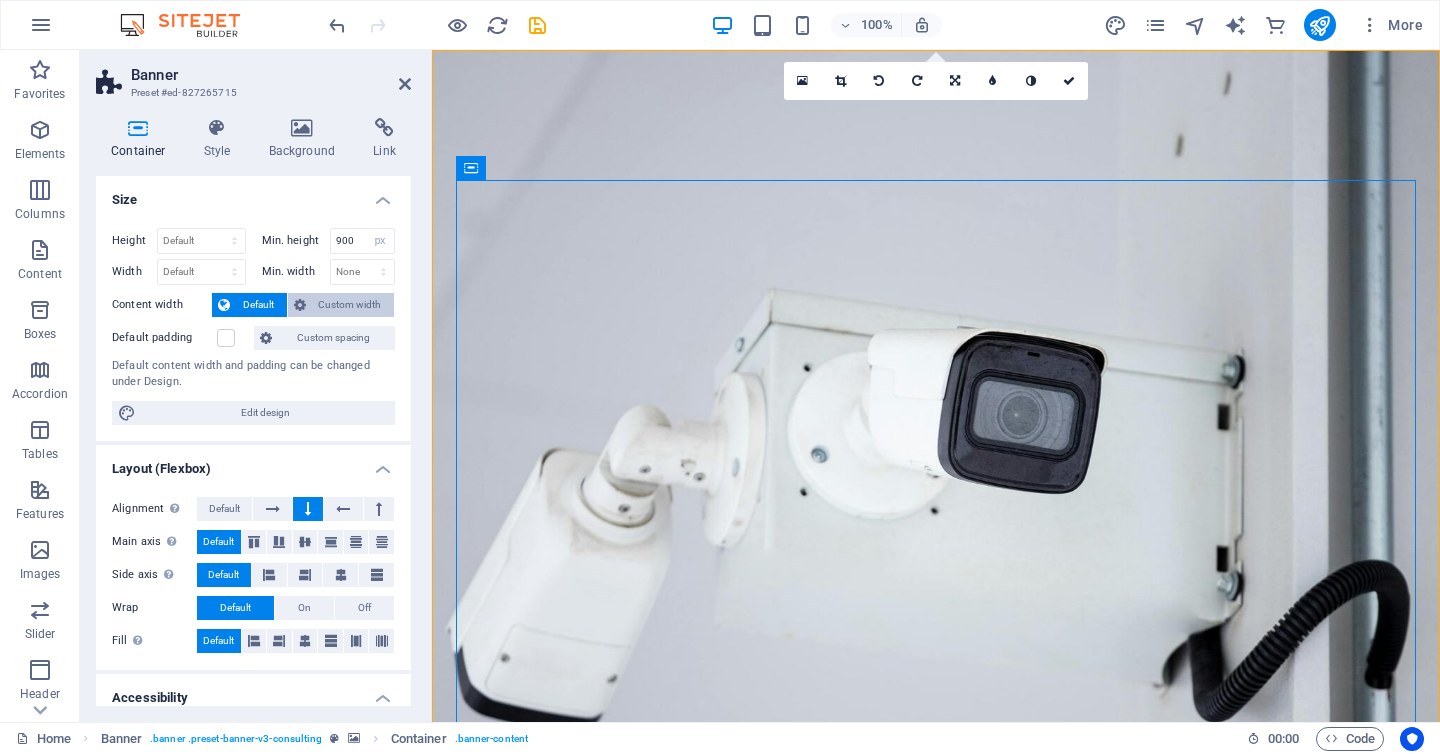click on "Custom width" at bounding box center (350, 305) 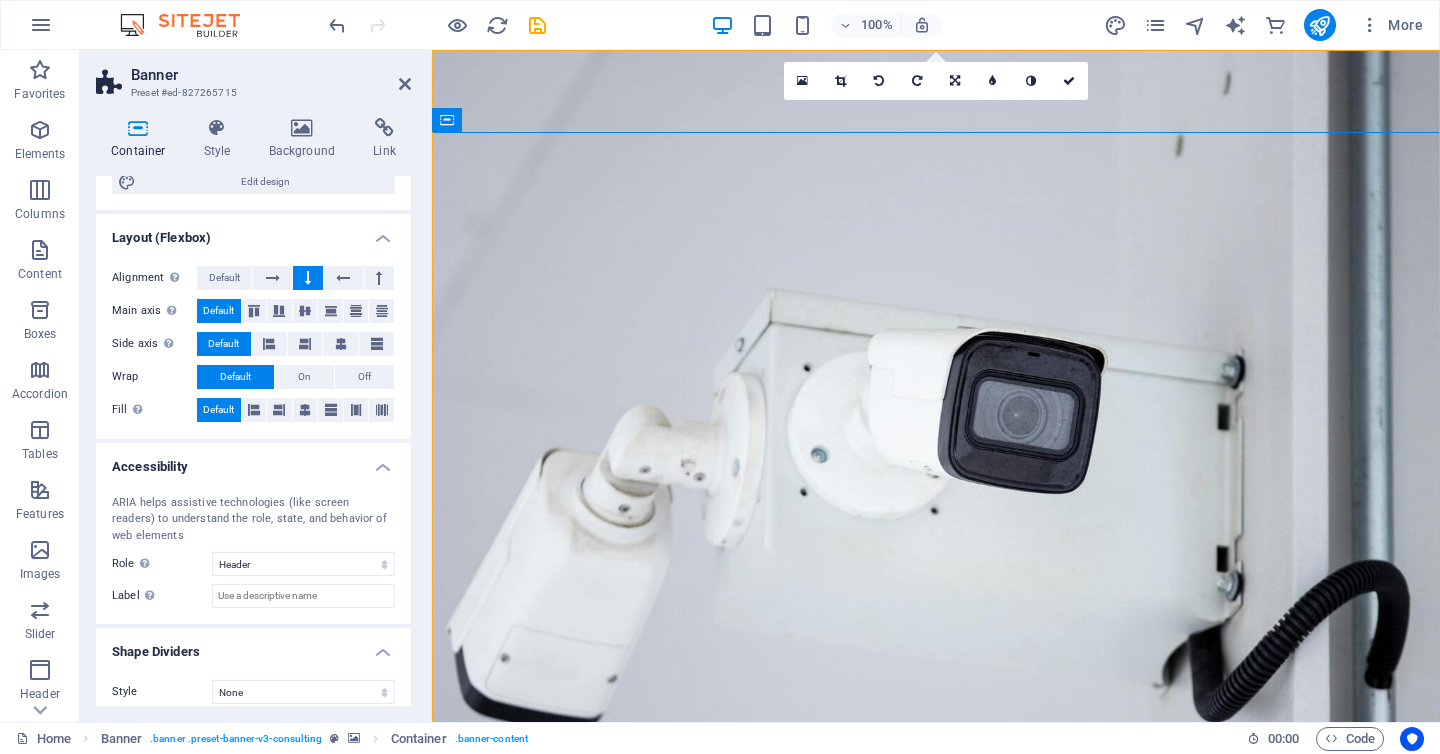 scroll, scrollTop: 279, scrollLeft: 0, axis: vertical 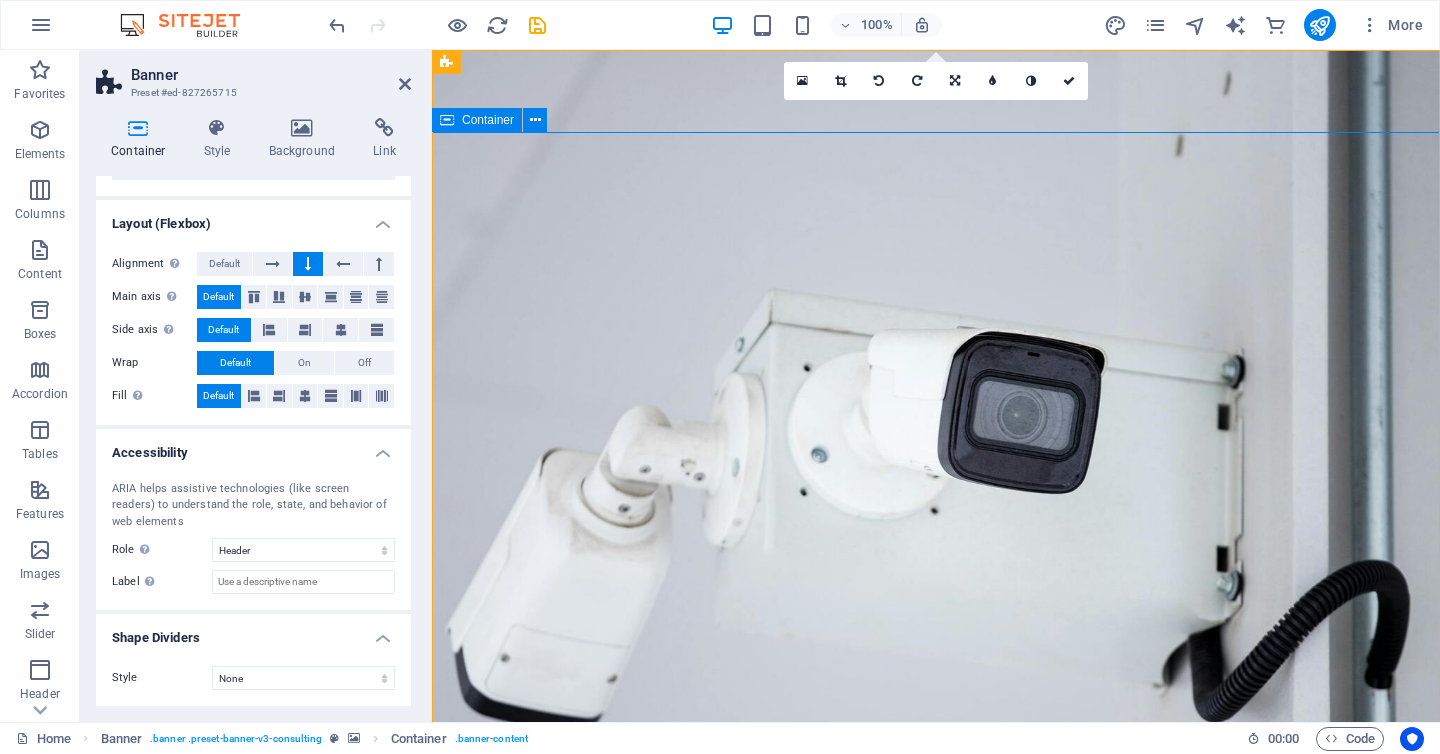 click on "CCTV, ALARMA, CONTROL DE ACCESO, DETECCION DE INCENDIO, PANELES SOLARES Y CENTRALES DE MONITOREO CONTACTANOS" at bounding box center (936, 1259) 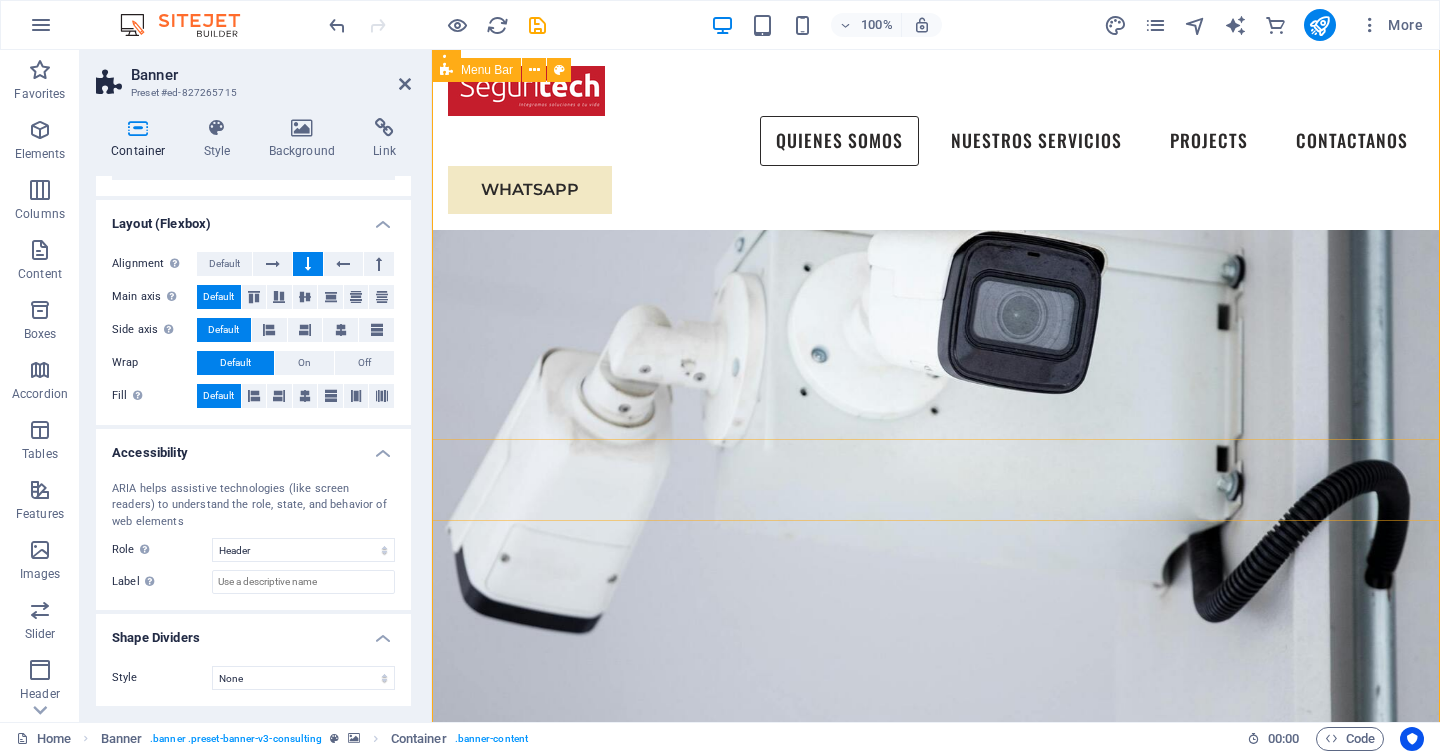 scroll, scrollTop: 0, scrollLeft: 0, axis: both 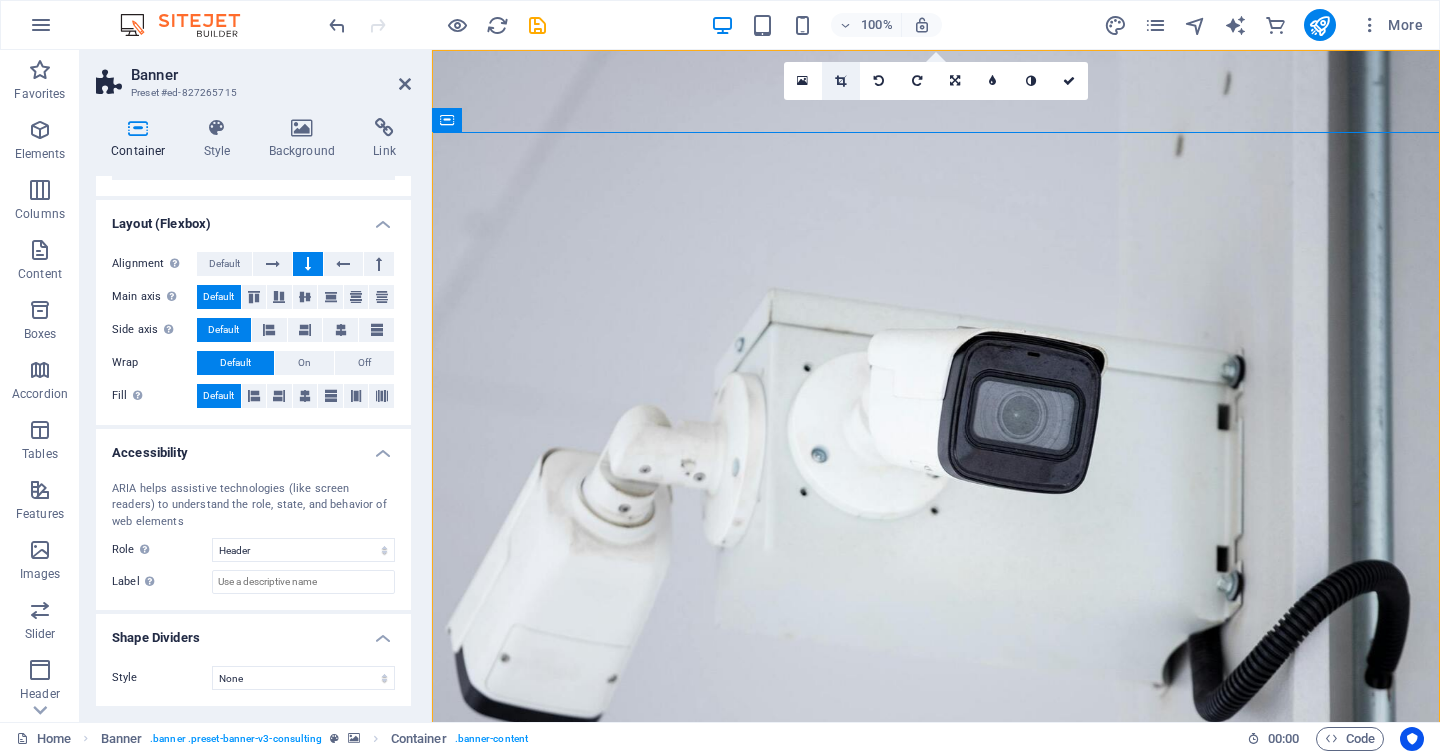 click at bounding box center [841, 81] 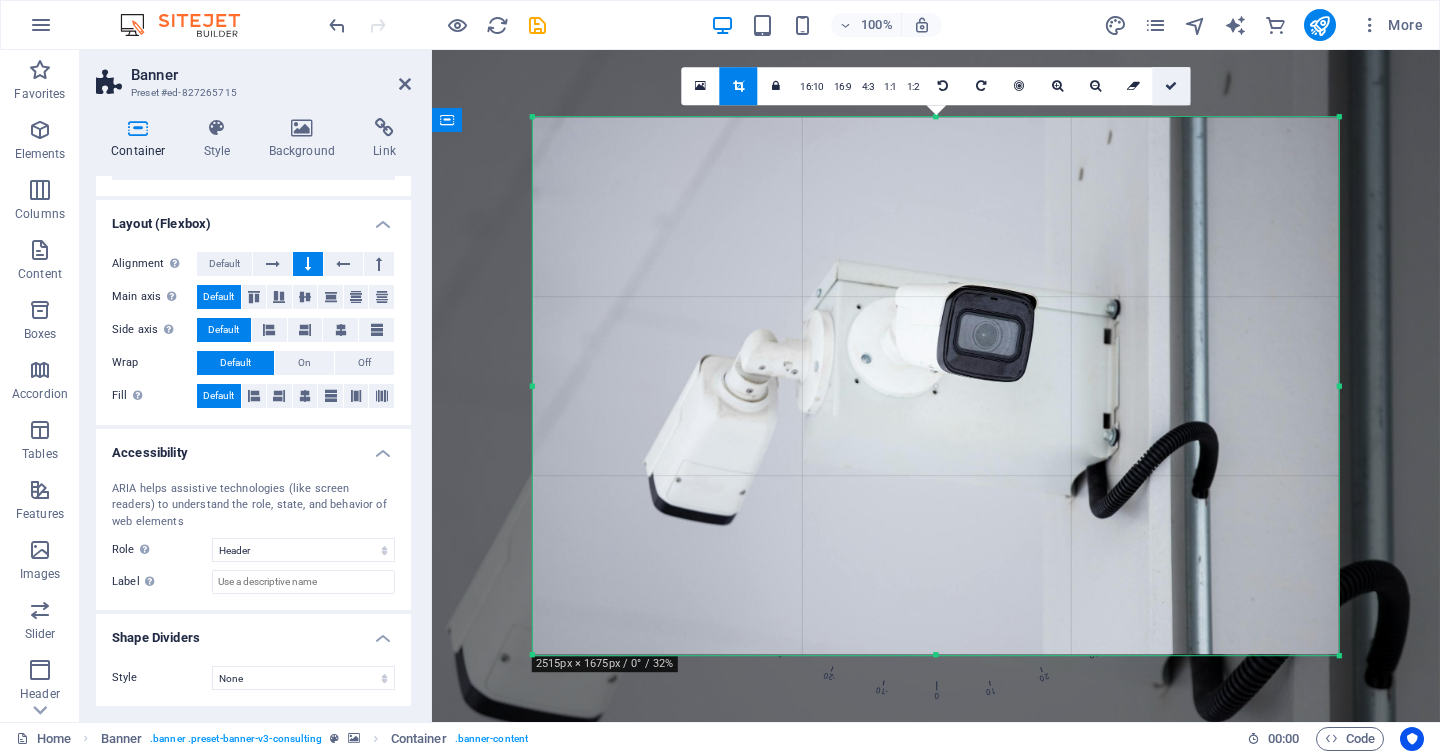 click at bounding box center [1171, 86] 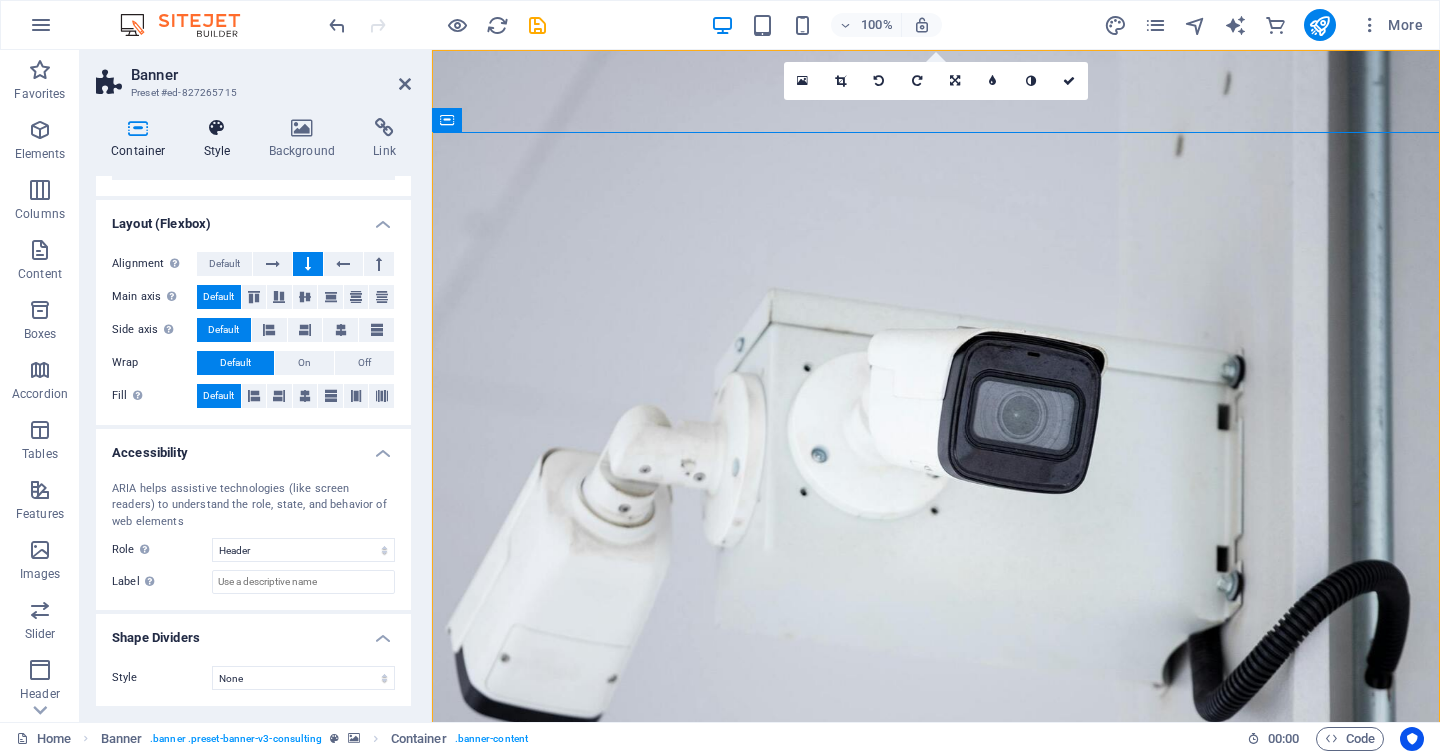 click at bounding box center [217, 128] 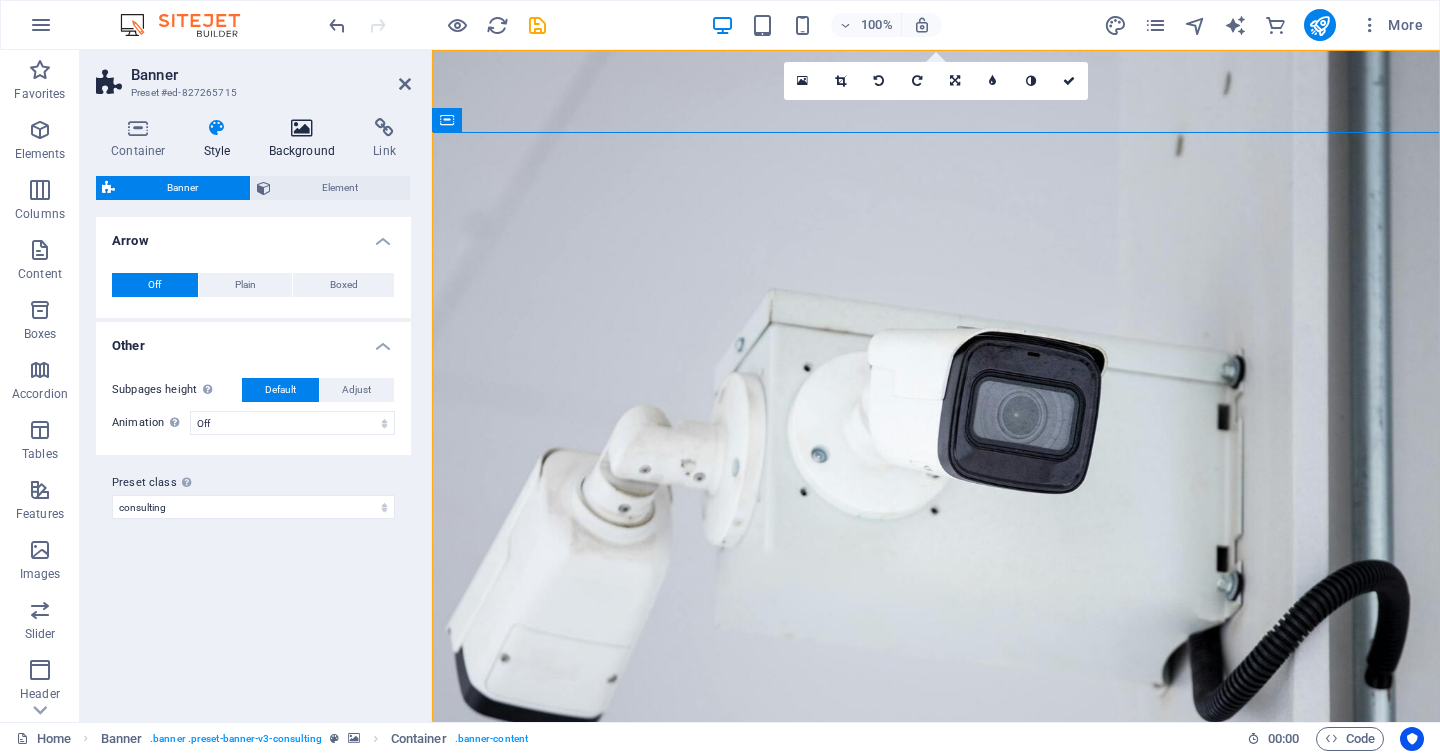 click at bounding box center (302, 128) 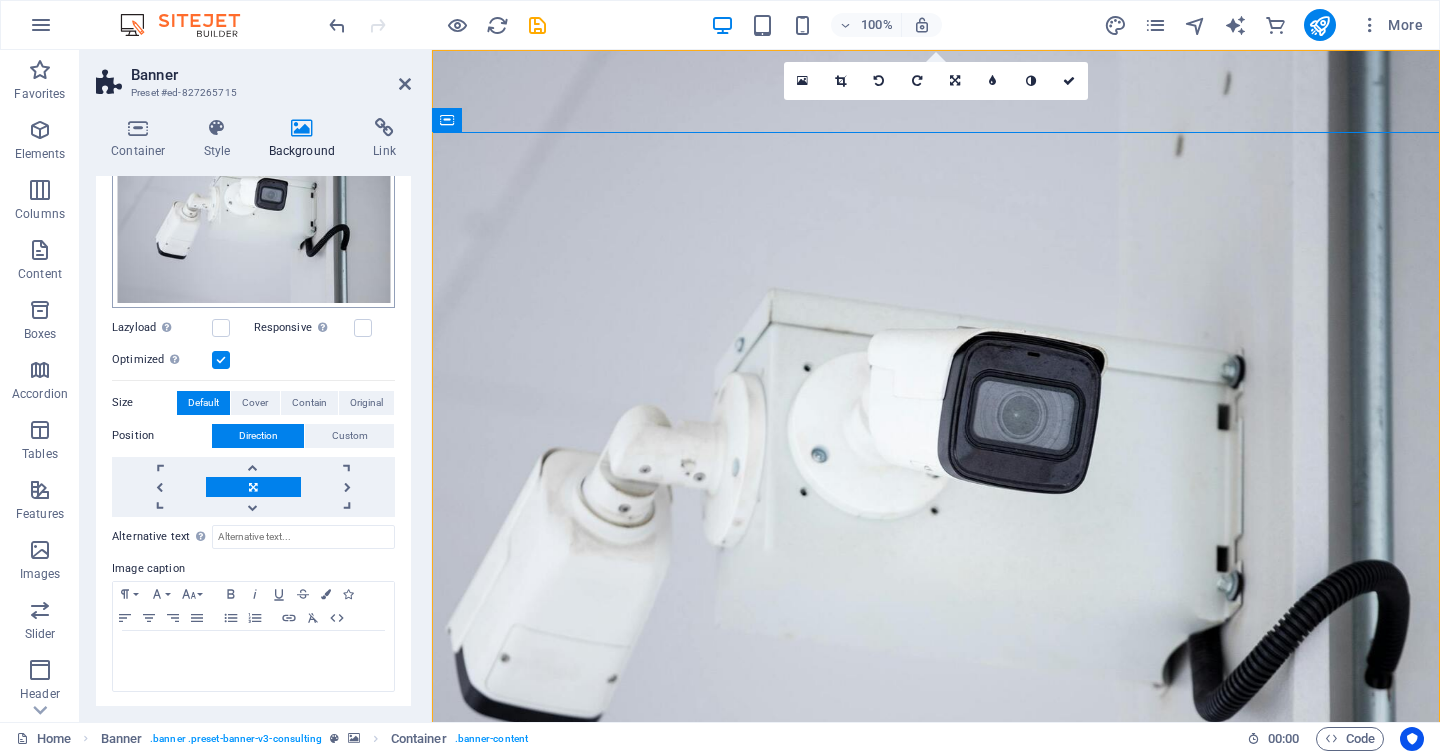 scroll, scrollTop: 0, scrollLeft: 0, axis: both 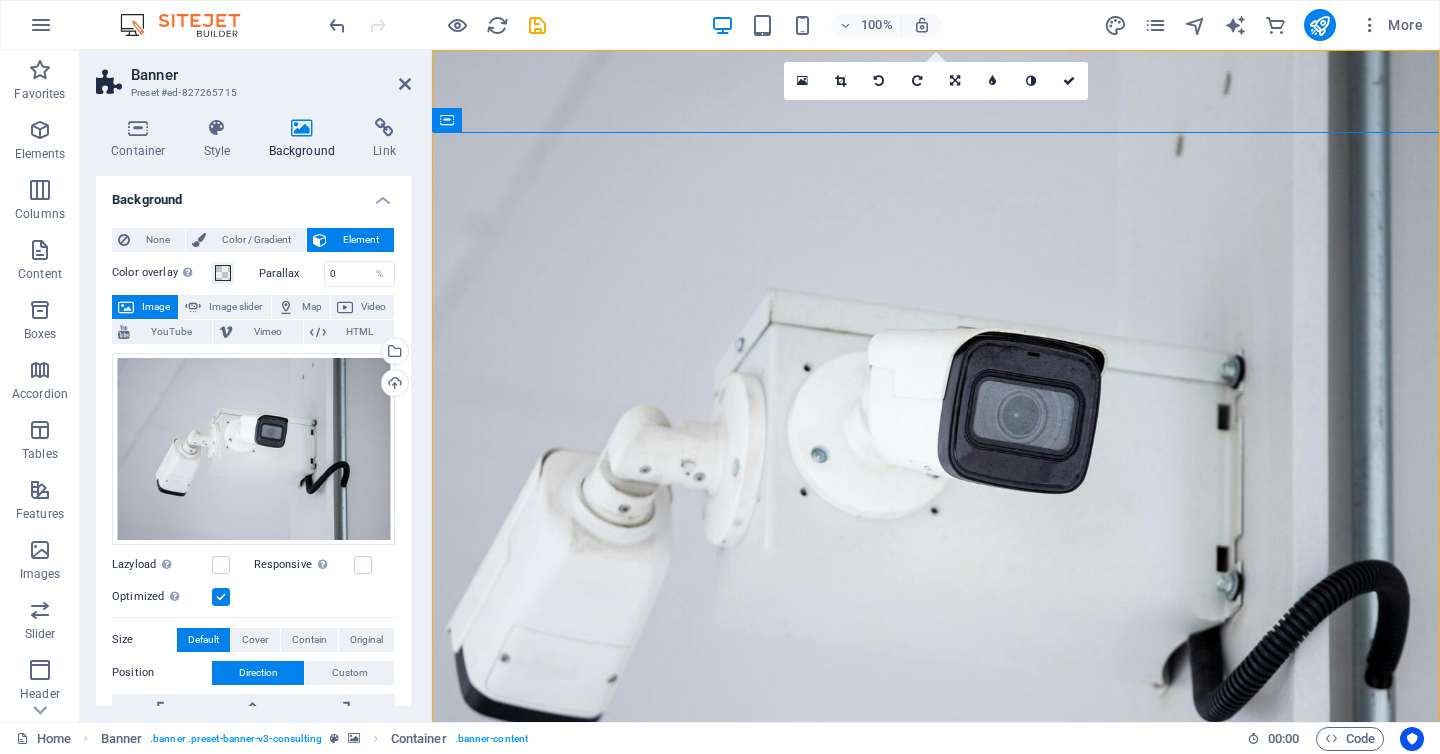 click on "Background" at bounding box center [253, 194] 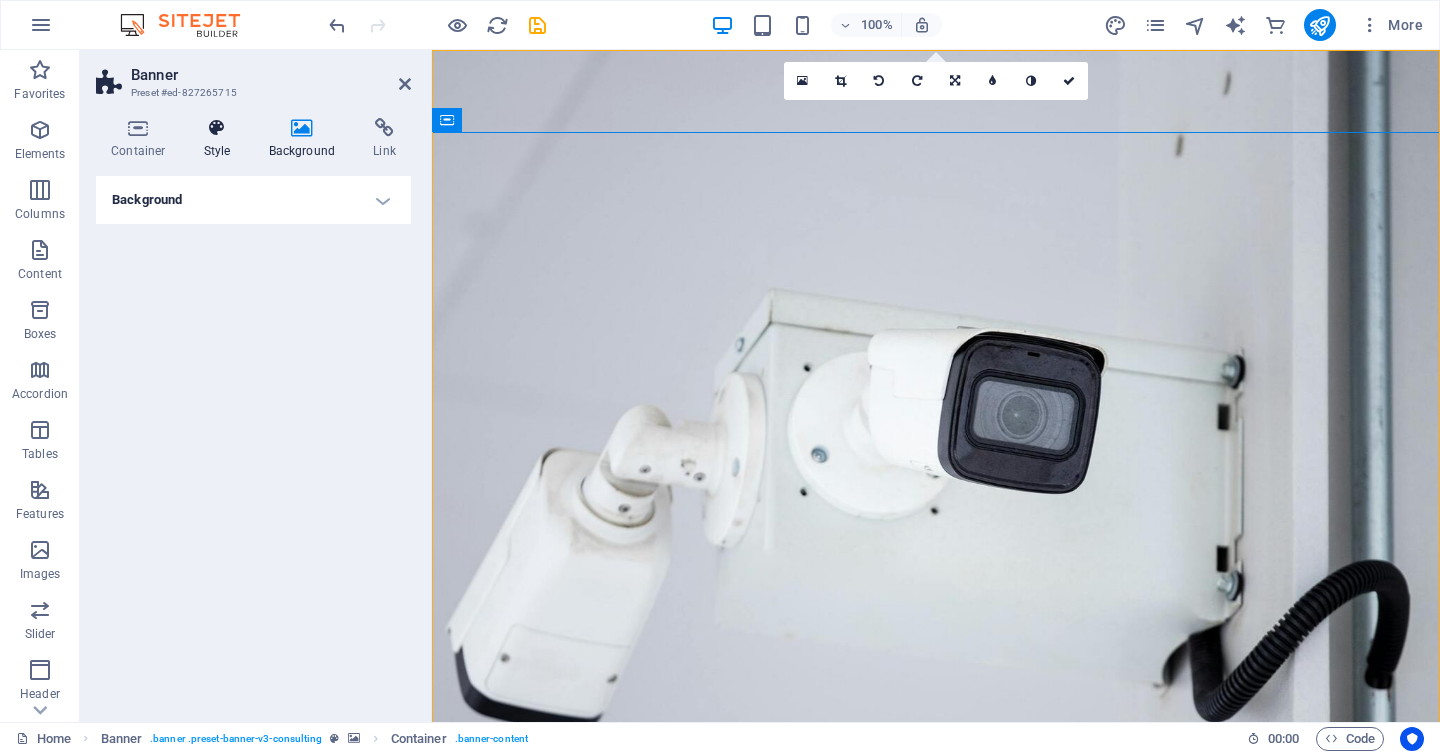 click on "Style" at bounding box center [221, 139] 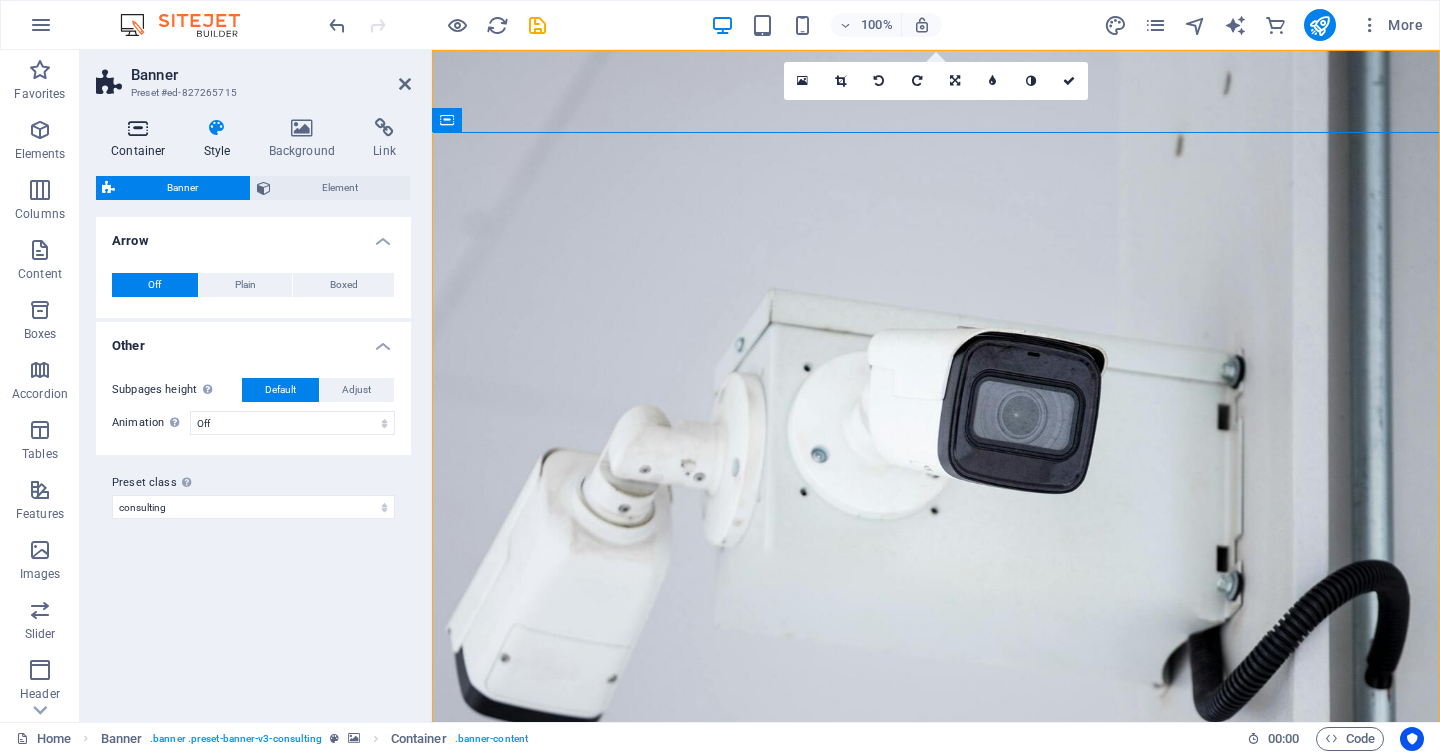 click at bounding box center (138, 128) 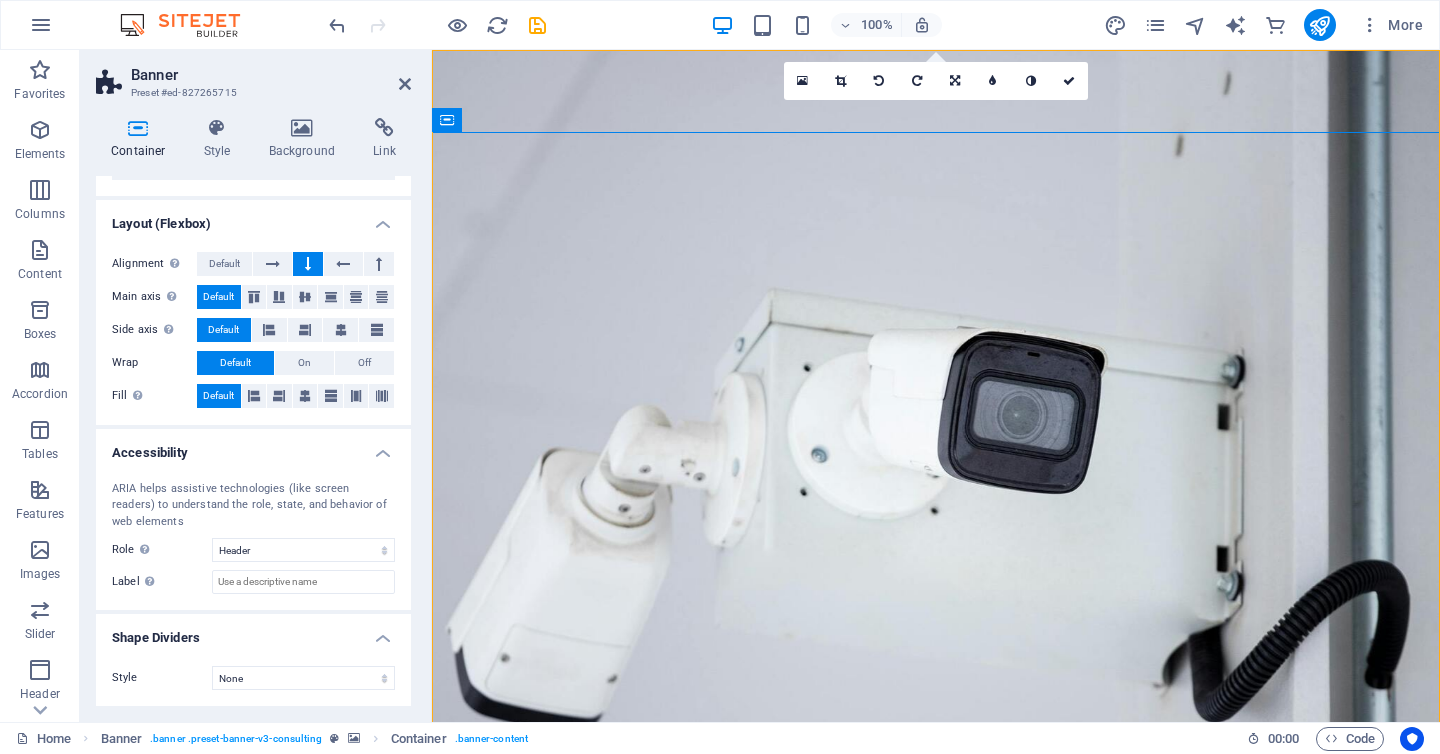 click on "Layout (Flexbox)" at bounding box center (253, 218) 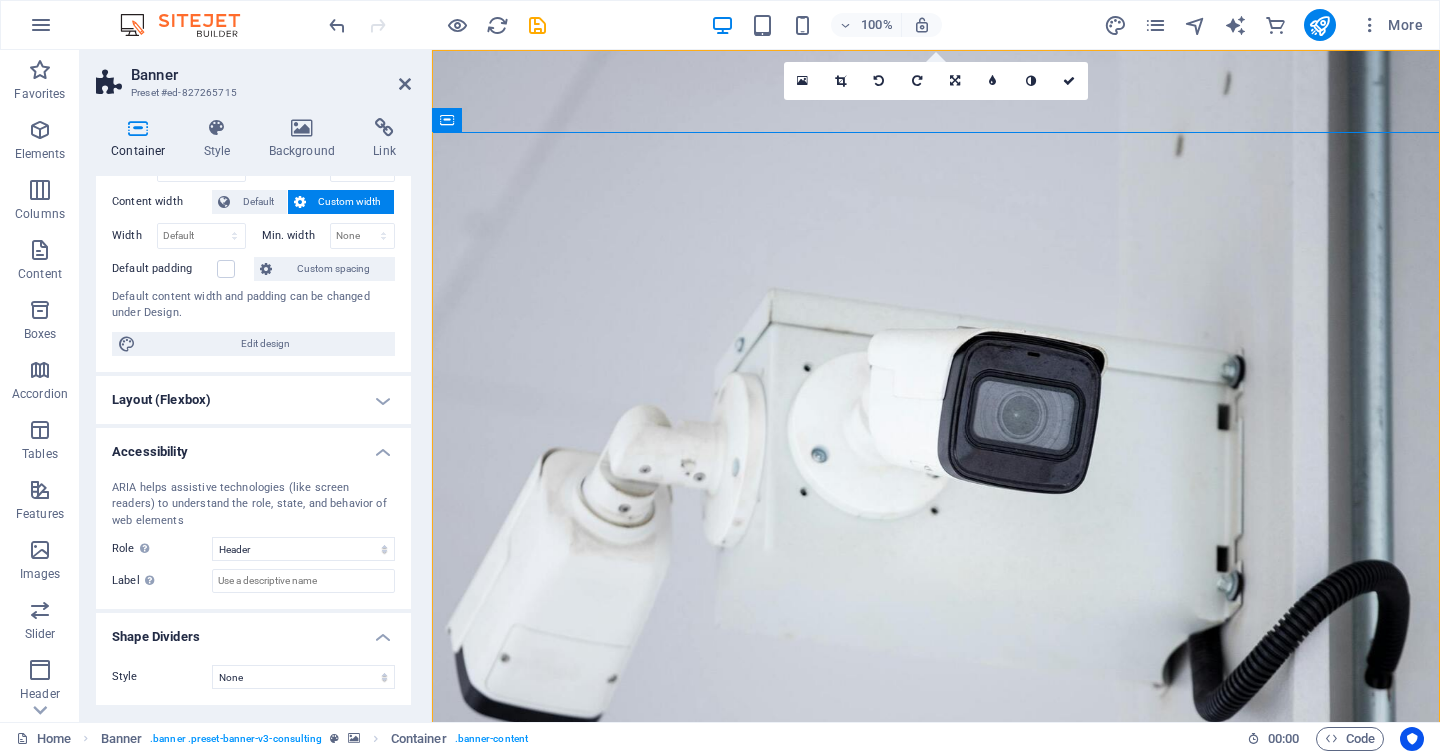 scroll, scrollTop: 102, scrollLeft: 0, axis: vertical 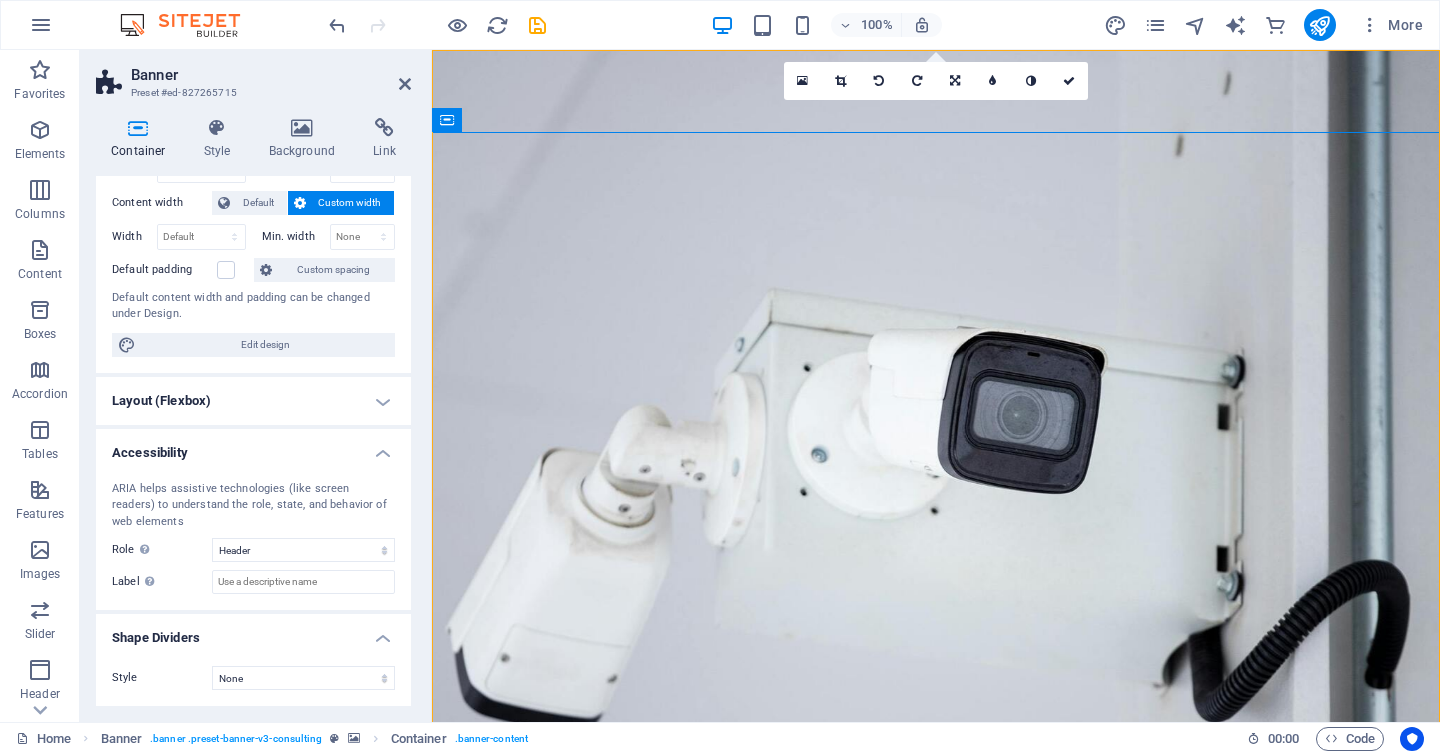 click on "Size Height Default px rem % vh vw Min. height 900 None px rem % vh vw Width Default px rem % em vh vw Min. width None px rem % vh vw Content width Default Custom width Width Default px rem % em vh vw Min. width None px rem % vh vw Default padding Custom spacing Default content width and padding can be changed under Design. Edit design Layout (Flexbox) Alignment Determines the flex direction. Default Main axis Determine how elements should behave along the main axis inside this container (justify content). Default Side axis Control the vertical direction of the element inside of the container (align items). Default Wrap Default On Off Fill Controls the distances and direction of elements on the y-axis across several lines (align content). Default Accessibility ARIA helps assistive technologies (like screen readers) to understand the role, state, and behavior of web elements Role The ARIA role defines the purpose of an element.  Here you can find all explanations and recommendations None Alert Article Banner %" at bounding box center [253, 390] 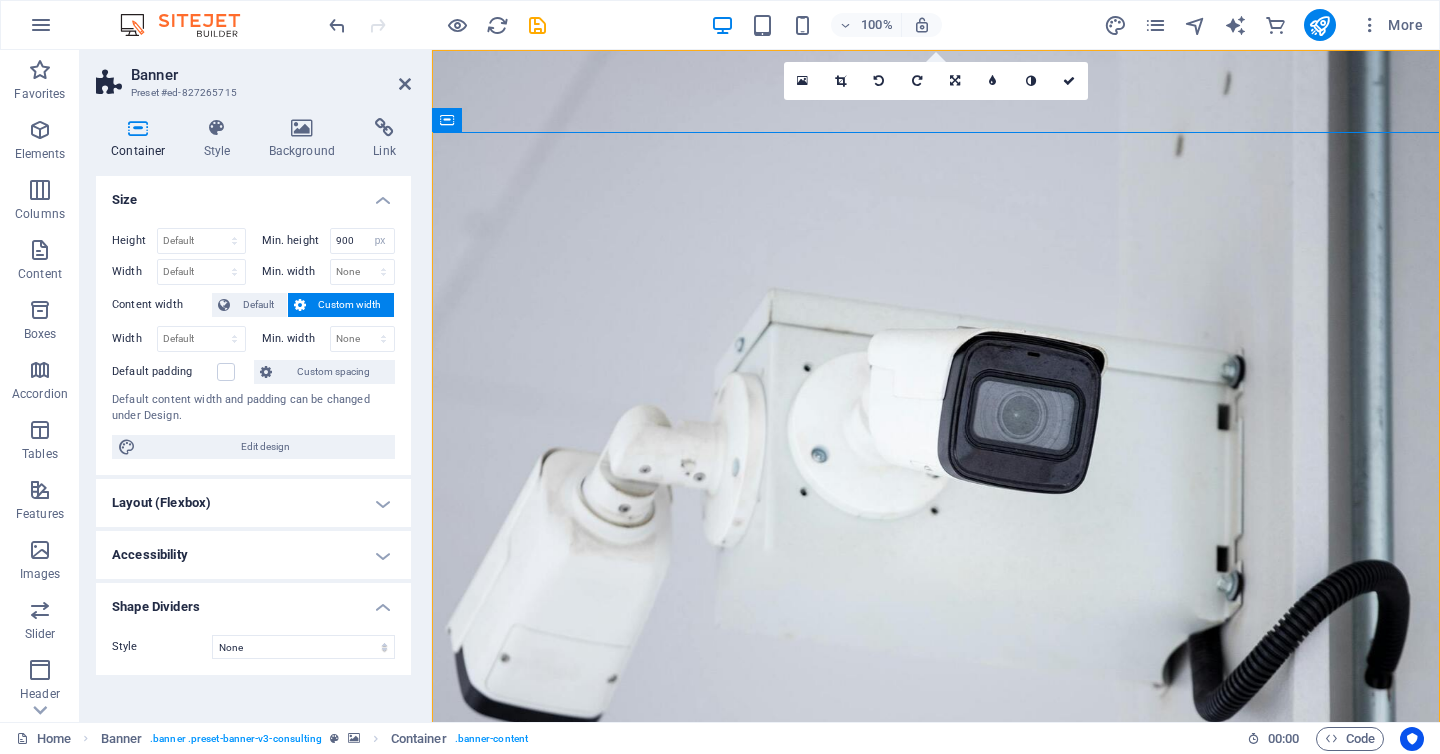scroll, scrollTop: 0, scrollLeft: 0, axis: both 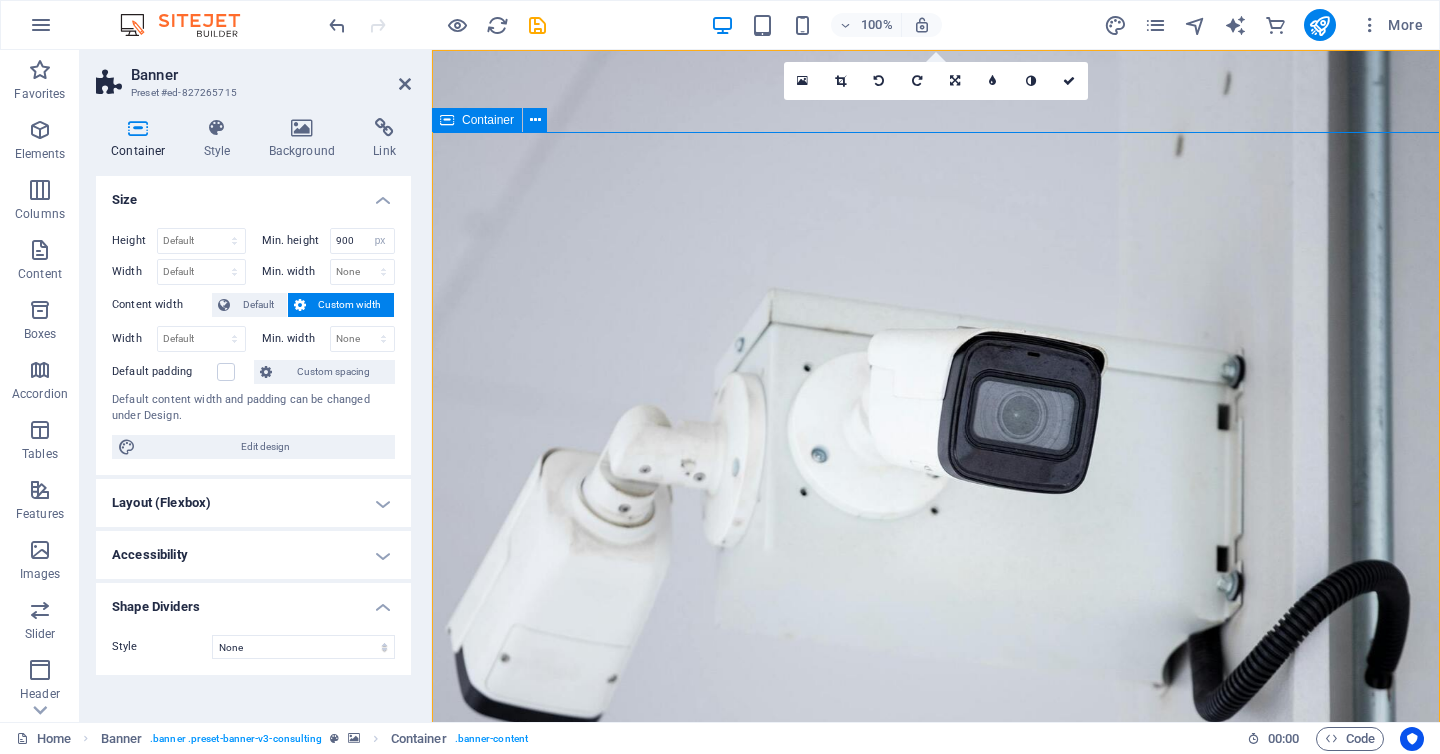 click on "Container" at bounding box center (488, 120) 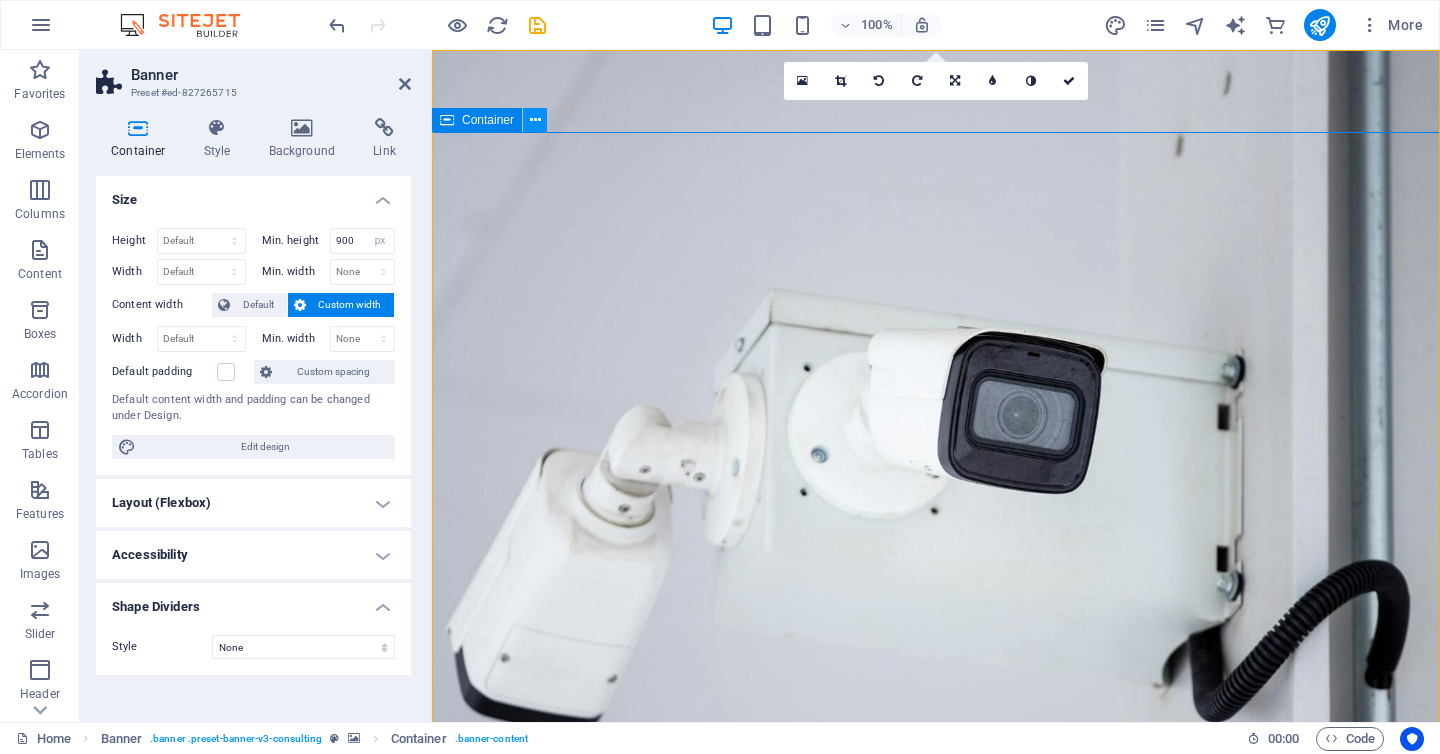click at bounding box center [535, 120] 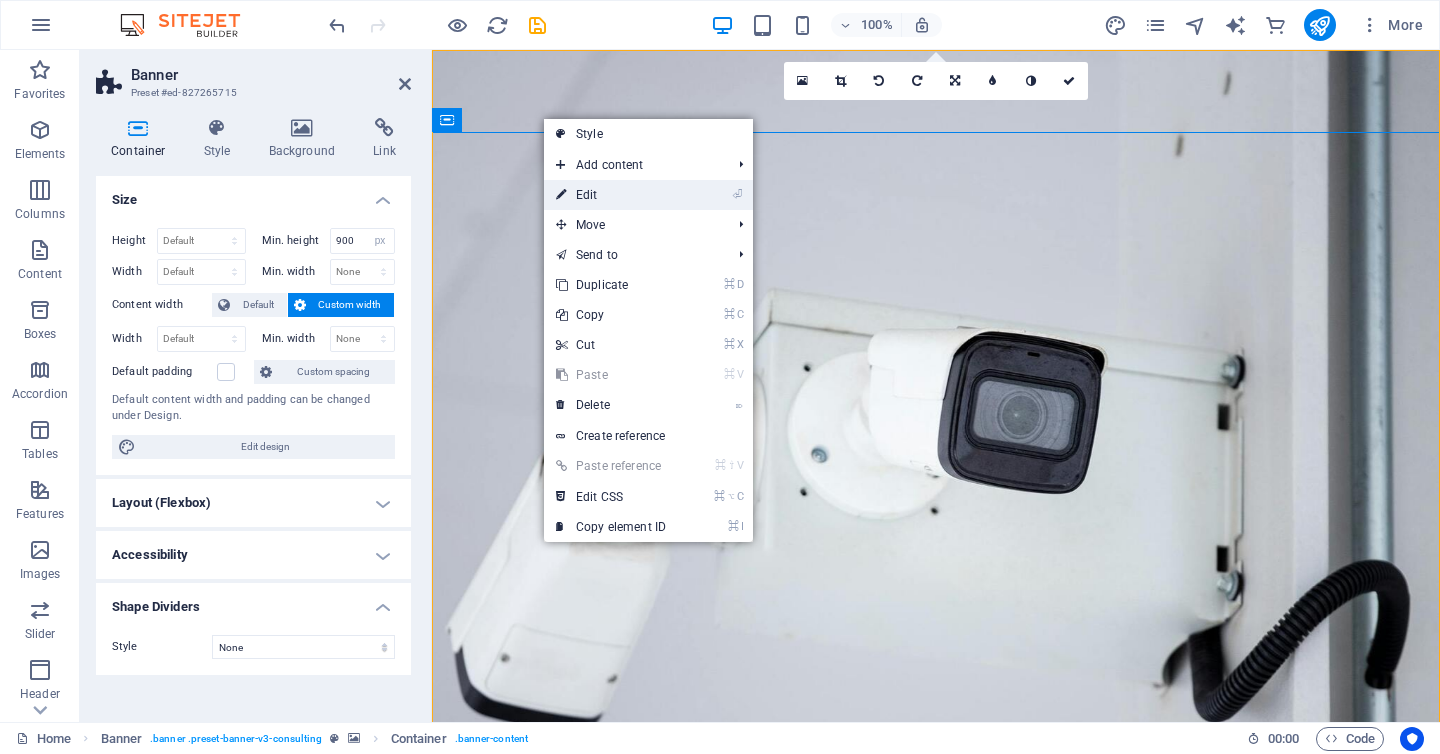 click on "⏎  Edit" at bounding box center [611, 195] 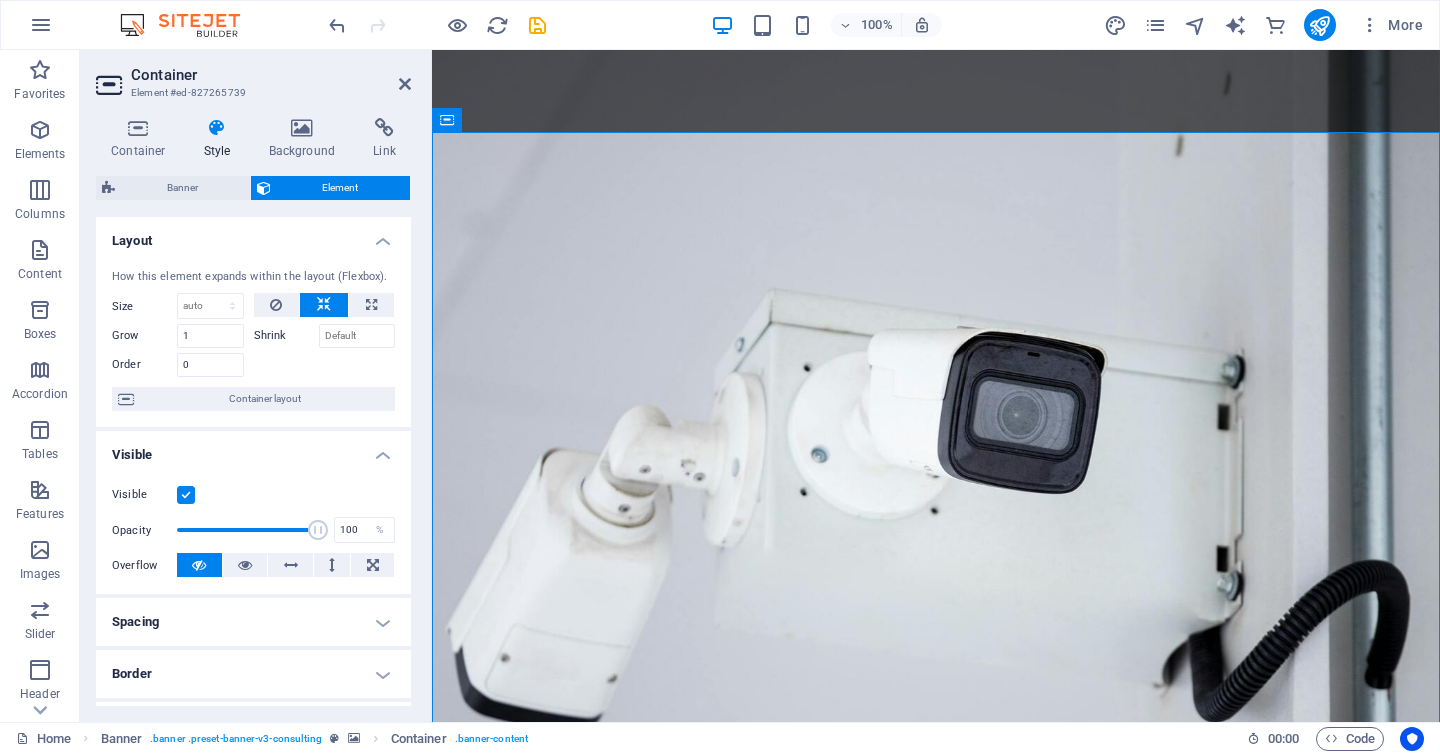 scroll, scrollTop: 1, scrollLeft: 0, axis: vertical 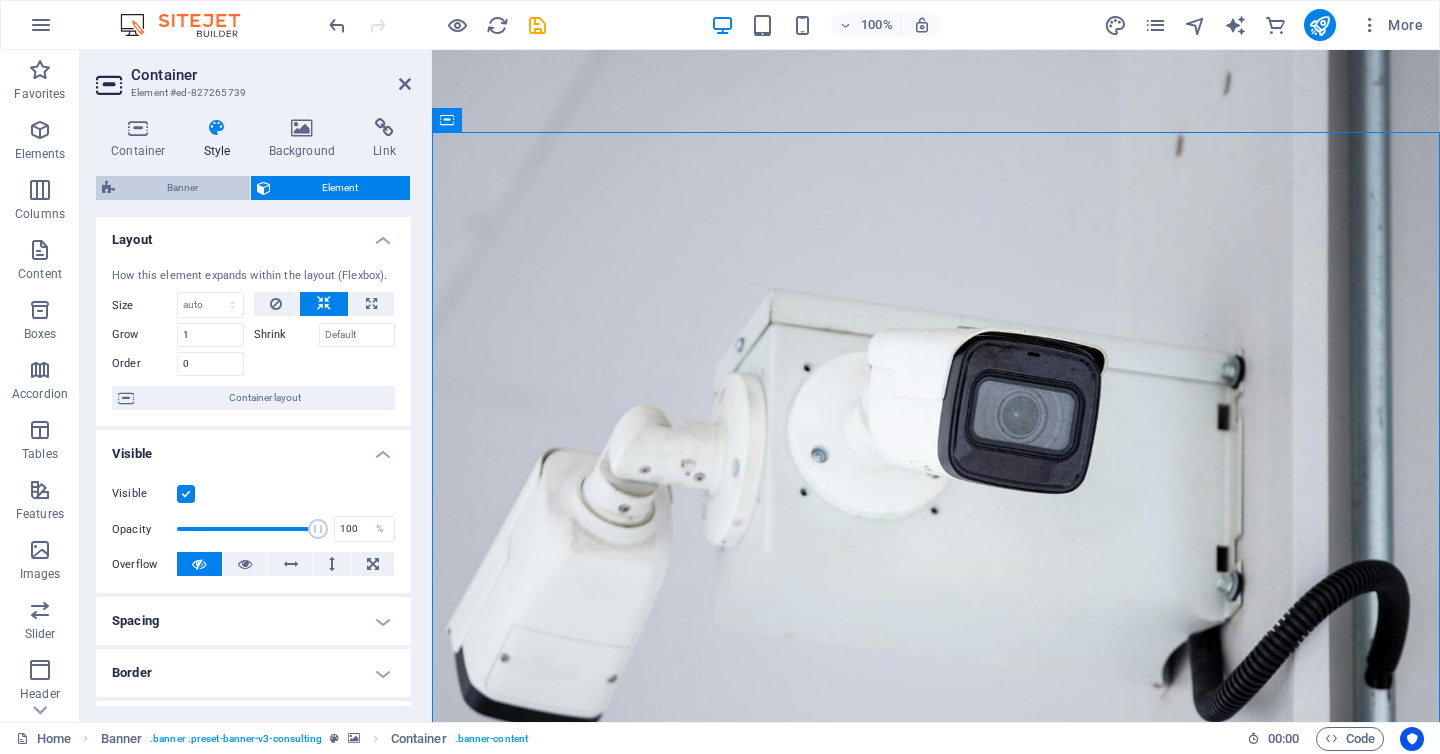 click on "Banner" at bounding box center [182, 188] 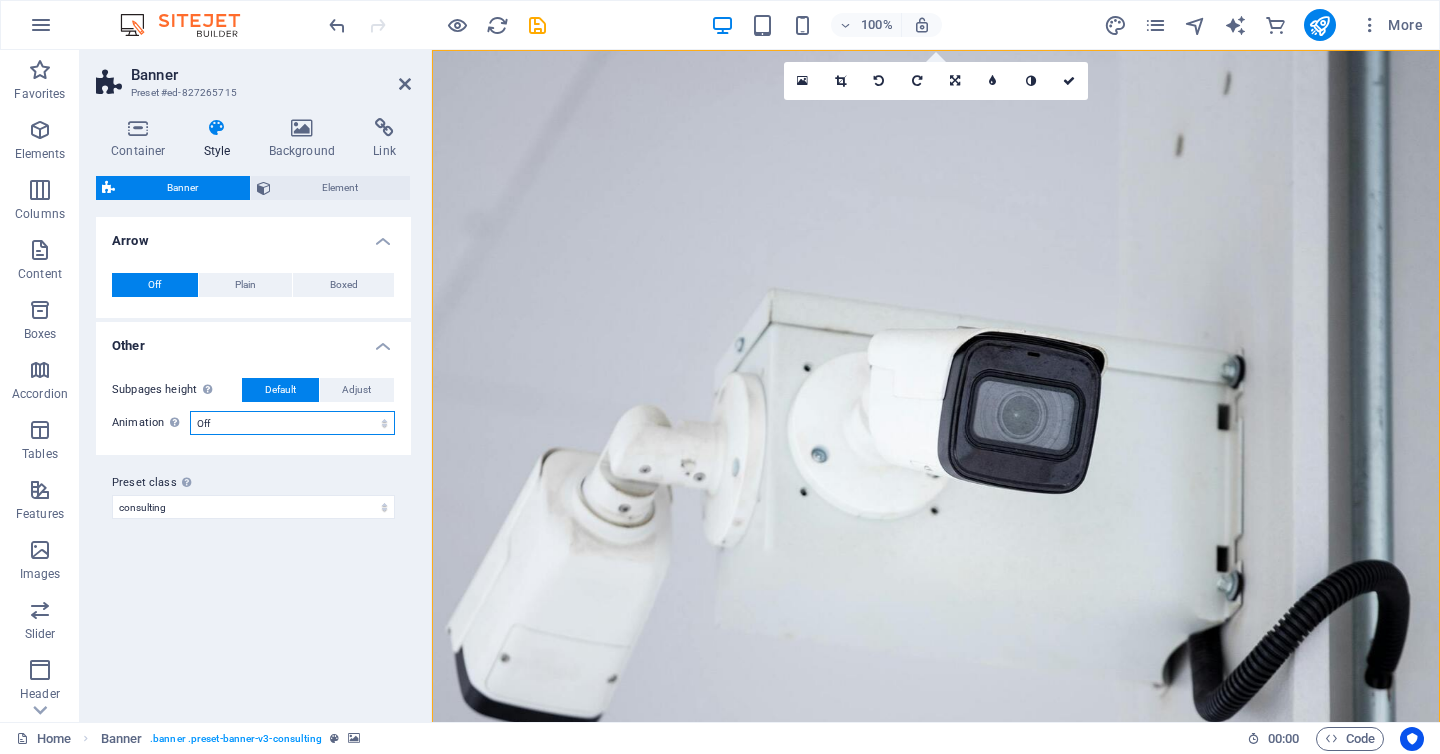 click on "Off Zoom: in & out Slide: left to right Slide: up to down" at bounding box center [292, 423] 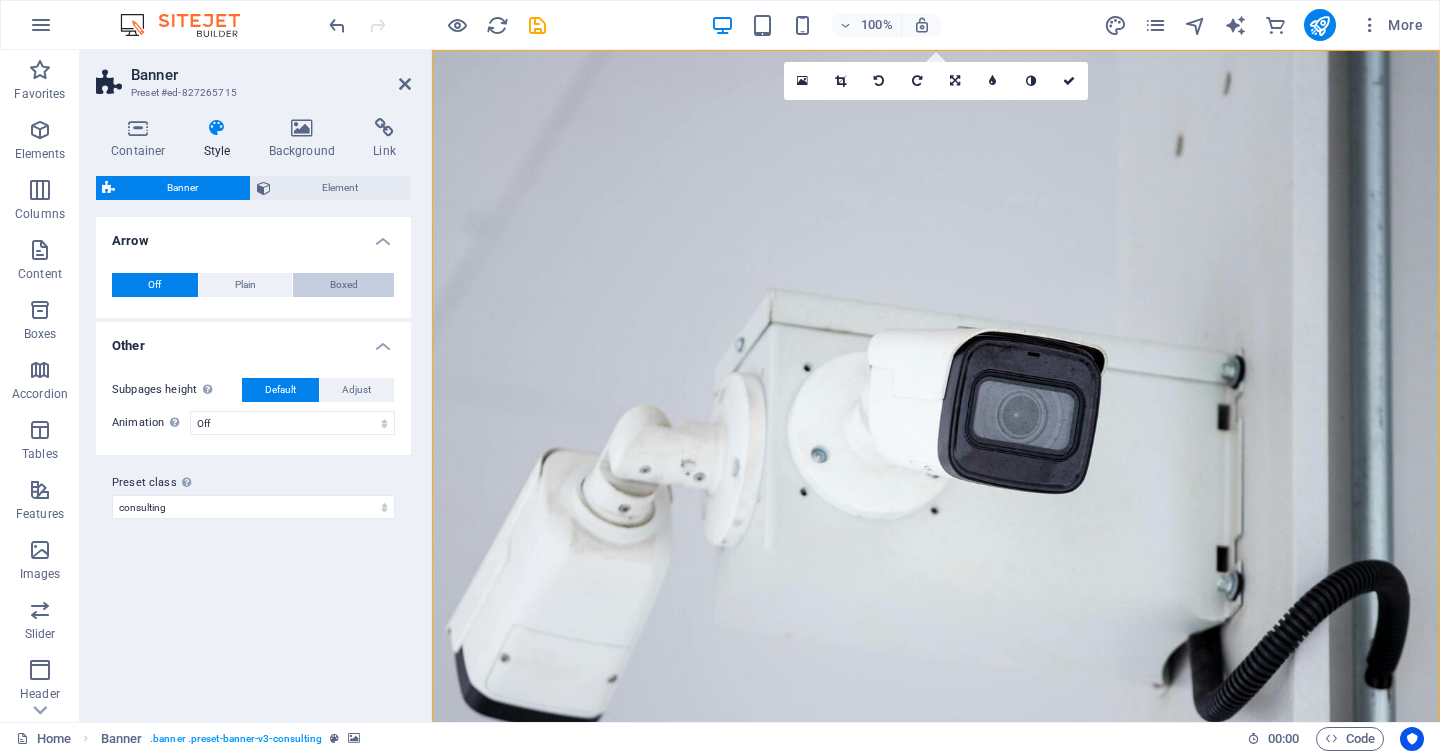 click on "Boxed" at bounding box center (343, 285) 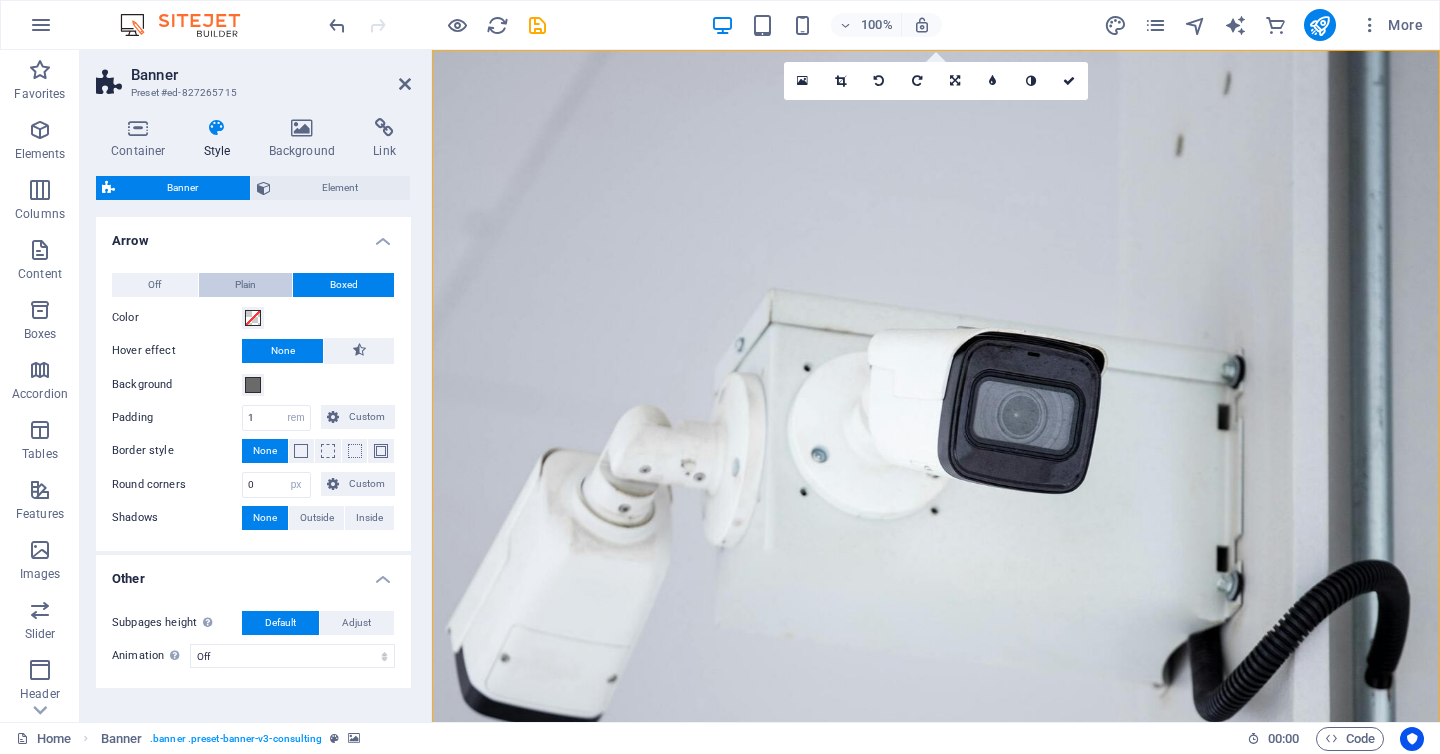 click on "Plain" at bounding box center [245, 285] 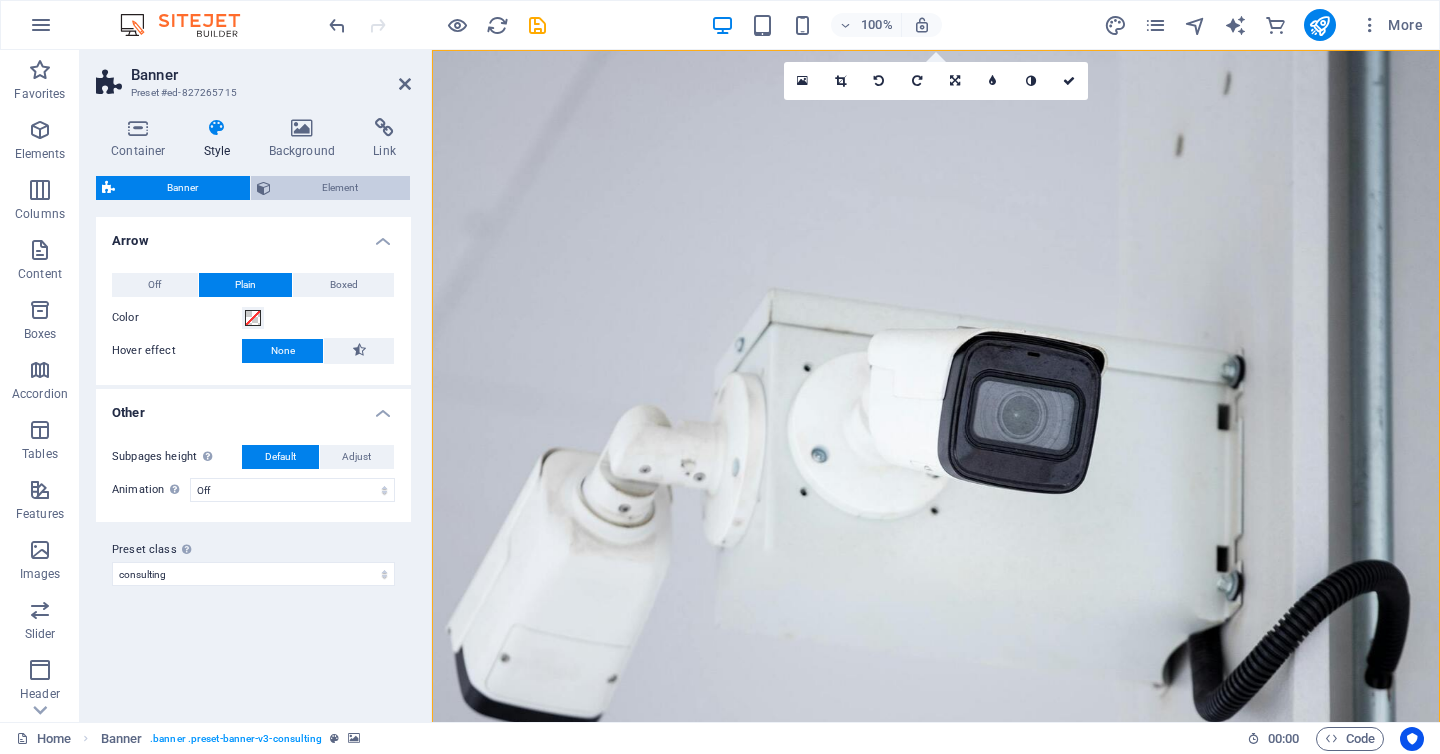 click on "Element" at bounding box center [341, 188] 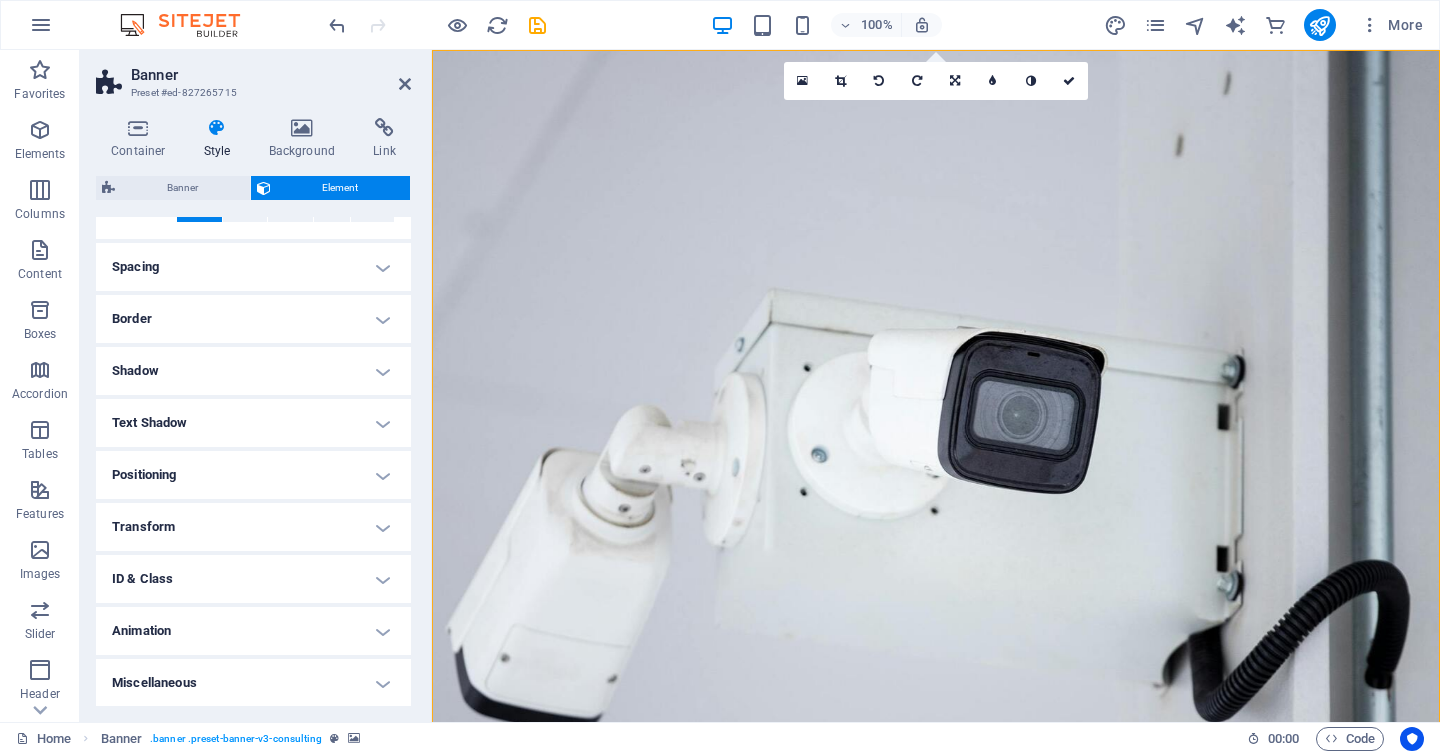 scroll, scrollTop: 0, scrollLeft: 0, axis: both 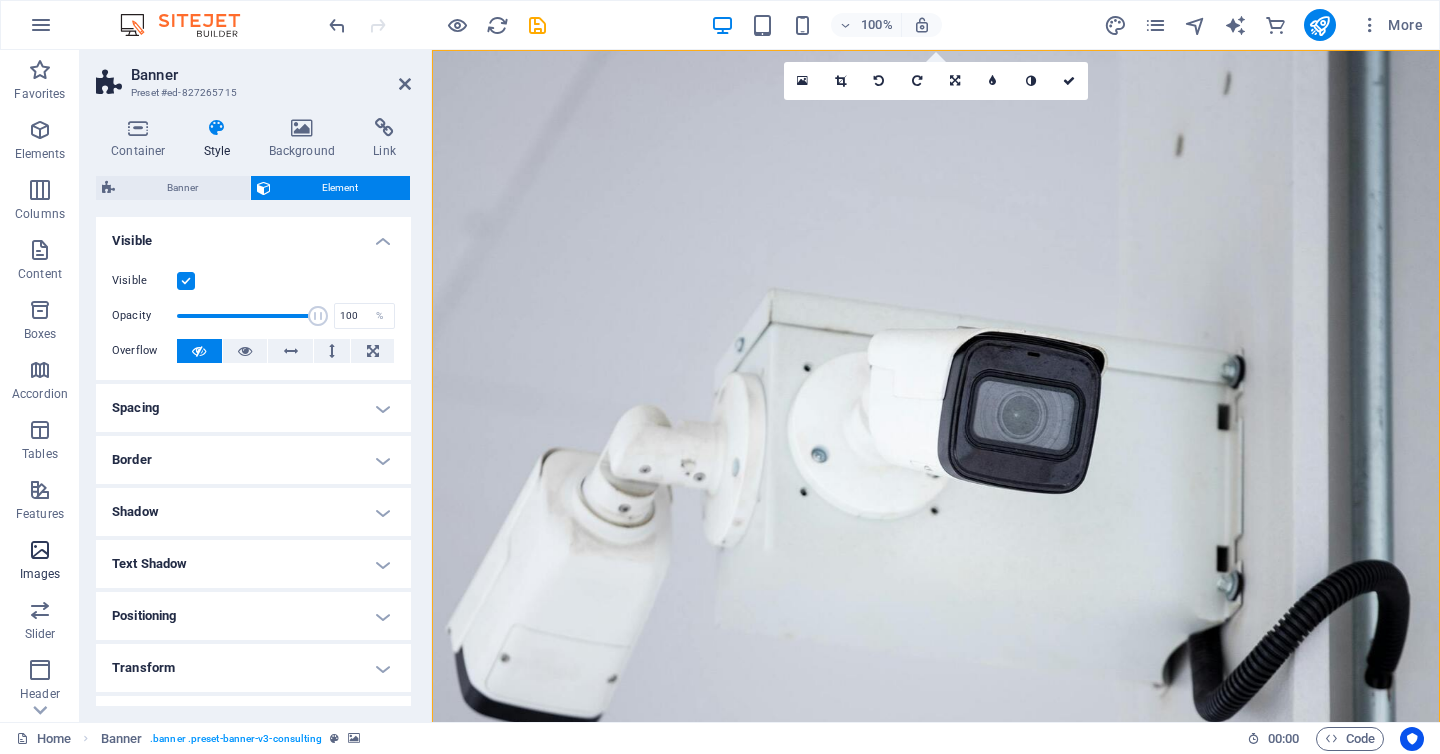click on "Images" at bounding box center [40, 574] 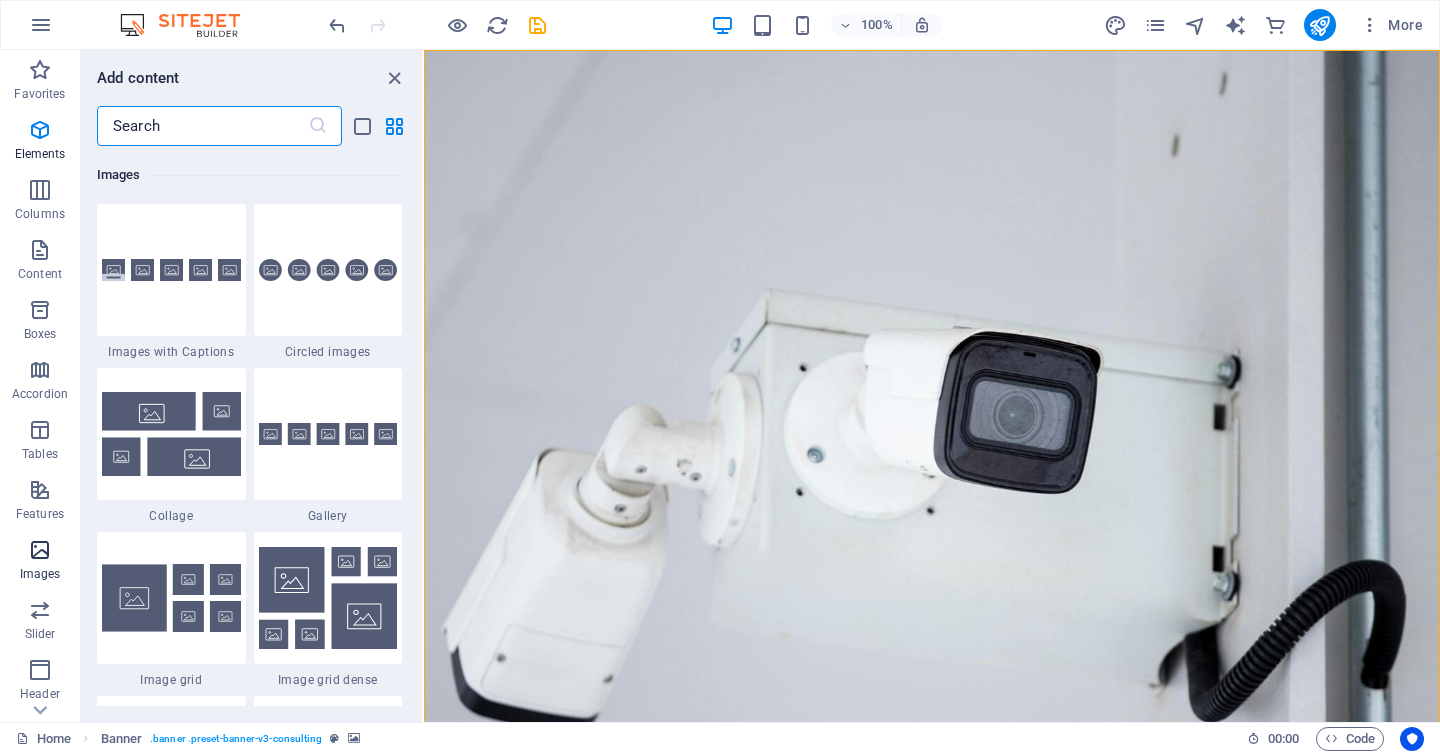scroll, scrollTop: 10140, scrollLeft: 0, axis: vertical 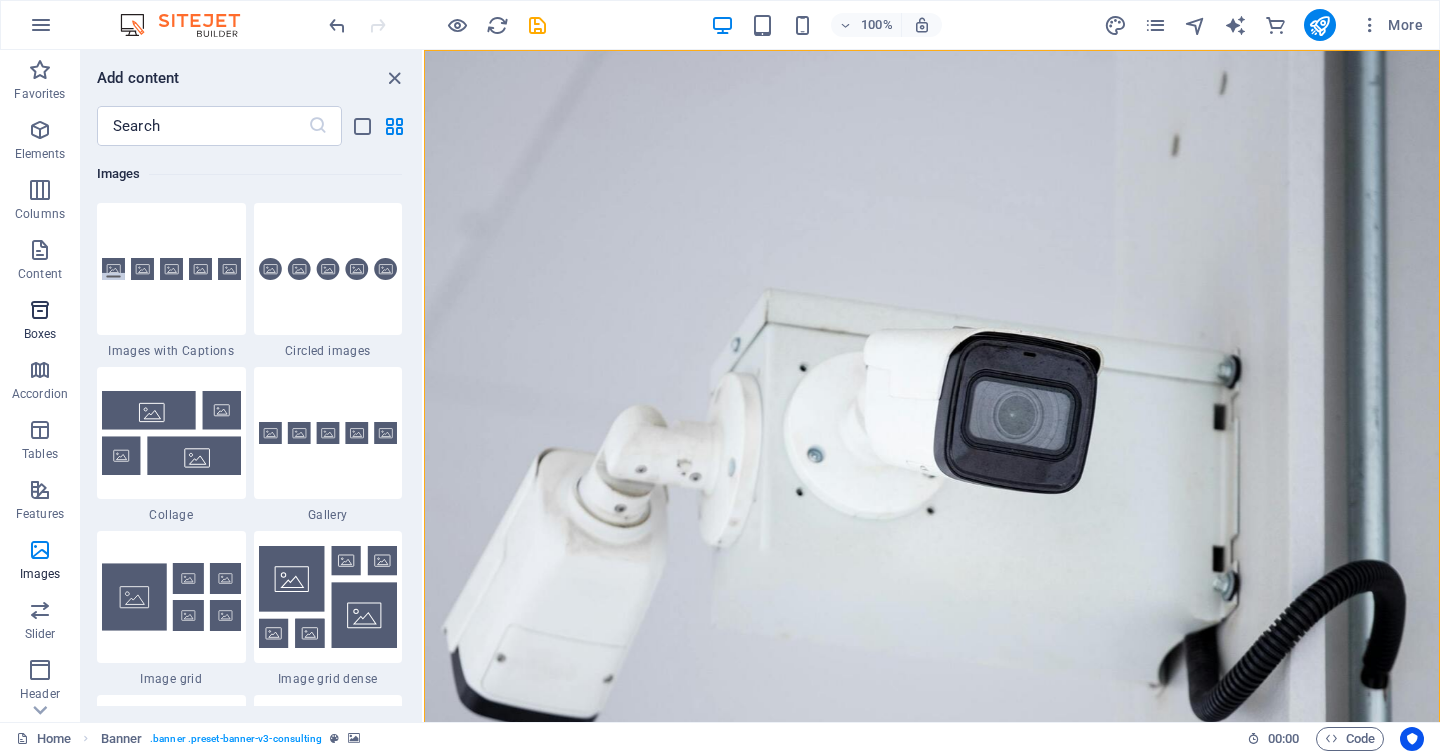 click on "Boxes" at bounding box center [40, 322] 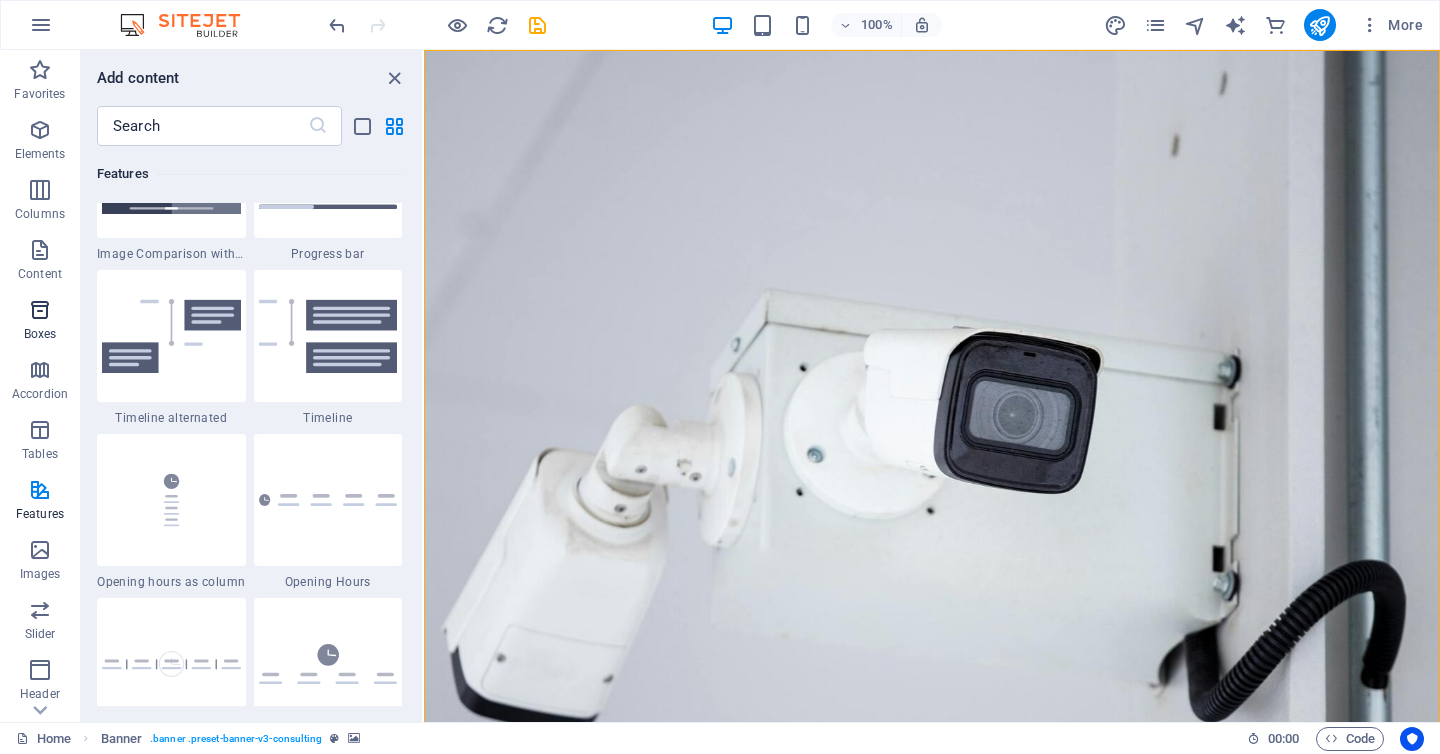 scroll, scrollTop: 5516, scrollLeft: 0, axis: vertical 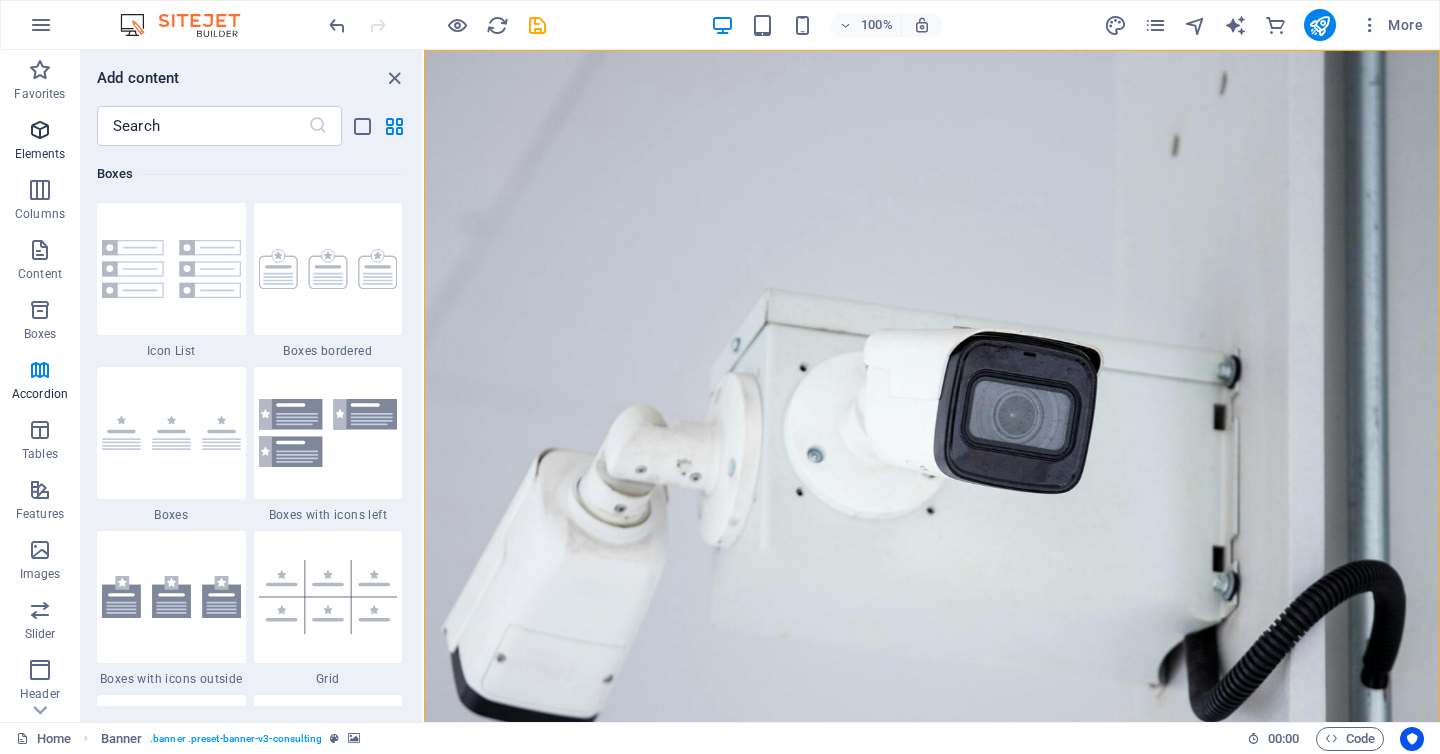 click on "Elements" at bounding box center (40, 142) 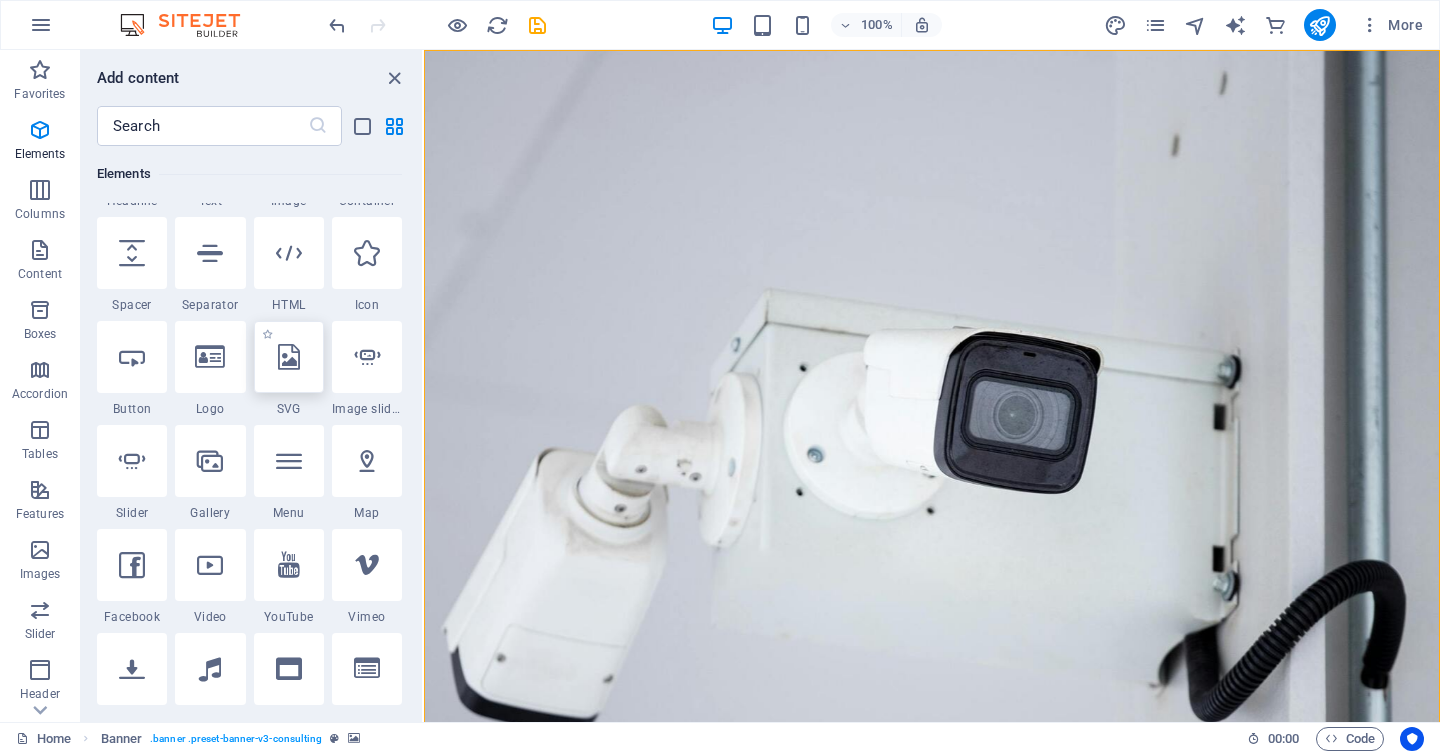 scroll, scrollTop: 328, scrollLeft: 0, axis: vertical 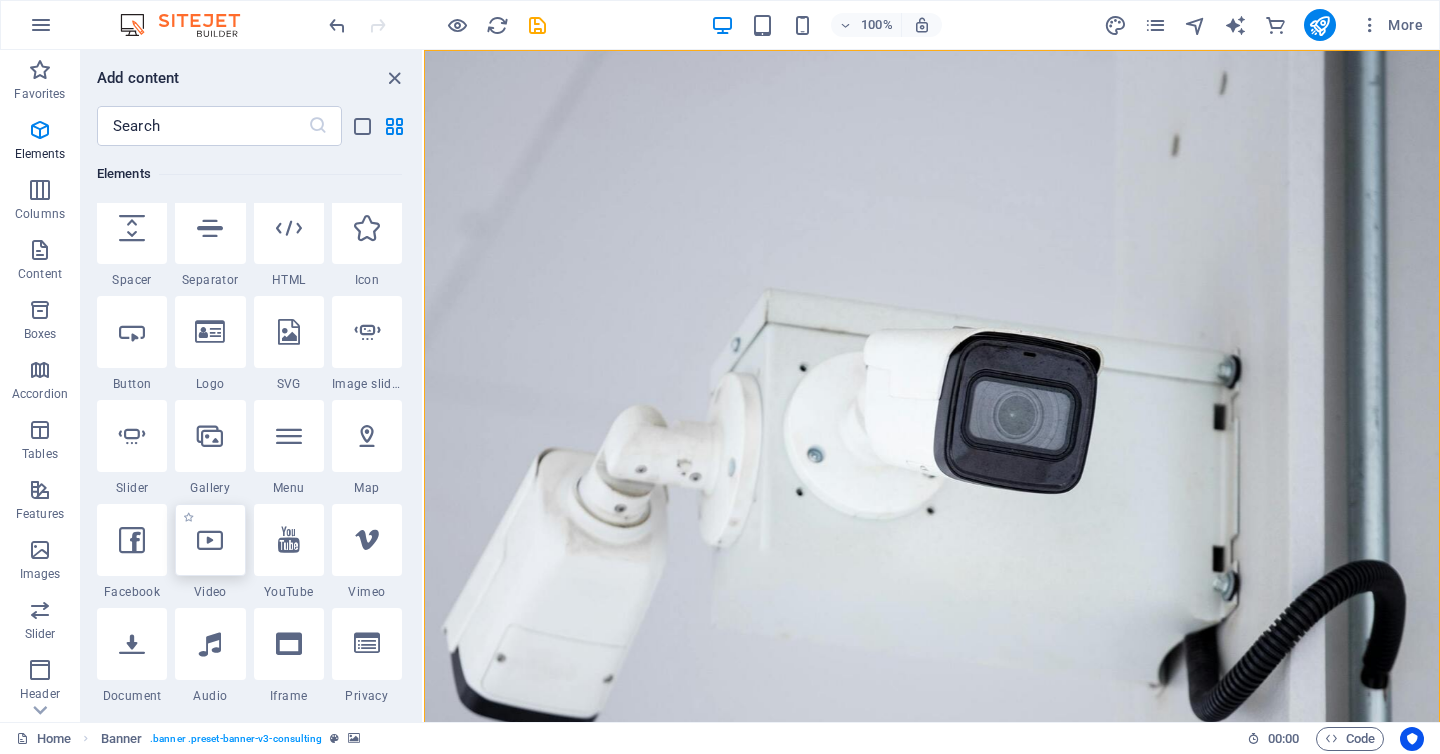 click at bounding box center [210, 540] 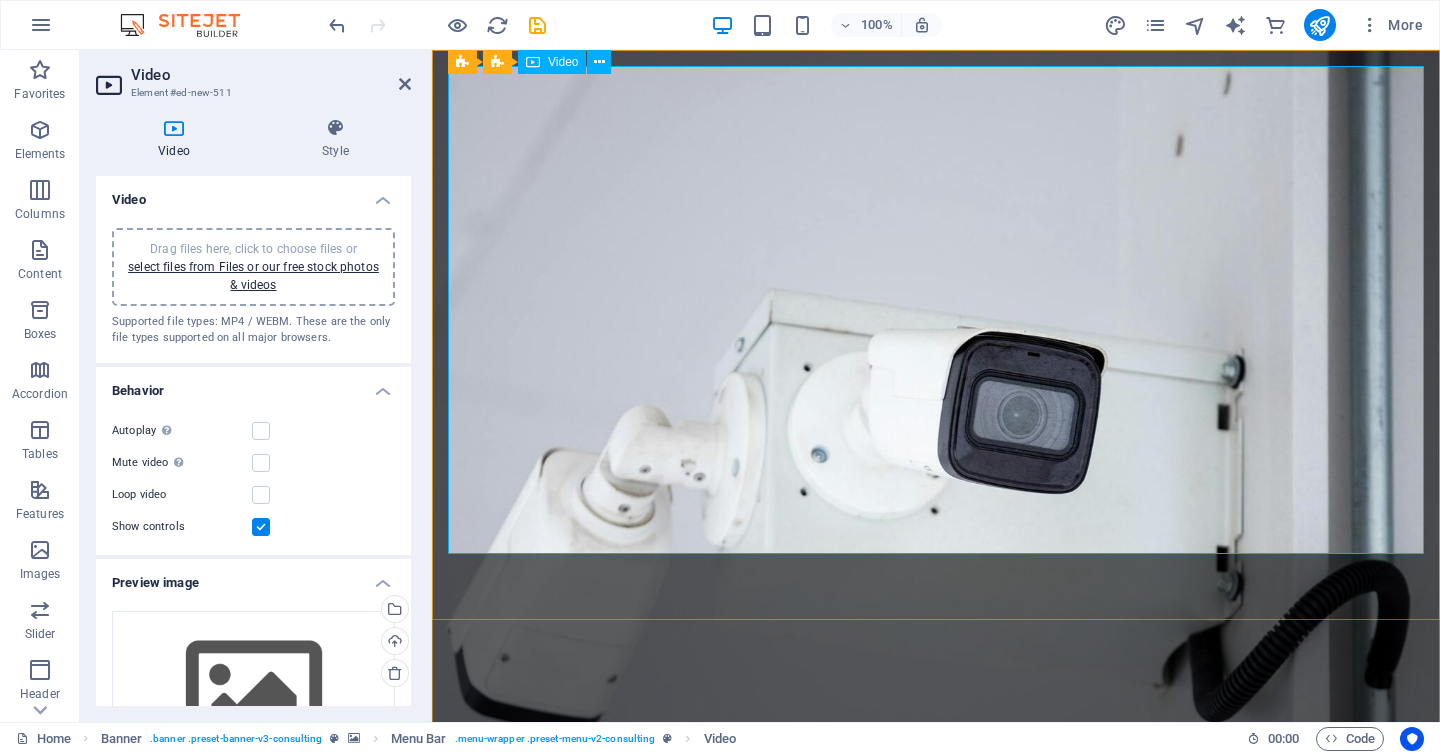 click at bounding box center (936, 1210) 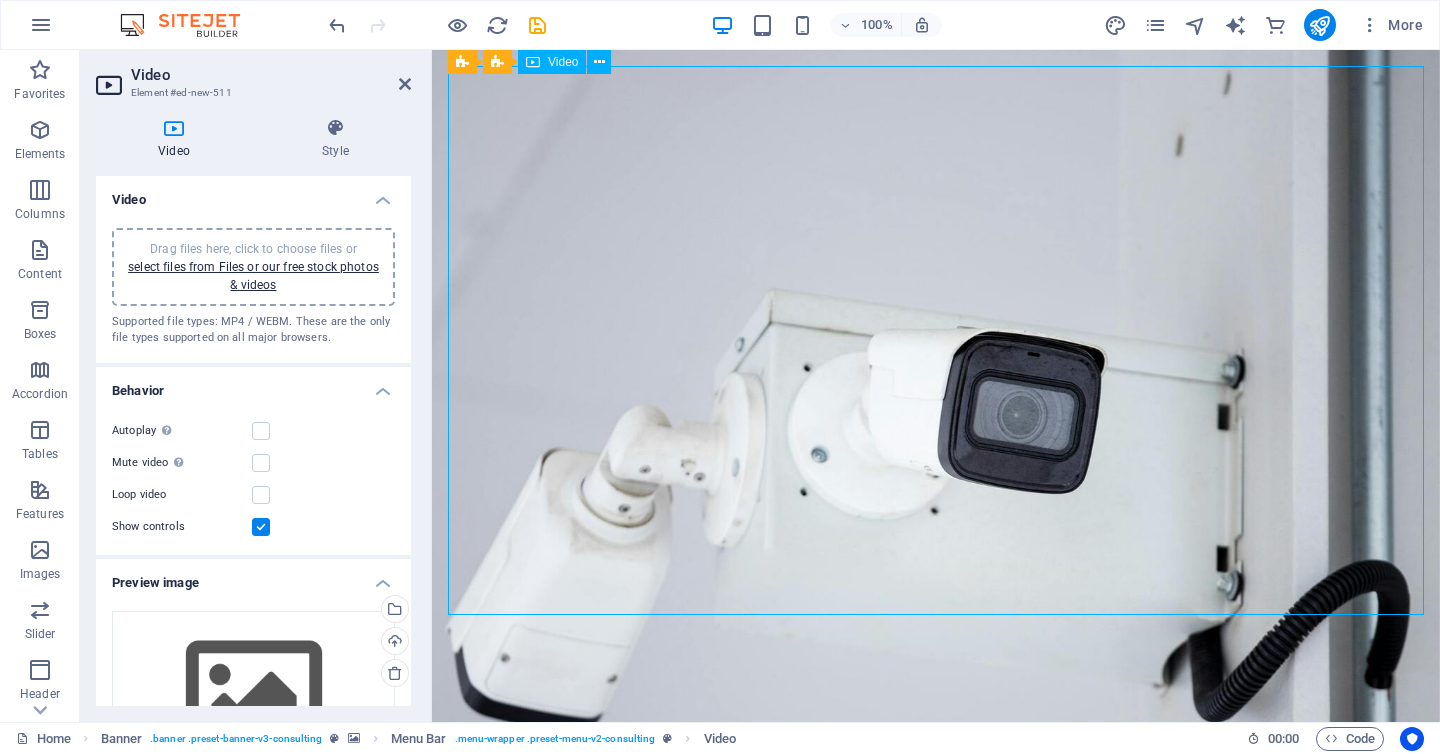 drag, startPoint x: 858, startPoint y: 153, endPoint x: 857, endPoint y: 331, distance: 178.0028 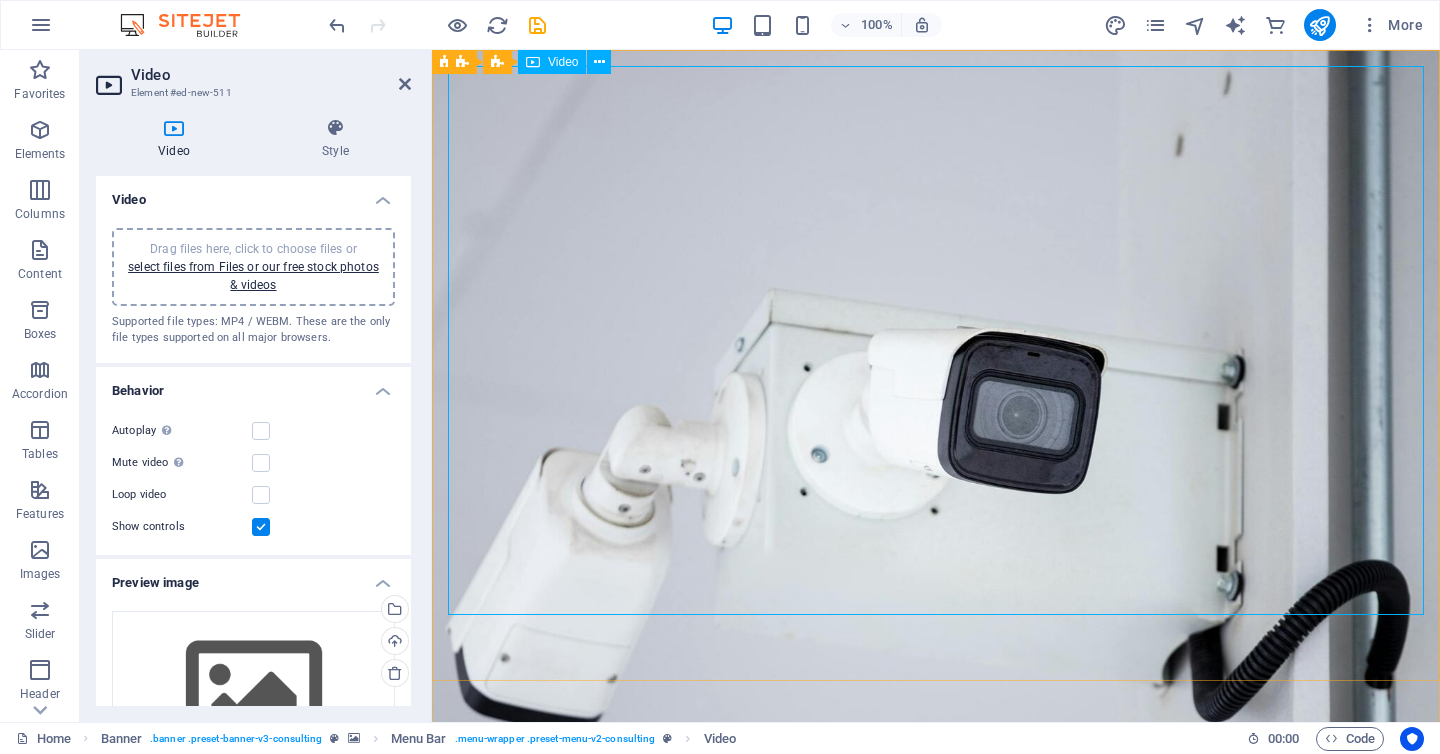 click at bounding box center [936, 1210] 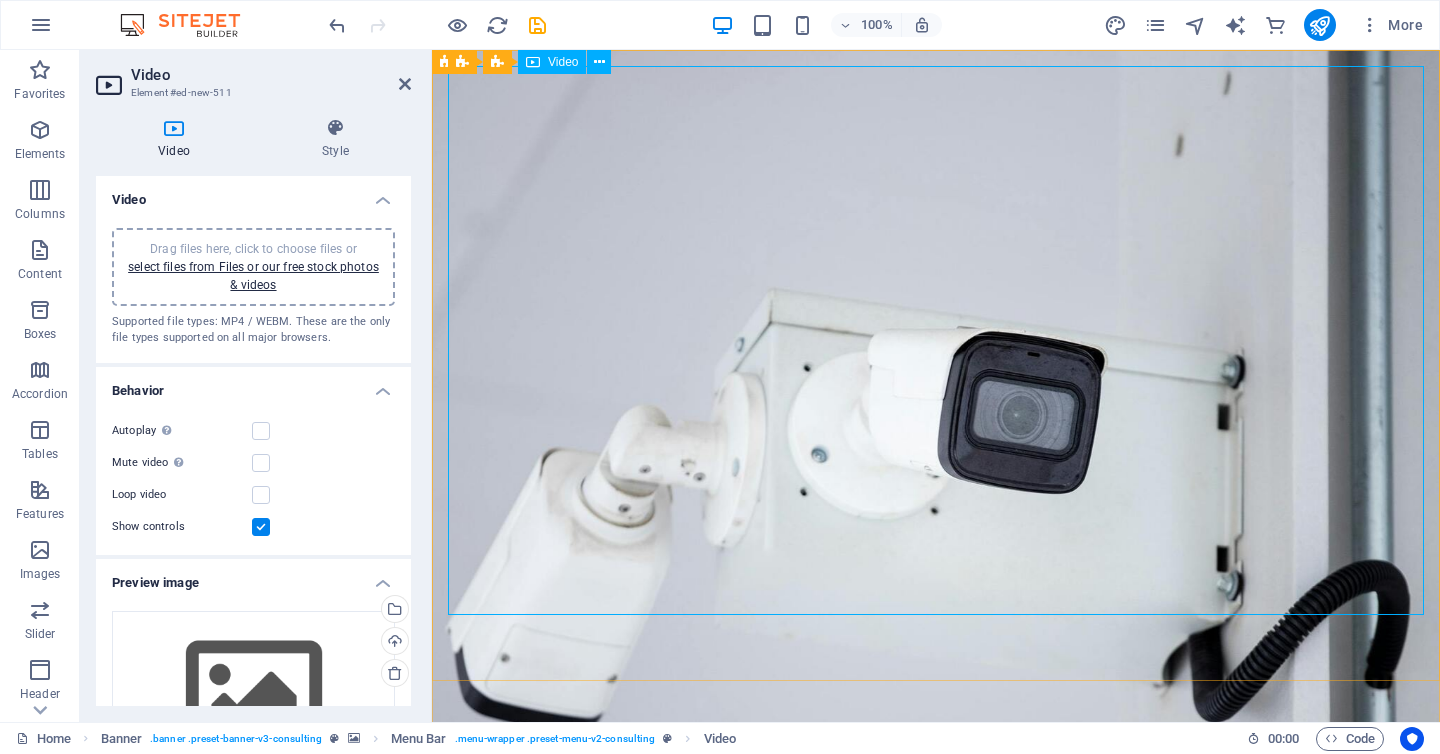 click at bounding box center (936, 1210) 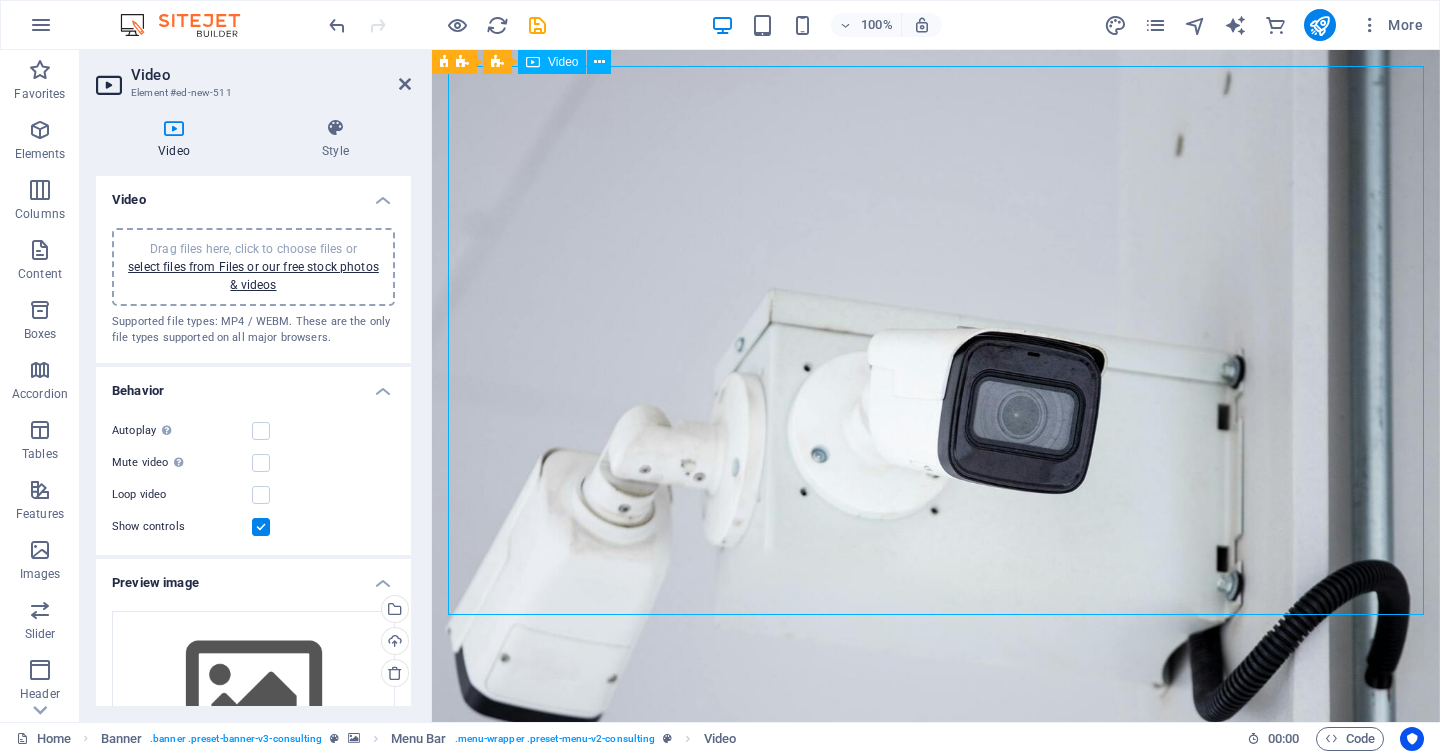 drag, startPoint x: 693, startPoint y: 599, endPoint x: 498, endPoint y: 594, distance: 195.06409 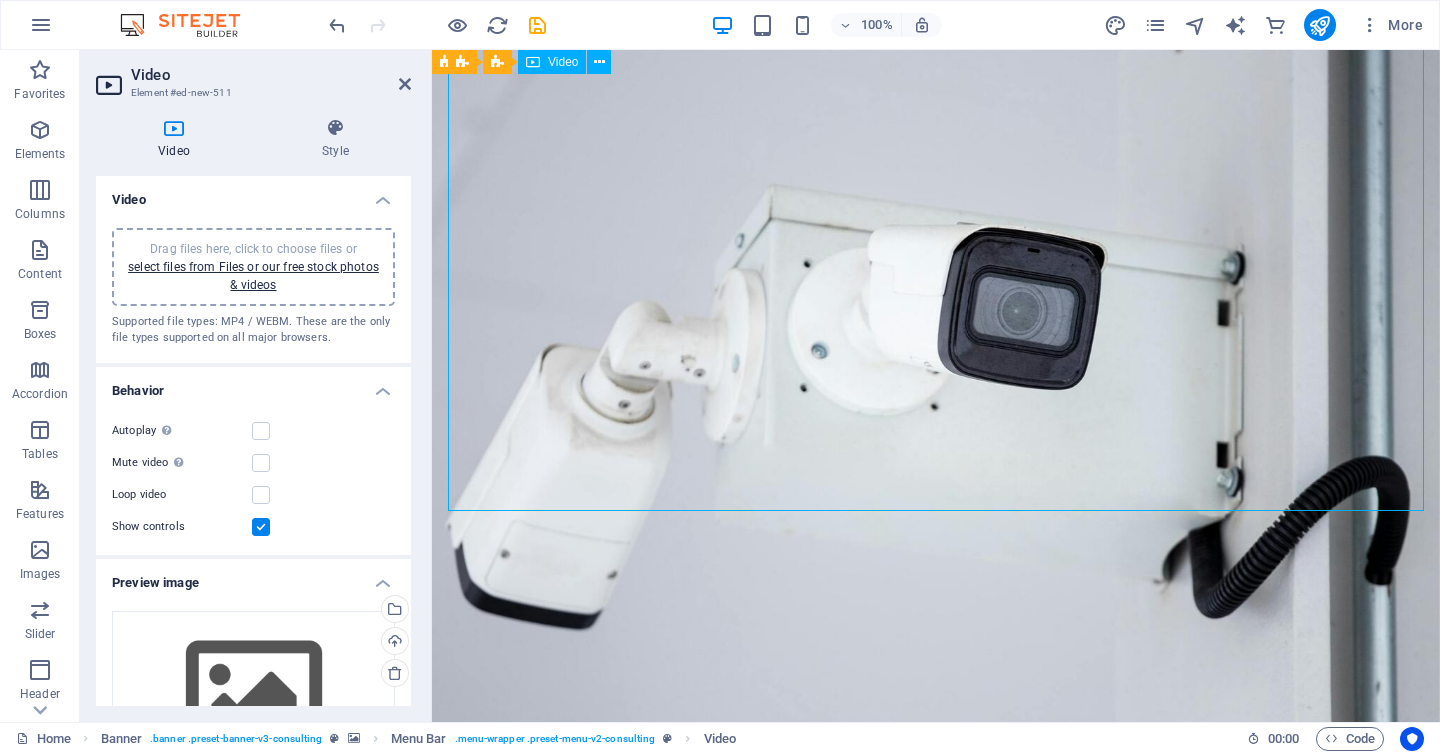 scroll, scrollTop: 0, scrollLeft: 0, axis: both 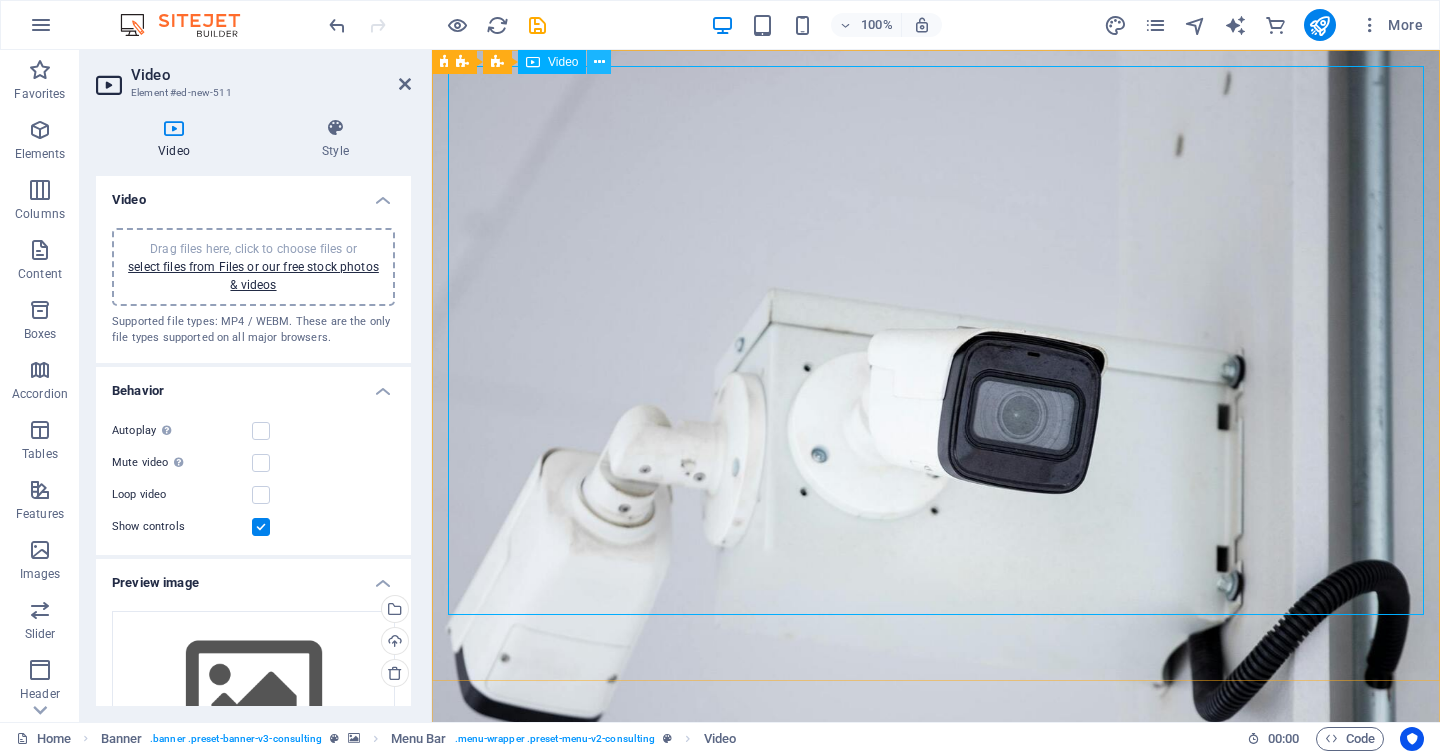 click at bounding box center (599, 62) 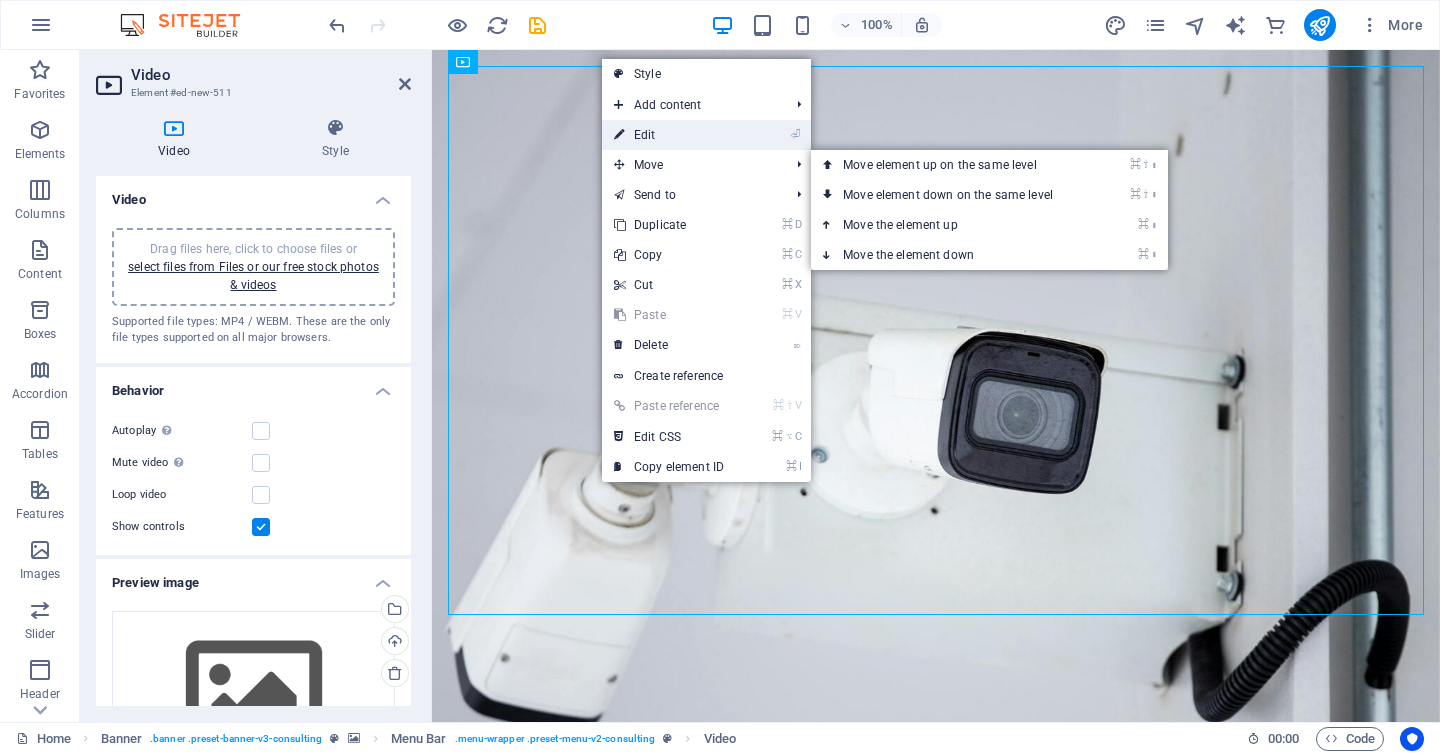 click on "⏎  Edit" at bounding box center (669, 135) 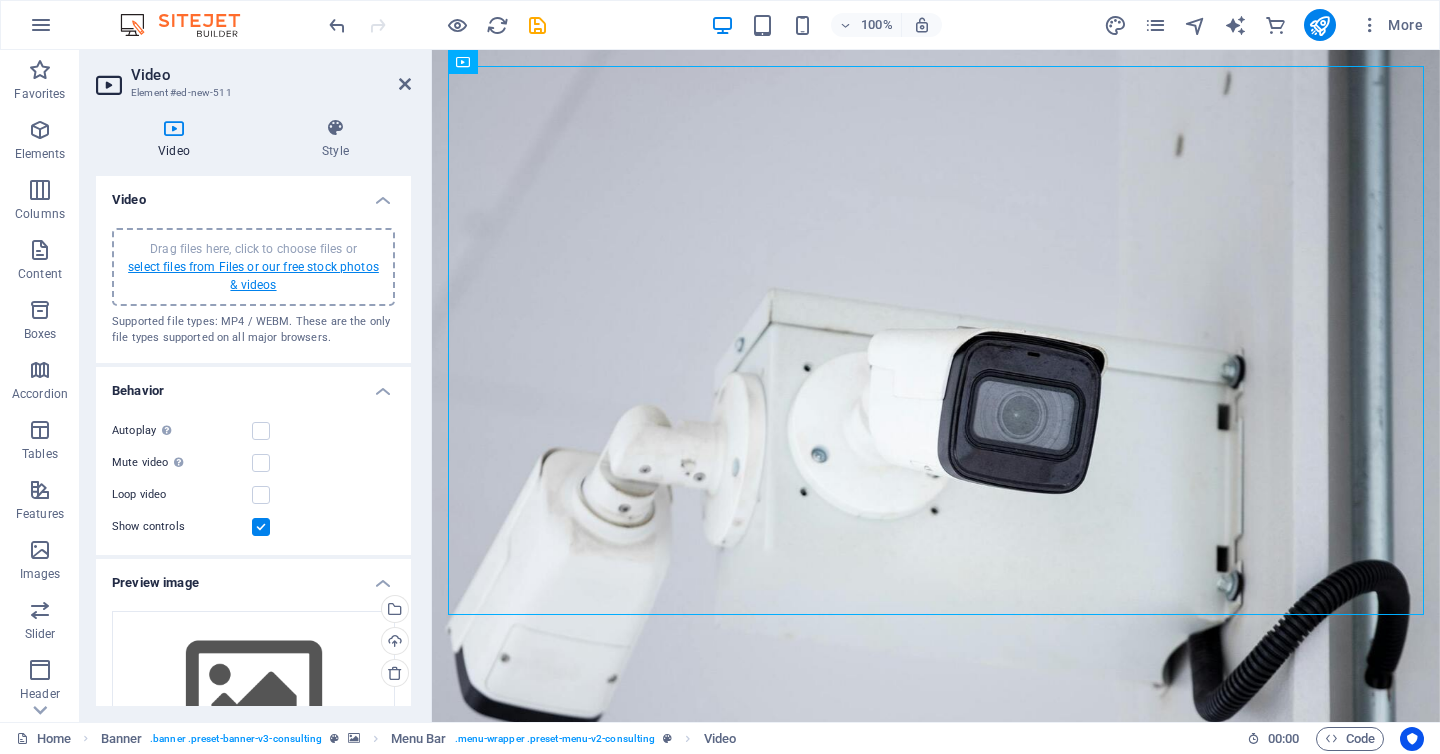 click on "select files from Files or our free stock photos & videos" at bounding box center (253, 276) 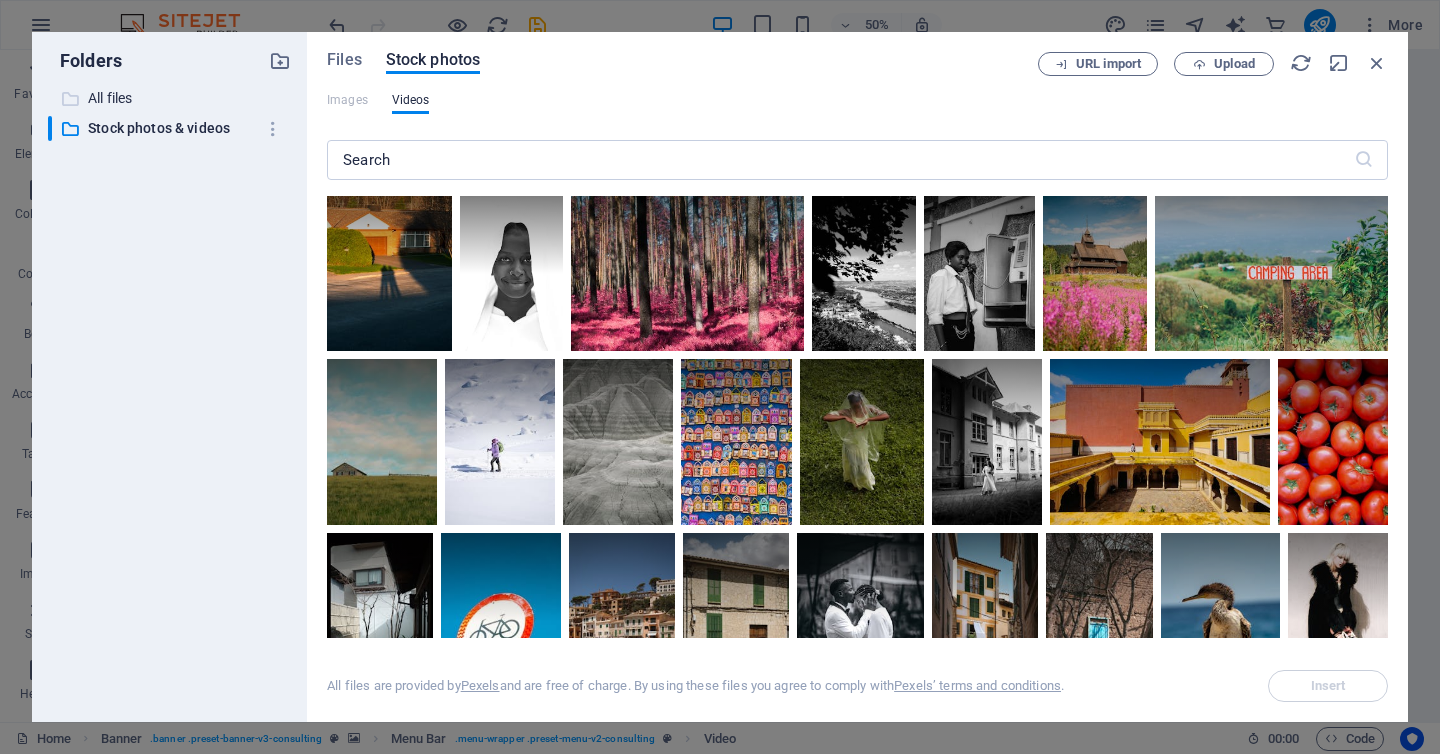 click on "All files" at bounding box center (171, 98) 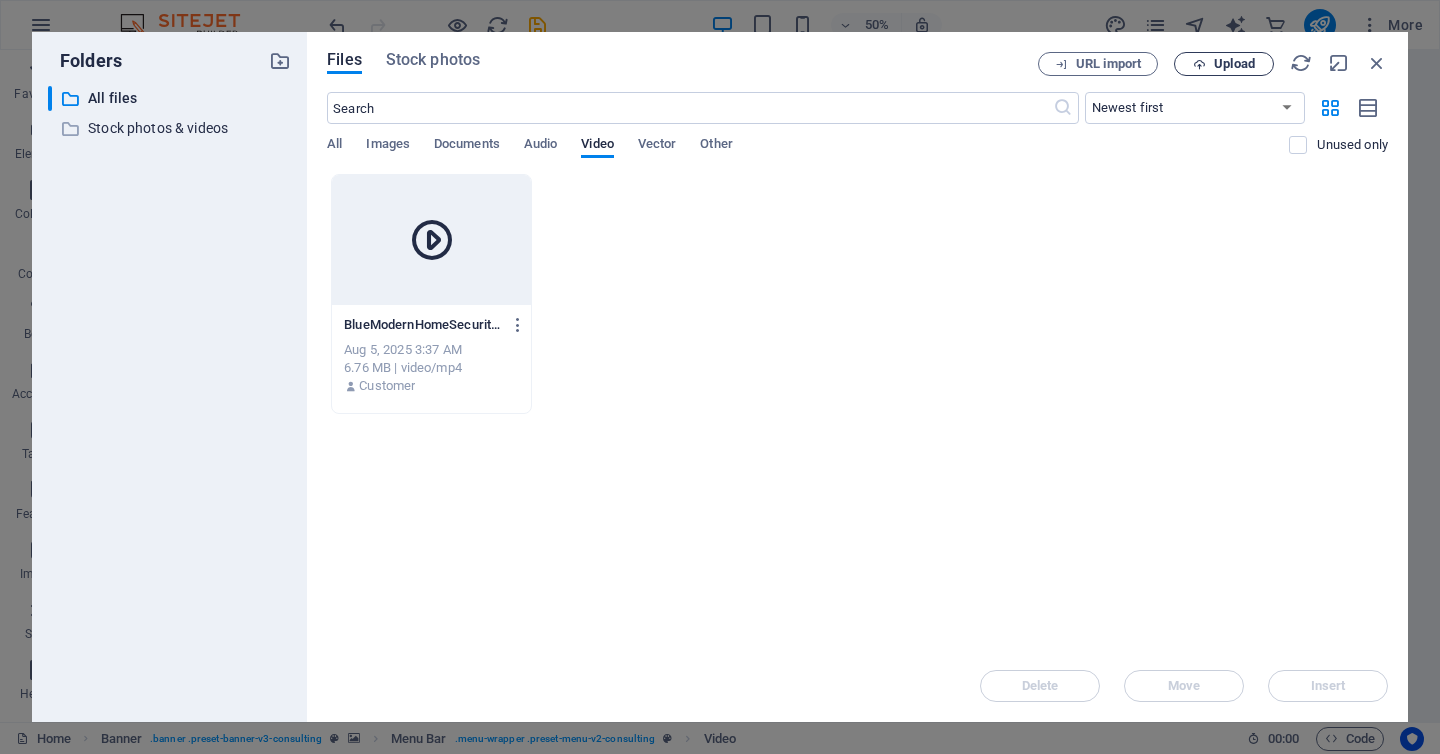 click on "Upload" at bounding box center [1234, 64] 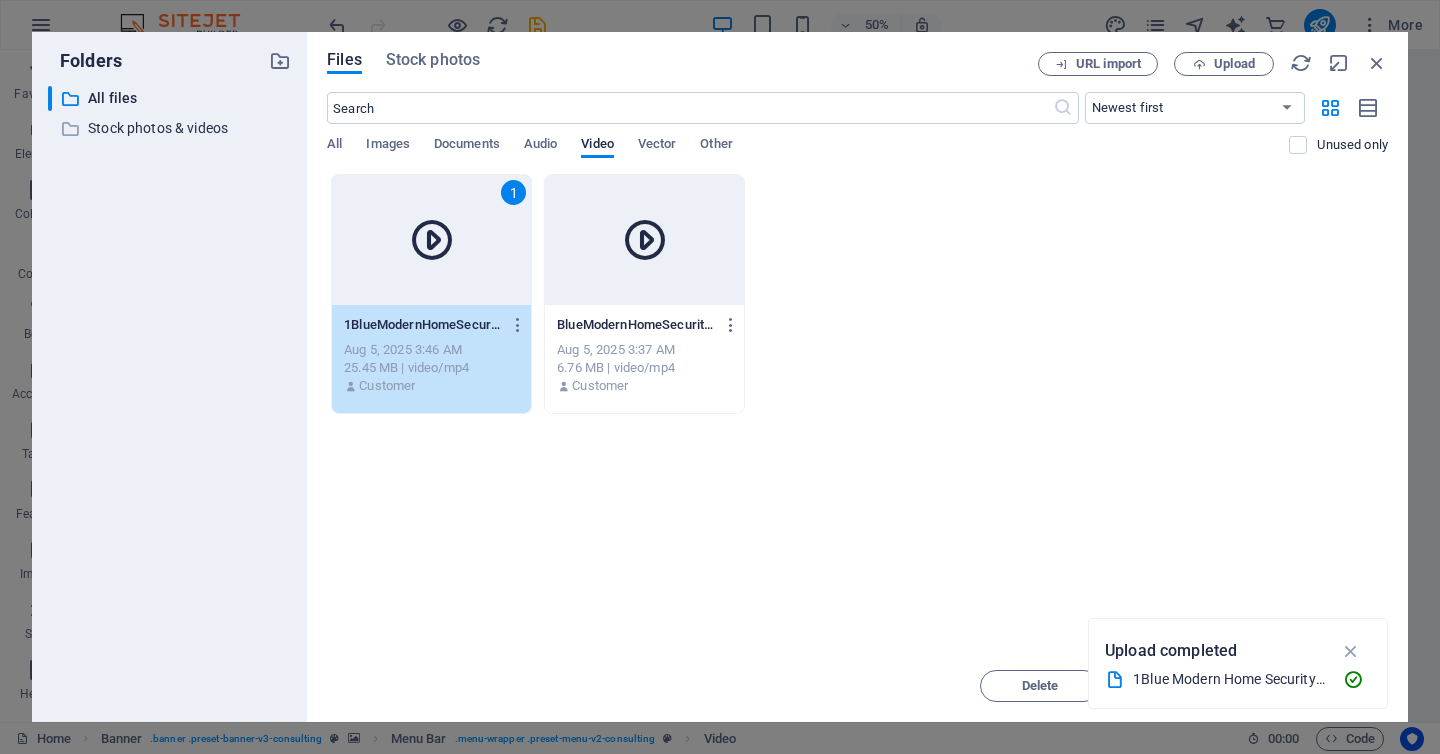 click at bounding box center (432, 240) 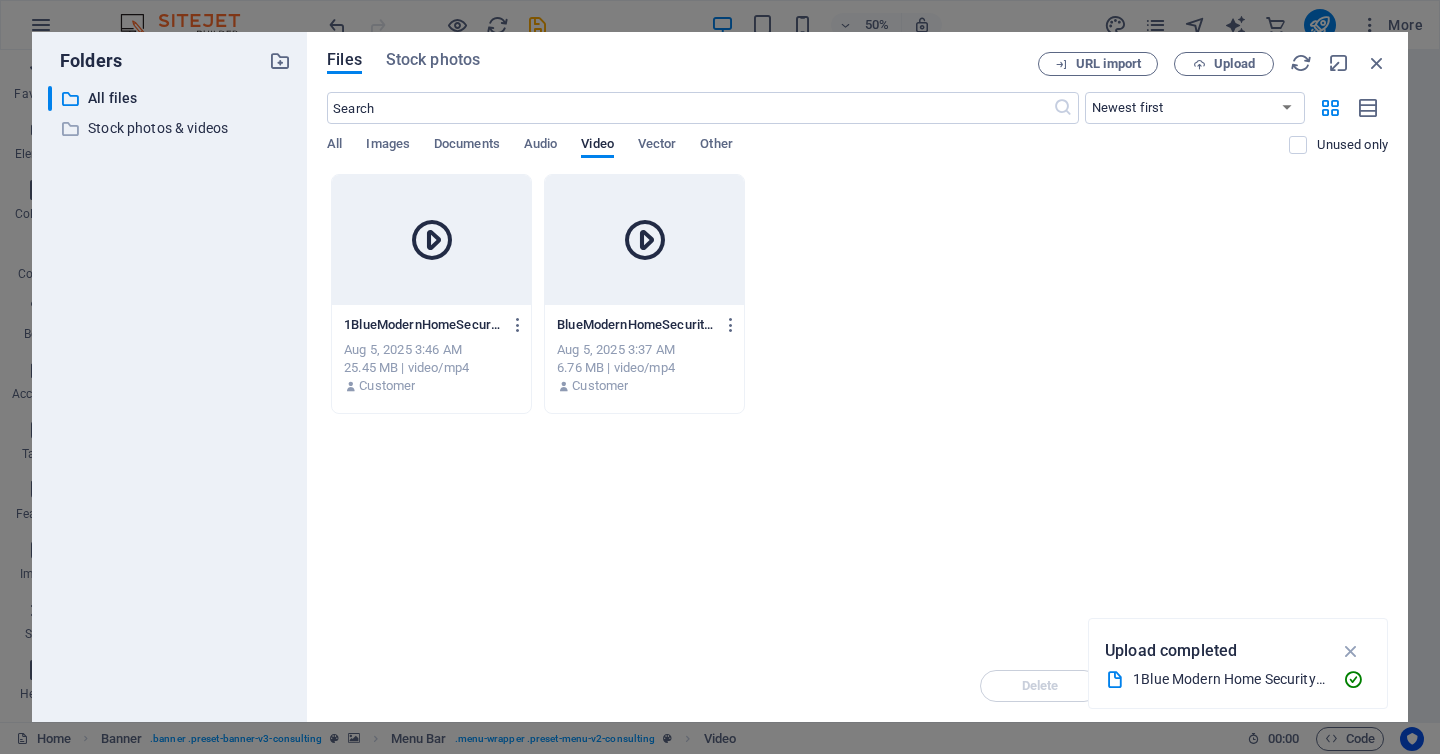 click at bounding box center [432, 240] 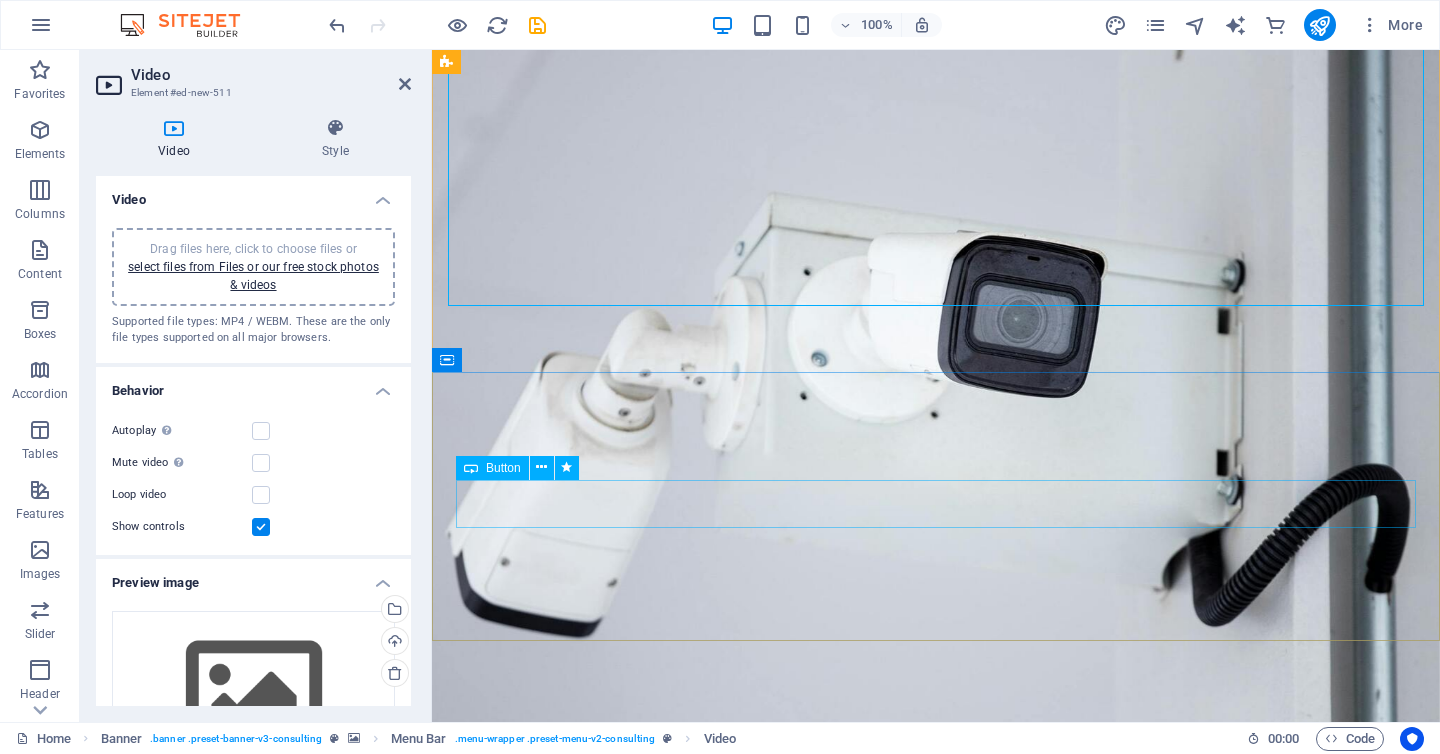 scroll, scrollTop: 0, scrollLeft: 0, axis: both 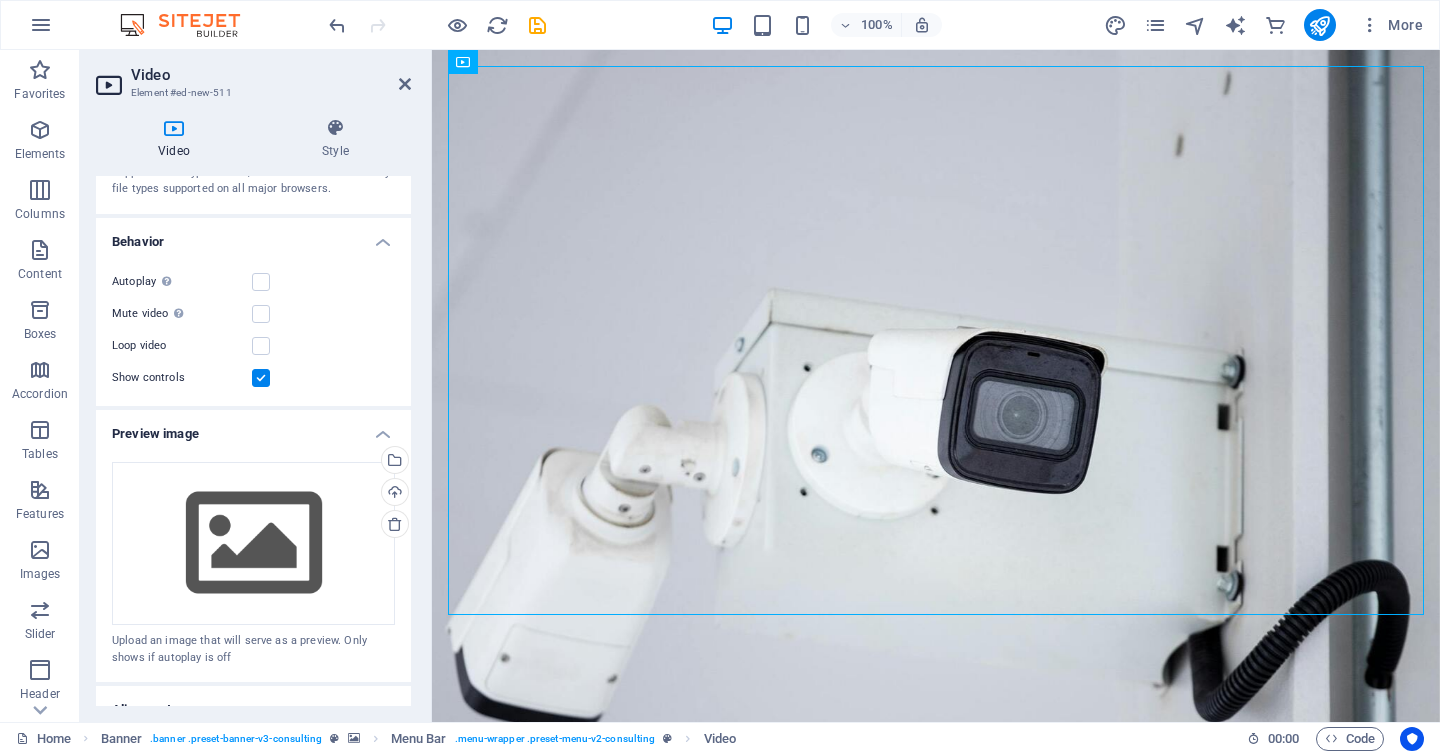 click on "Autoplay Autoplay is only available if muted is checked Mute video Autoplay will be available if muted is checked Loop video Show controls" at bounding box center [253, 330] 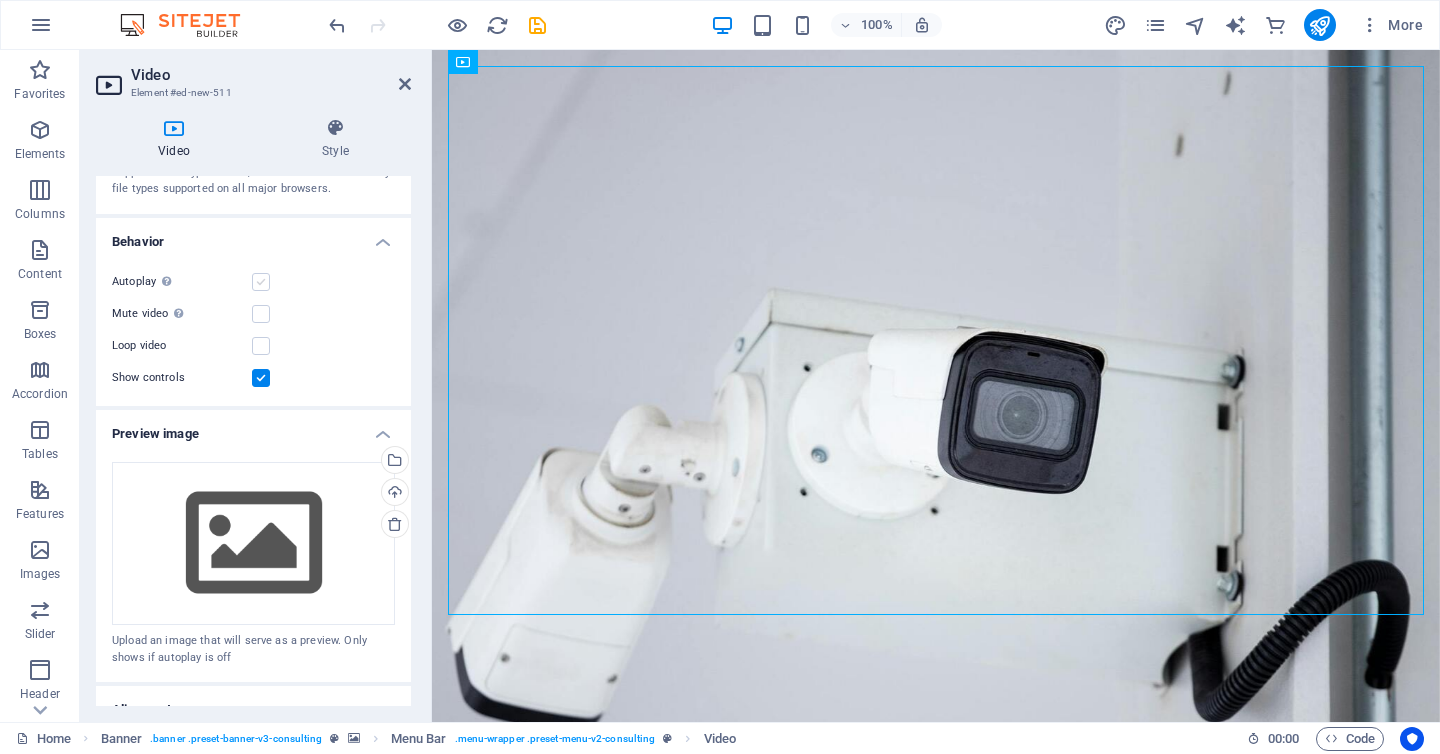 click at bounding box center (261, 282) 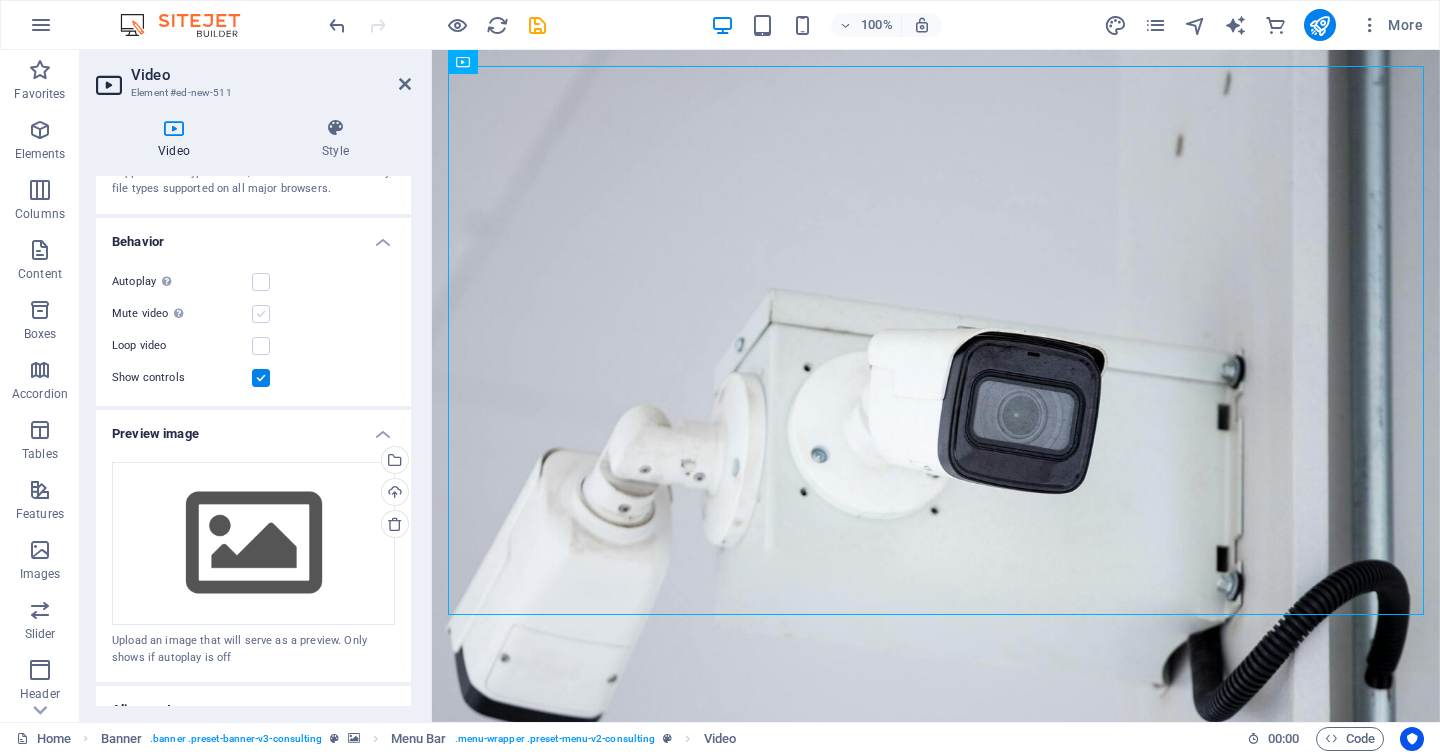 click at bounding box center (261, 314) 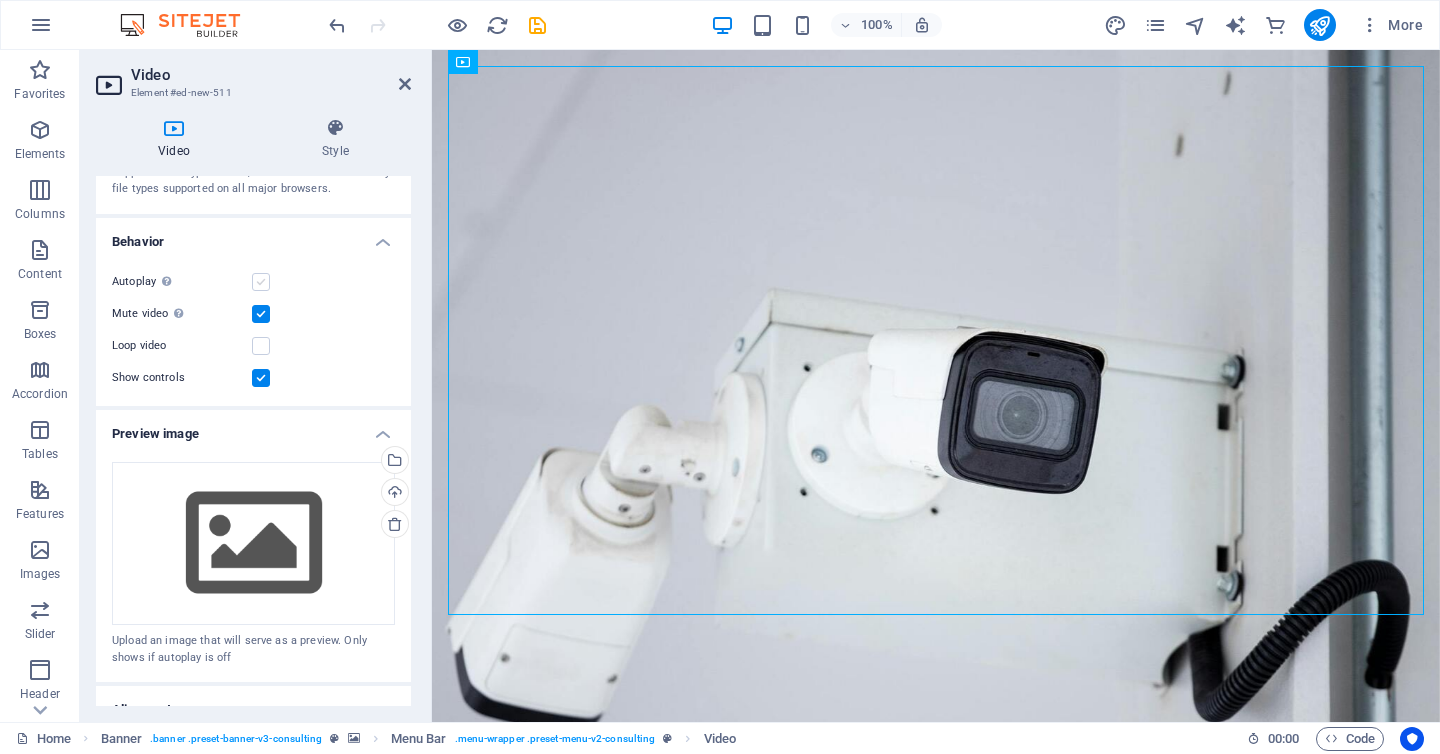 click at bounding box center (261, 282) 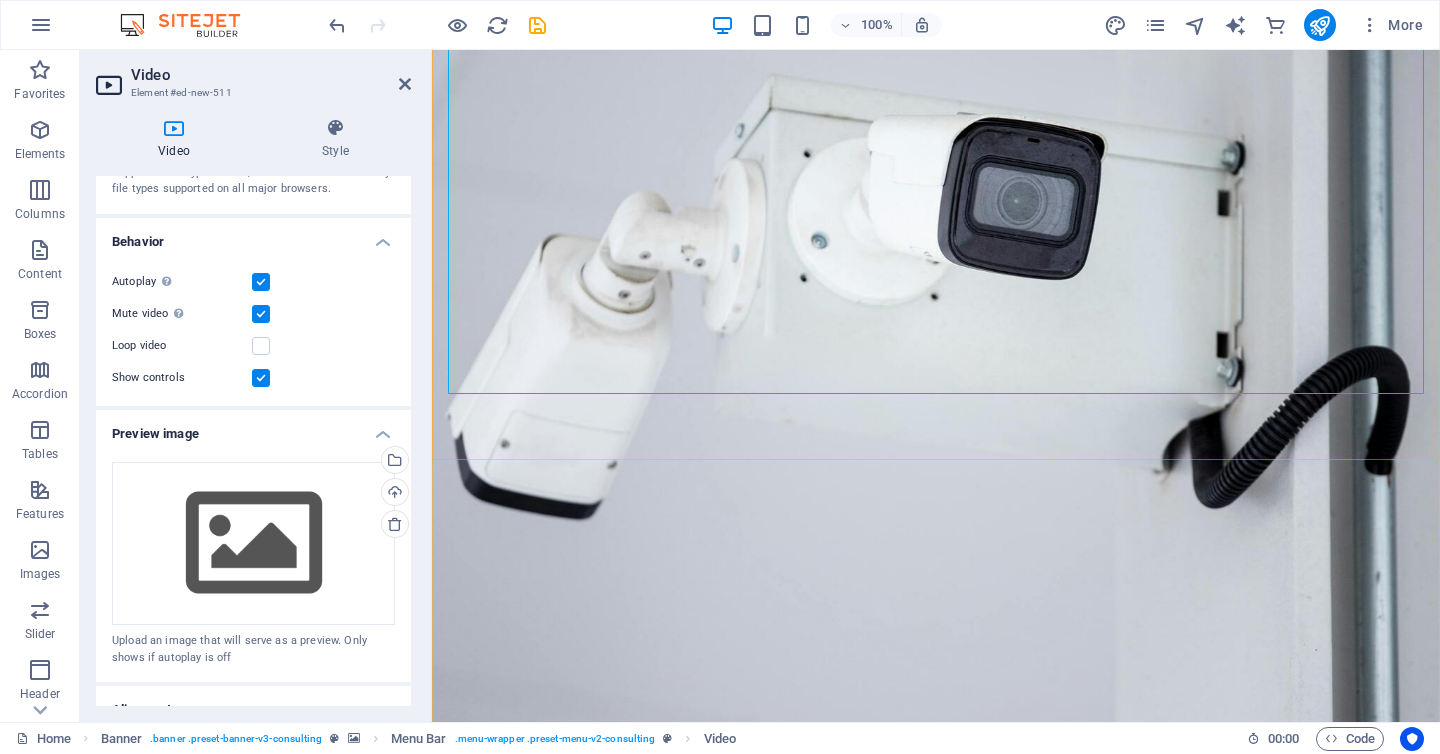 scroll, scrollTop: 227, scrollLeft: 0, axis: vertical 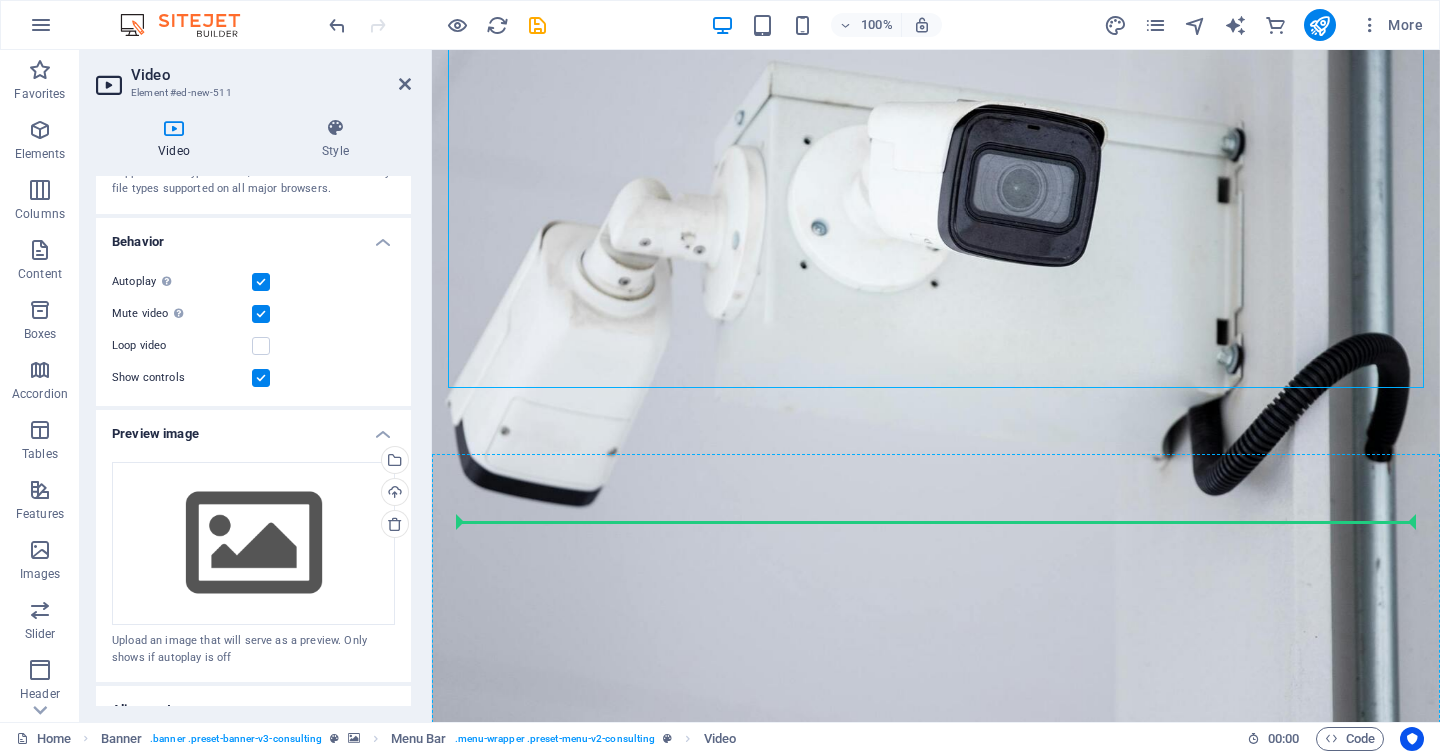 drag, startPoint x: 1030, startPoint y: 133, endPoint x: 879, endPoint y: 537, distance: 431.29688 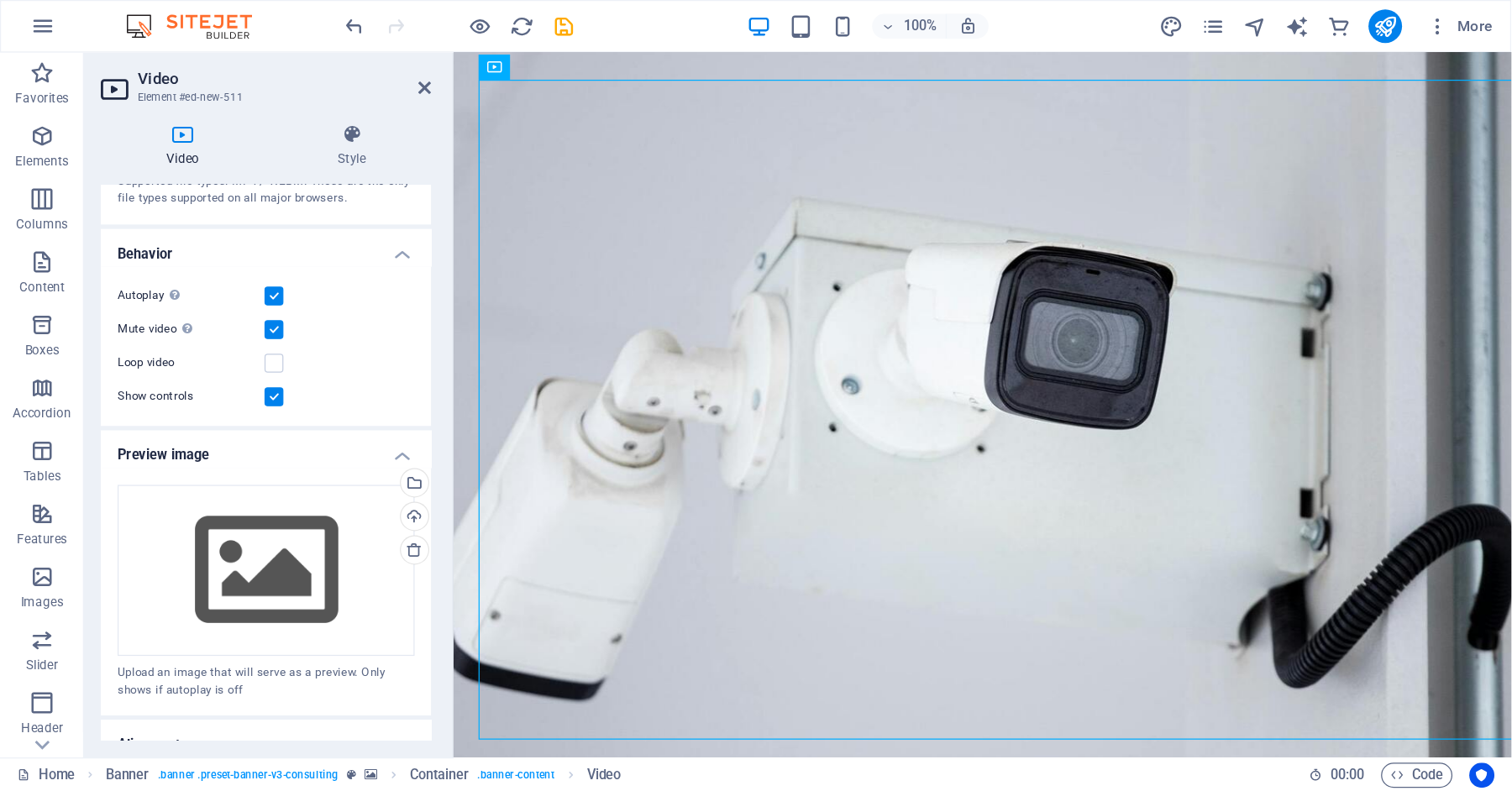 scroll, scrollTop: 99, scrollLeft: 0, axis: vertical 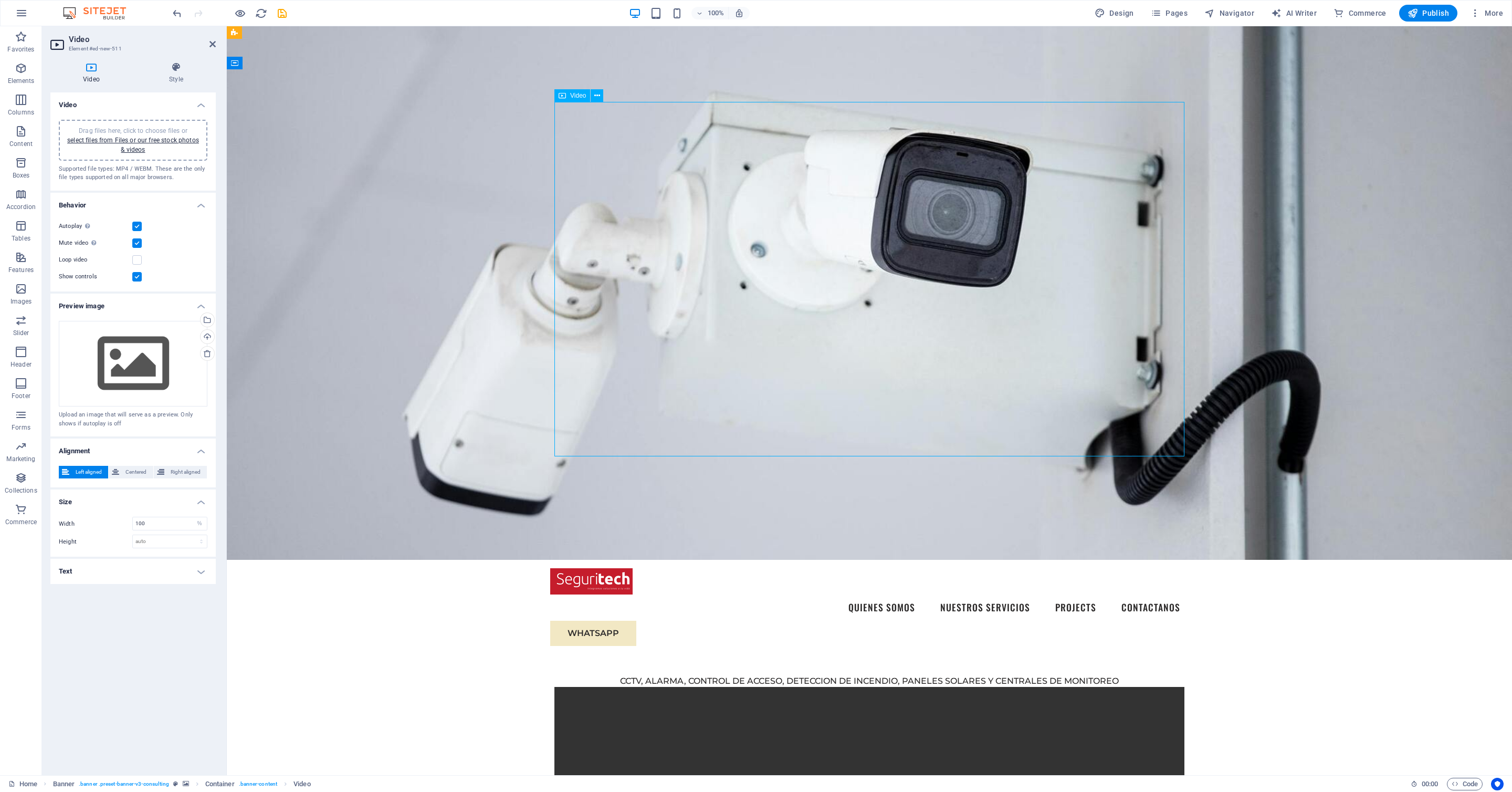 drag, startPoint x: 863, startPoint y: 203, endPoint x: 838, endPoint y: 283, distance: 83.81527 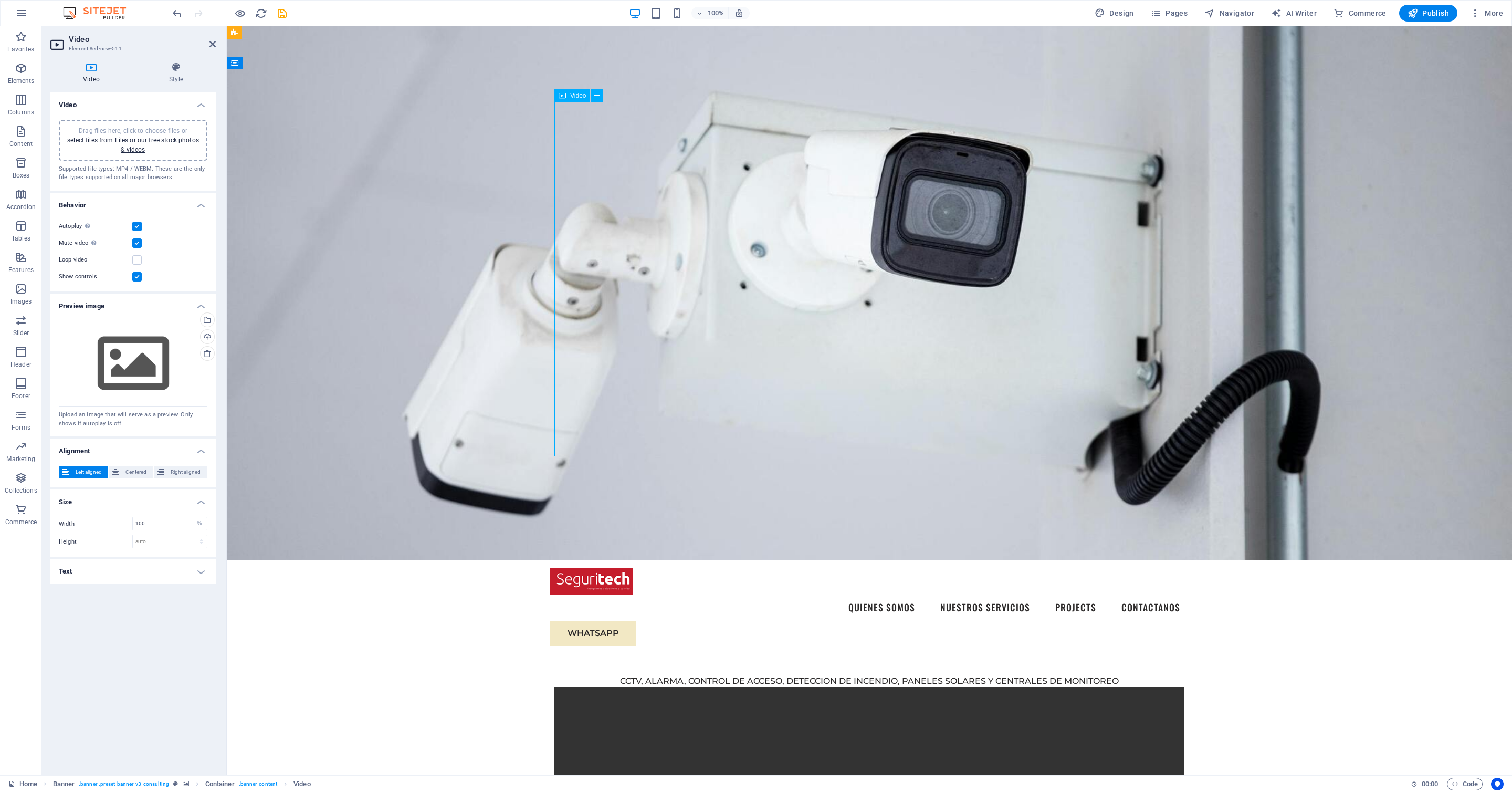 click at bounding box center (869, 845) 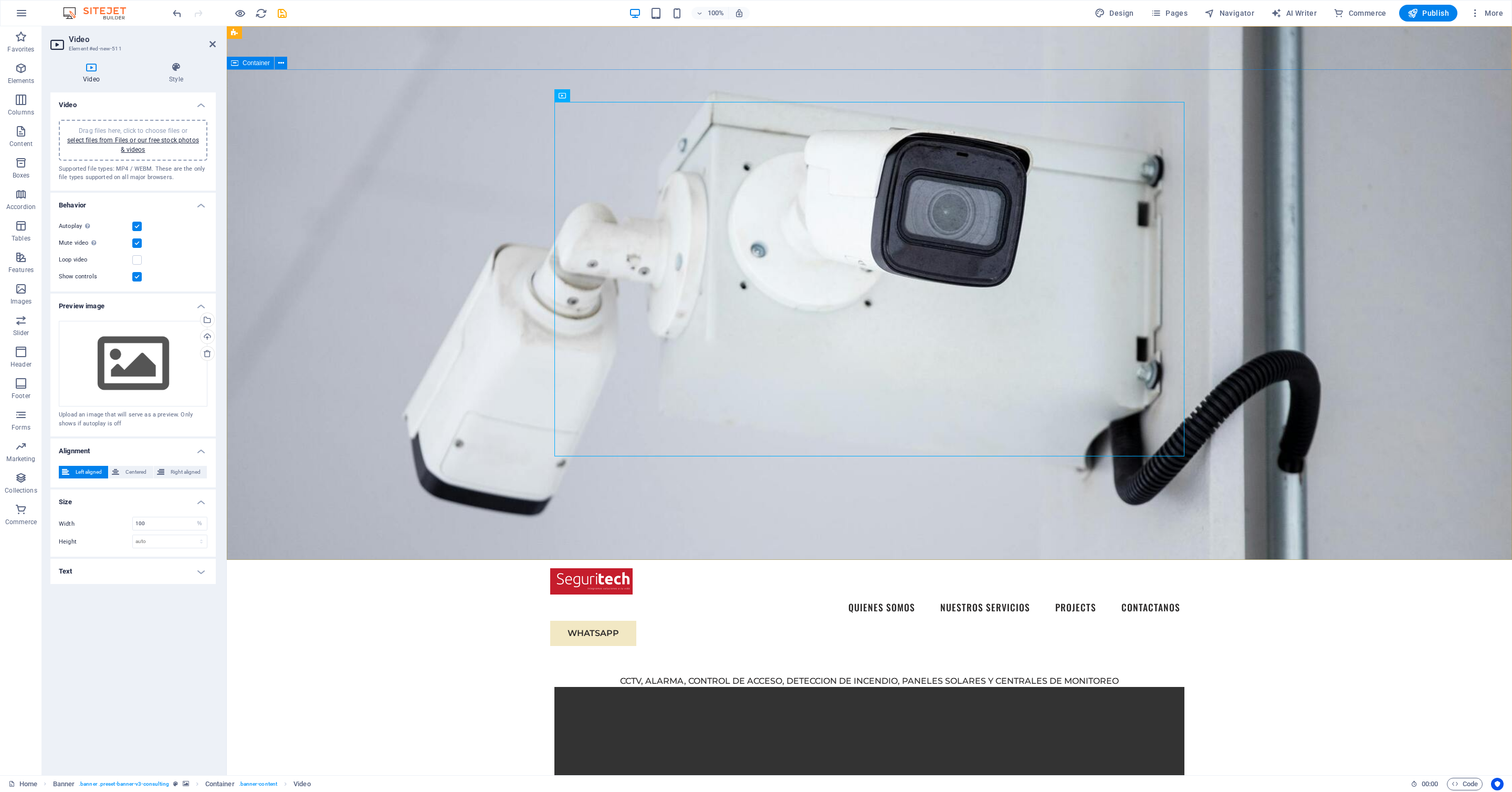 click on "CCTV, ALARMA, CONTROL DE ACCESO, DETECCION DE INCENDIO, PANELES SOLARES Y CENTRALES DE MONITOREO CONTACTANOS" at bounding box center [869, 880] 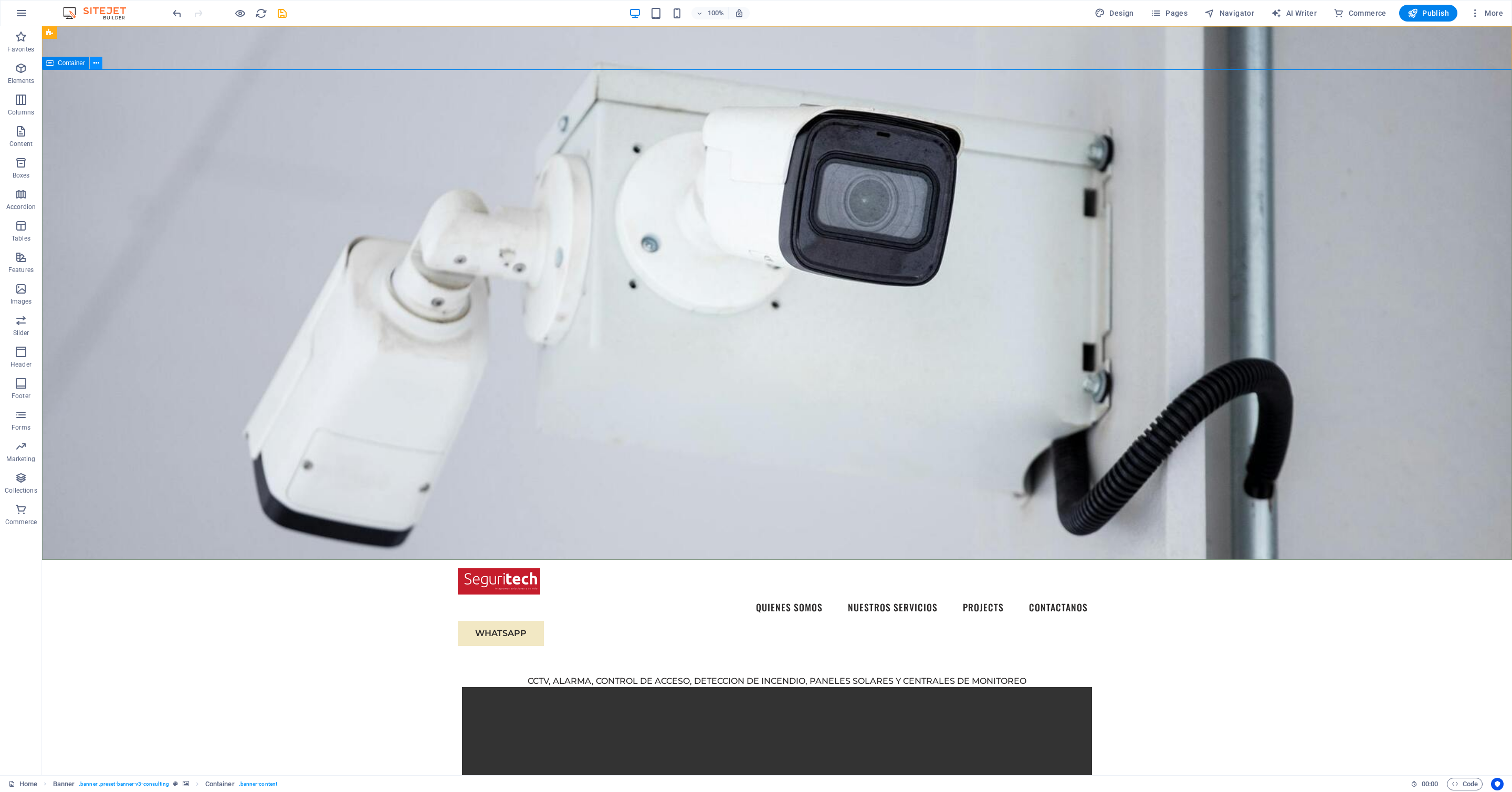 click at bounding box center (96, 63) 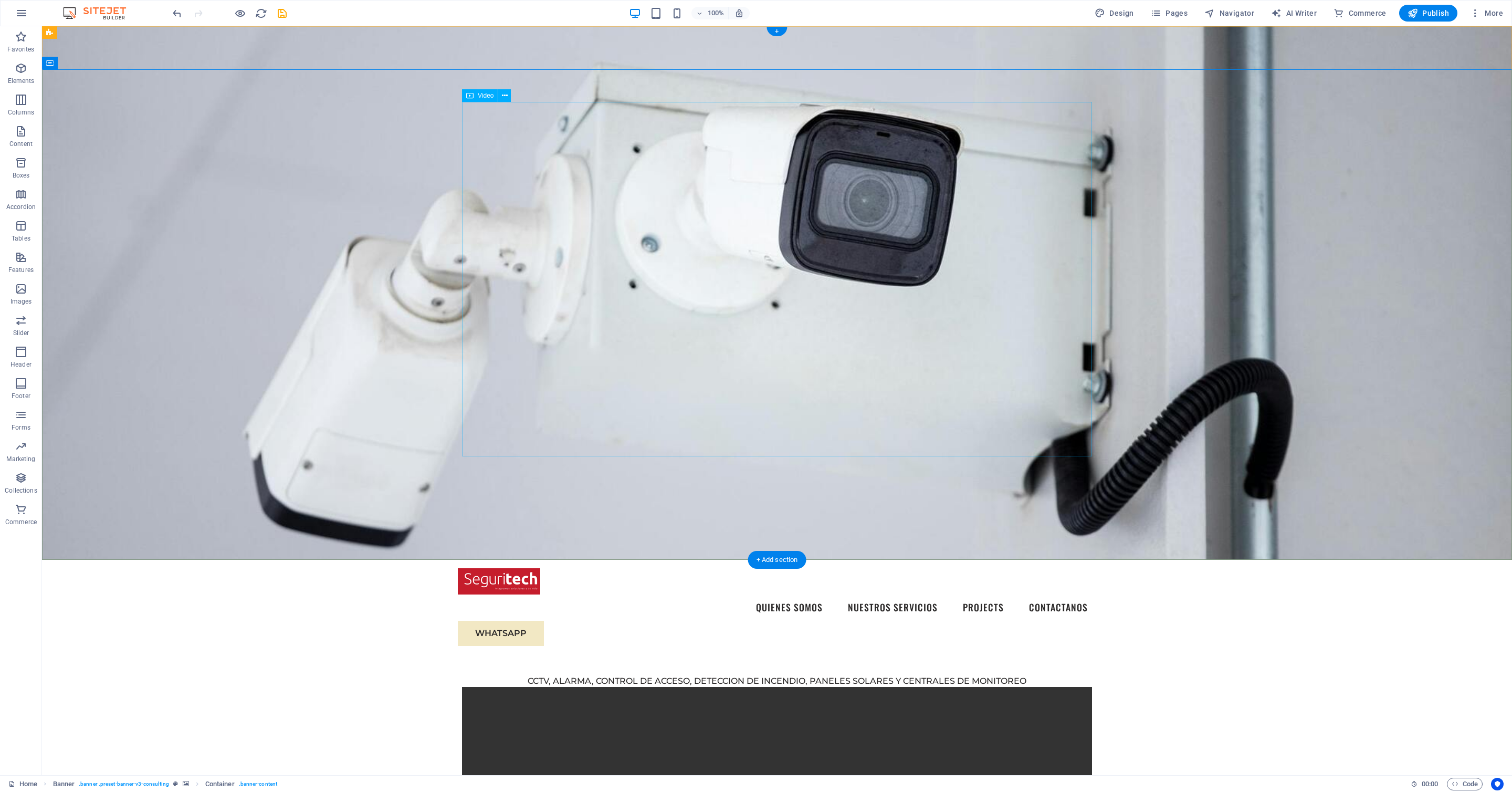 click at bounding box center [777, 845] 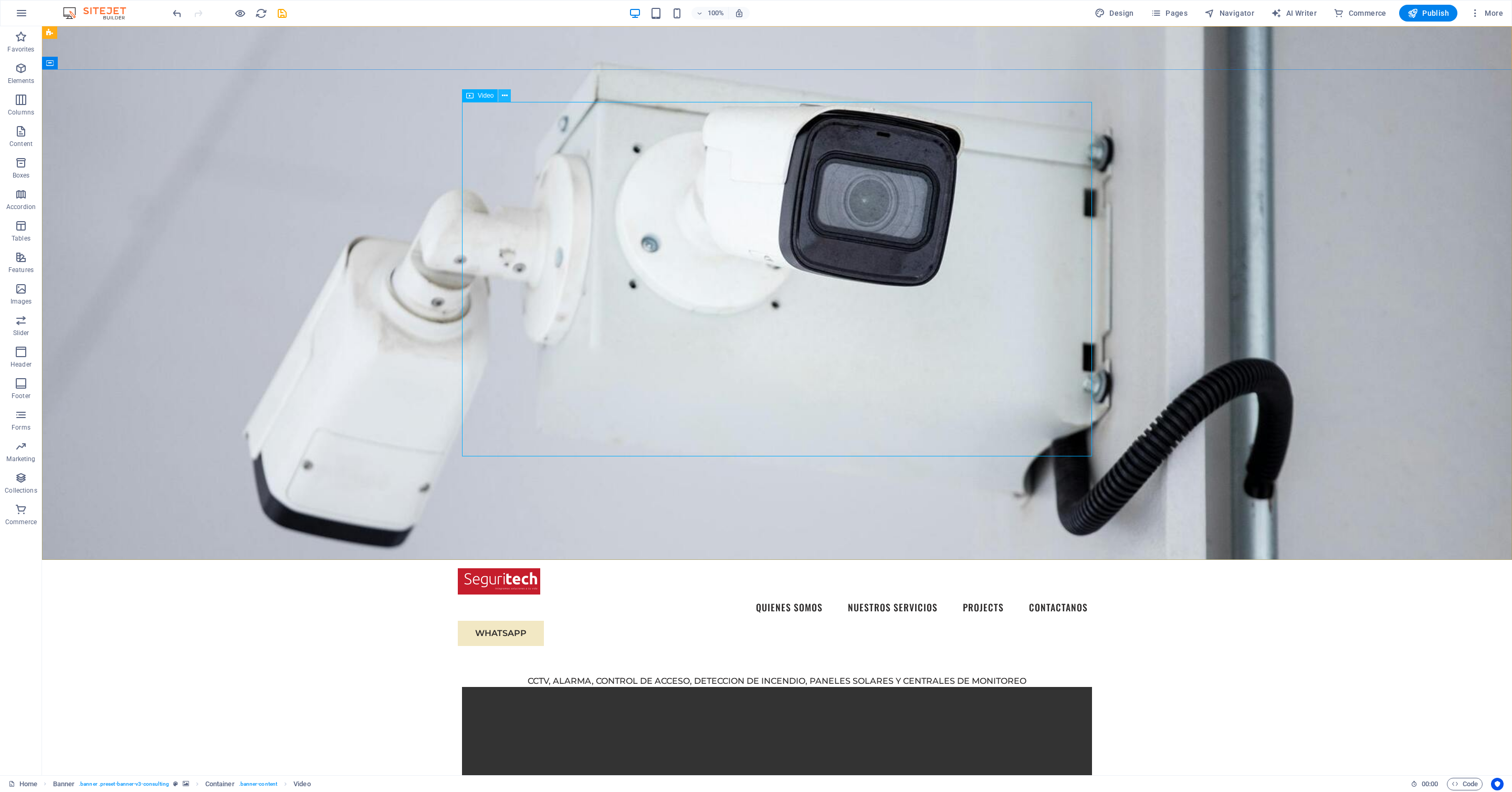 click at bounding box center [505, 96] 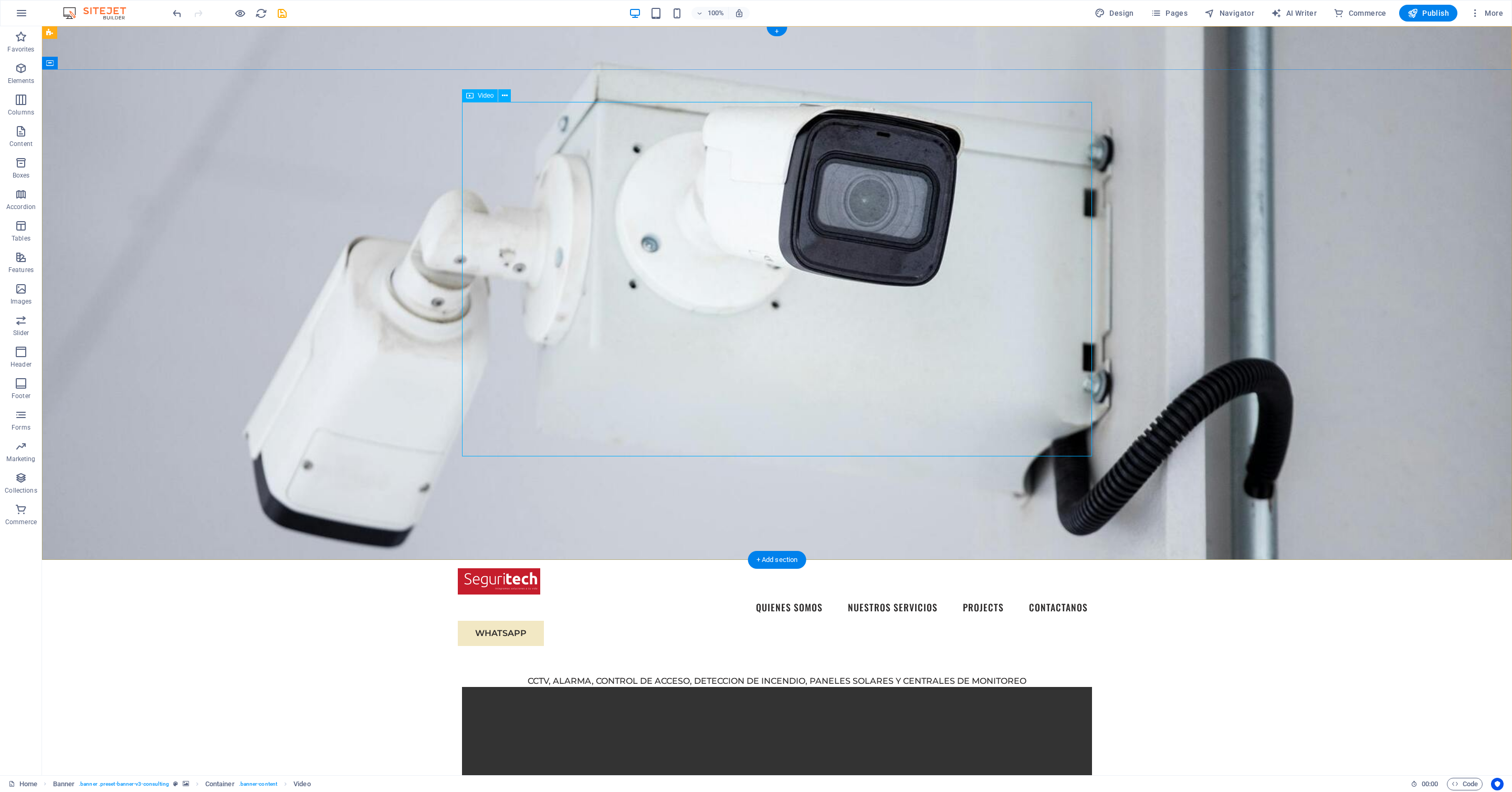 click at bounding box center [777, 845] 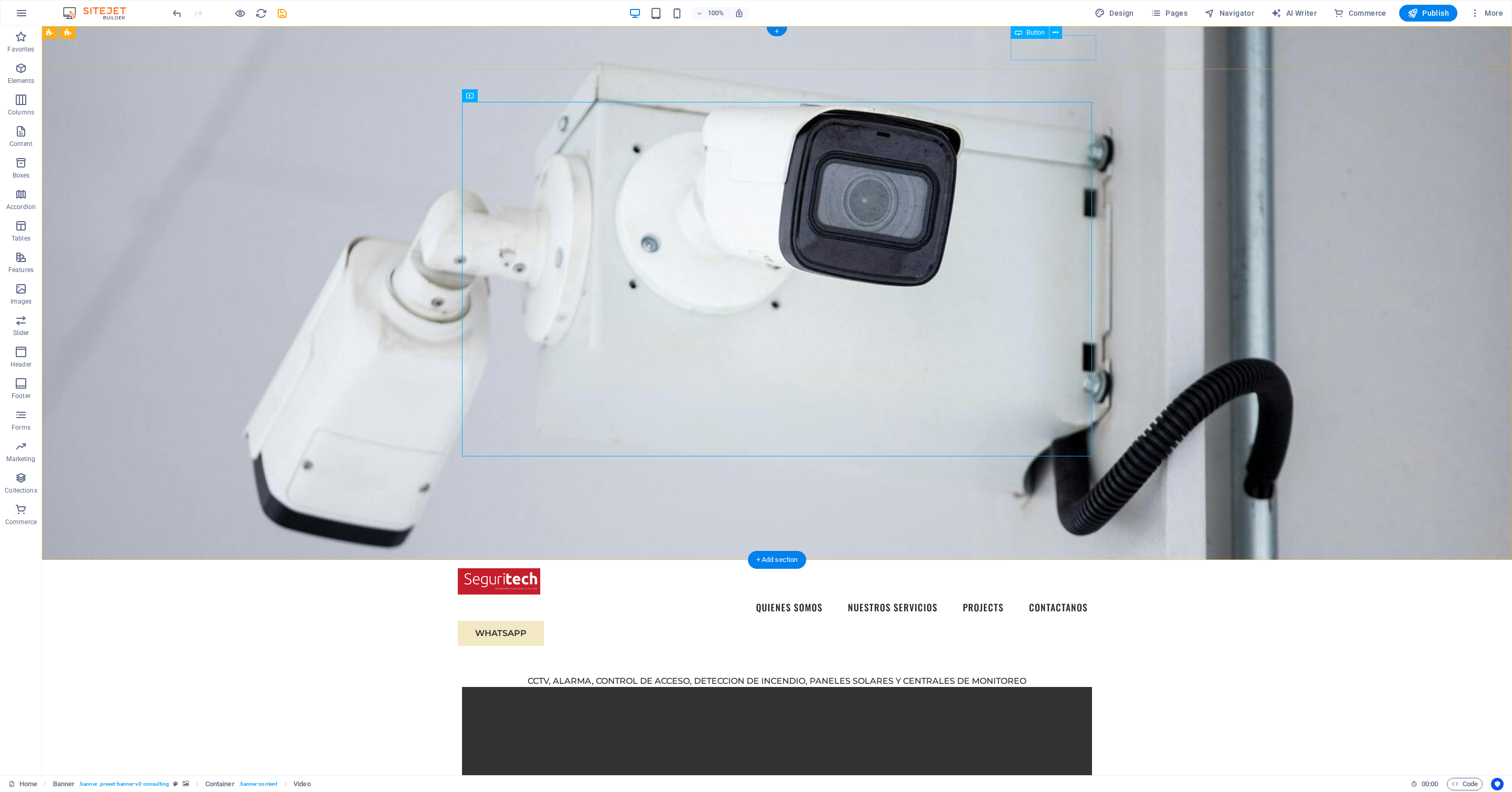 click on "WHATSAPP" at bounding box center (777, 633) 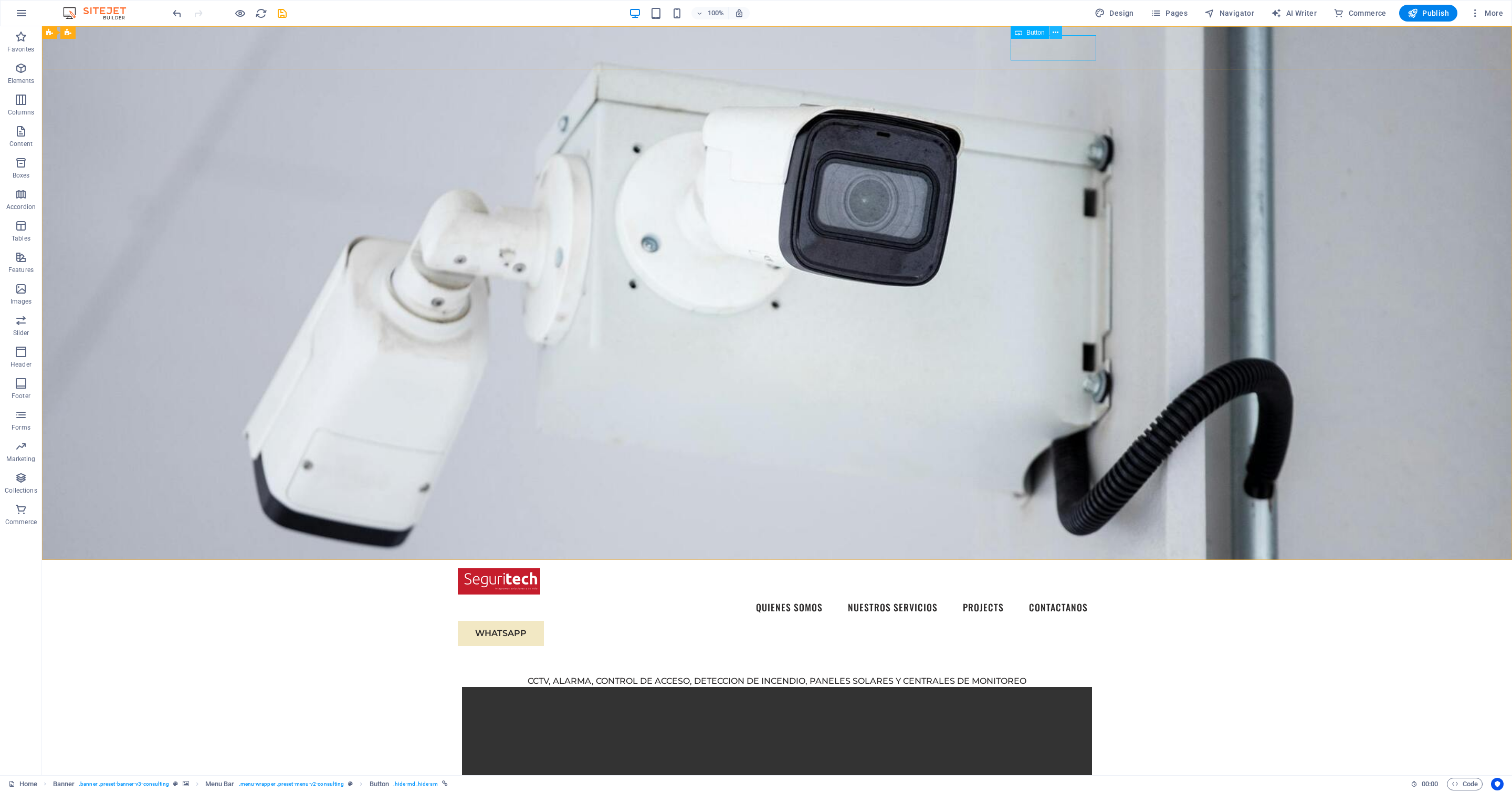 click at bounding box center [1055, 33] 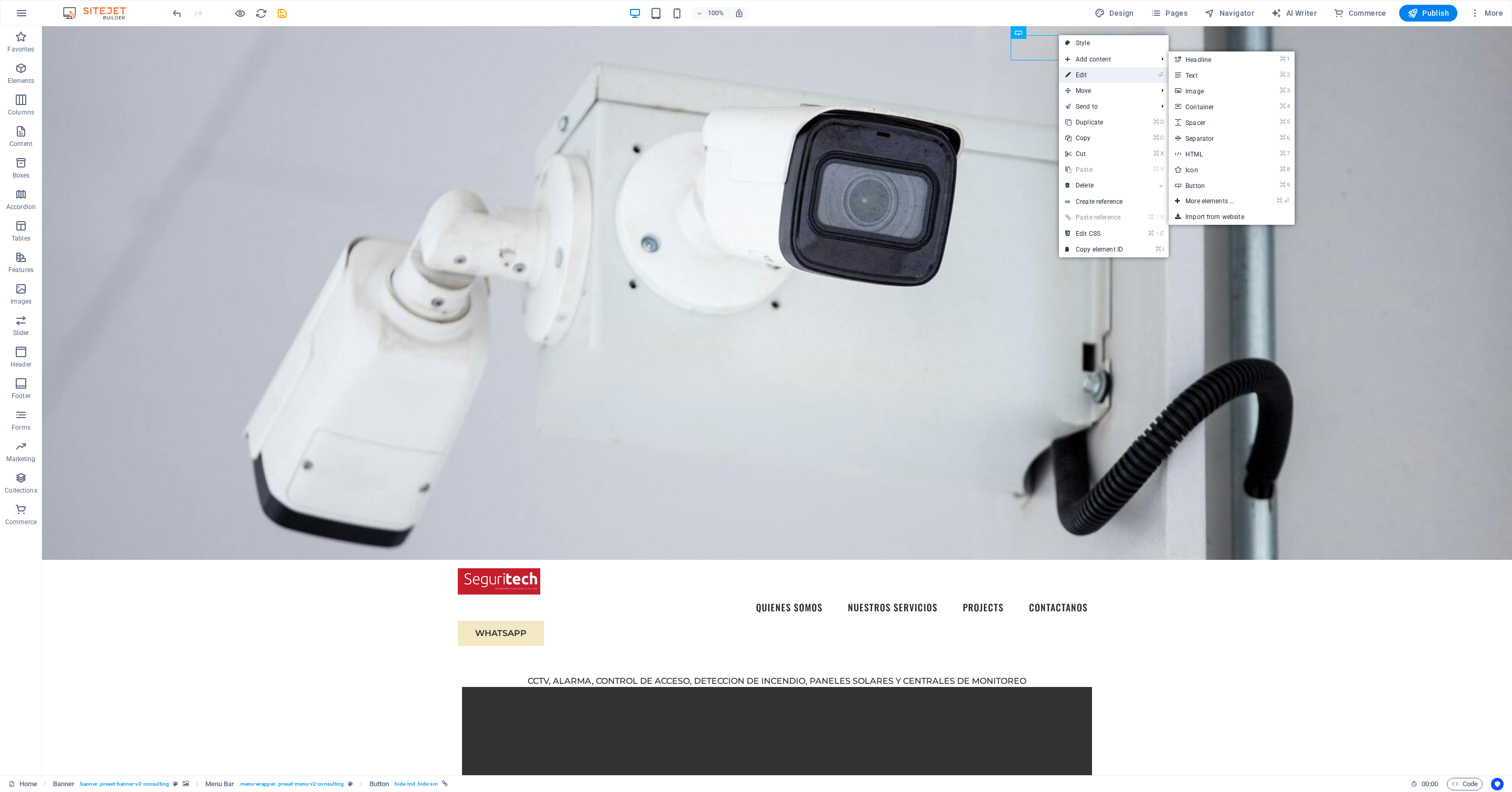 click on "⏎  Edit" at bounding box center [1094, 75] 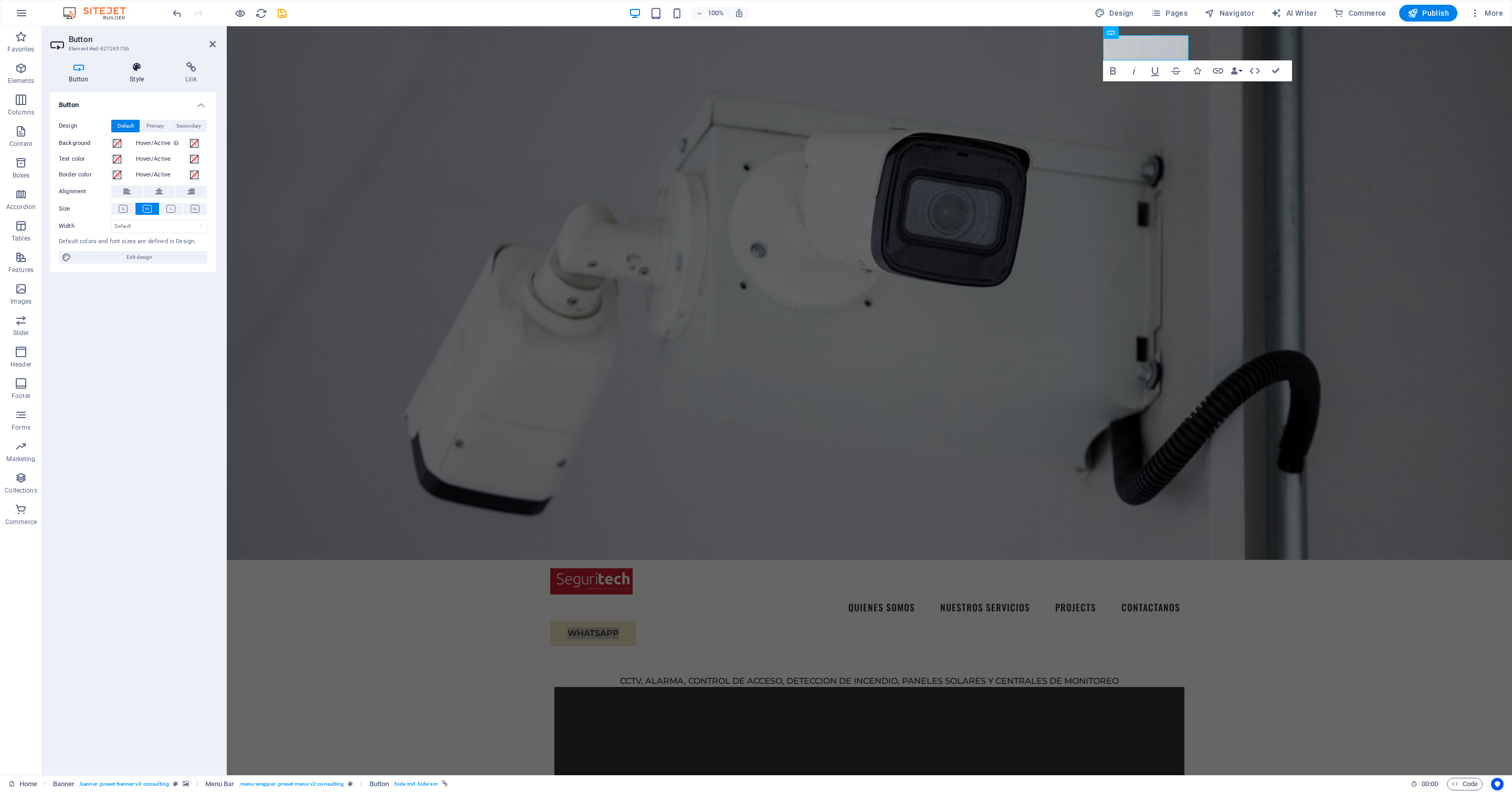 click on "Style" at bounding box center [139, 73] 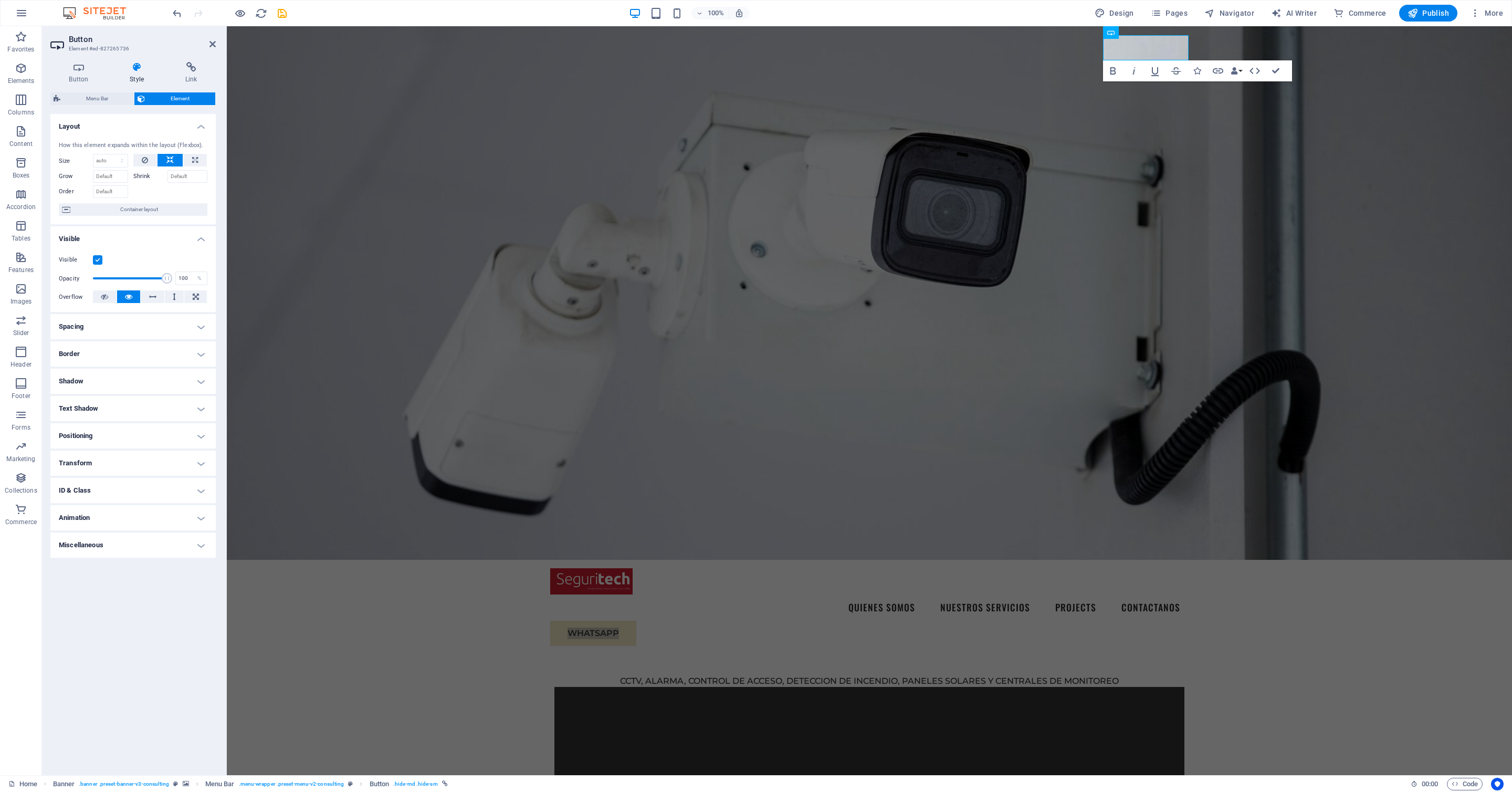 click on "Text Shadow" at bounding box center [133, 409] 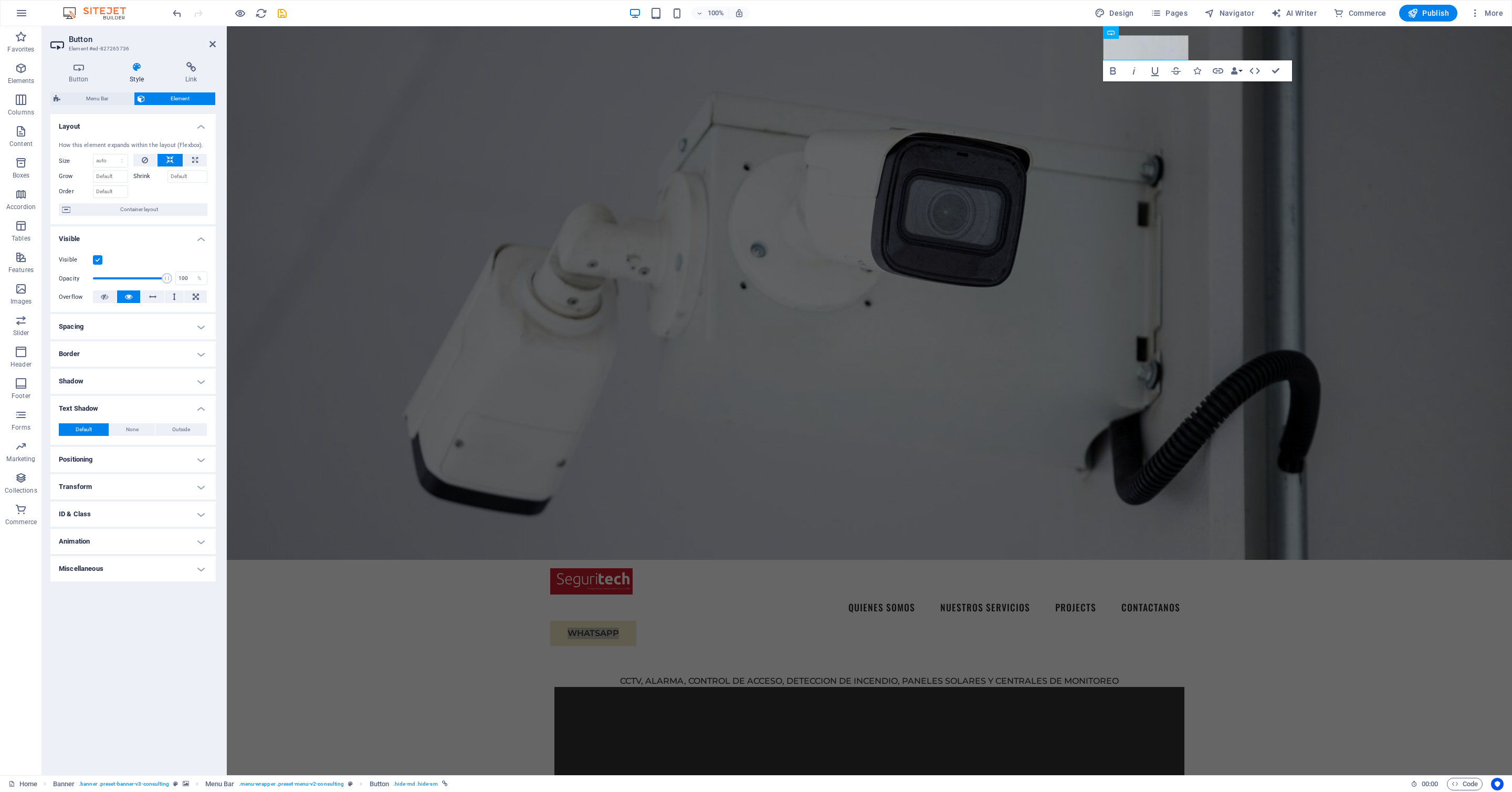 click on "Positioning" at bounding box center (133, 460) 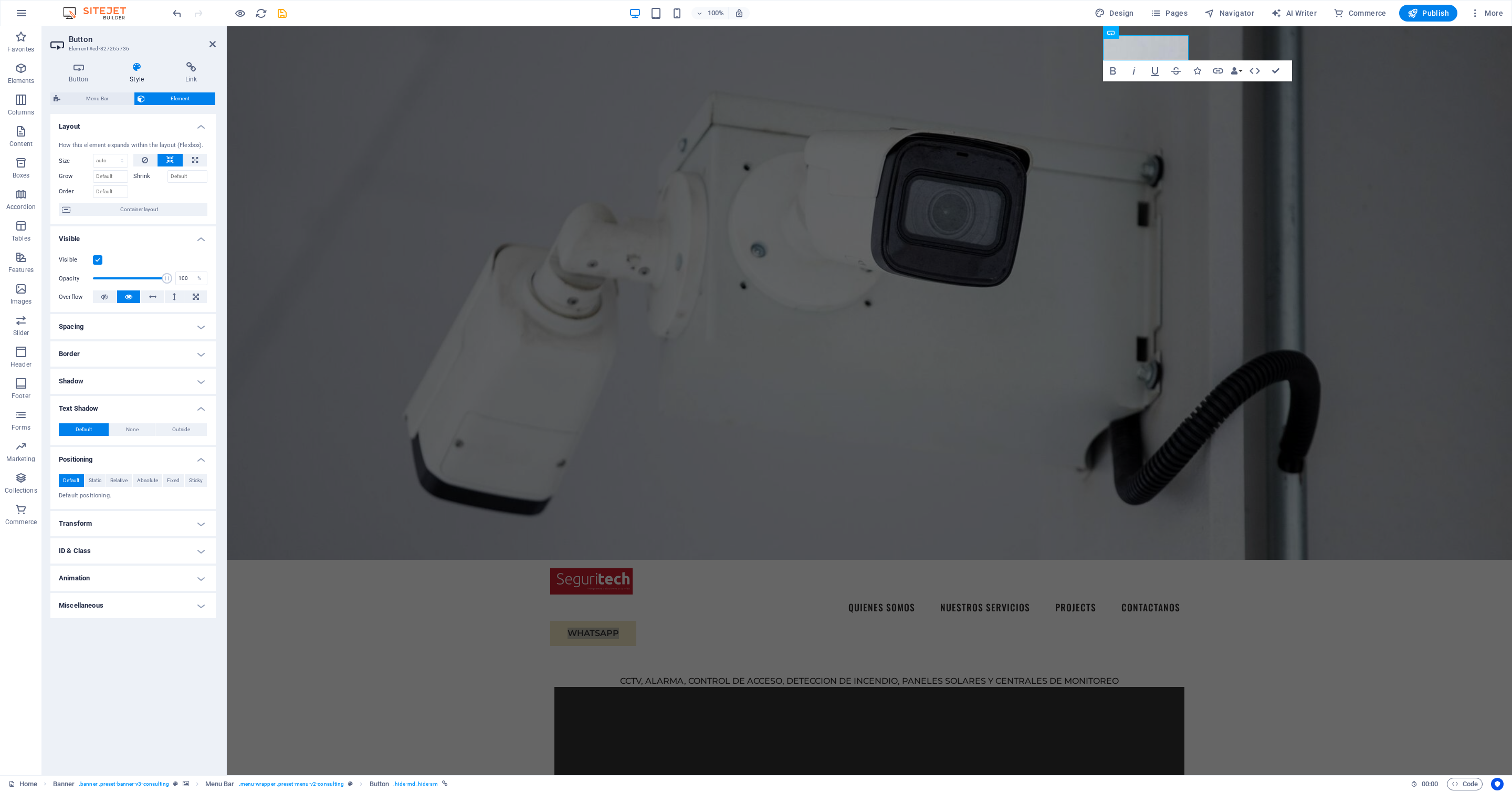 click on "Transform" at bounding box center [133, 524] 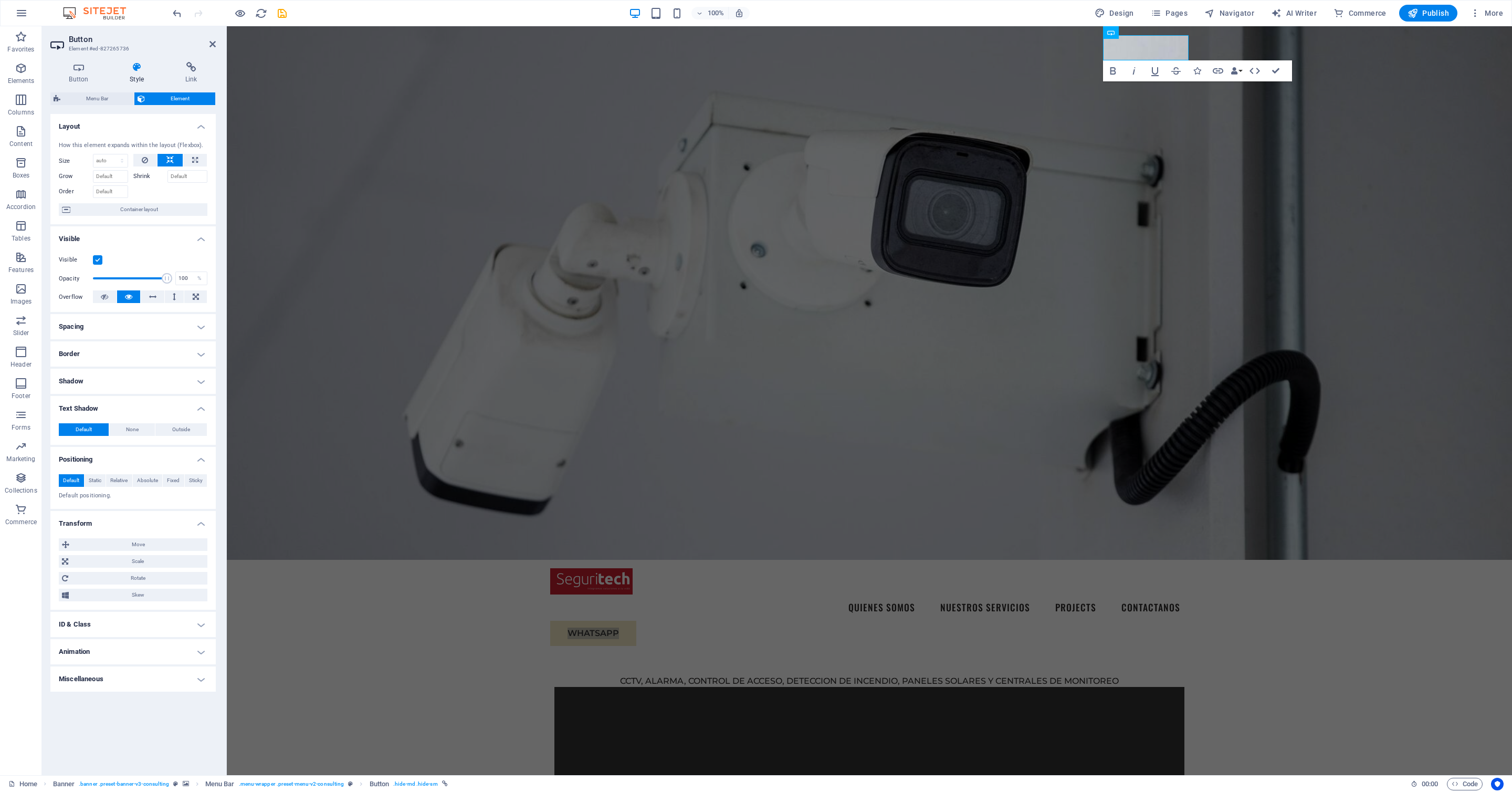 click on "ID & Class" at bounding box center [133, 624] 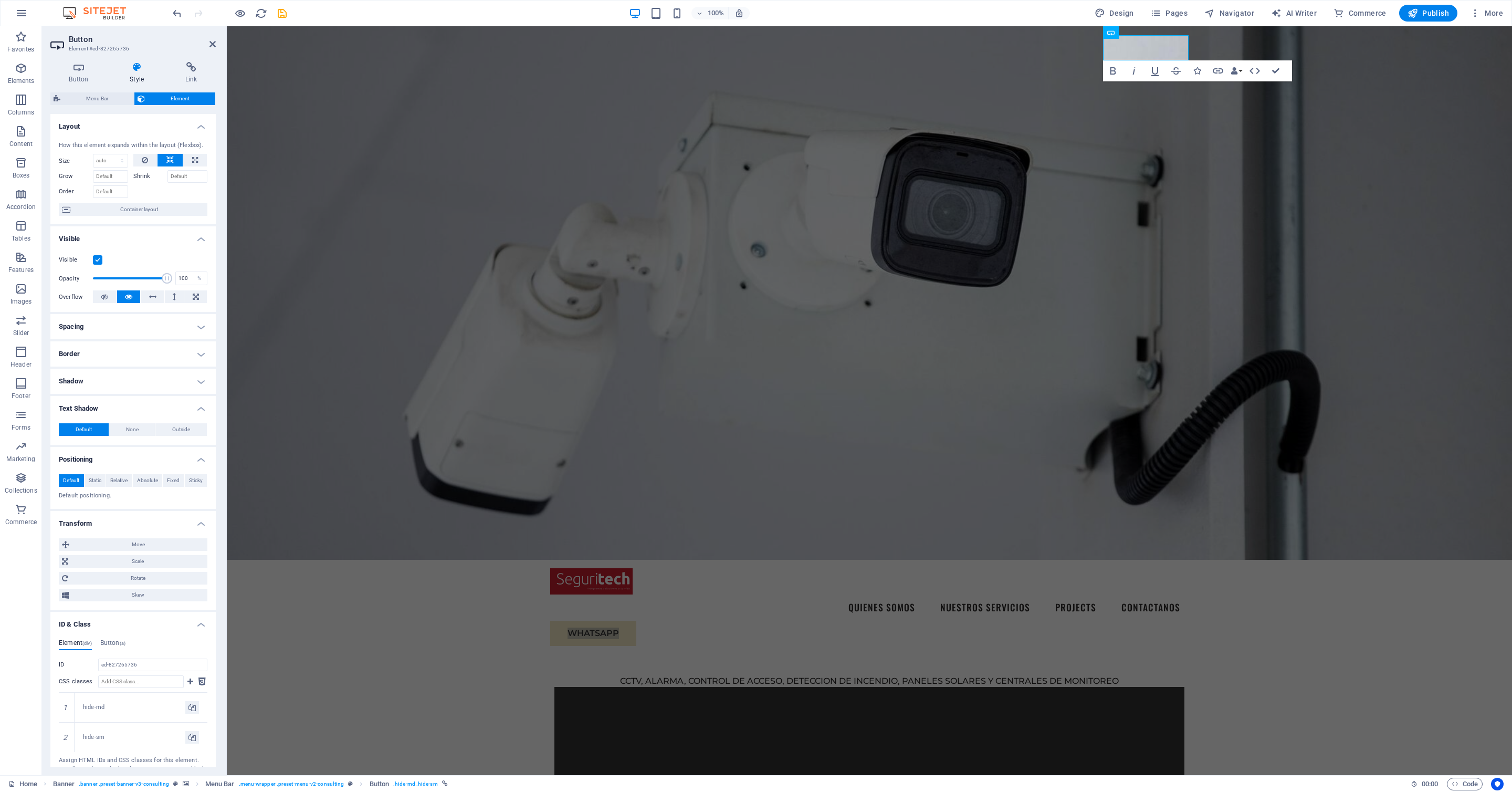 scroll, scrollTop: 79, scrollLeft: 0, axis: vertical 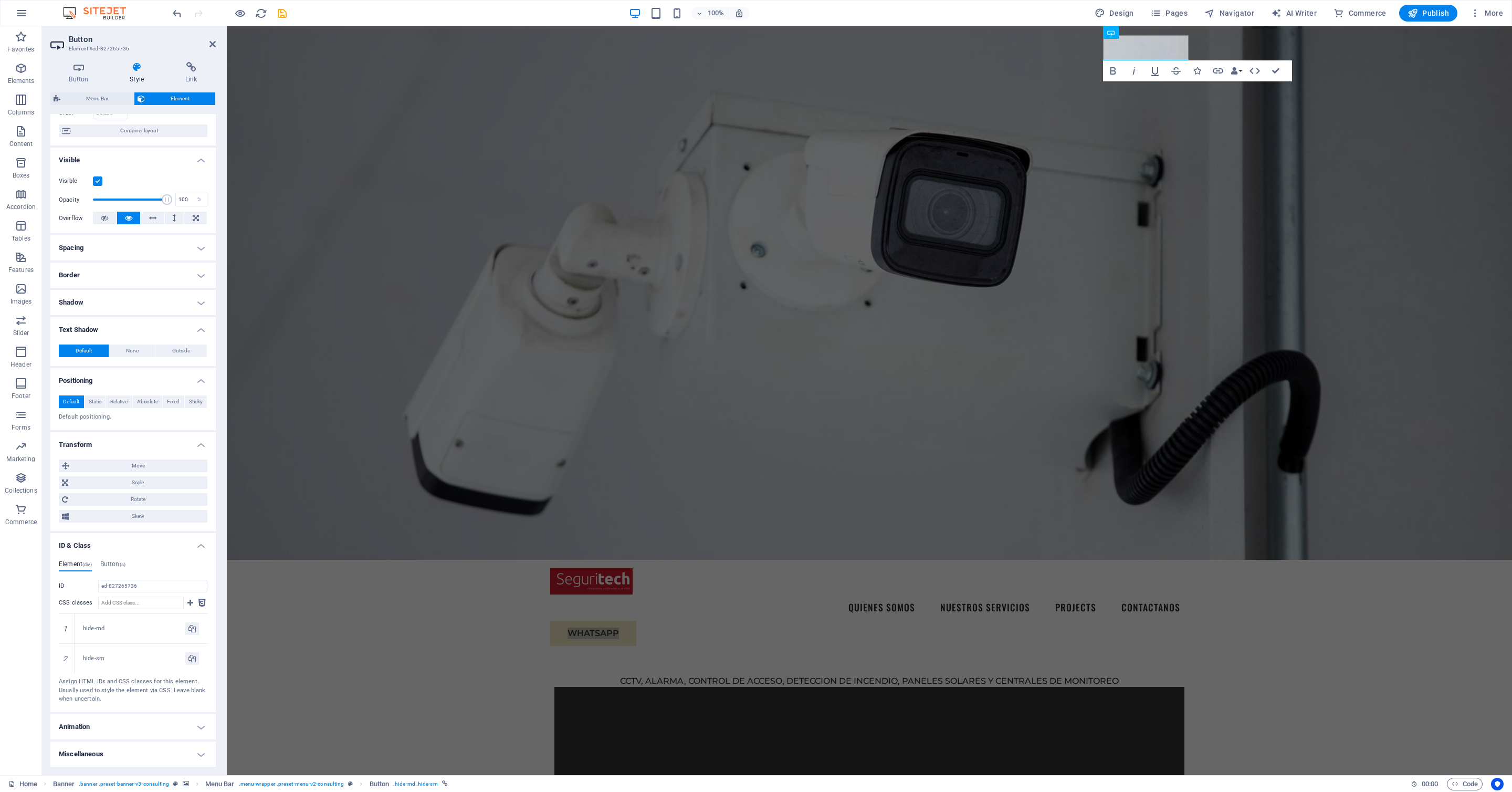click on "Animation" at bounding box center [133, 727] 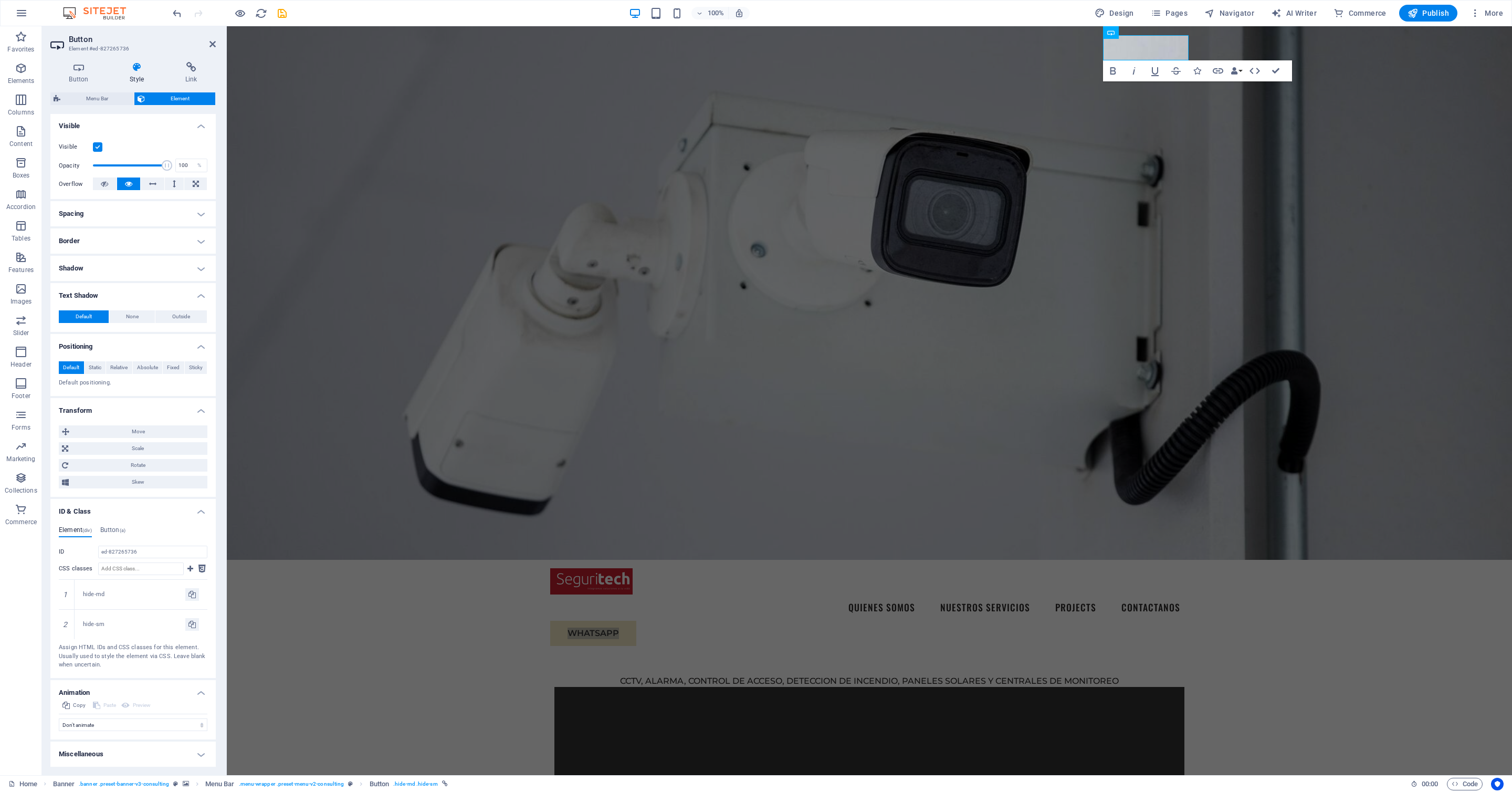 scroll, scrollTop: 0, scrollLeft: 0, axis: both 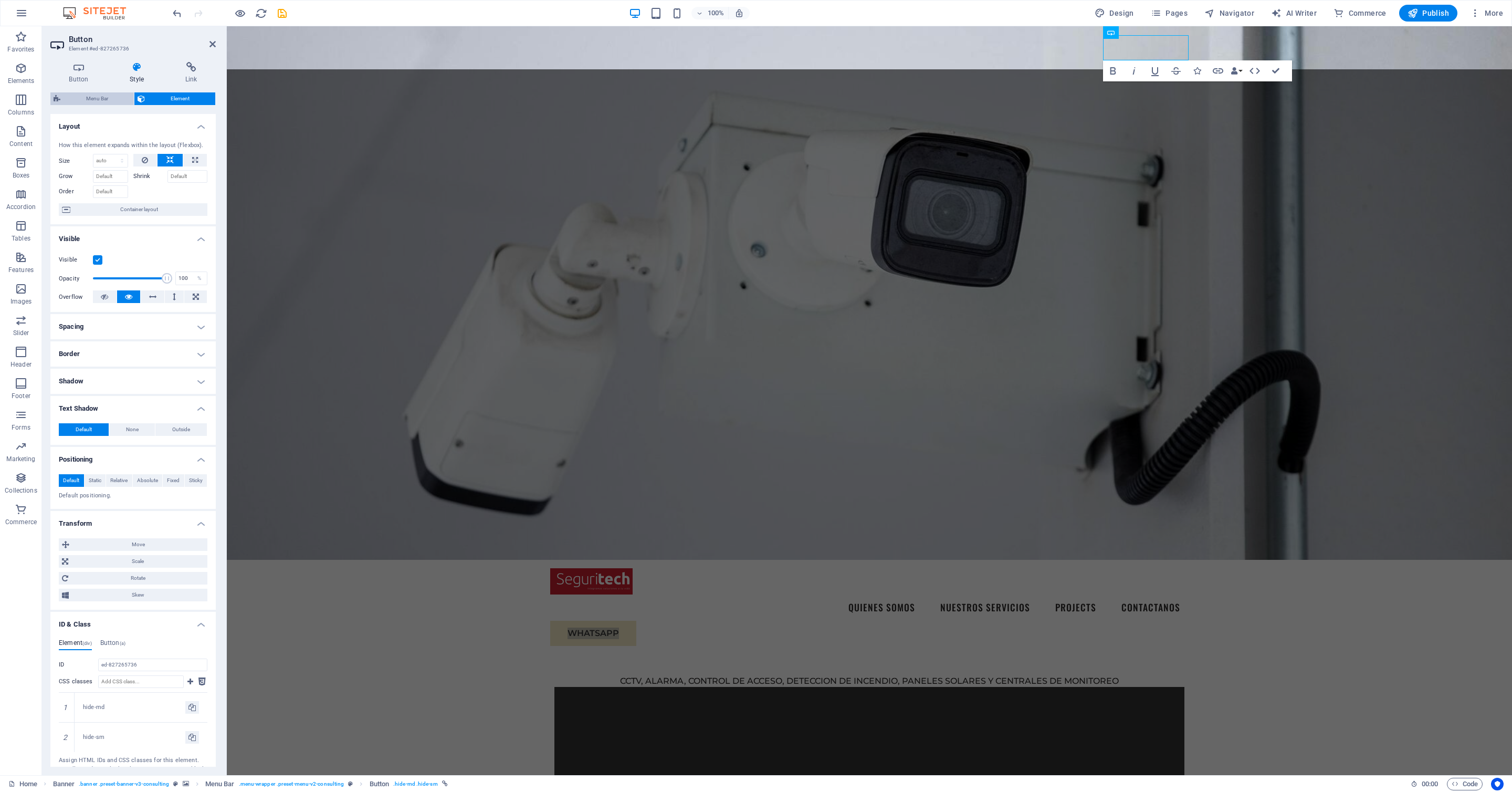 click on "Menu Bar" at bounding box center [97, 99] 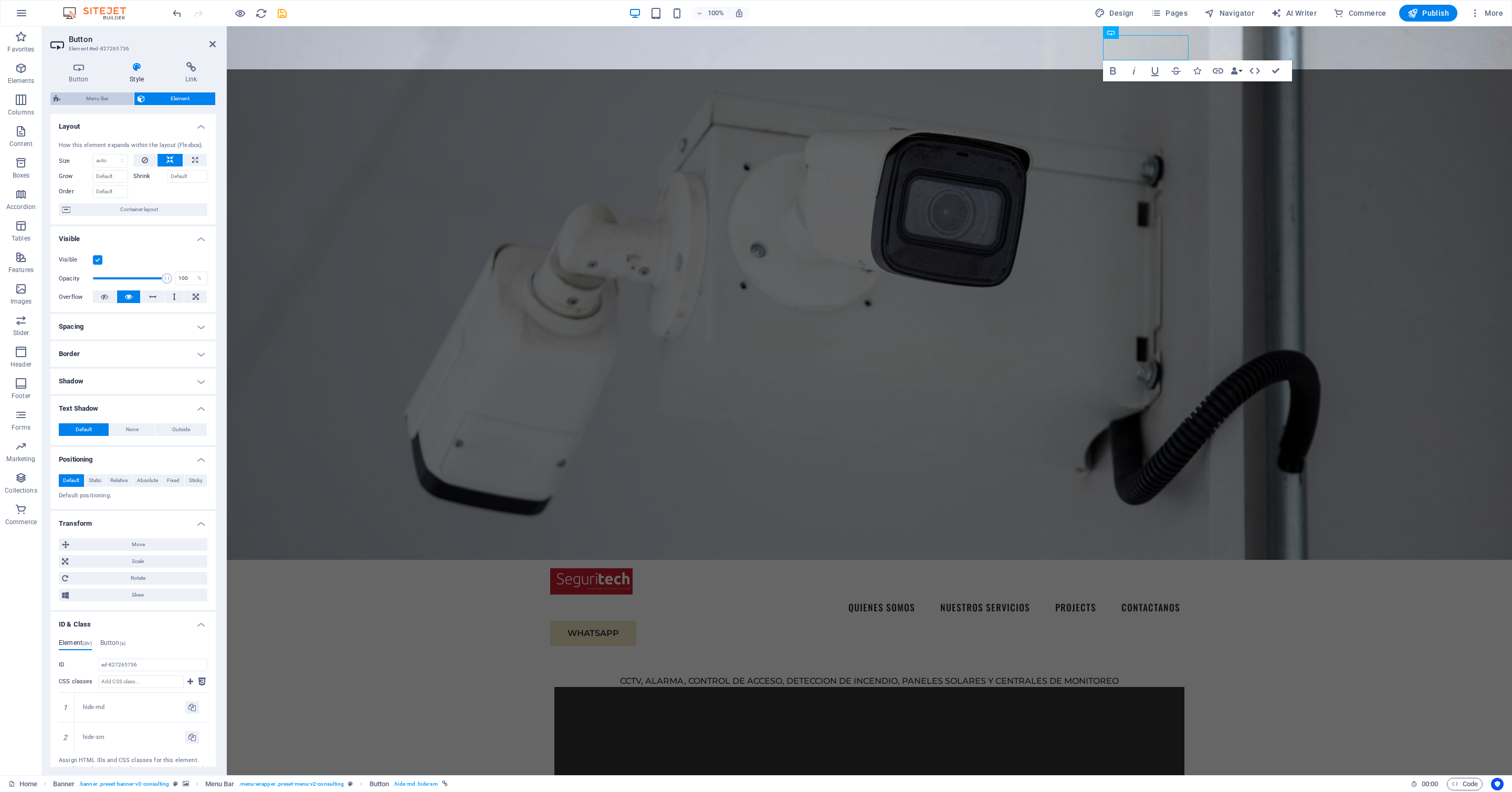 select on "rem" 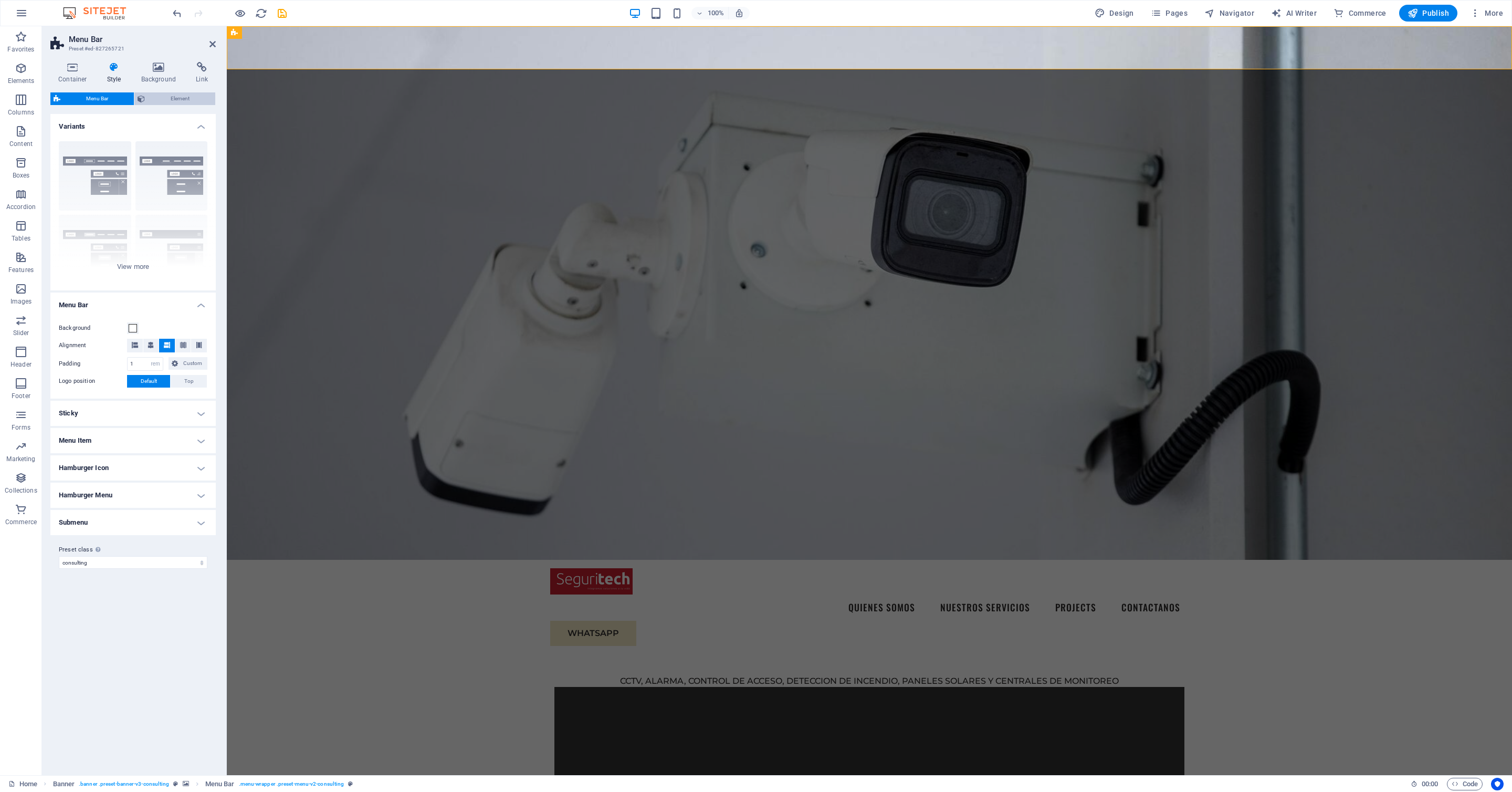 click on "Element" at bounding box center [180, 99] 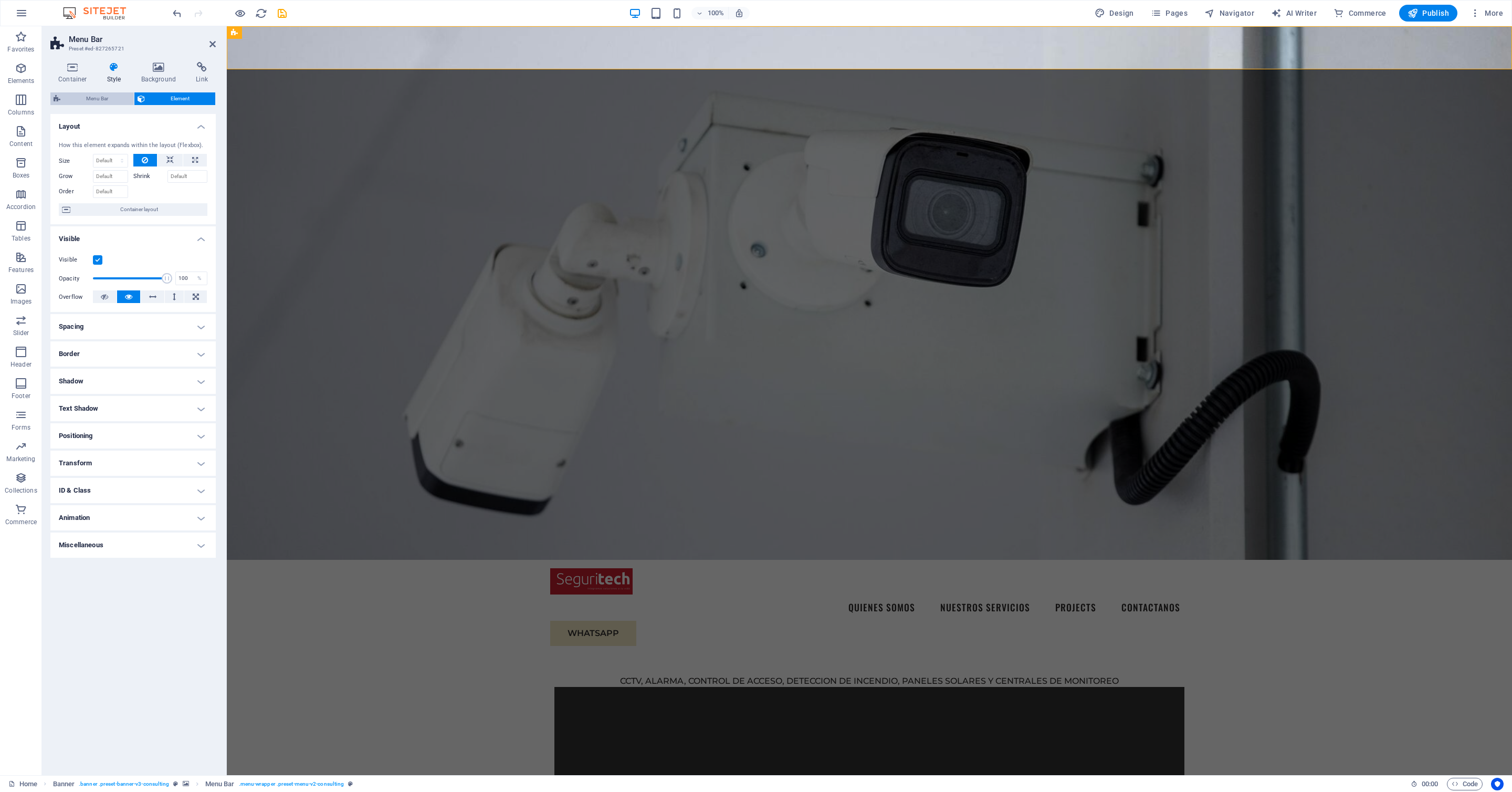 click on "Menu Bar" at bounding box center (97, 99) 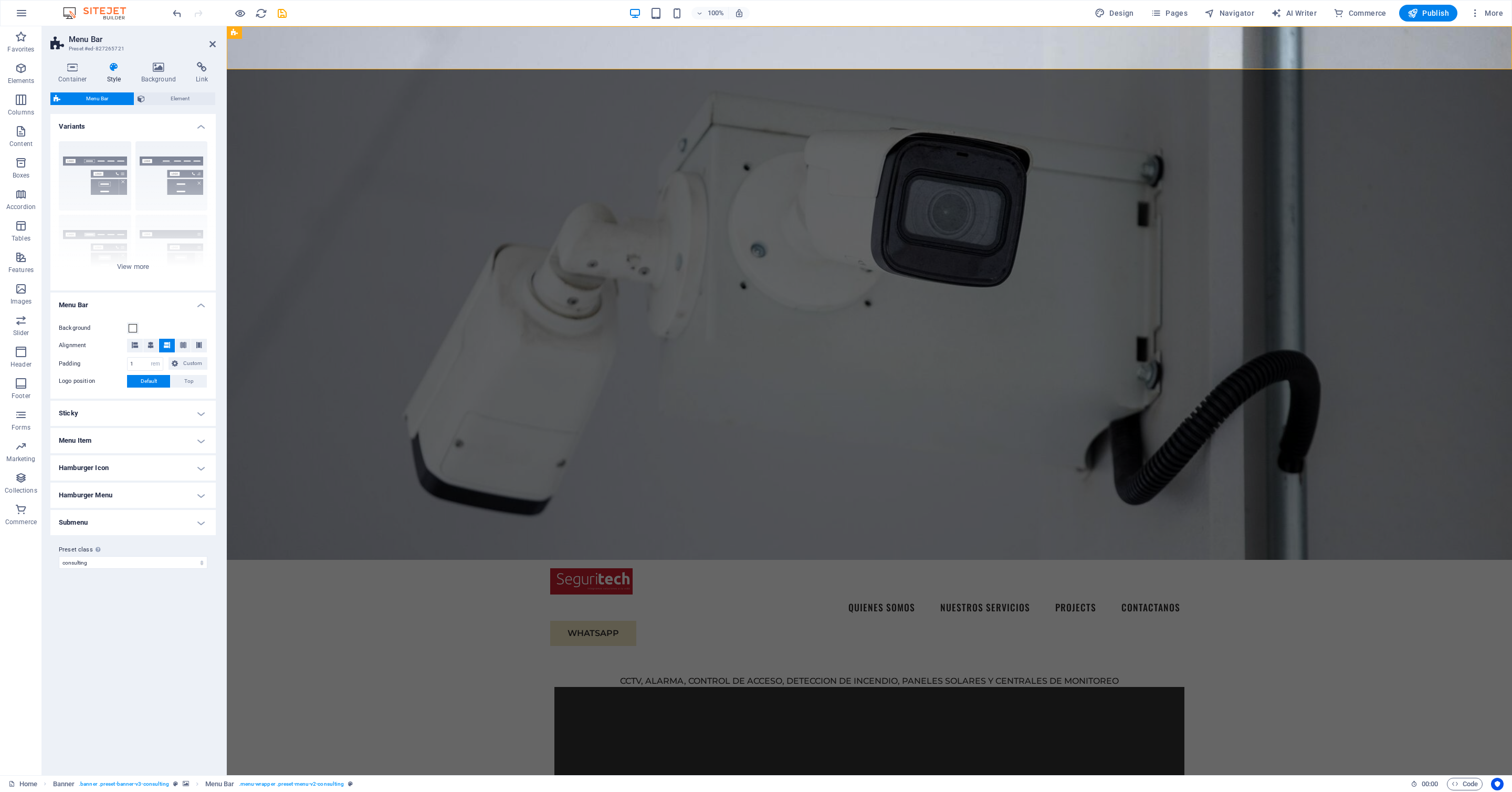 click on "Hamburger Icon" at bounding box center (133, 468) 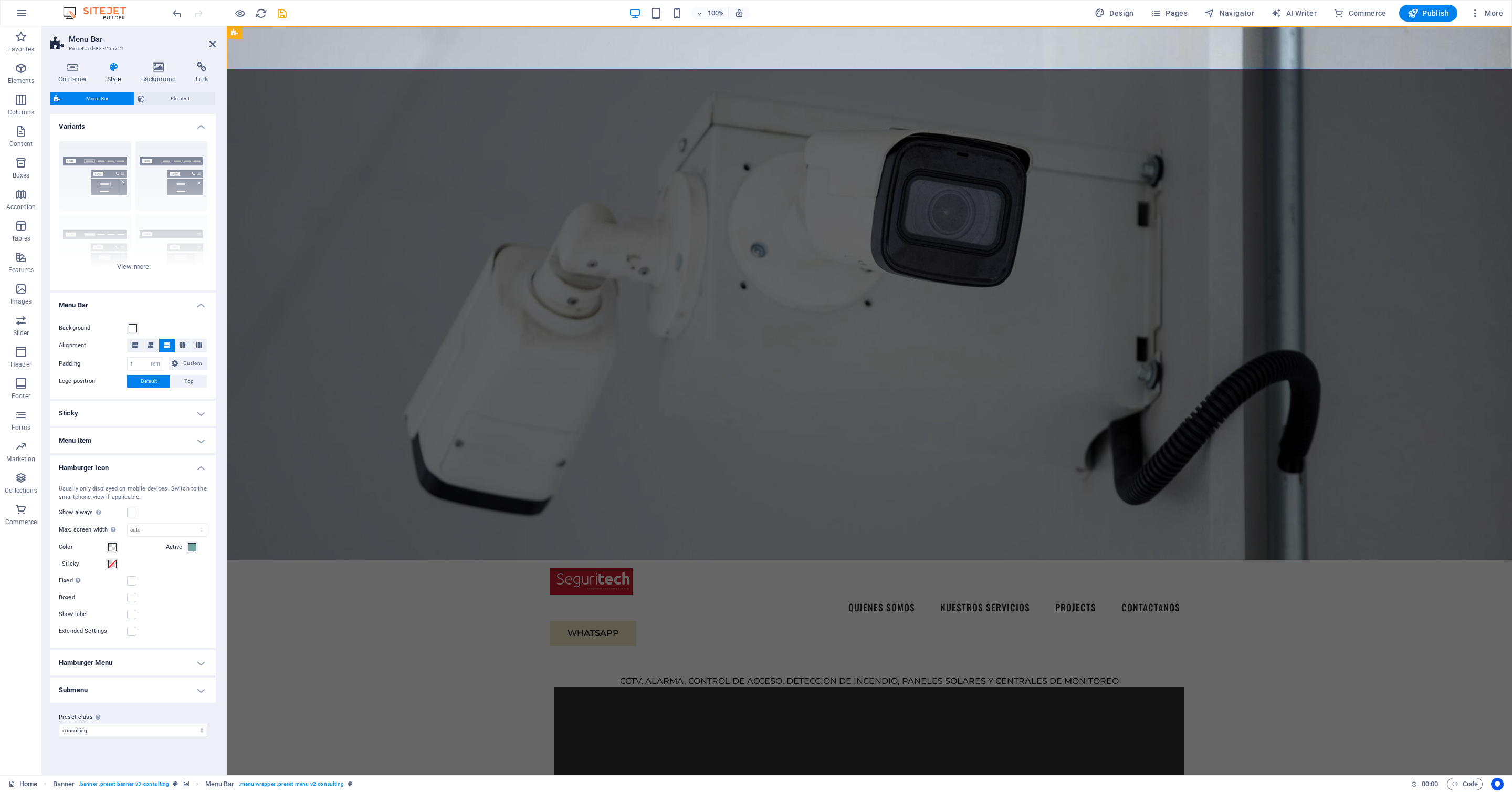 click on "Menu Item" at bounding box center [133, 441] 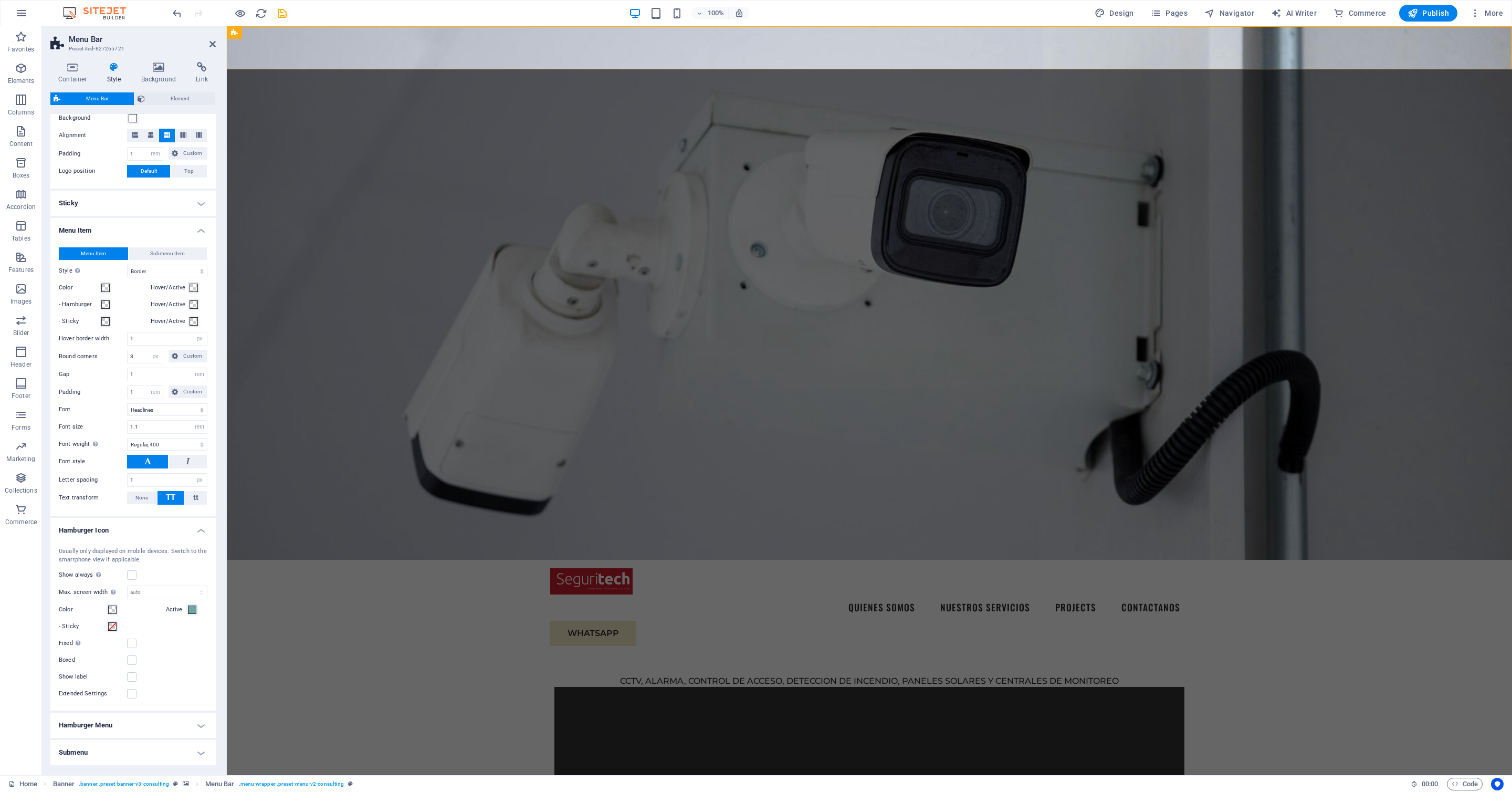 scroll, scrollTop: 251, scrollLeft: 0, axis: vertical 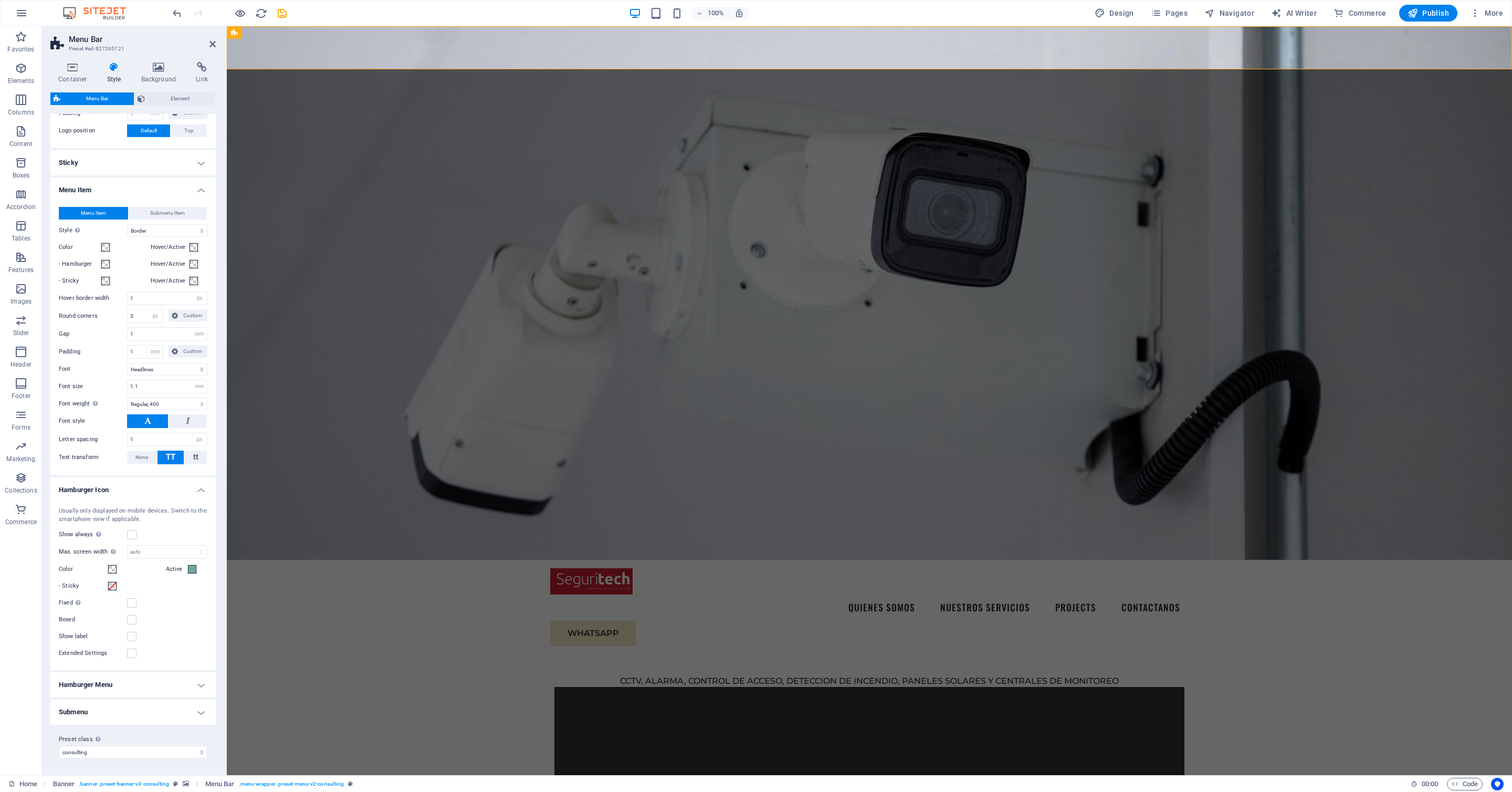 click on "Hamburger Menu" at bounding box center [133, 685] 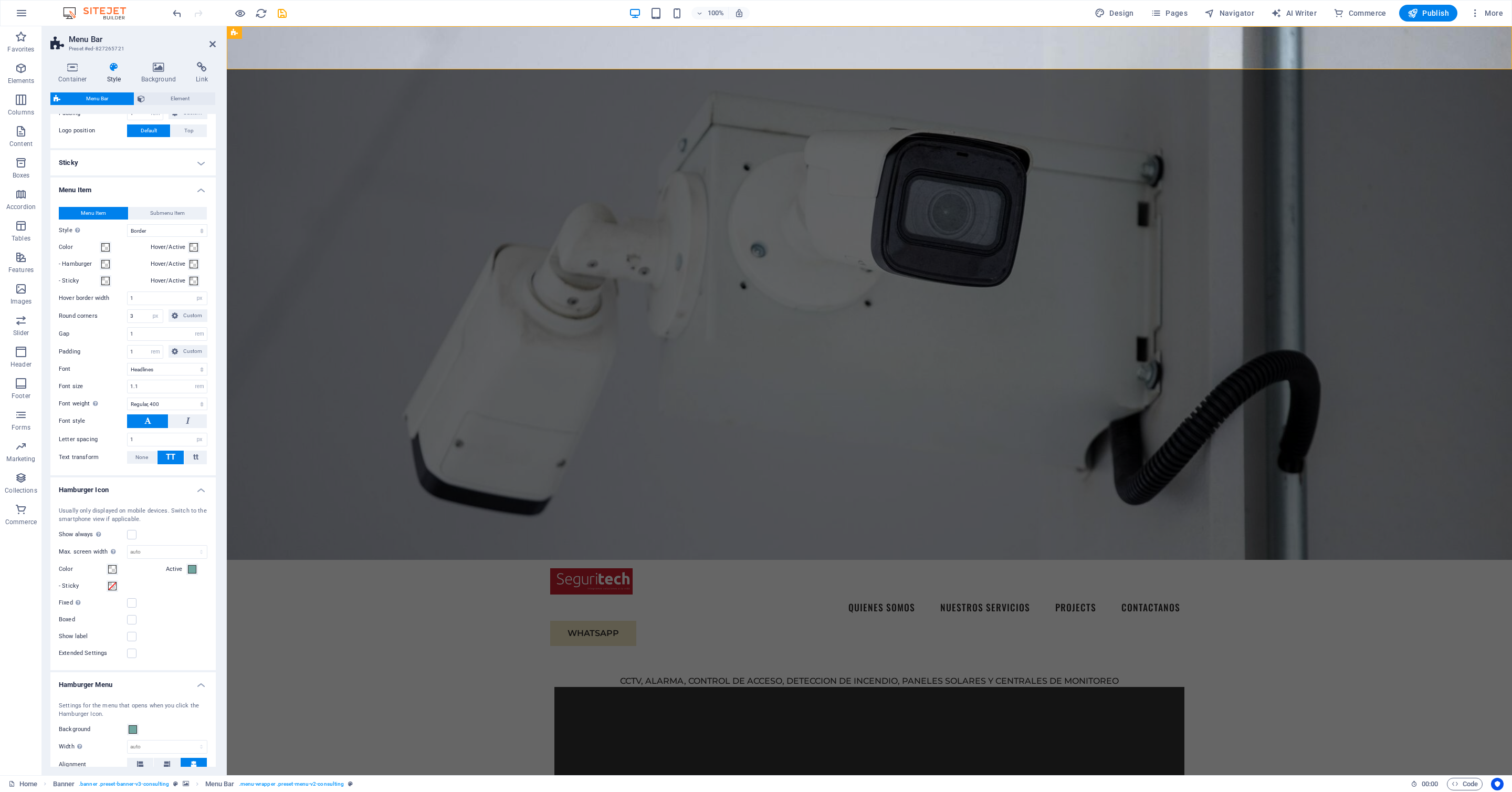 scroll, scrollTop: 408, scrollLeft: 0, axis: vertical 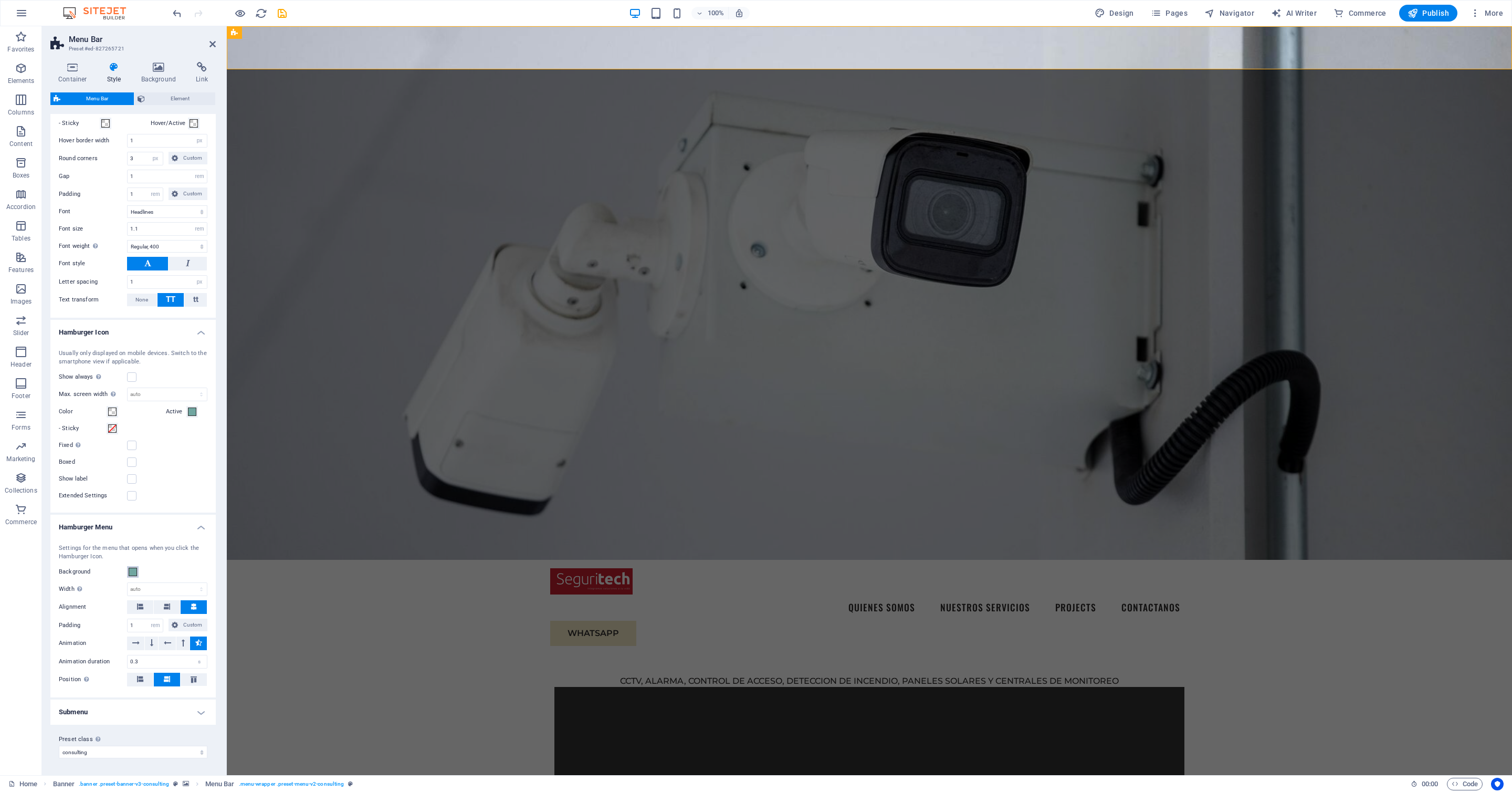 click at bounding box center (133, 572) 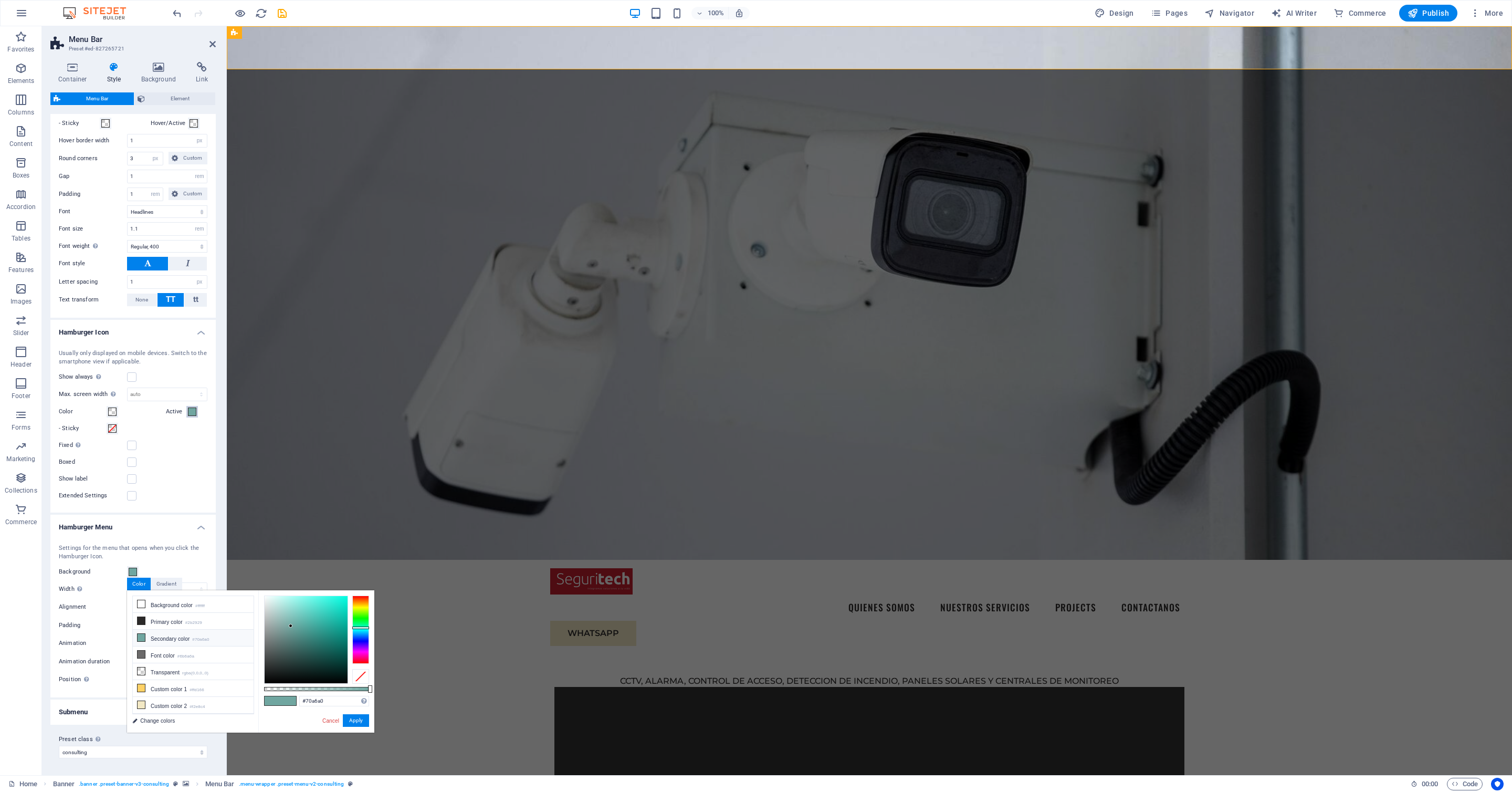 click at bounding box center (192, 412) 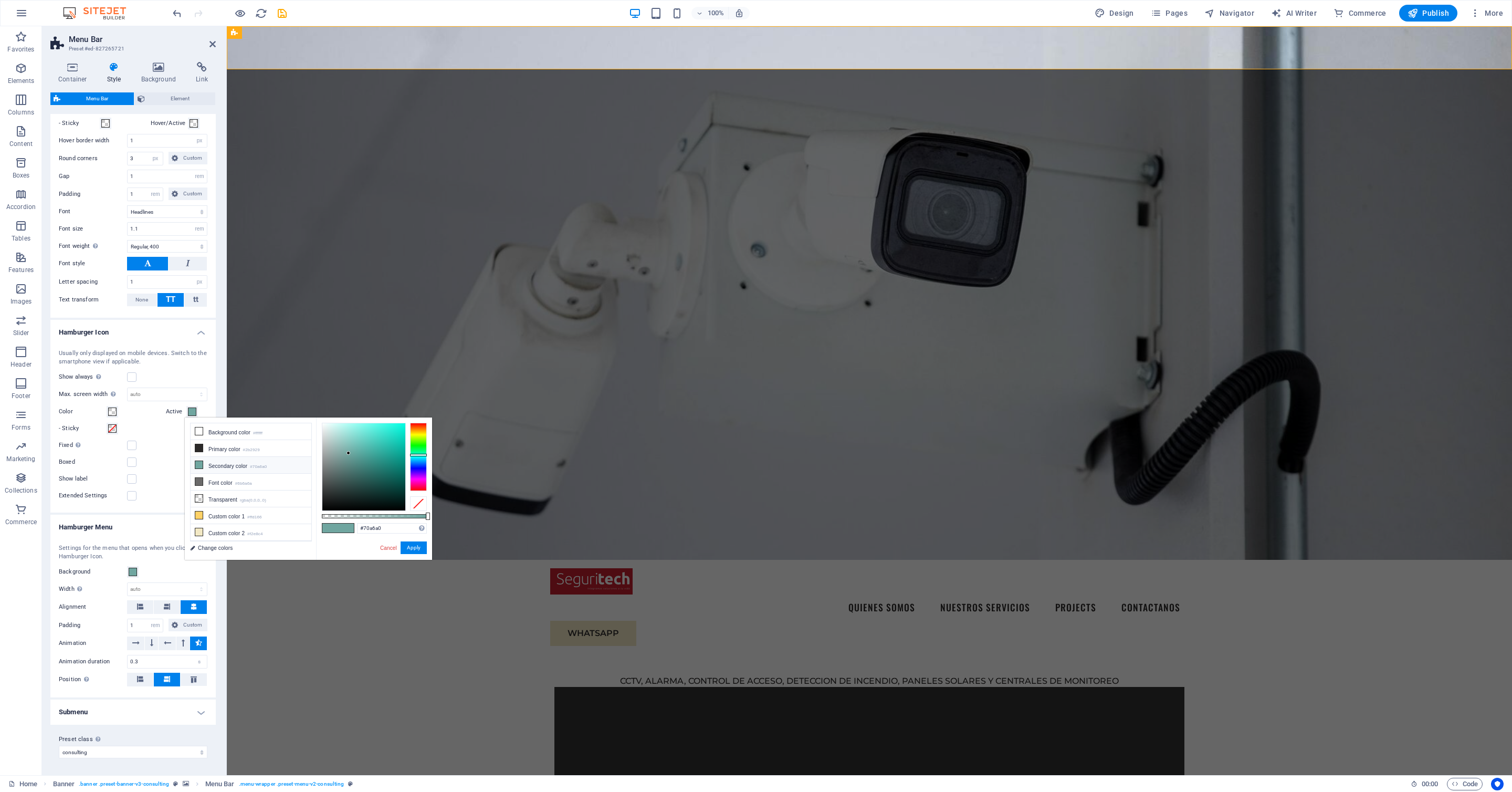 click on "Usually only displayed on mobile devices. Switch to the smartphone view if applicable." at bounding box center [133, 358] 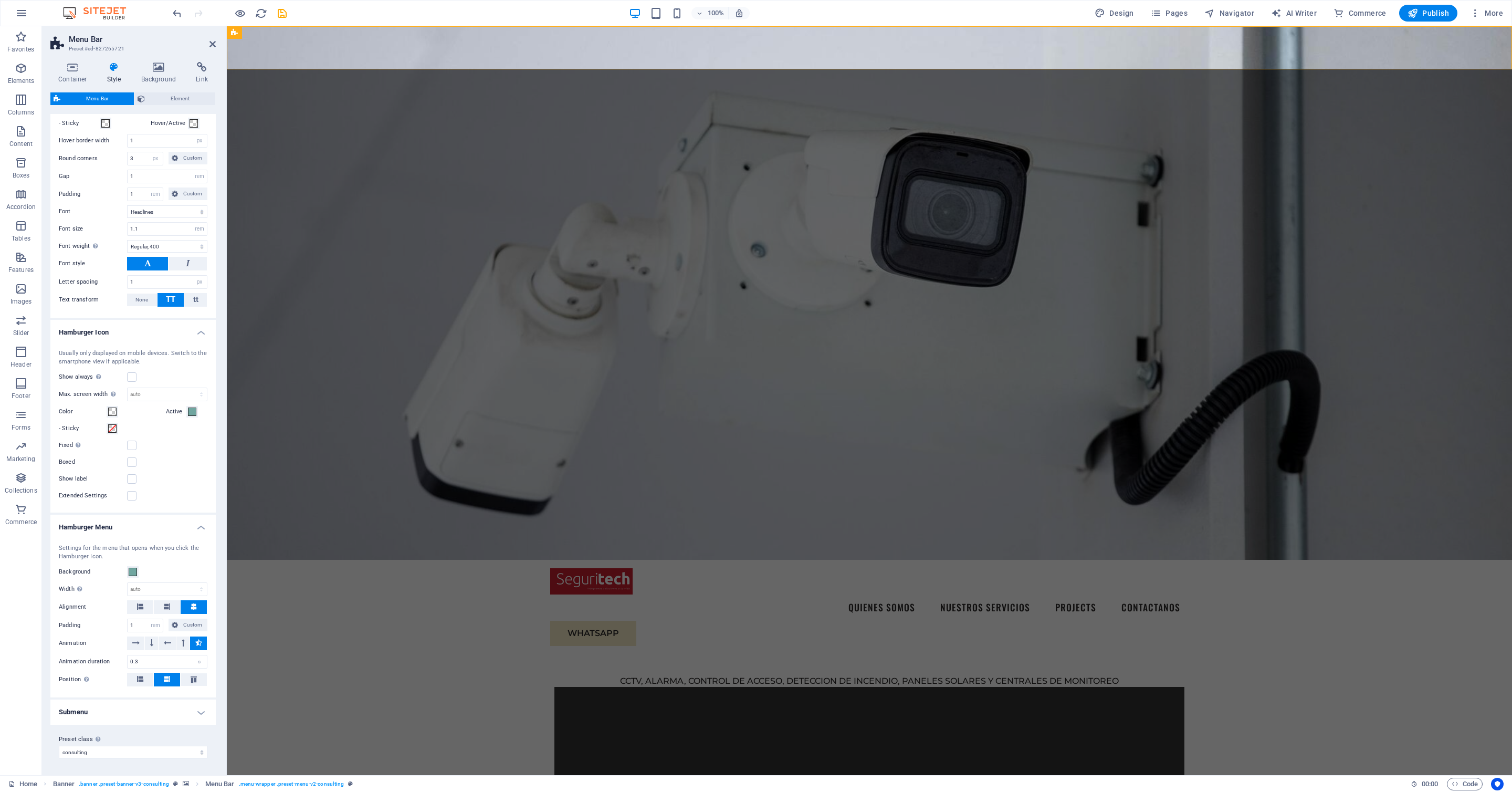 click on "Submenu" at bounding box center [133, 712] 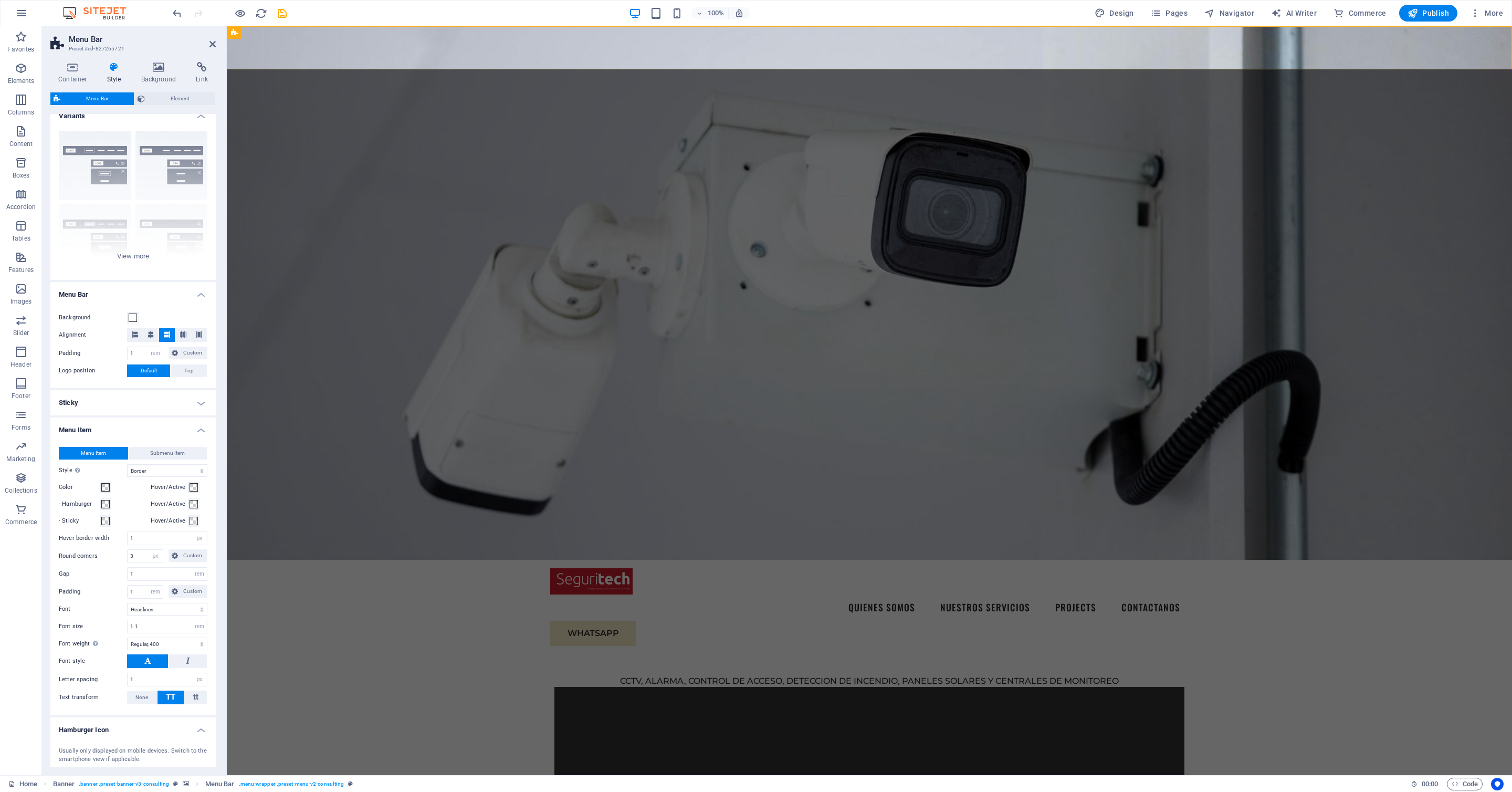 scroll, scrollTop: 0, scrollLeft: 0, axis: both 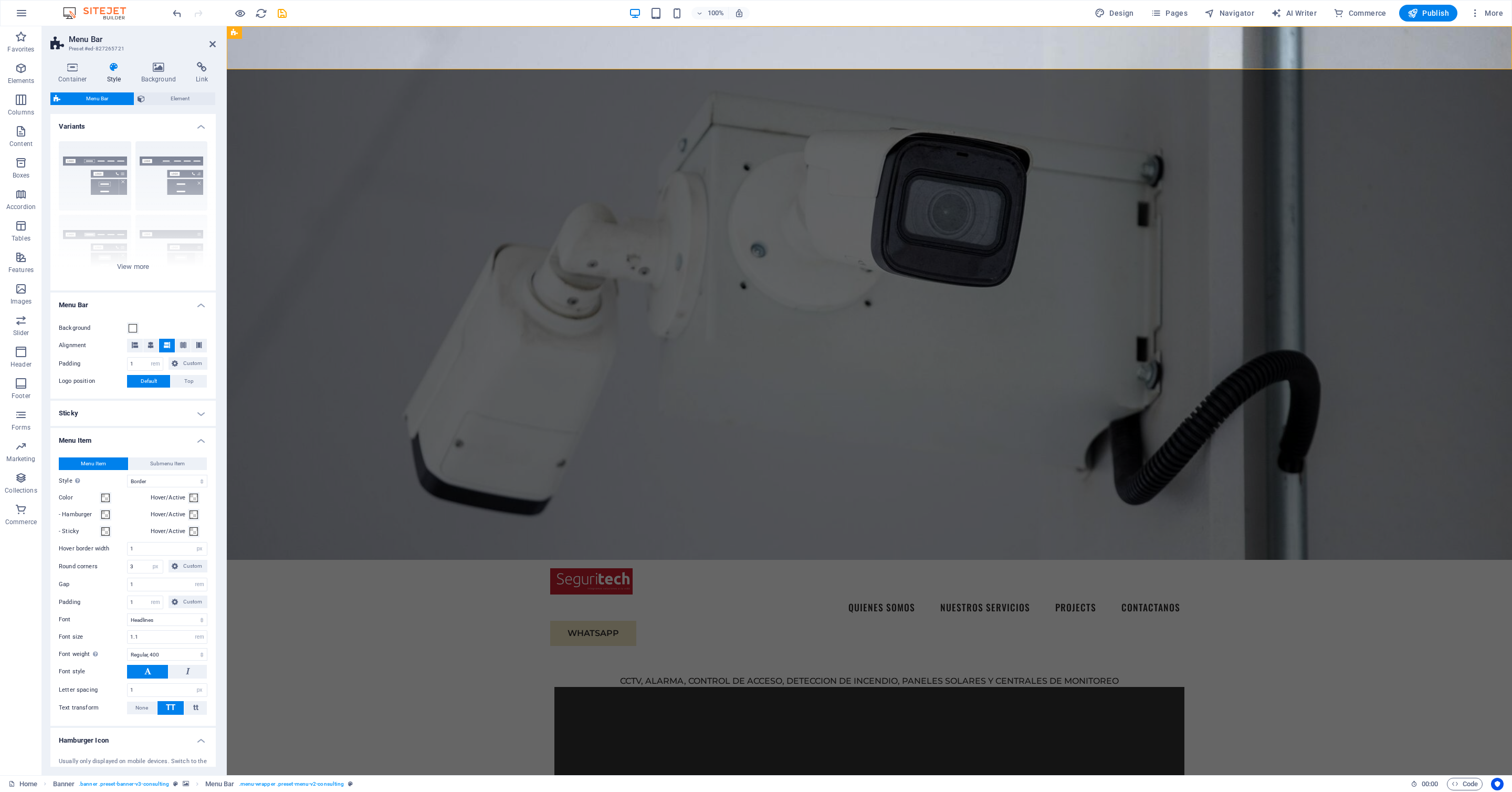 click on "Sticky" at bounding box center (133, 413) 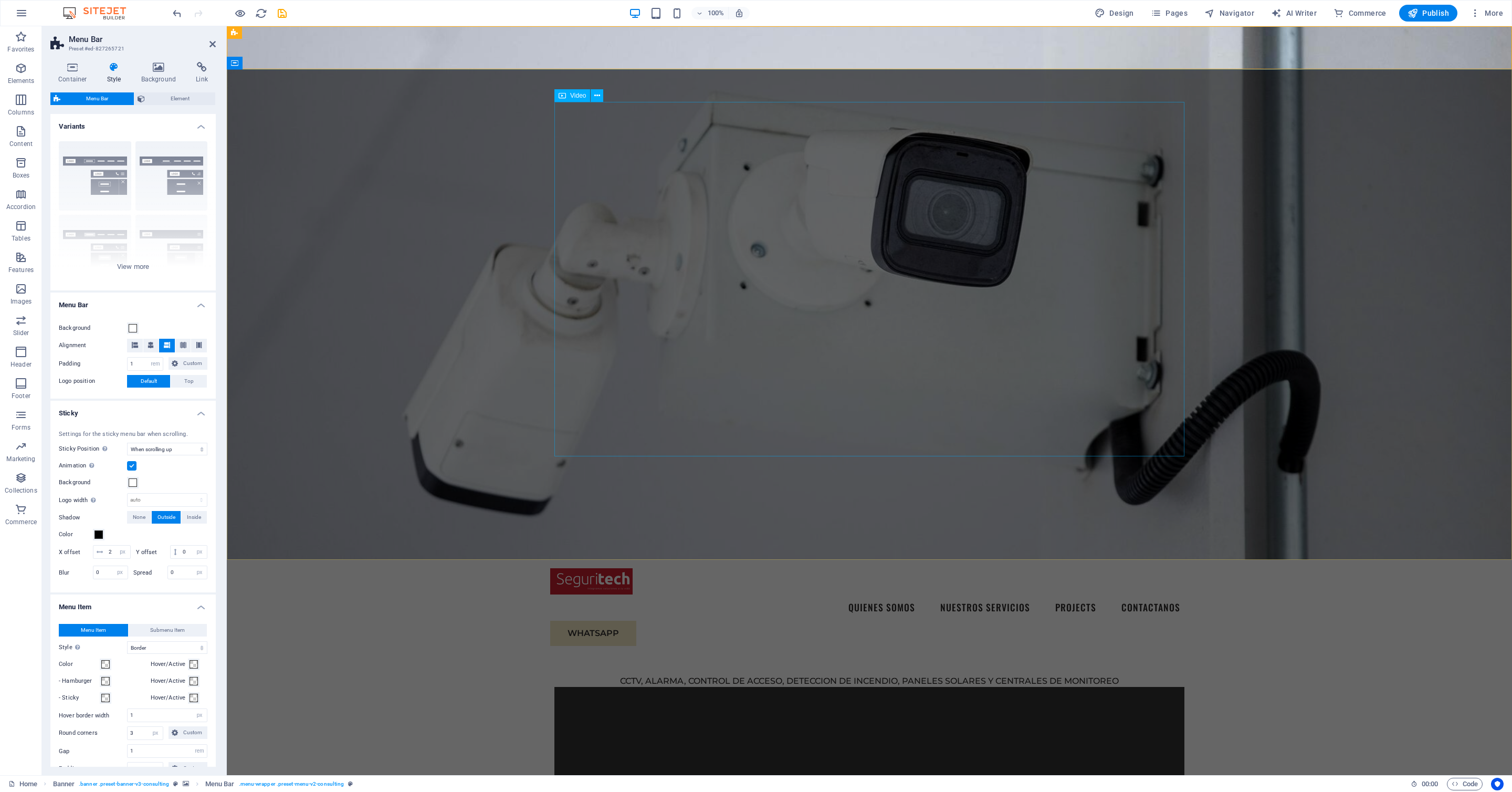 click at bounding box center [869, 845] 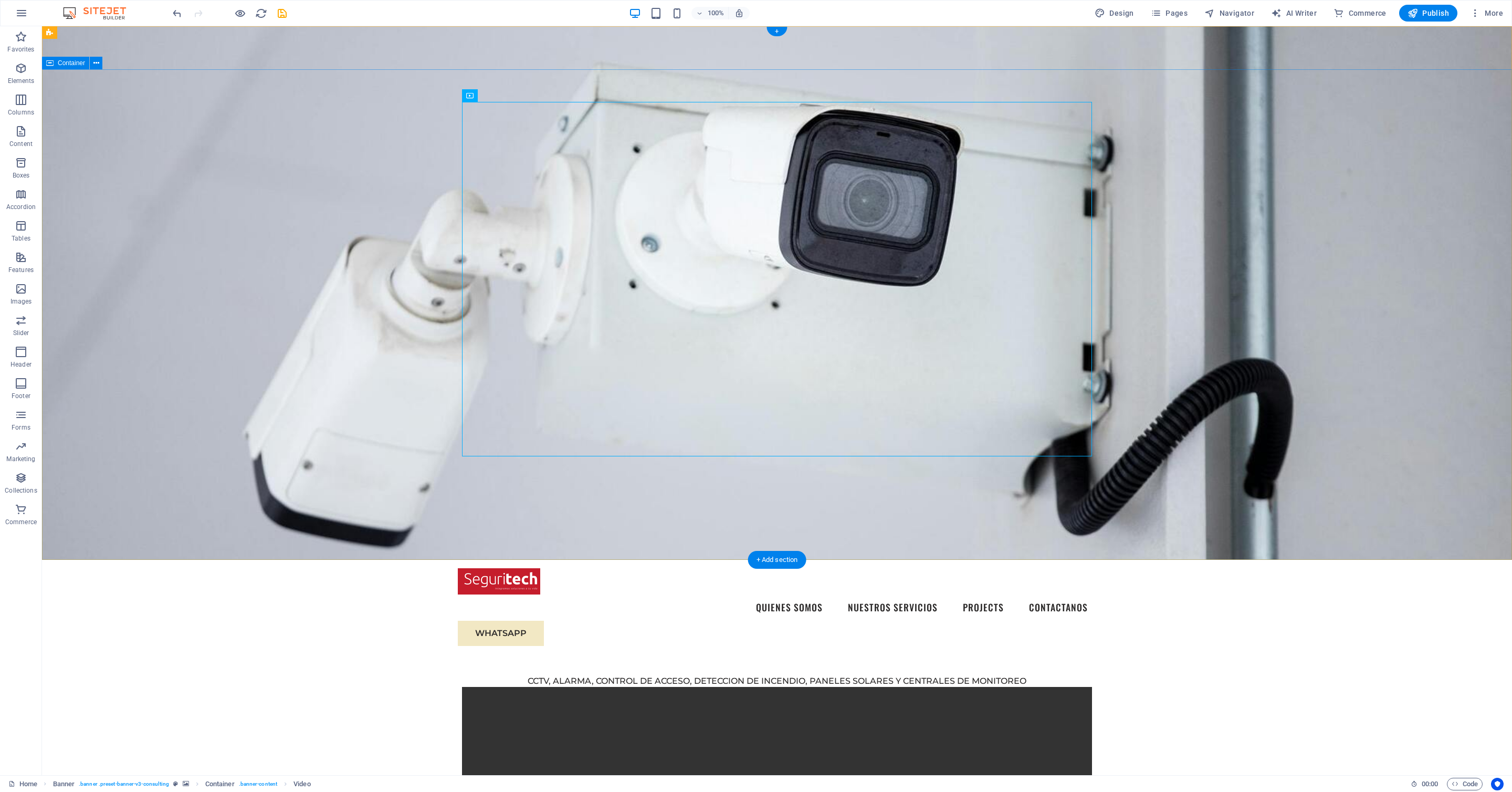 drag, startPoint x: 468, startPoint y: 391, endPoint x: 245, endPoint y: 390, distance: 223.00224 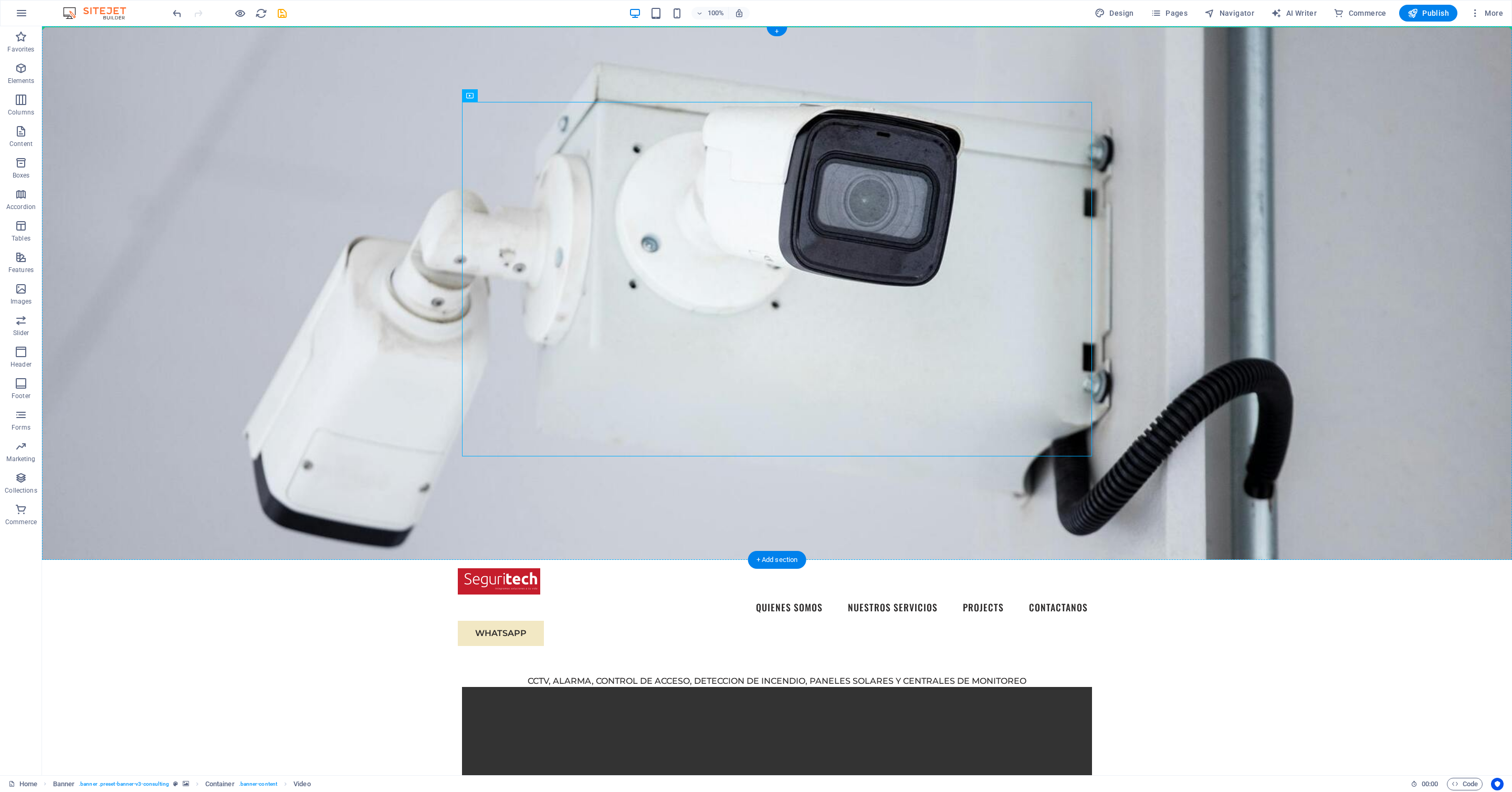drag, startPoint x: 619, startPoint y: 229, endPoint x: 434, endPoint y: 217, distance: 185.3888 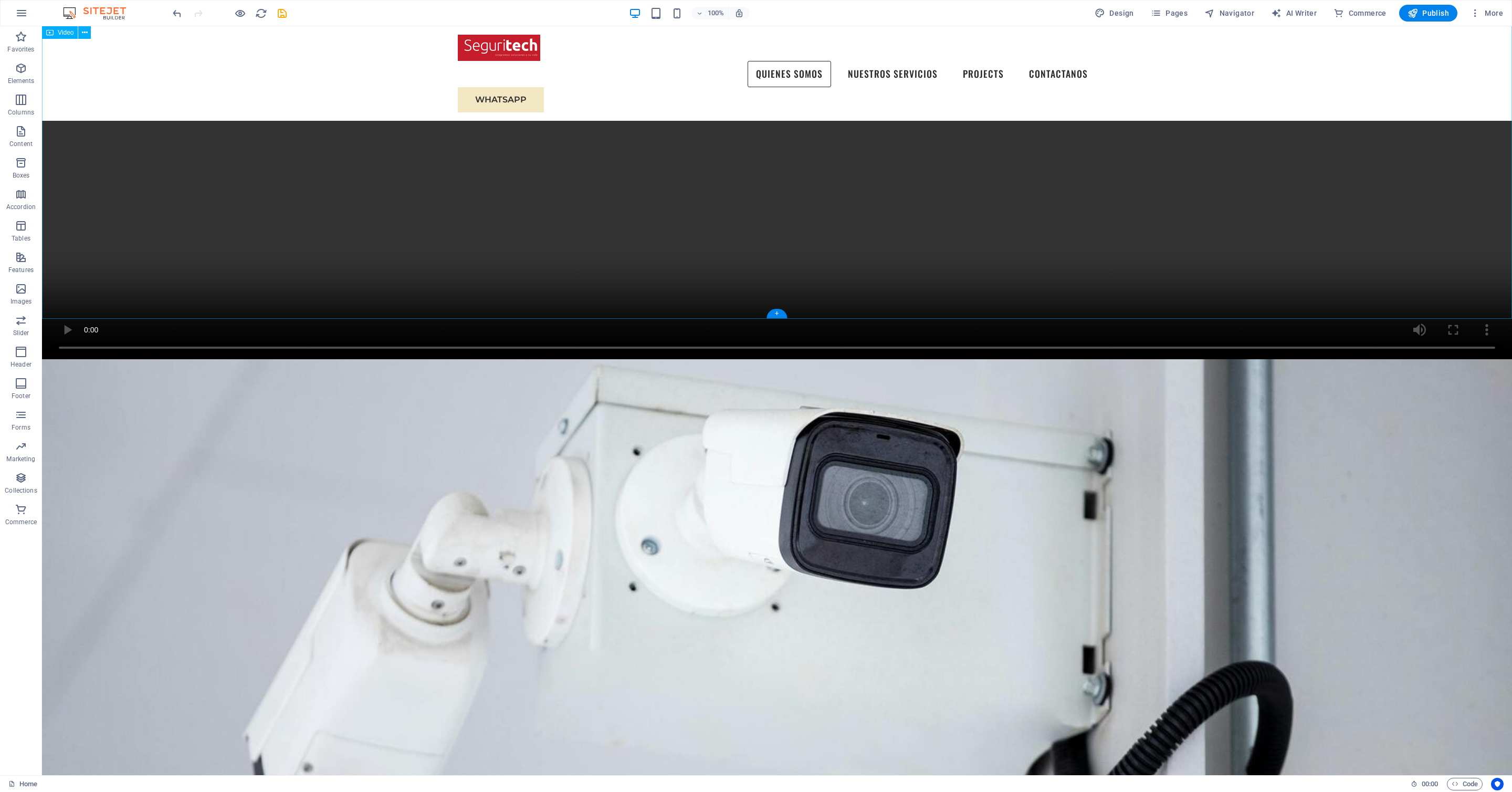 scroll, scrollTop: 0, scrollLeft: 0, axis: both 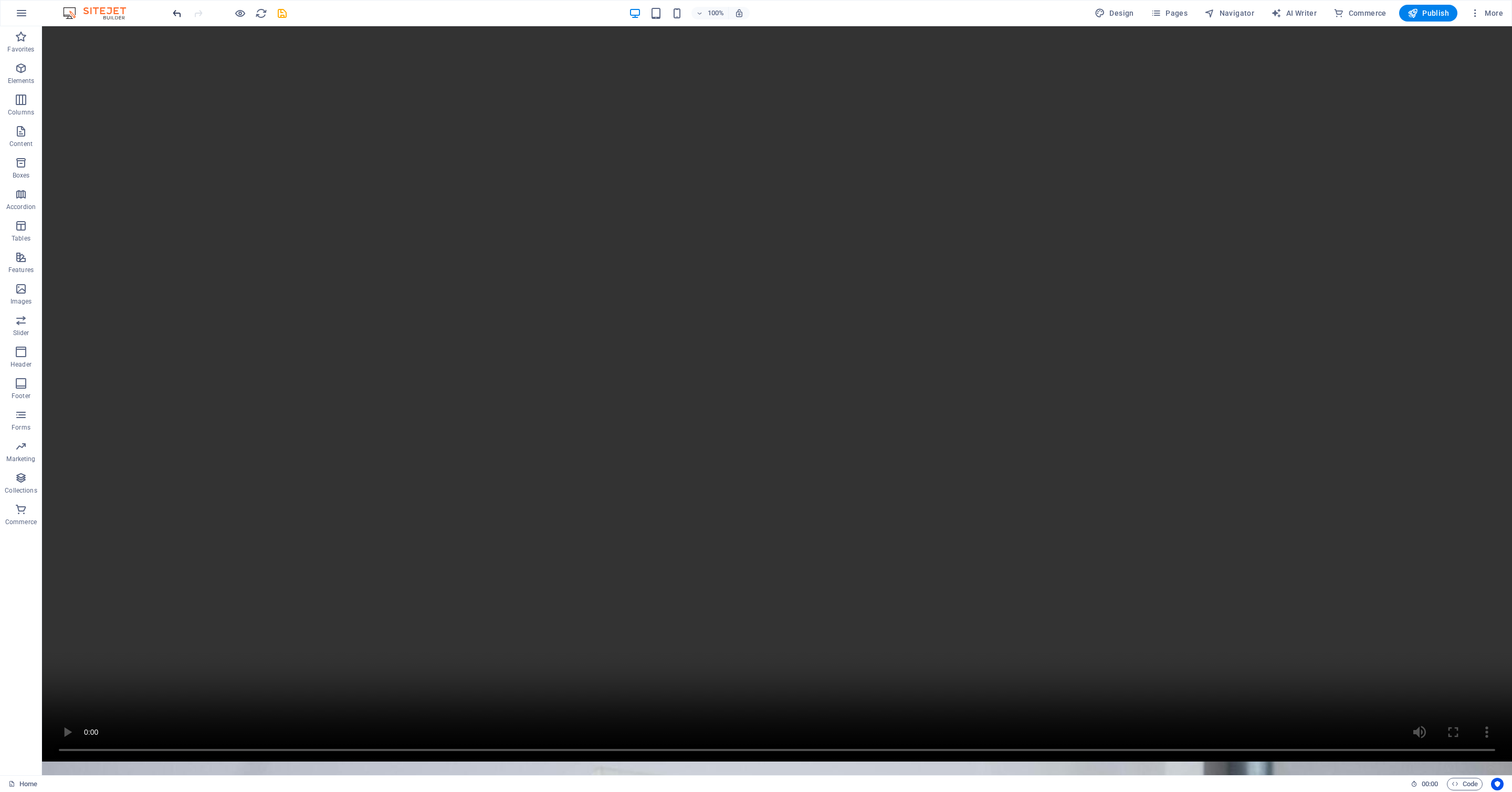 click at bounding box center (177, 13) 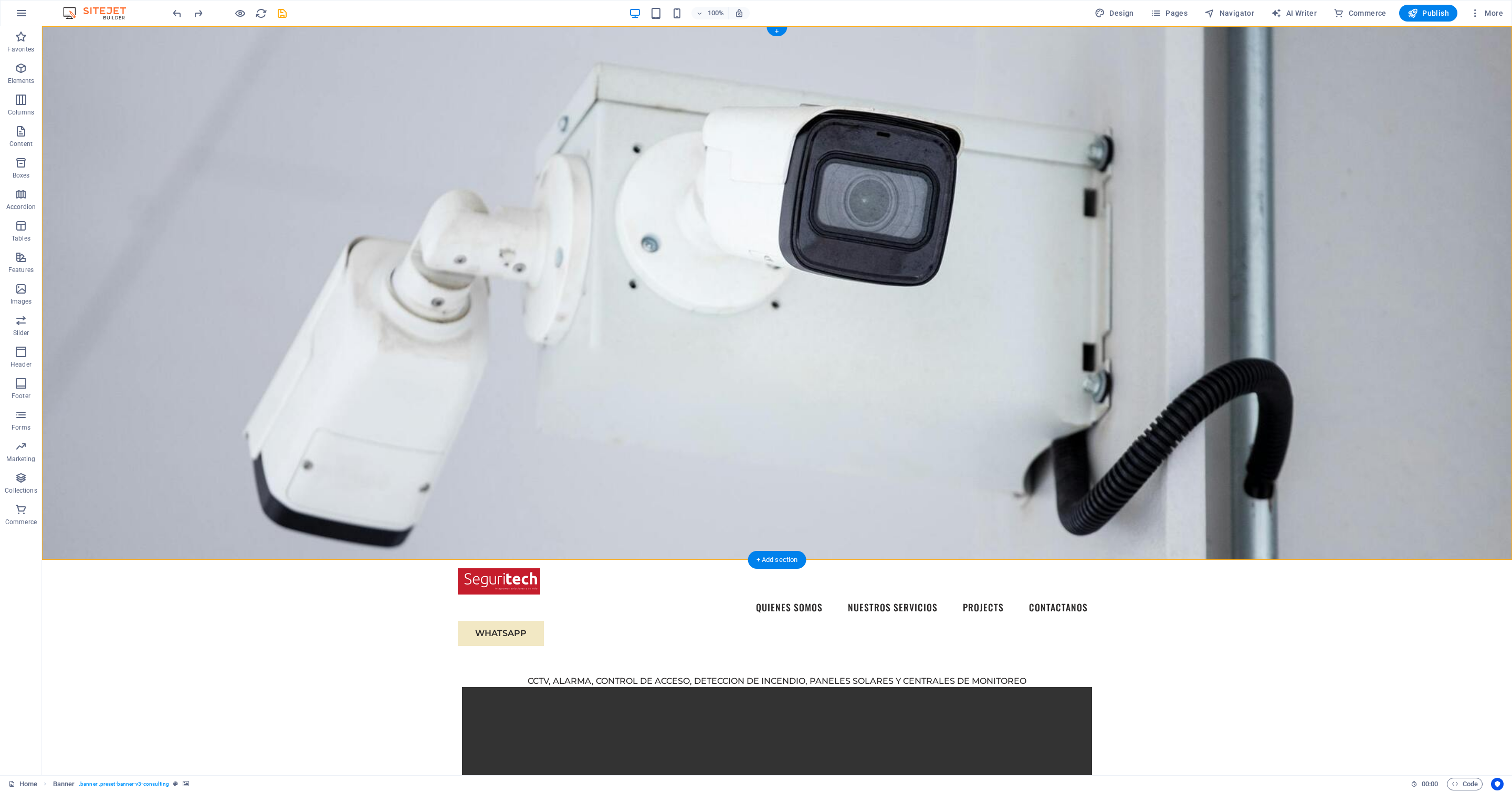 drag, startPoint x: 626, startPoint y: 160, endPoint x: 442, endPoint y: 236, distance: 199.0779 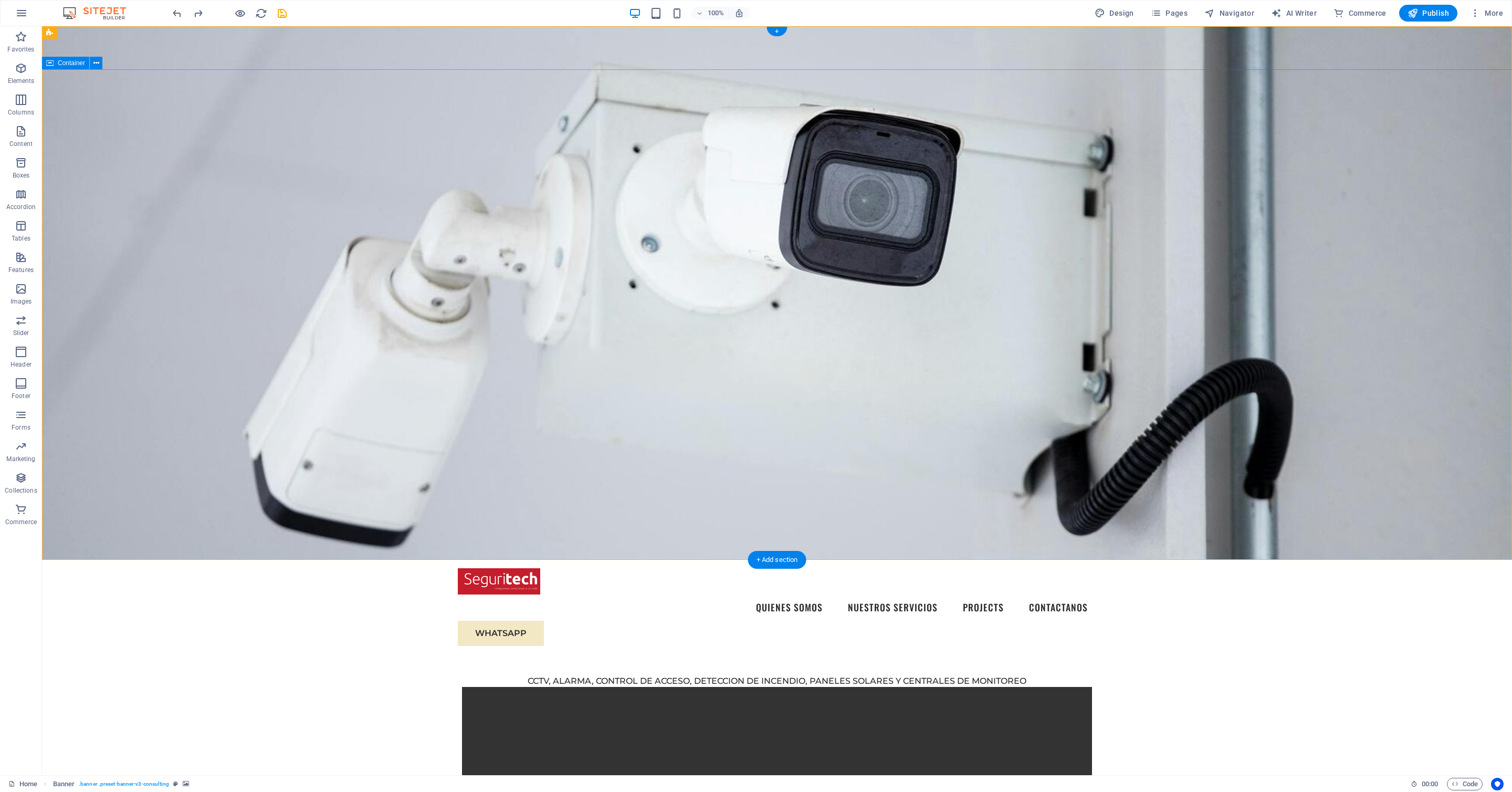 click on "CCTV, ALARMA, CONTROL DE ACCESO, DETECCION DE INCENDIO, PANELES SOLARES Y CENTRALES DE MONITOREO CONTACTANOS" at bounding box center [777, 880] 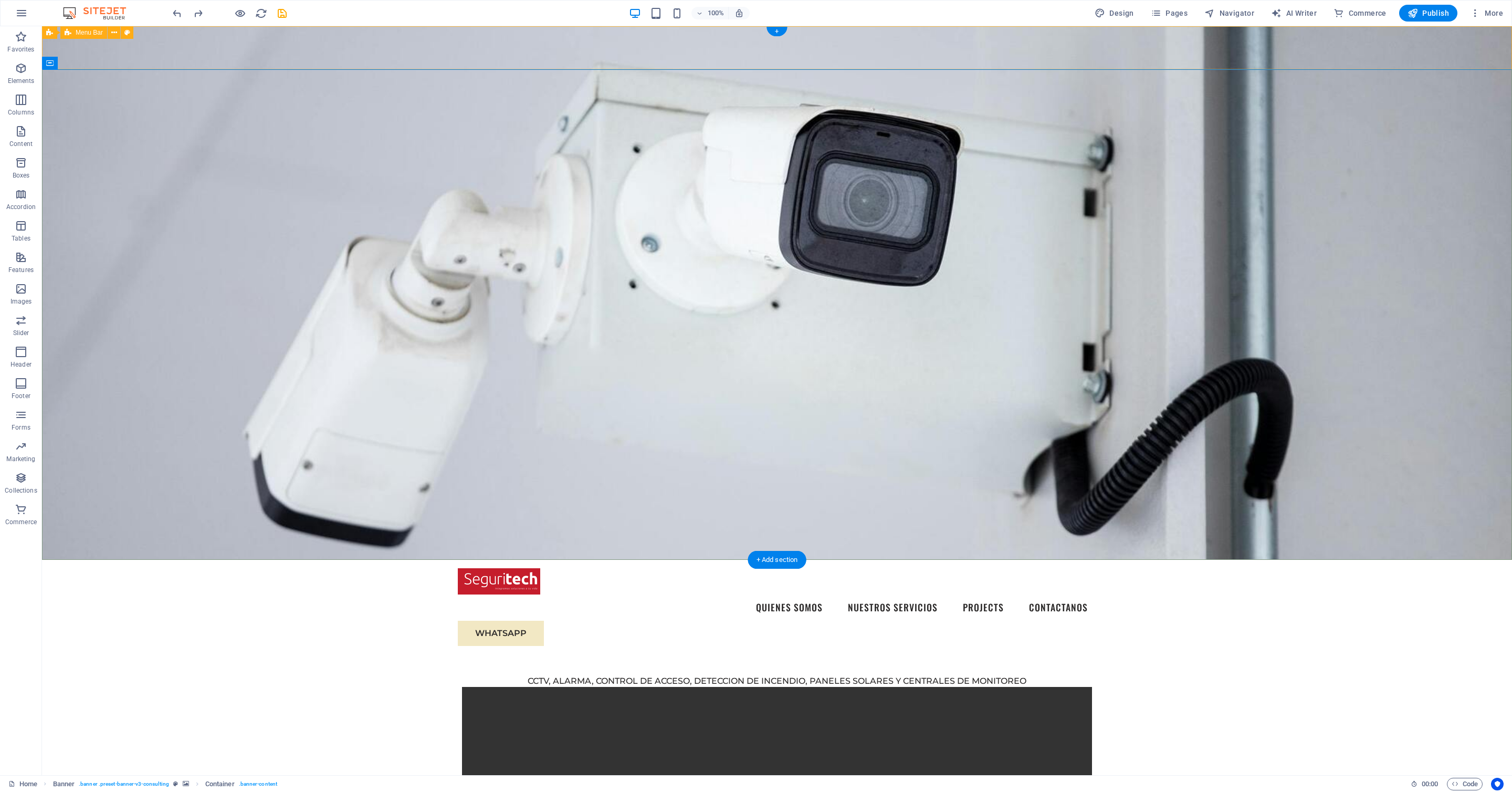 click on "Quienes somos Nuestros servicios Projects Contactanos WHATSAPP" at bounding box center (777, 607) 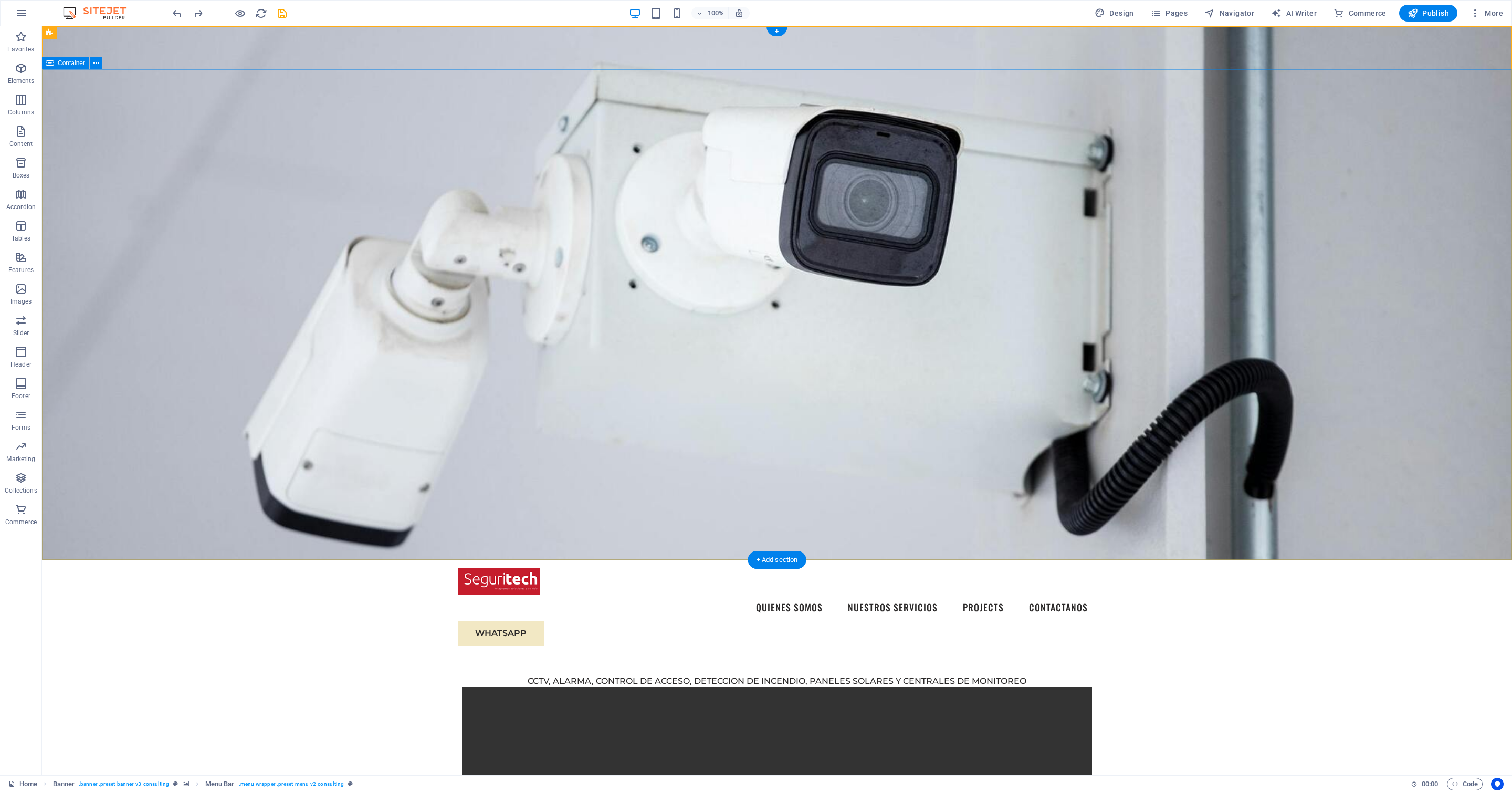 click on "CCTV, ALARMA, CONTROL DE ACCESO, DETECCION DE INCENDIO, PANELES SOLARES Y CENTRALES DE MONITOREO CONTACTANOS" at bounding box center (777, 880) 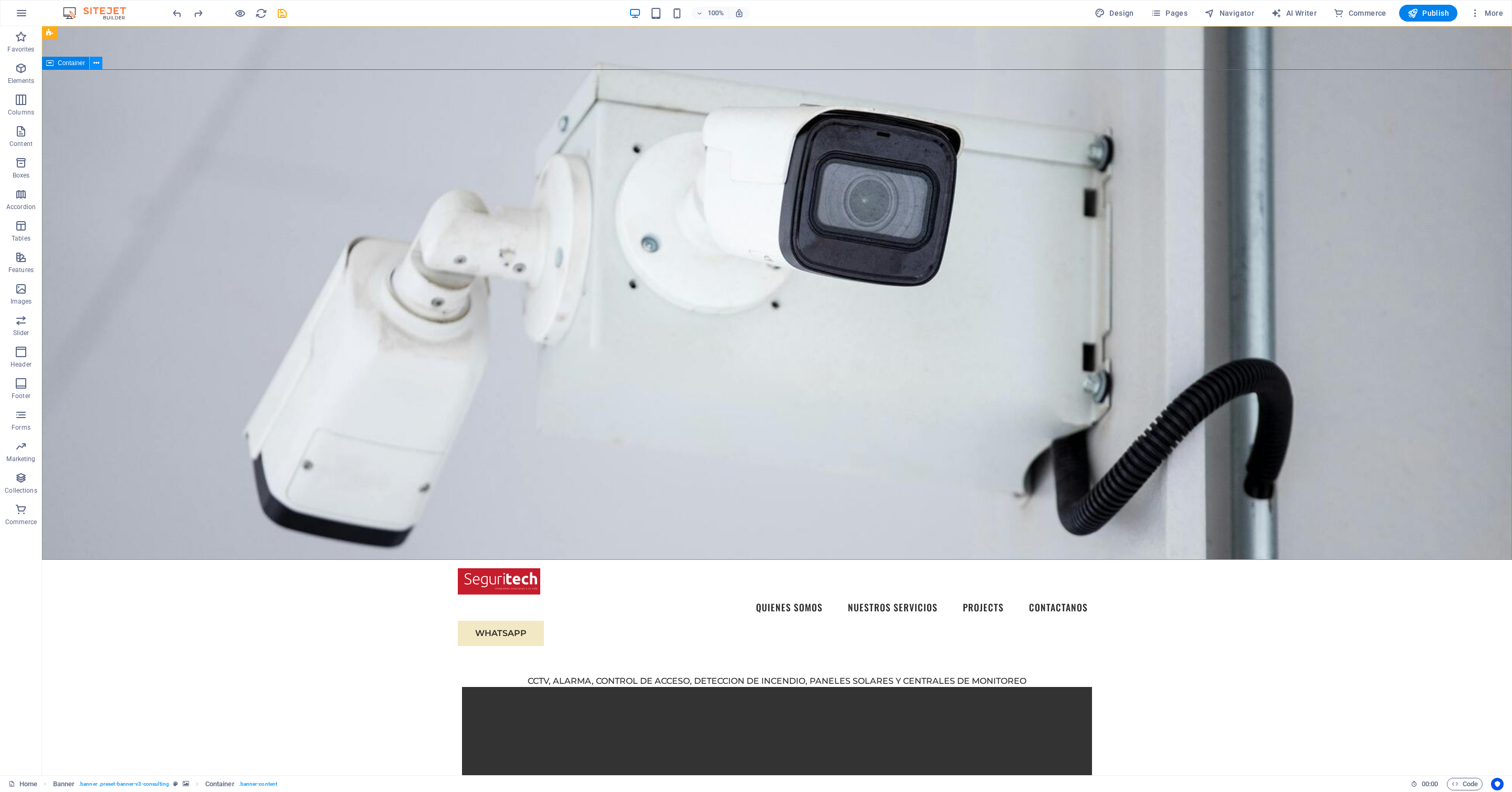 click at bounding box center (96, 63) 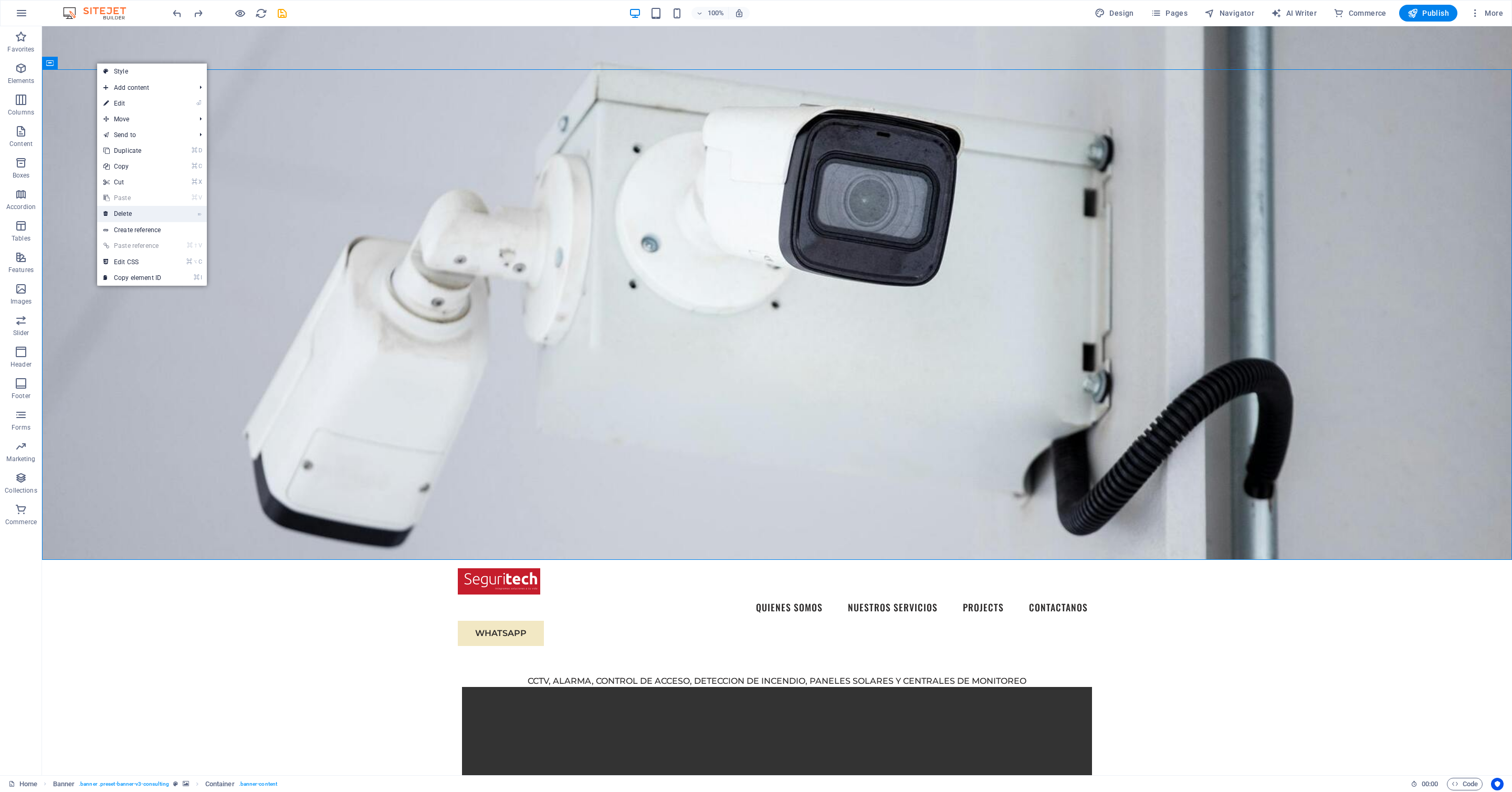 click on "⌦  Delete" at bounding box center (132, 214) 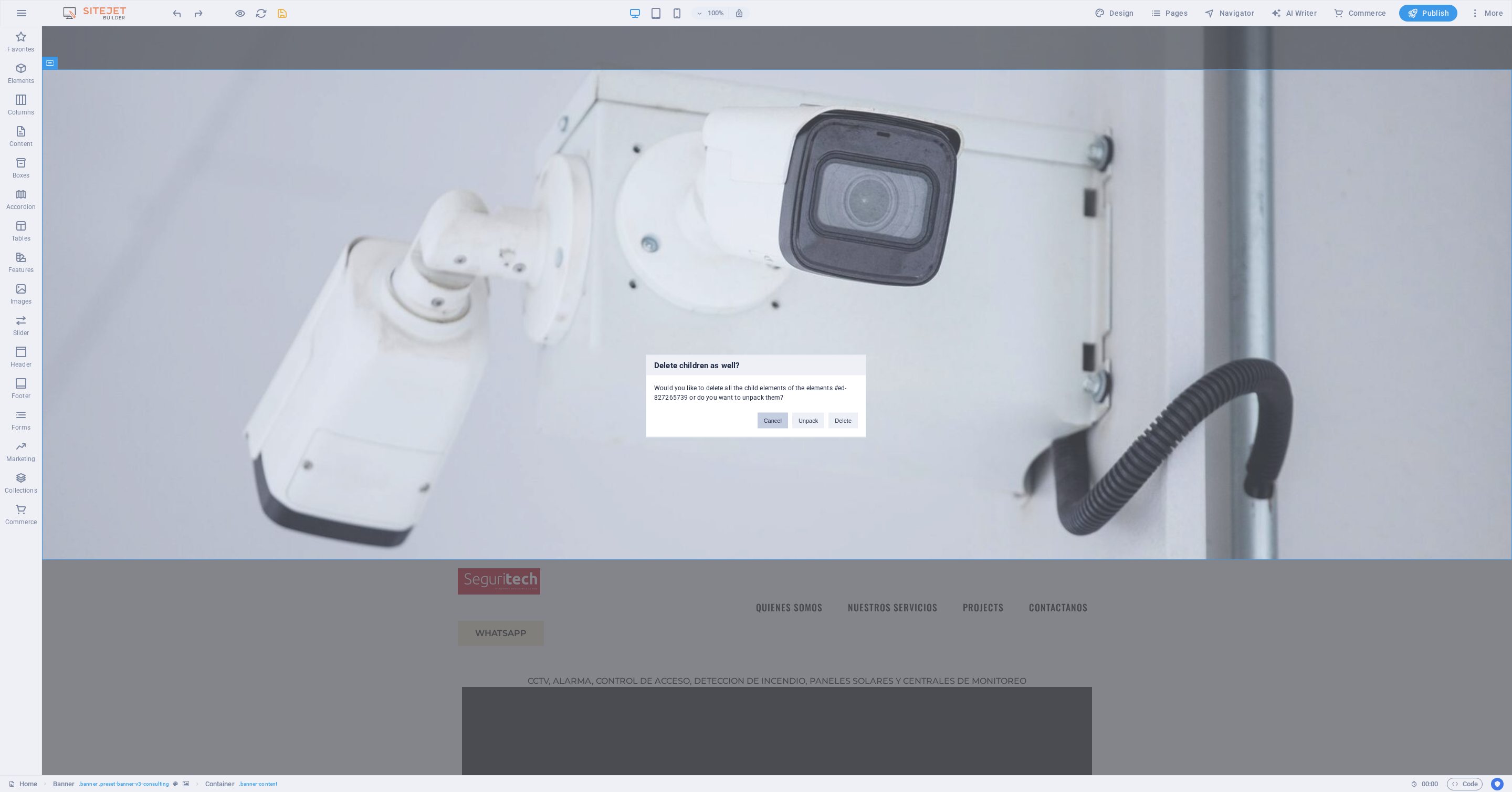 click on "Cancel" at bounding box center [773, 421] 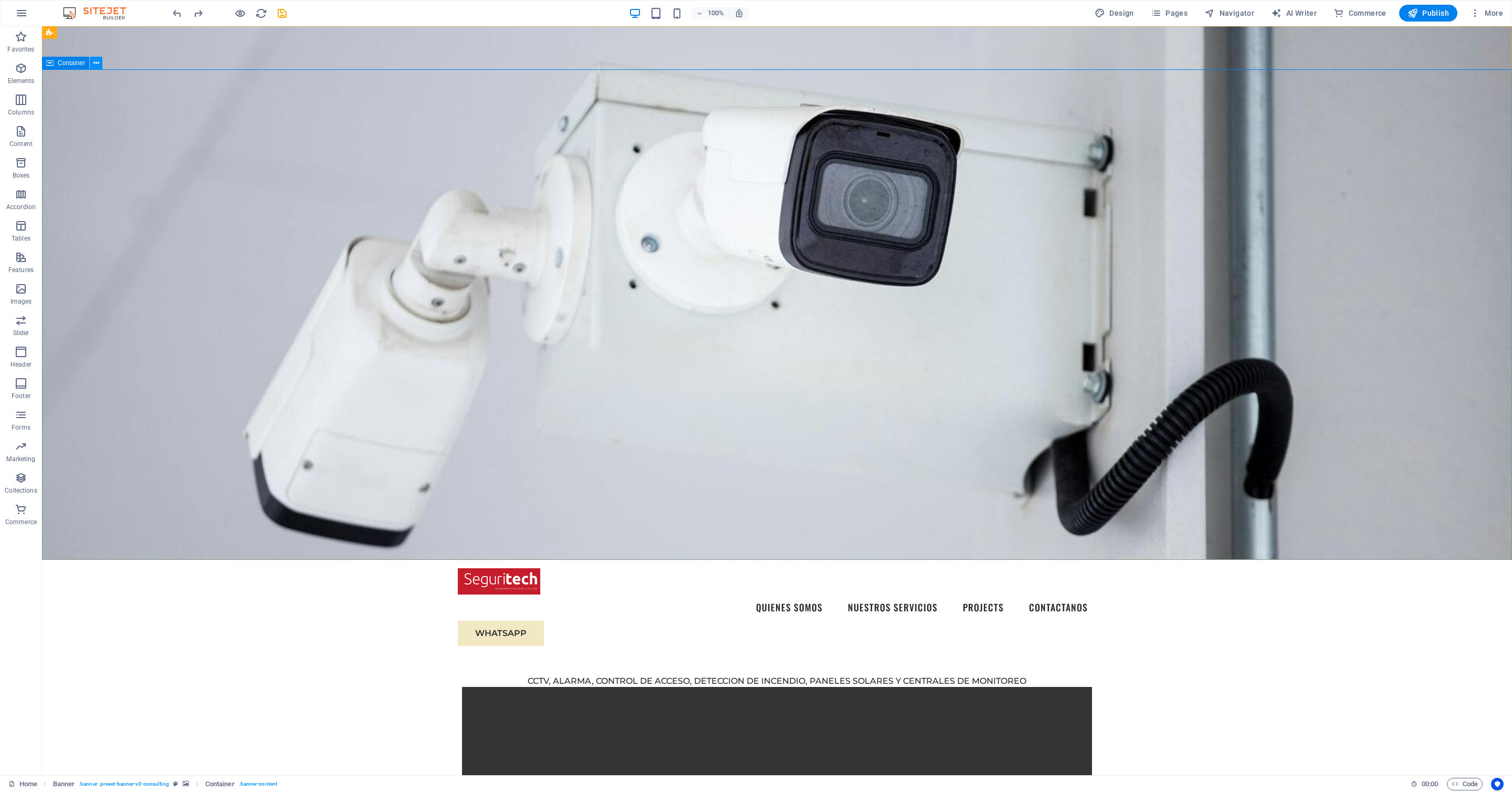 click at bounding box center [96, 63] 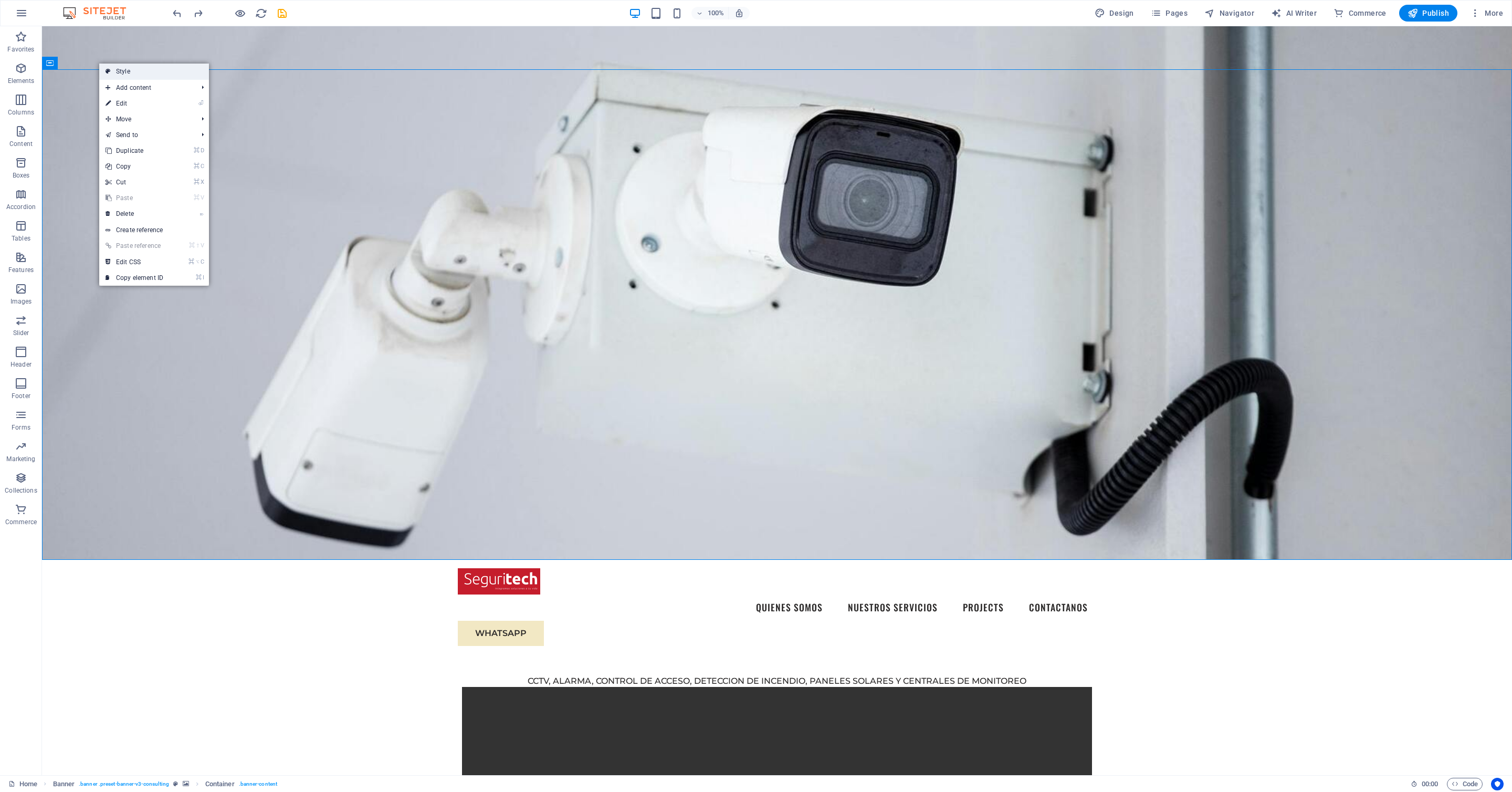 click on "Style" at bounding box center (154, 71) 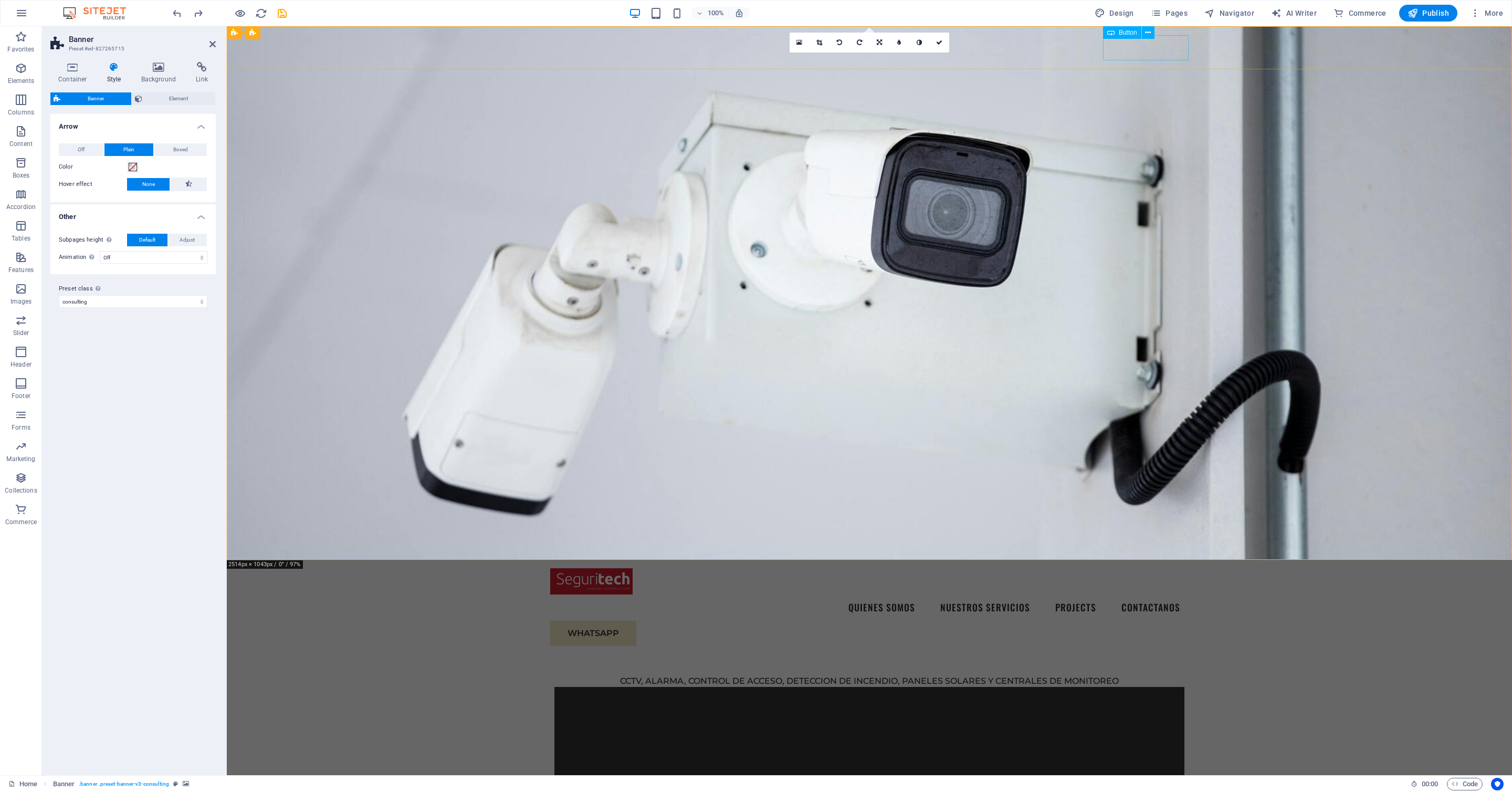 click on "WHATSAPP" at bounding box center (869, 633) 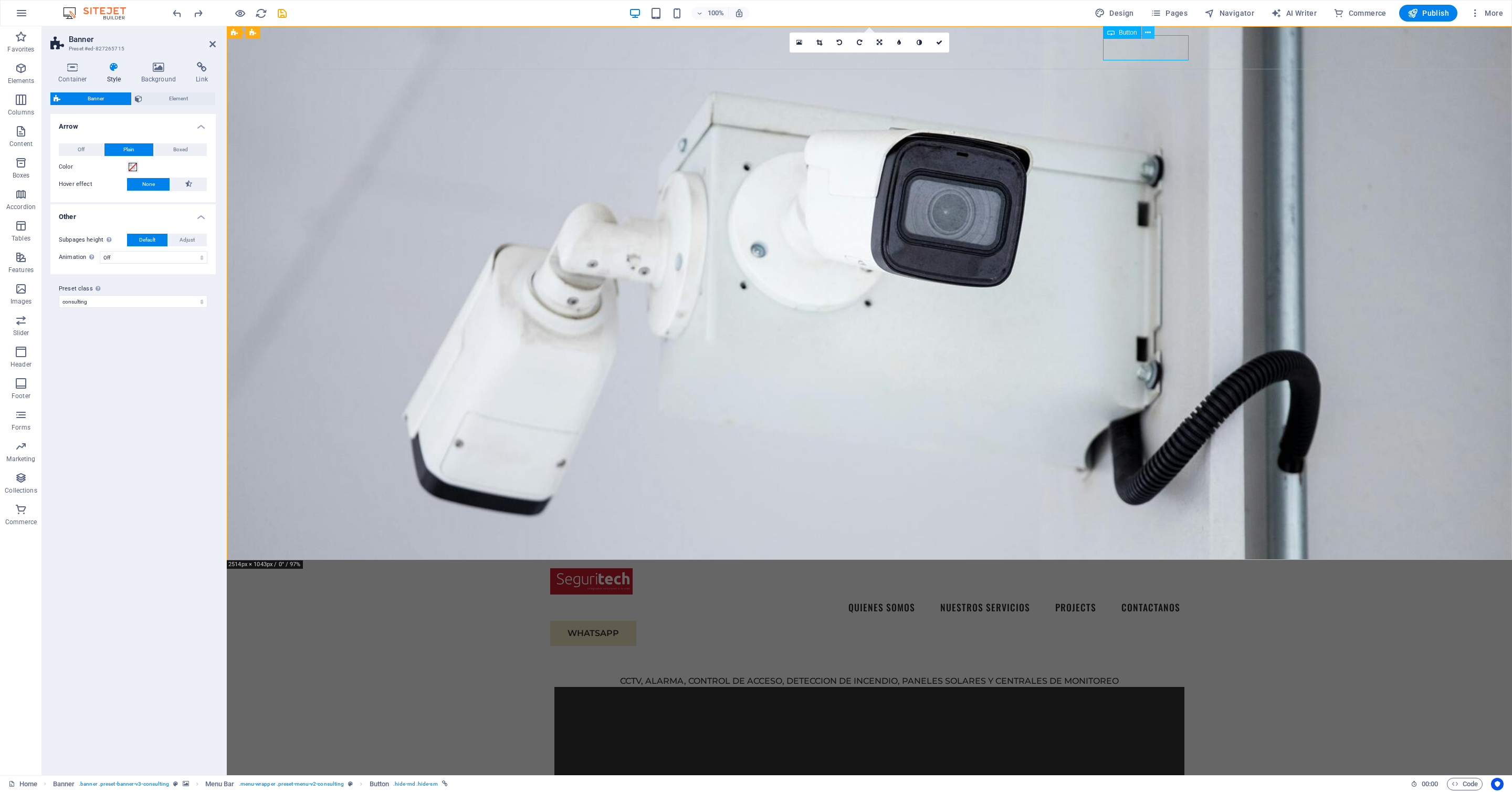 click at bounding box center [1148, 33] 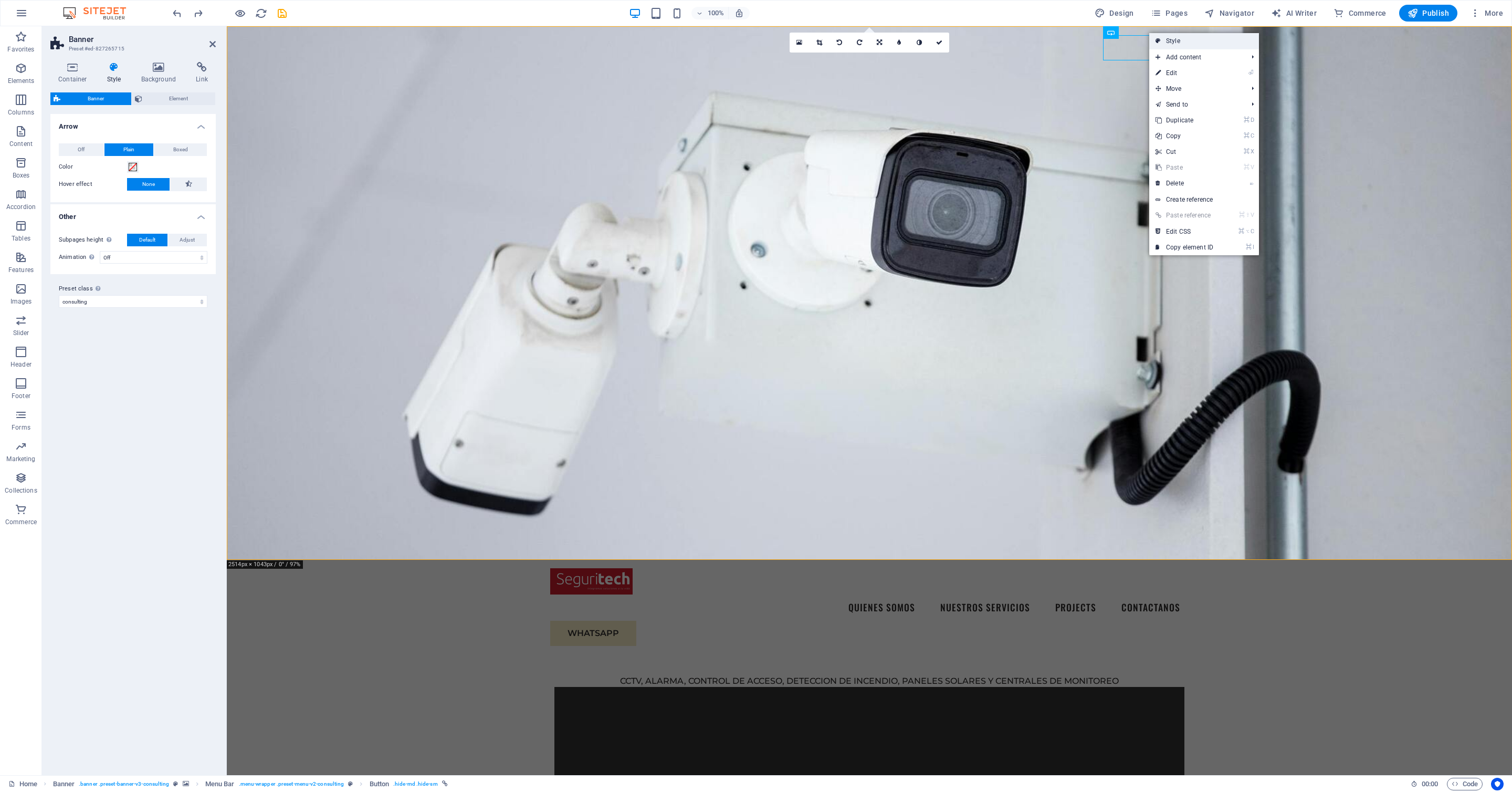 click on "Style" at bounding box center [1204, 41] 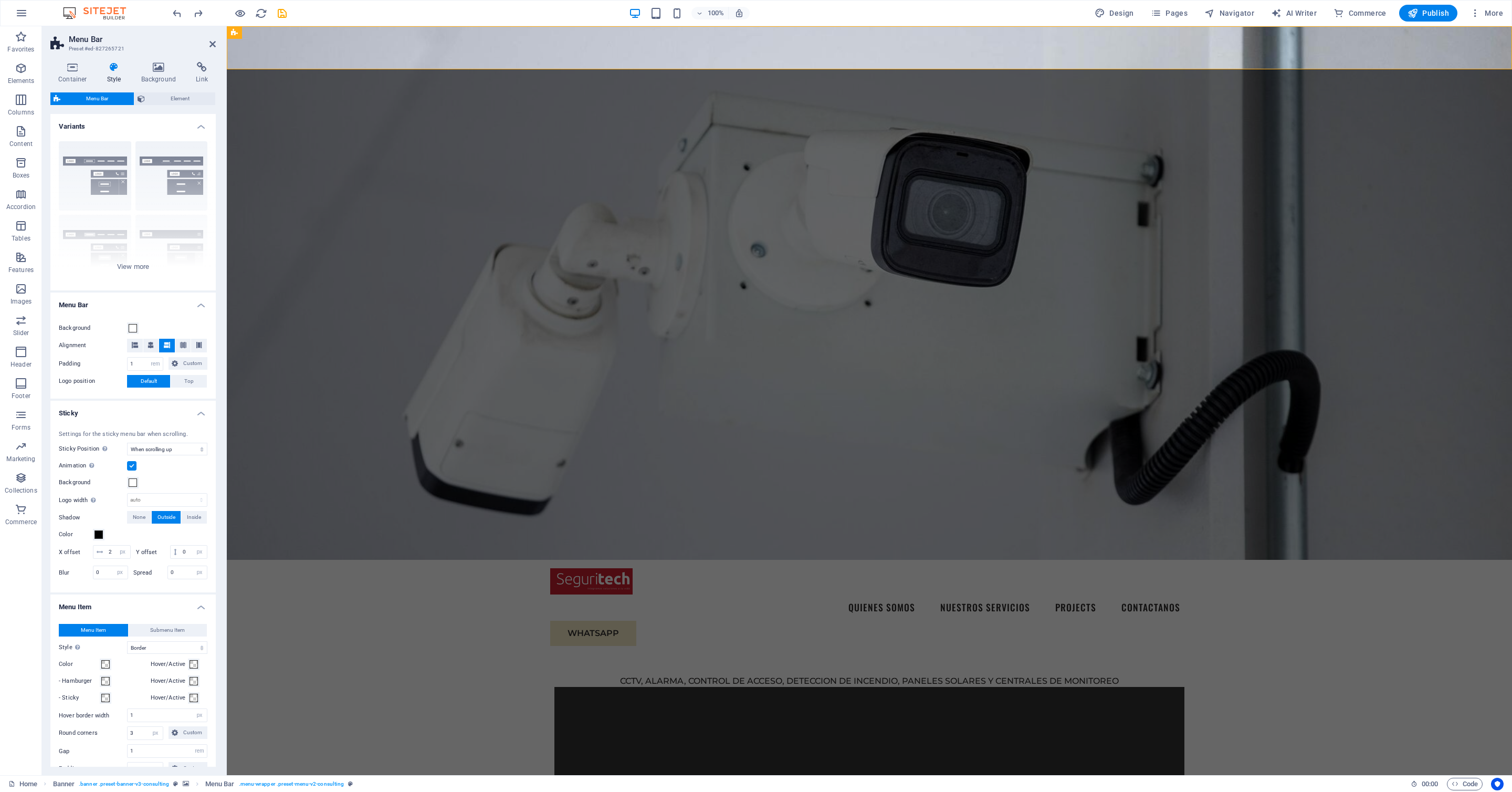 scroll, scrollTop: 6, scrollLeft: 0, axis: vertical 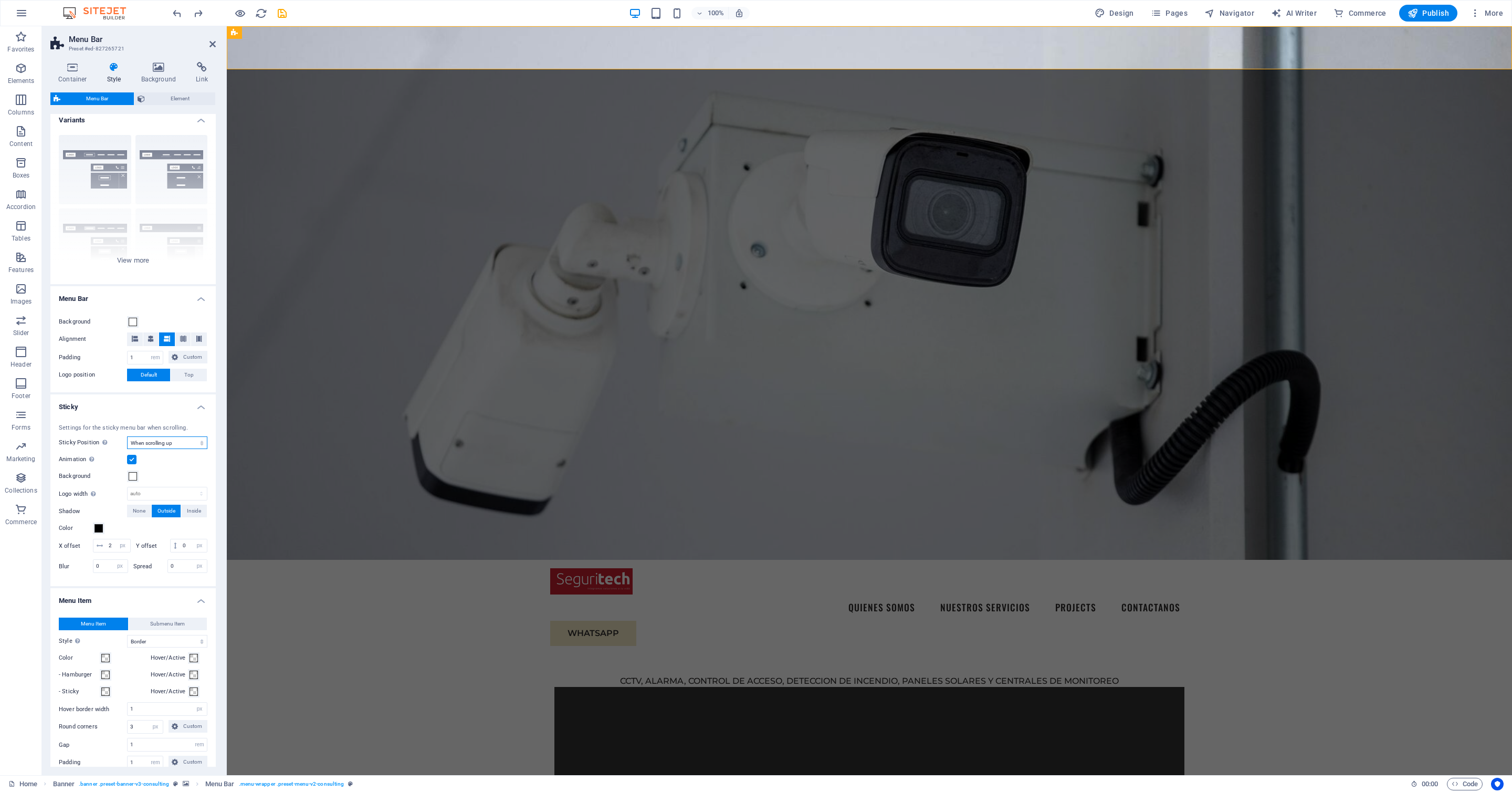 click on "Off Instant After menu After banner When scrolling up" at bounding box center [167, 443] 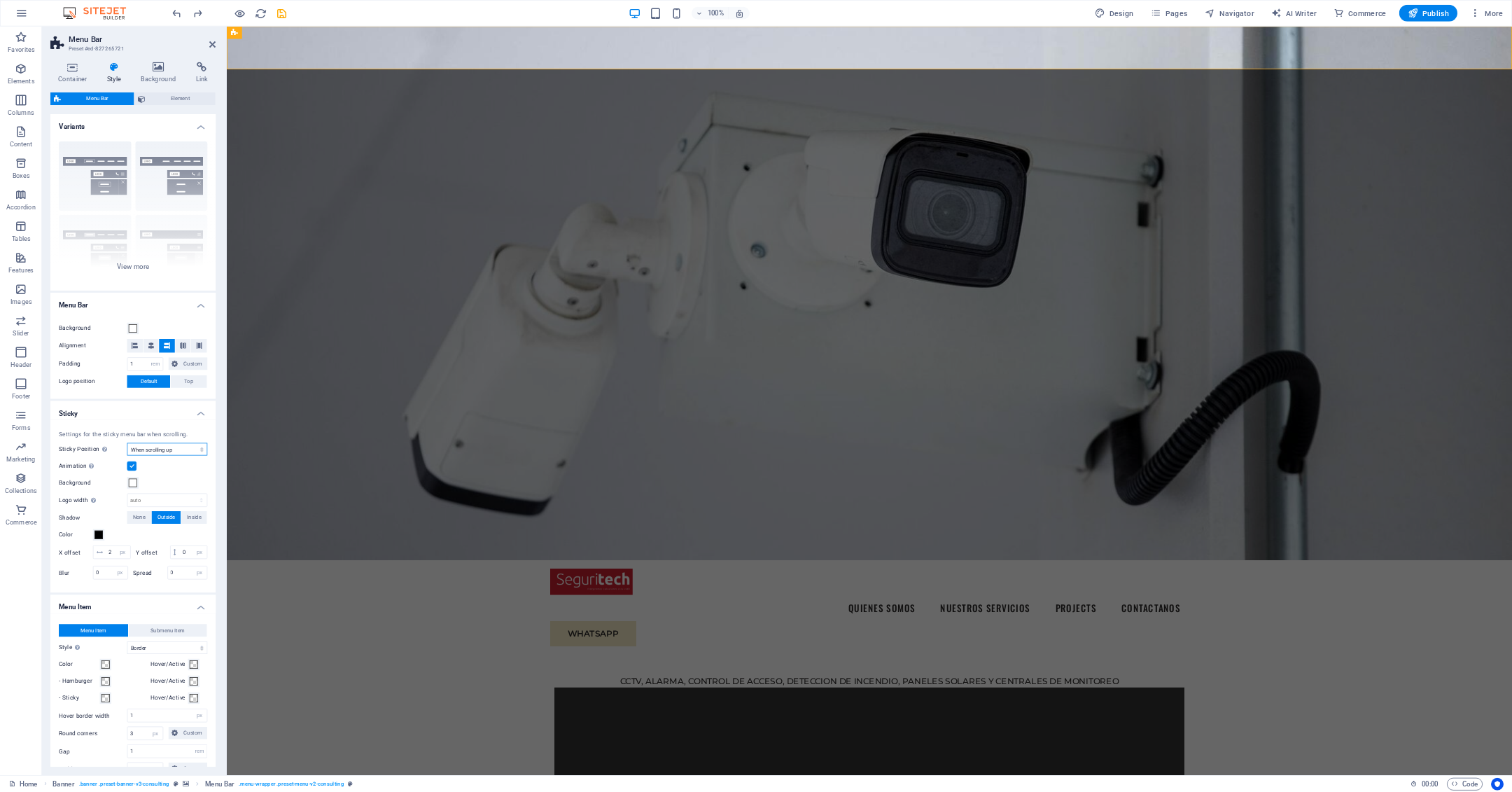 scroll, scrollTop: 1, scrollLeft: 0, axis: vertical 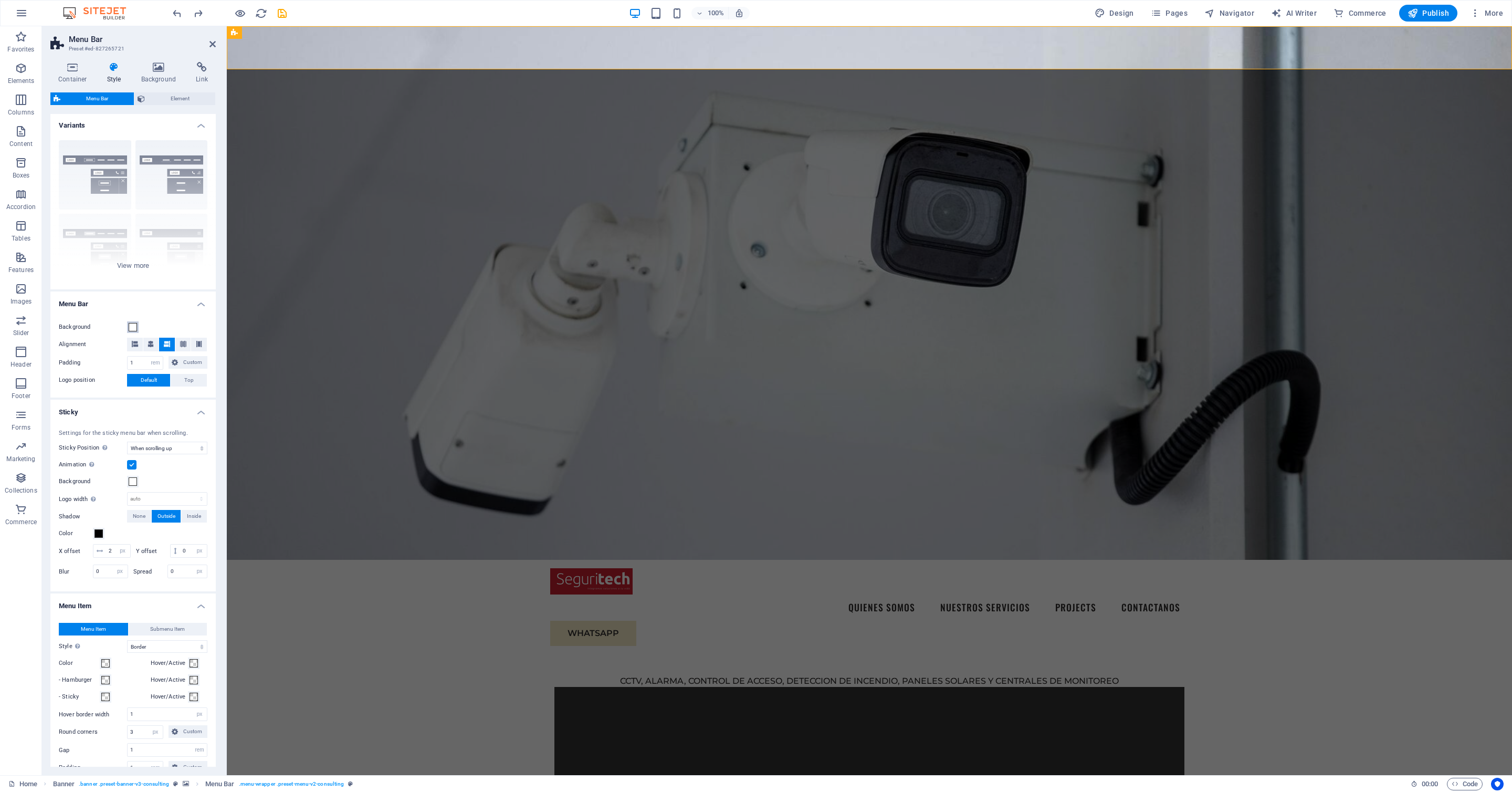 click at bounding box center (133, 327) 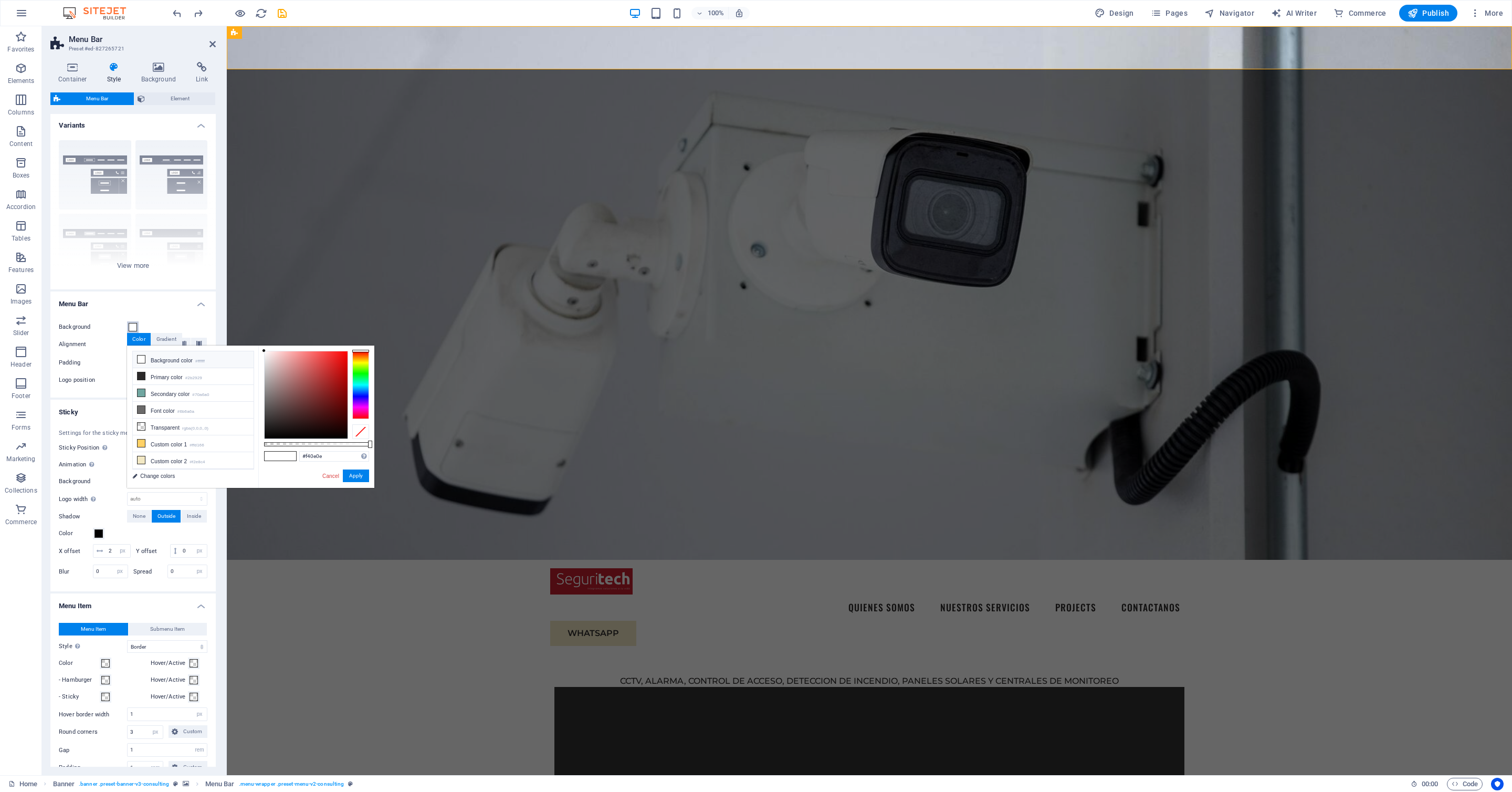 click at bounding box center [306, 395] 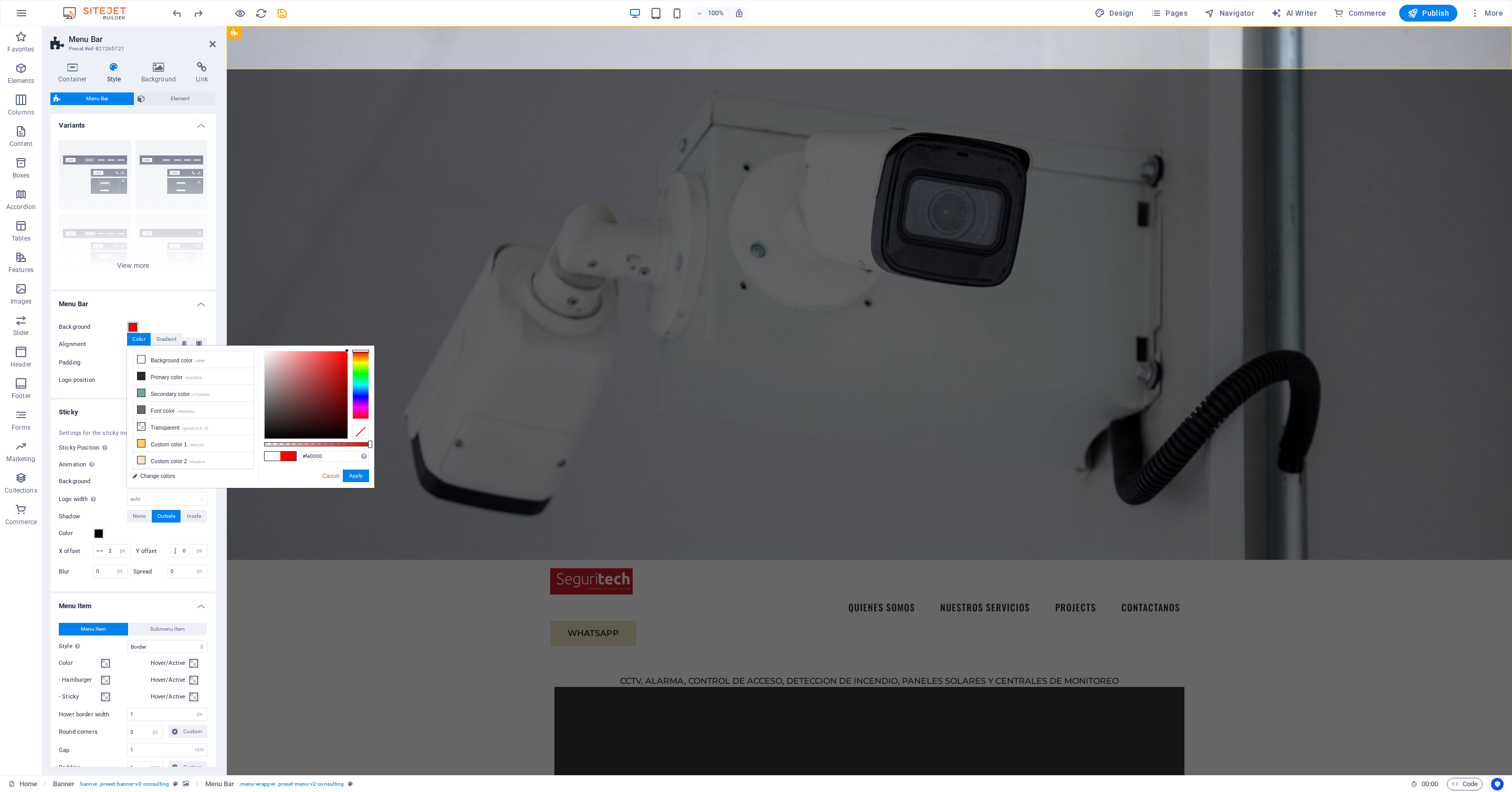 type on "#ff0000" 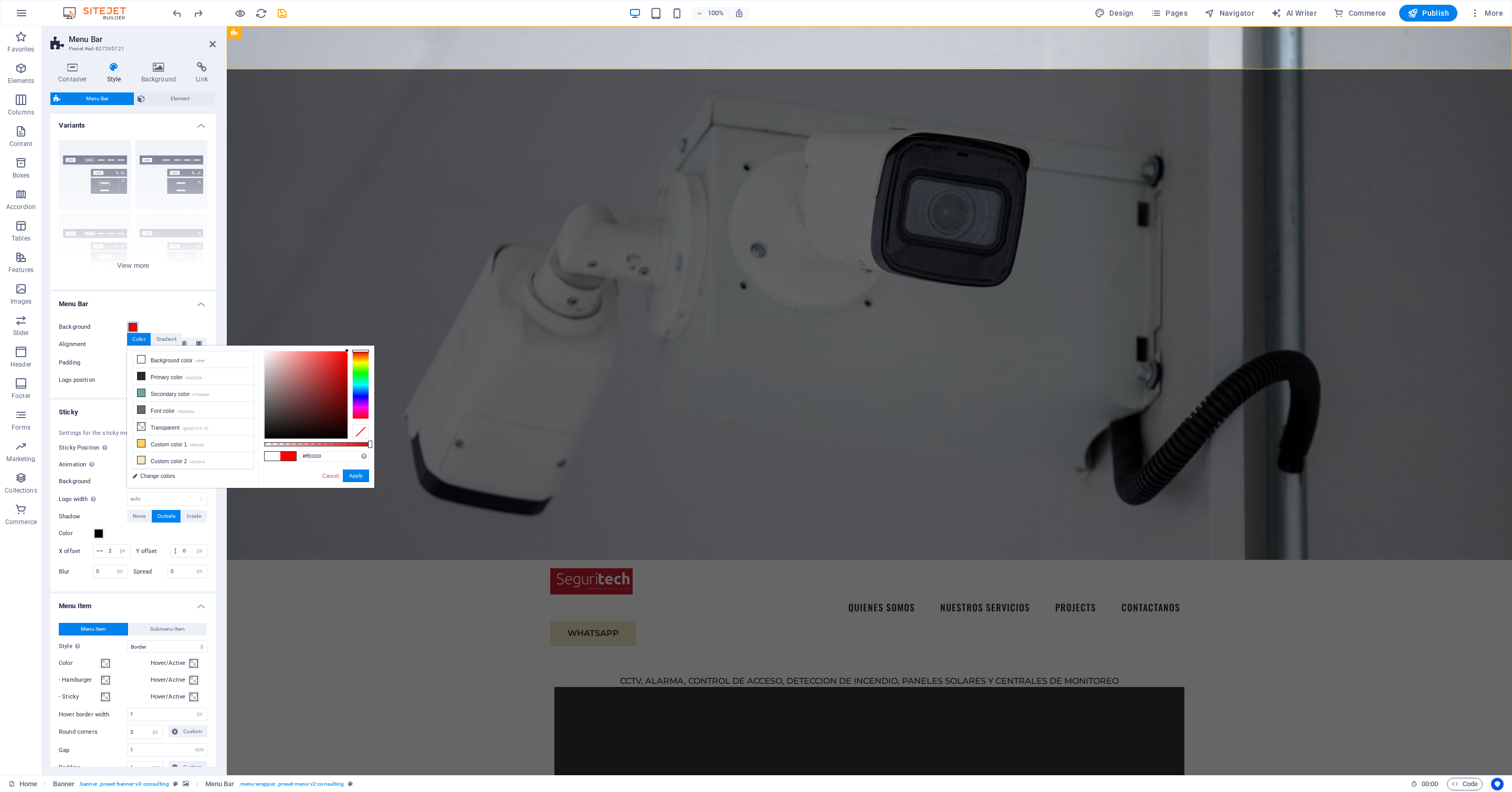 drag, startPoint x: 342, startPoint y: 355, endPoint x: 364, endPoint y: 350, distance: 22.561028 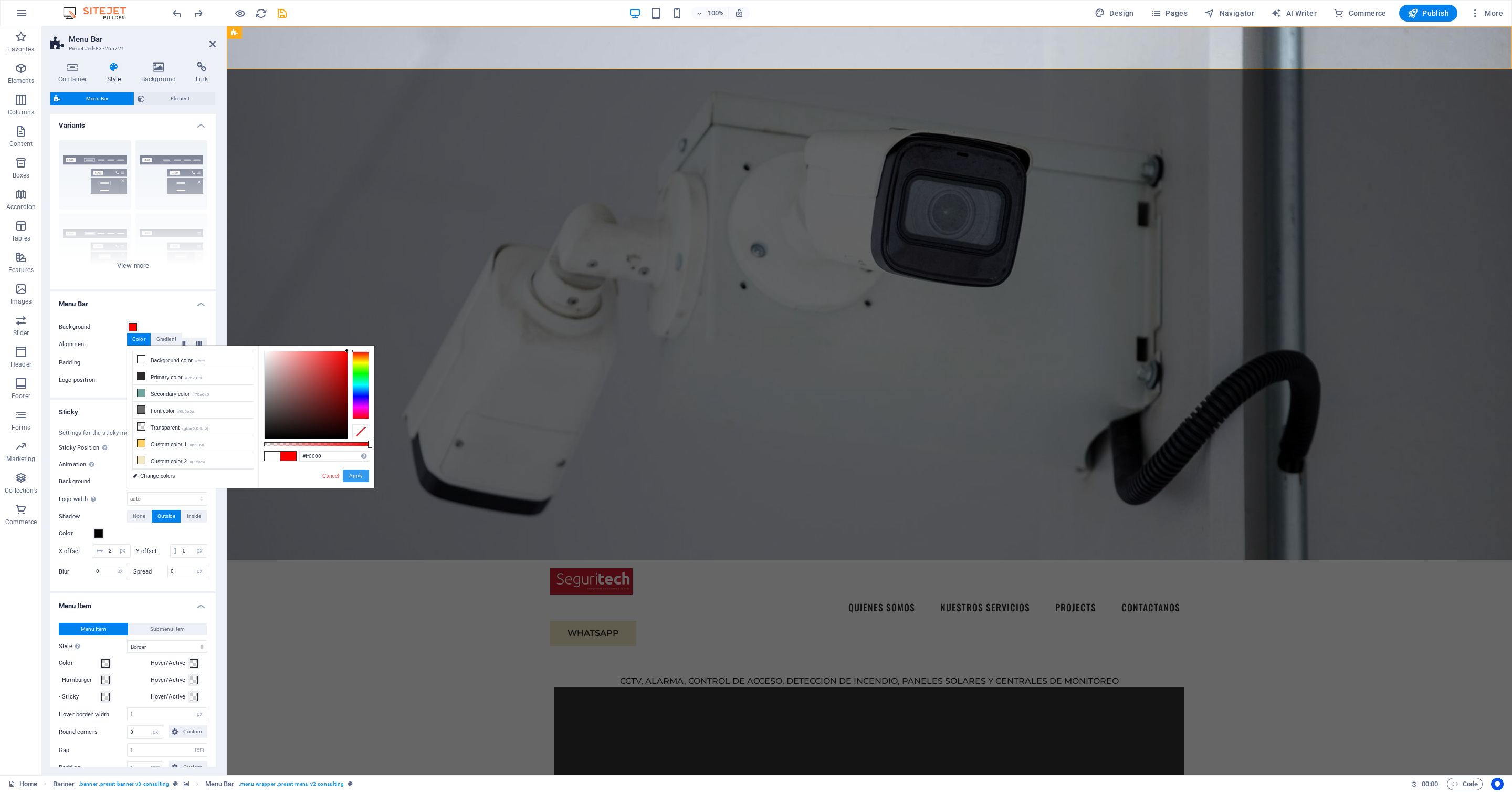 click on "Apply" at bounding box center (356, 476) 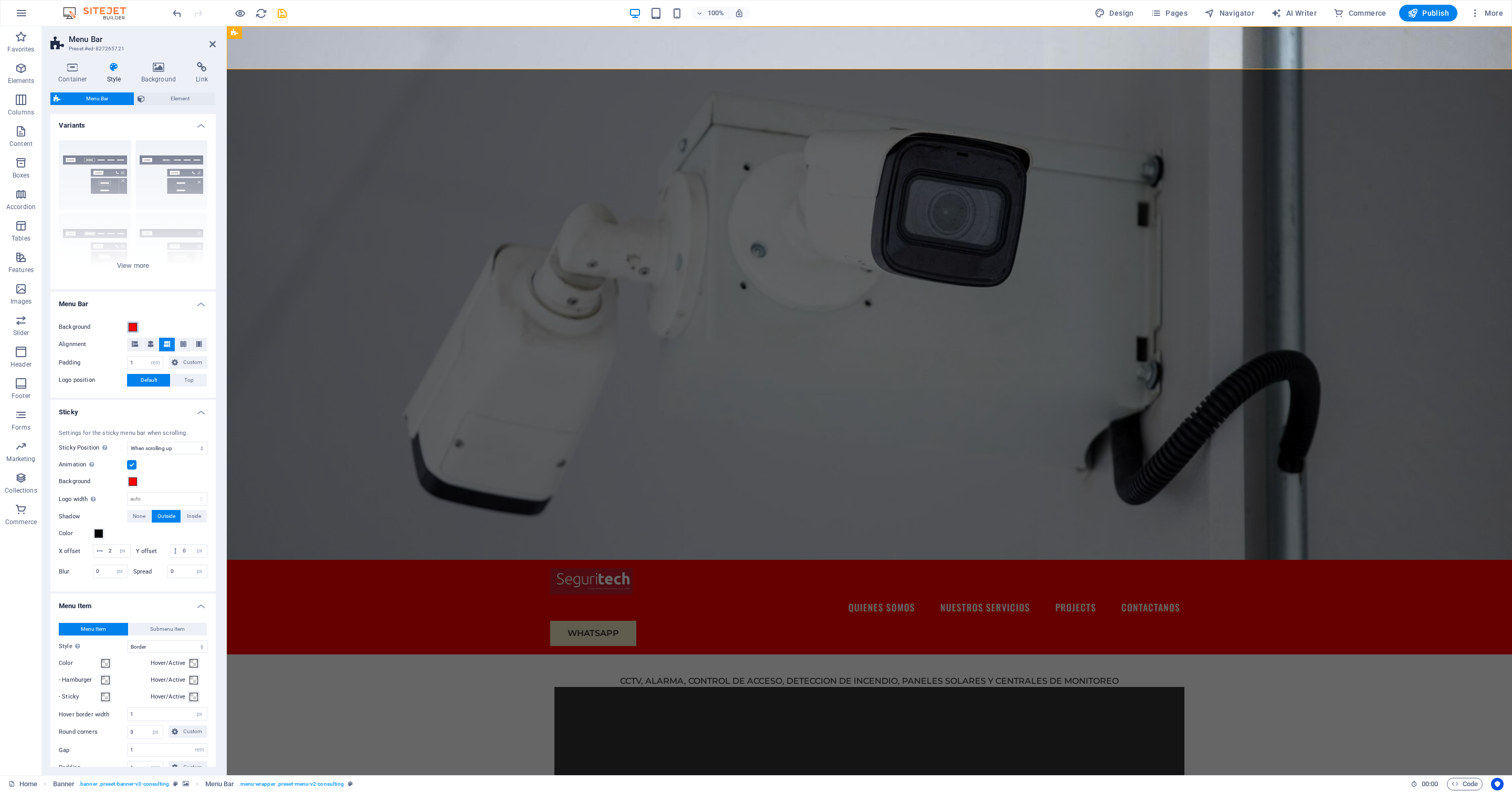 click at bounding box center [133, 327] 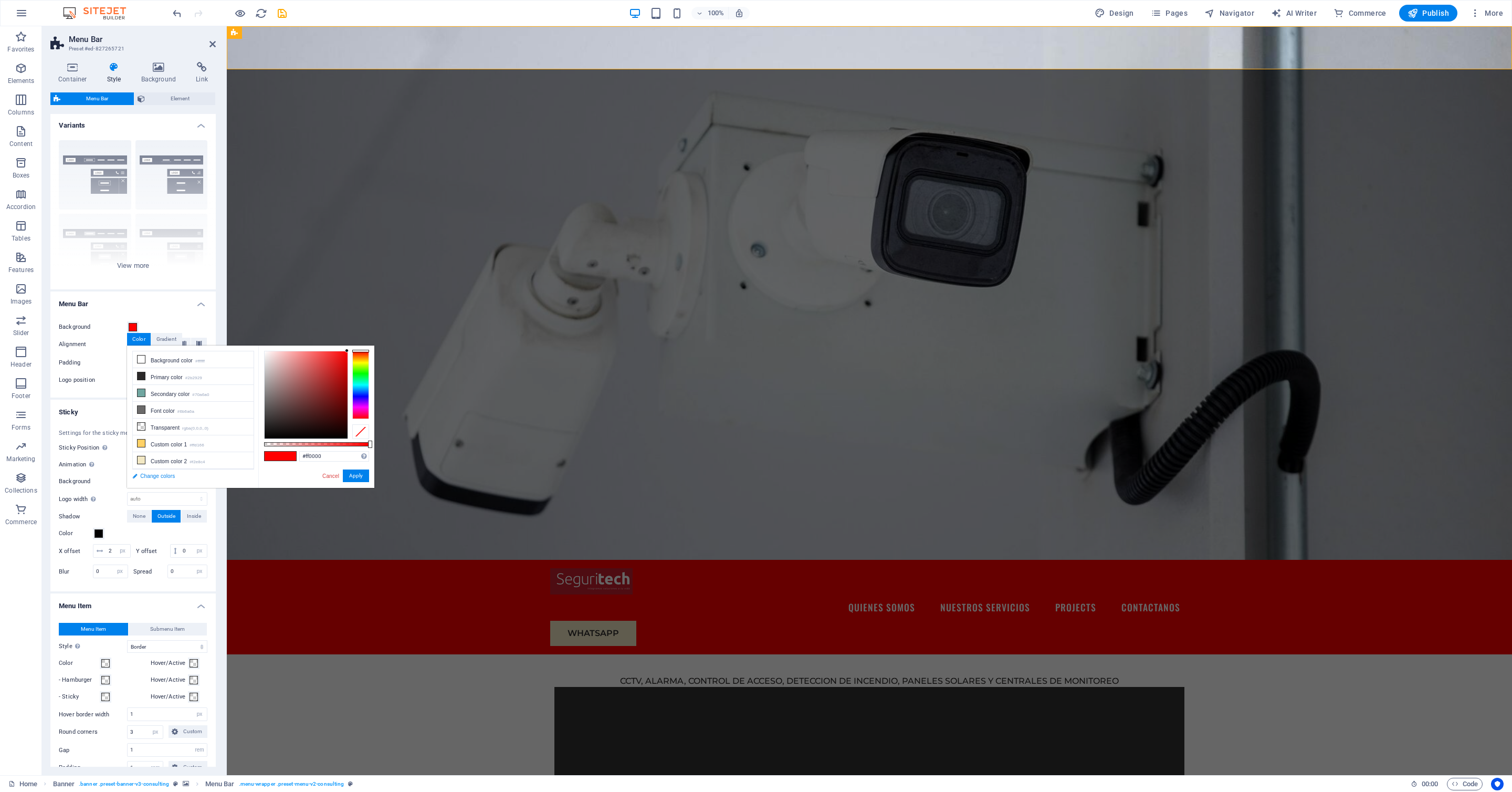 drag, startPoint x: 145, startPoint y: 475, endPoint x: 241, endPoint y: 35, distance: 450.351 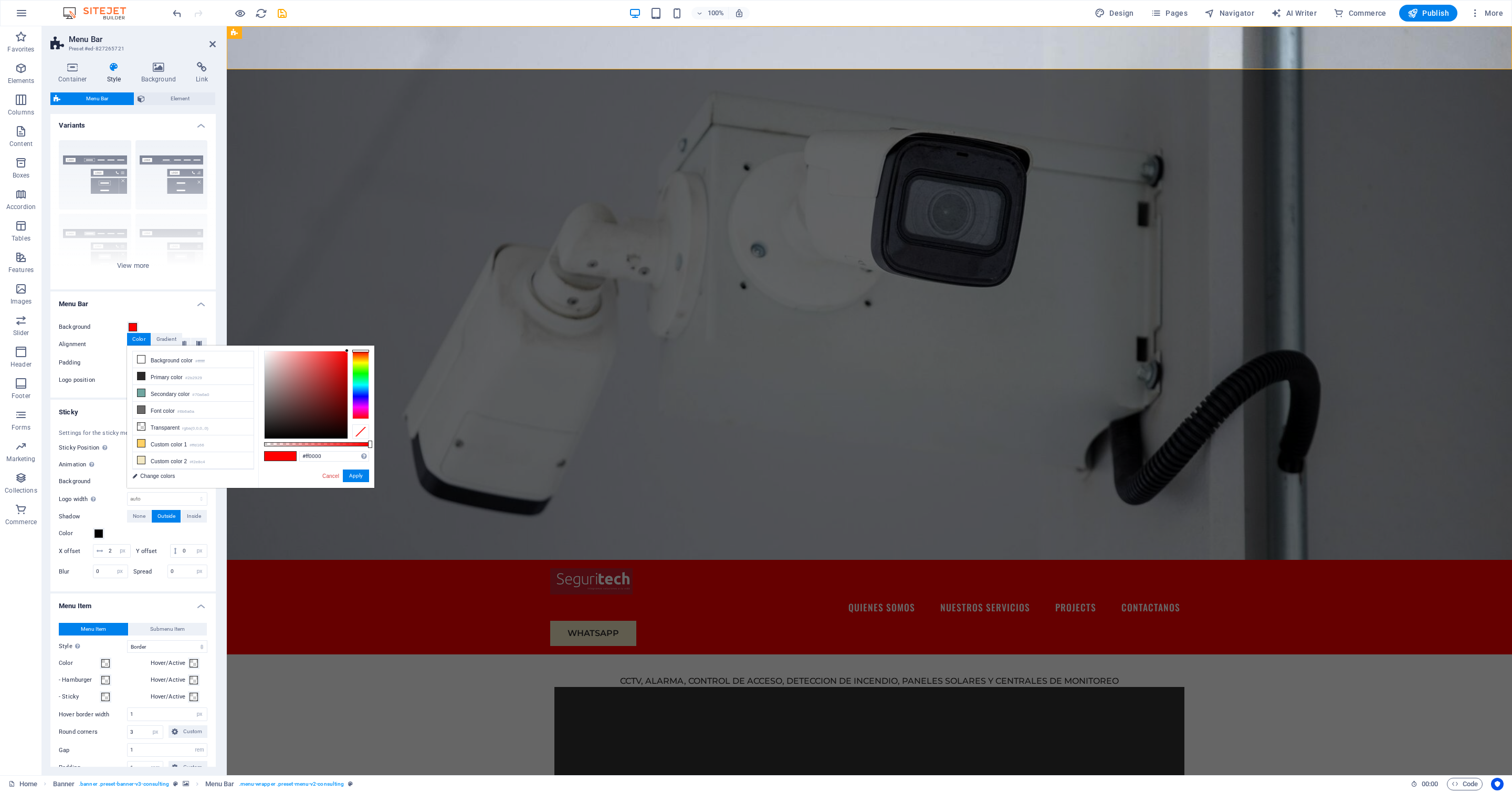 select on "px" 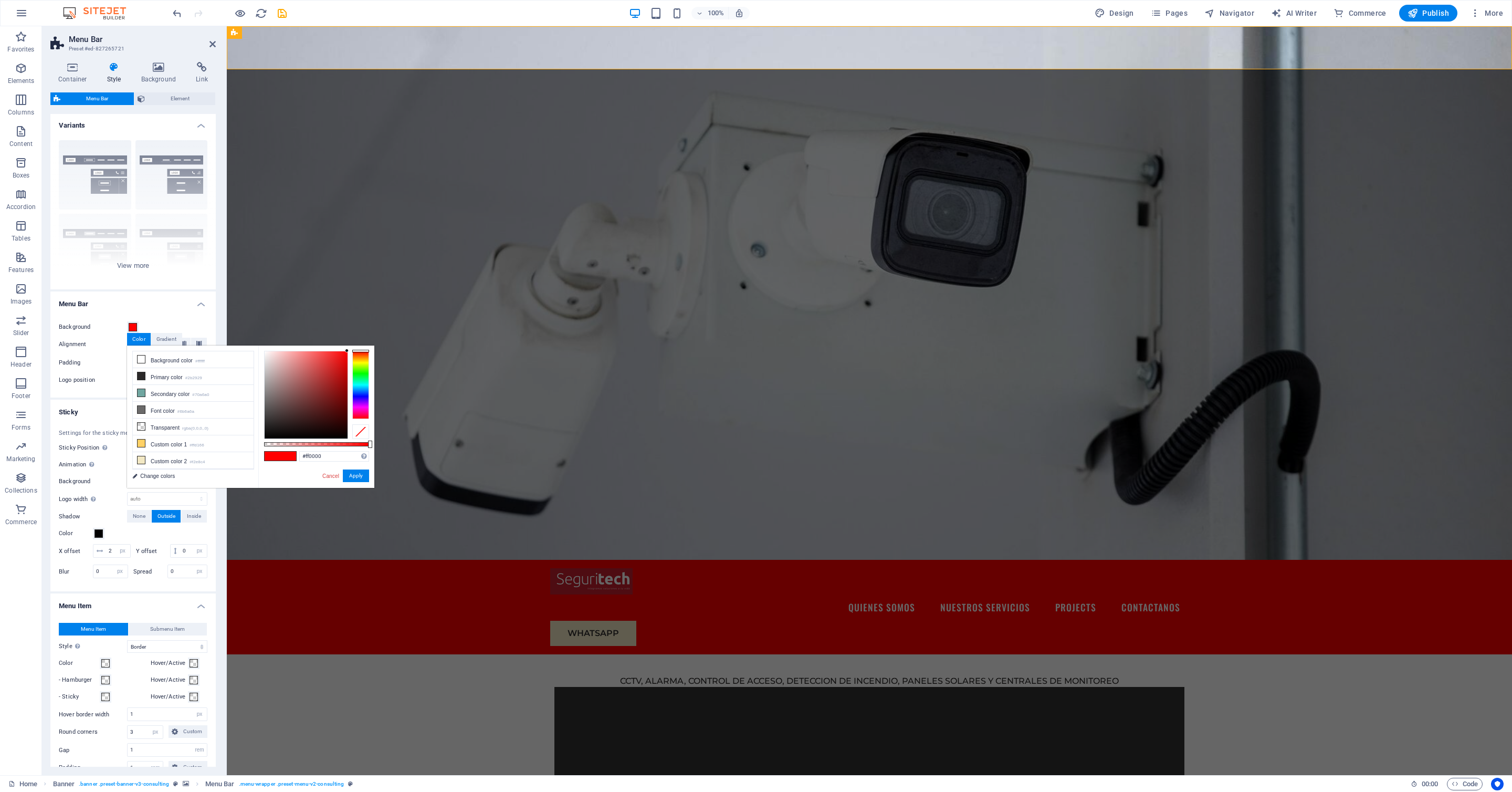 select on "400" 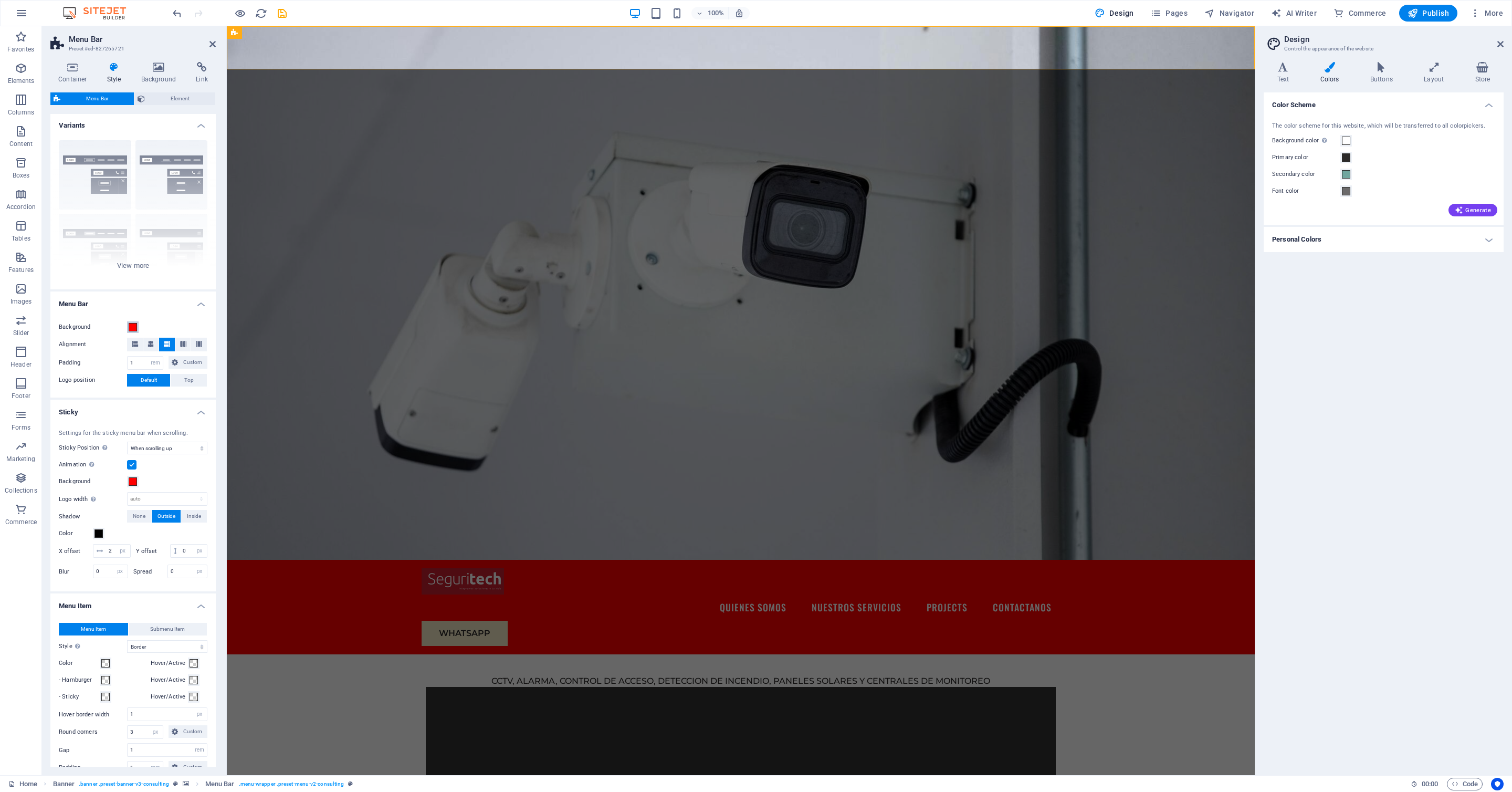 click at bounding box center (133, 327) 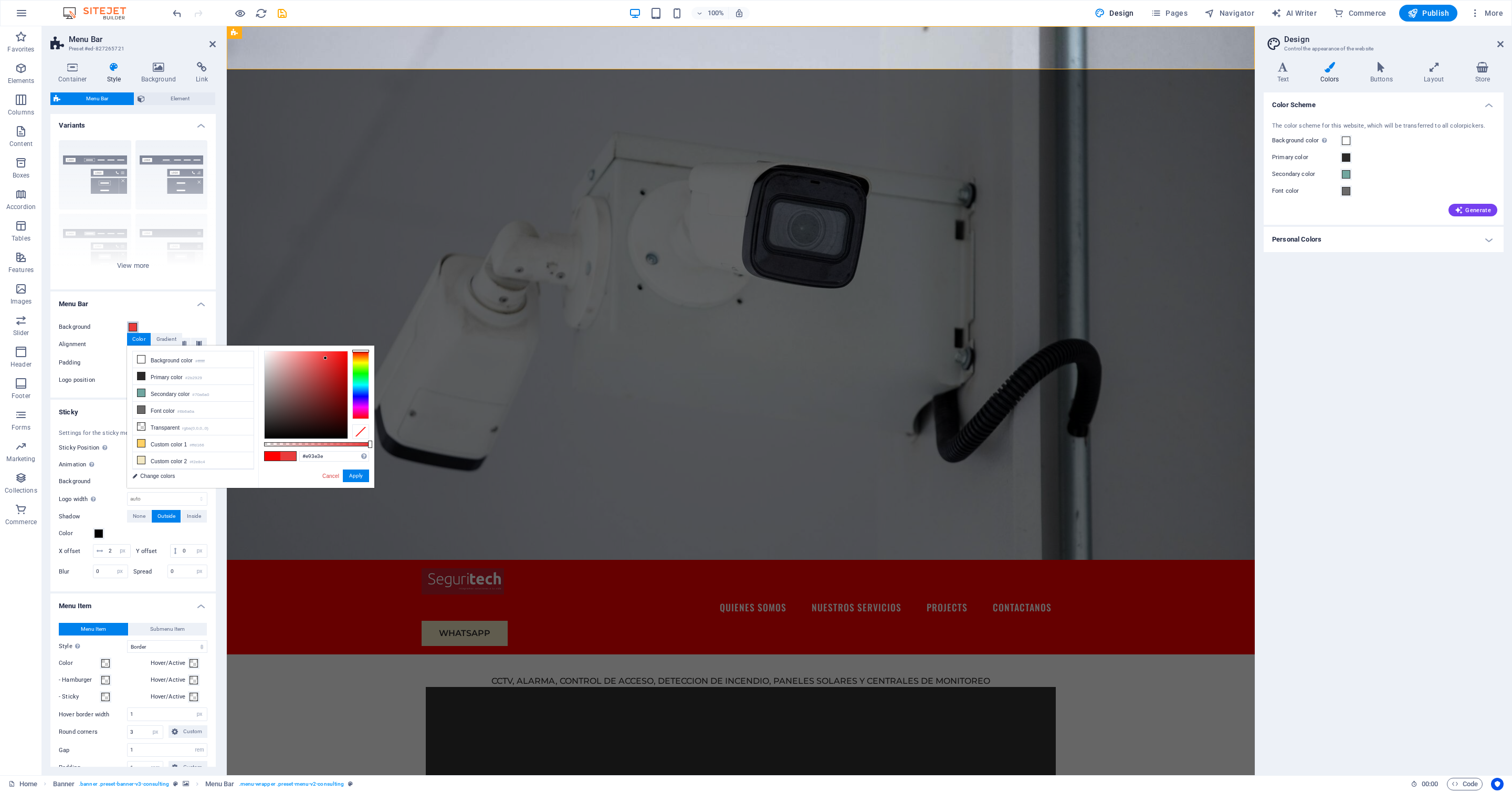 drag, startPoint x: 346, startPoint y: 351, endPoint x: 325, endPoint y: 358, distance: 22.135944 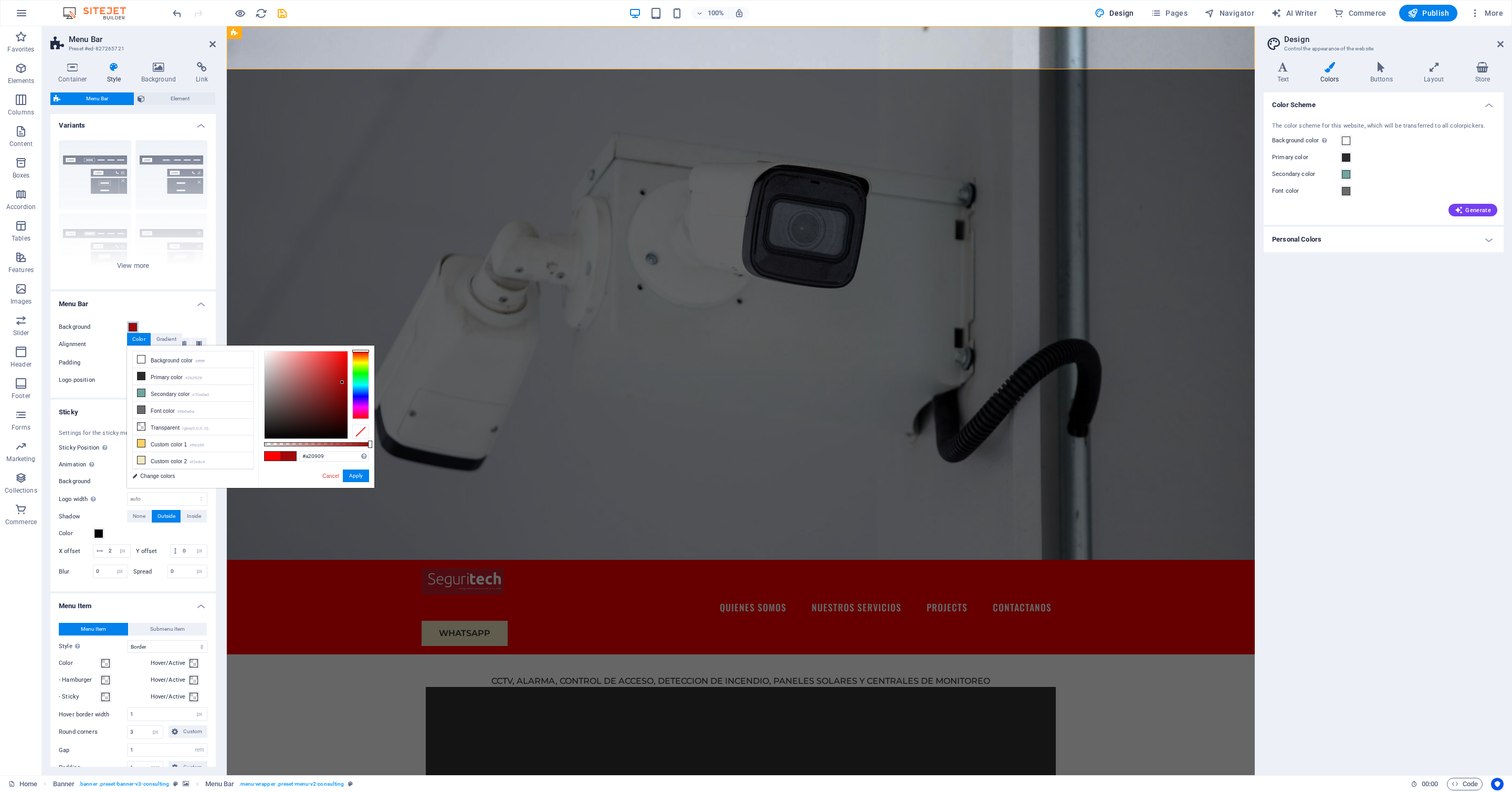 drag, startPoint x: 325, startPoint y: 358, endPoint x: 342, endPoint y: 382, distance: 29.41088 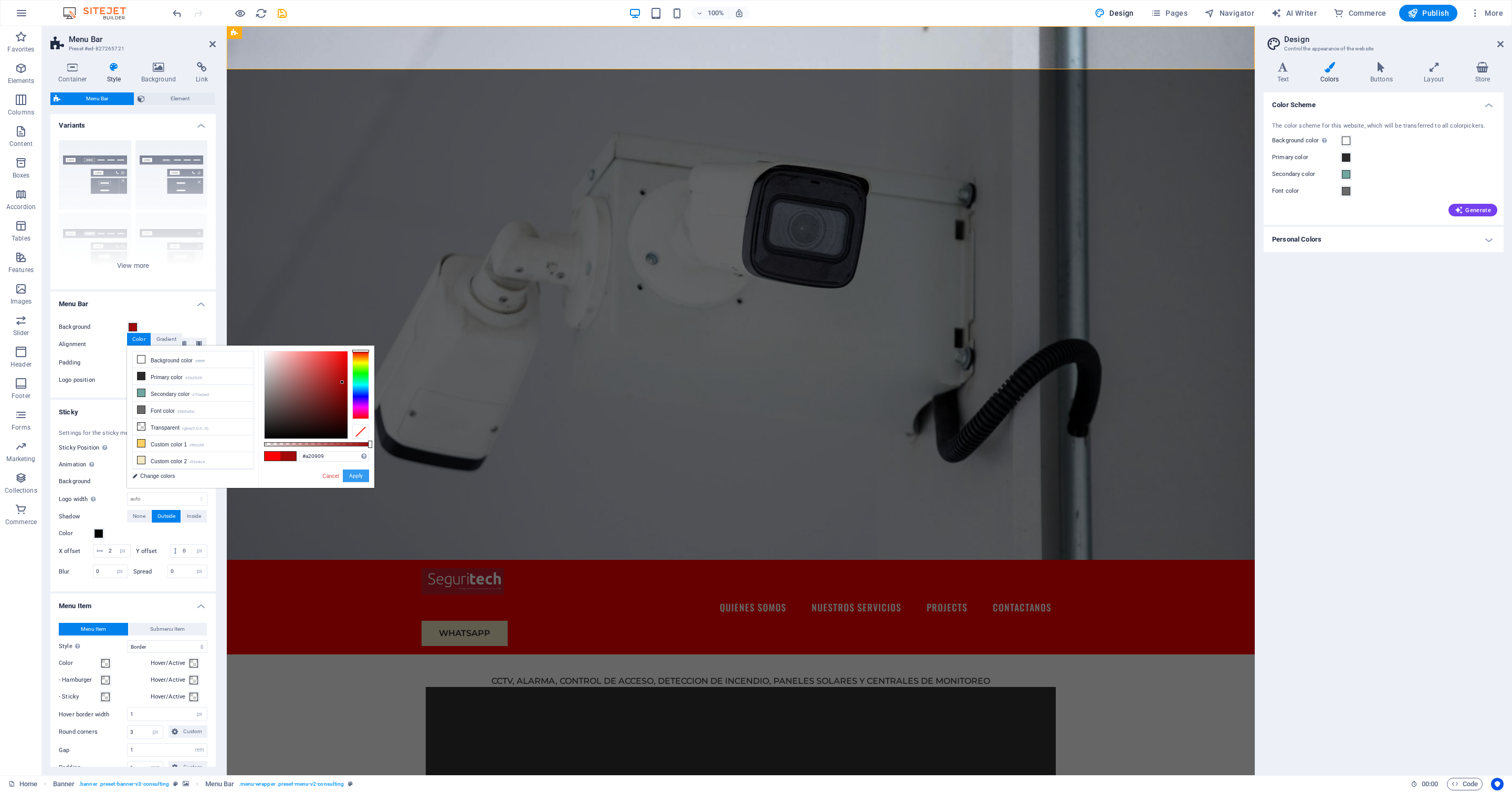 click on "Apply" at bounding box center [356, 476] 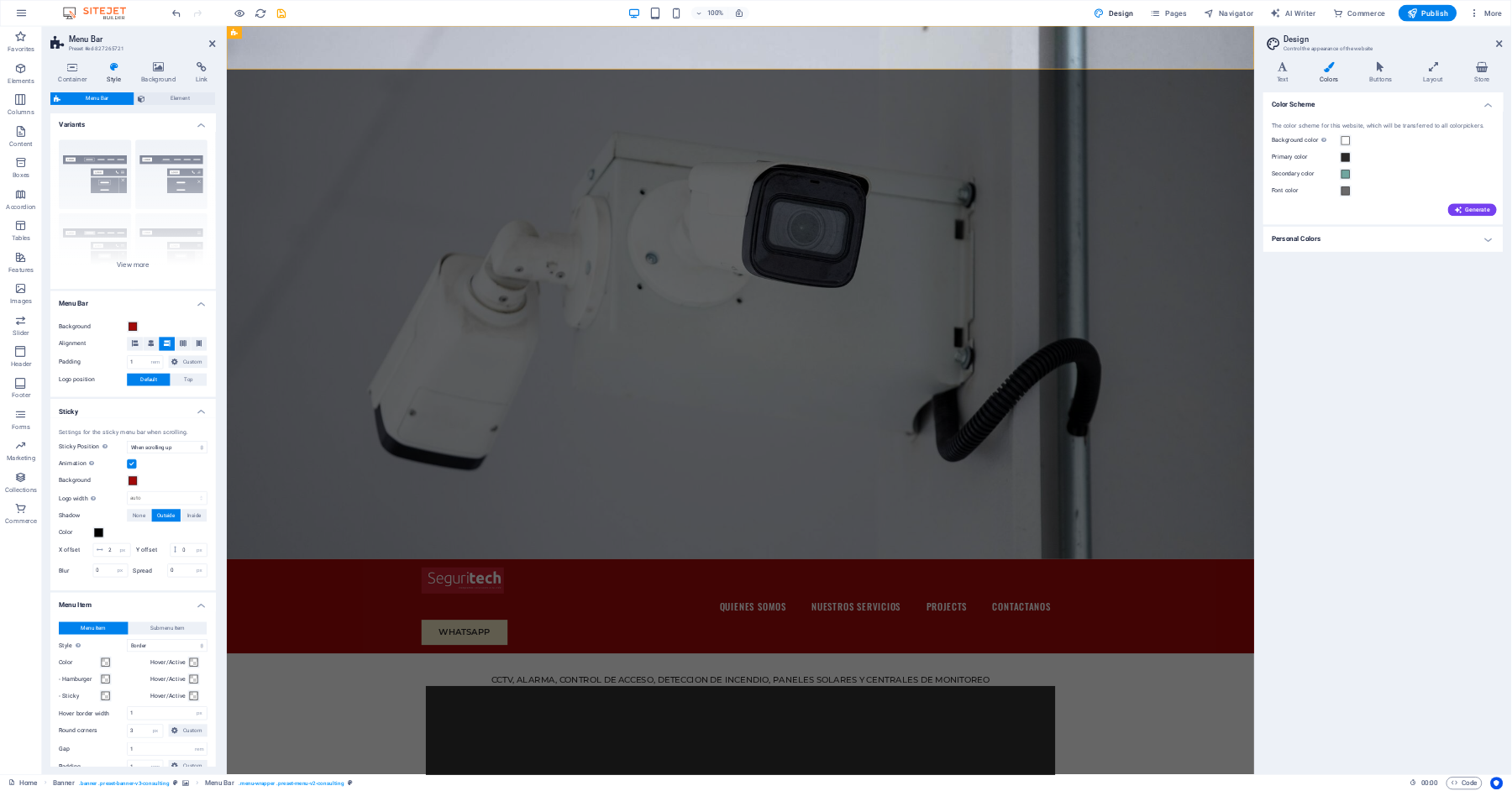 scroll, scrollTop: 2, scrollLeft: 0, axis: vertical 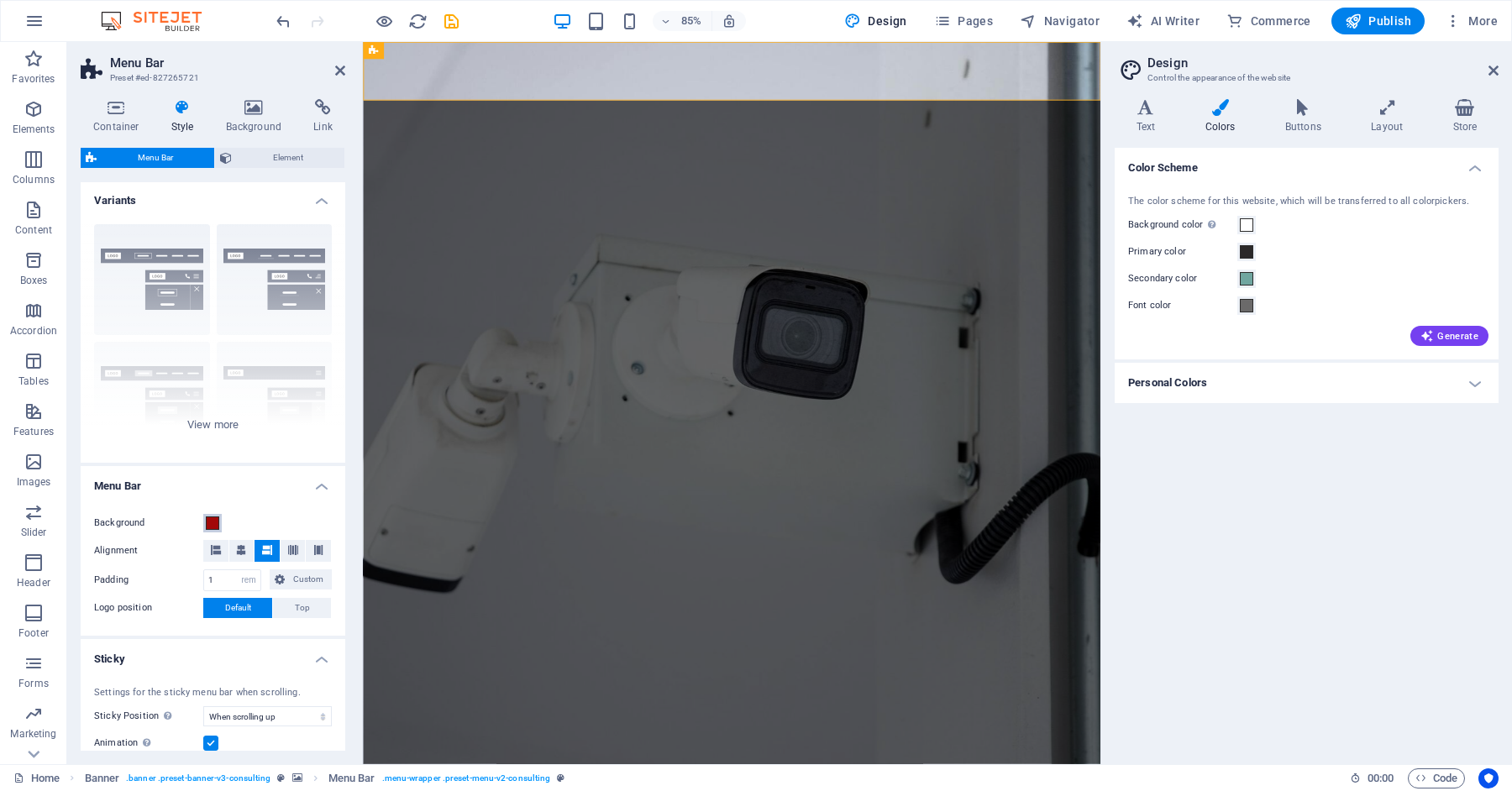 click at bounding box center [213, 523] 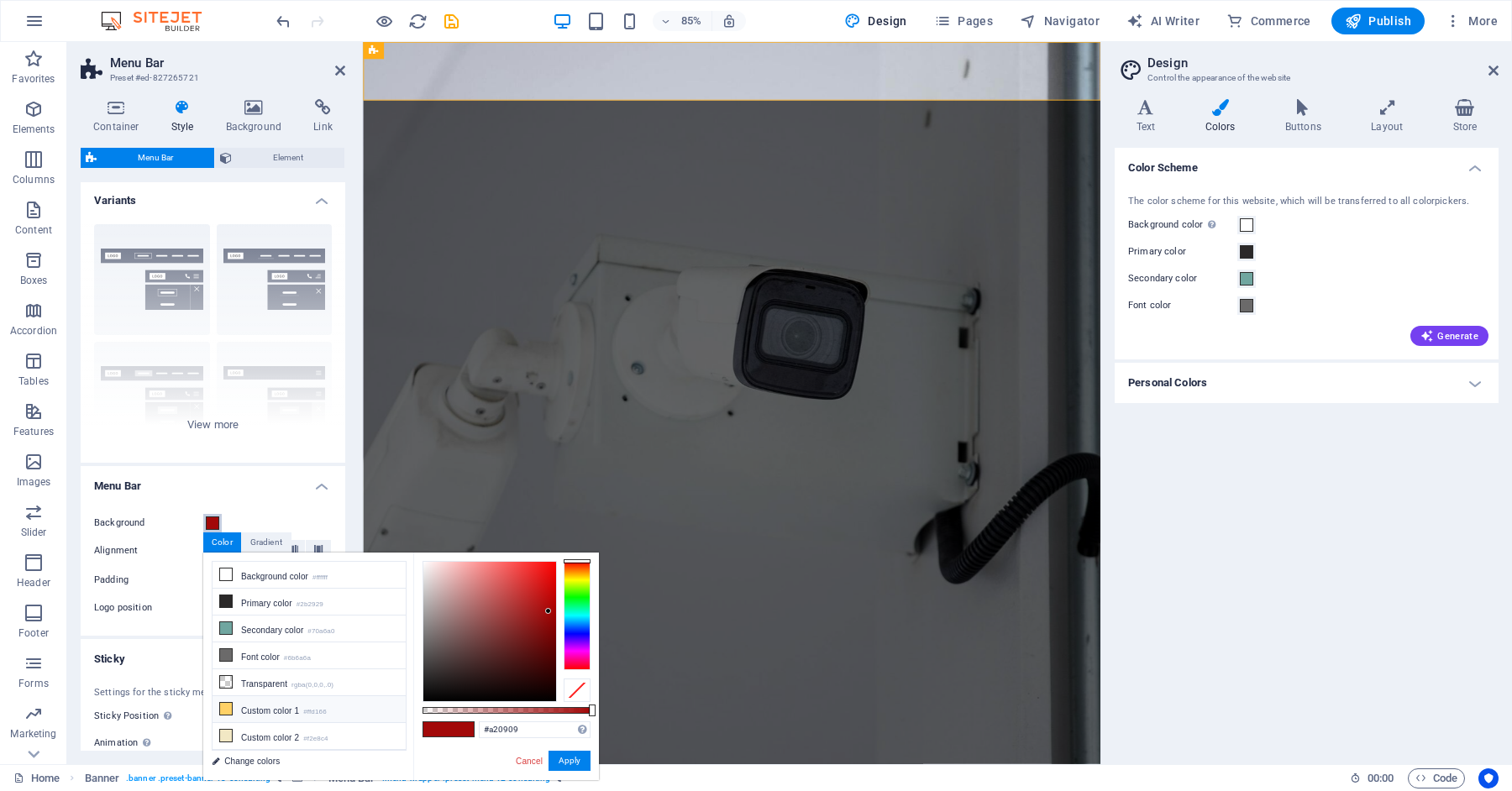 scroll, scrollTop: 15, scrollLeft: 0, axis: vertical 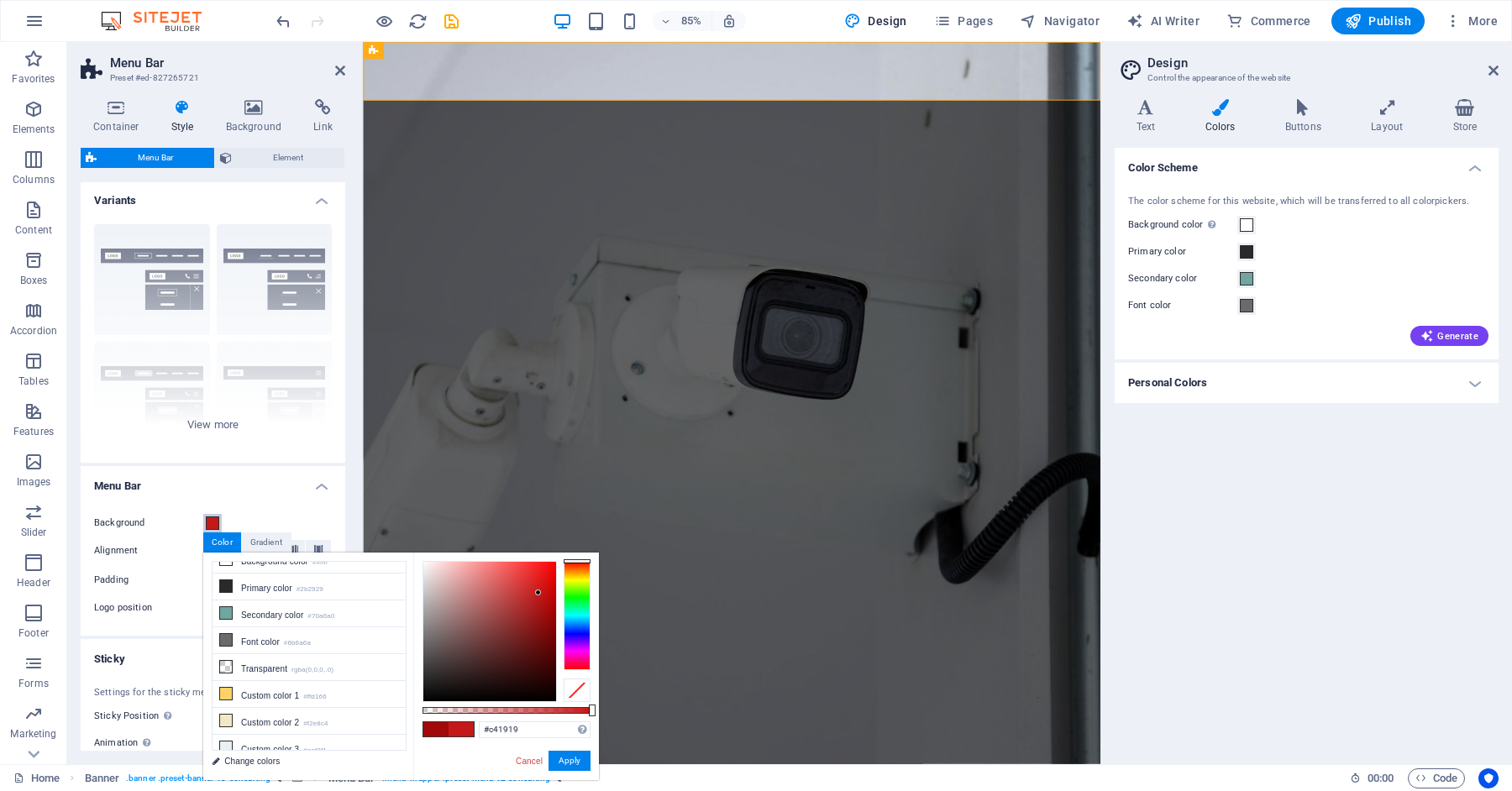 type on "#c61919" 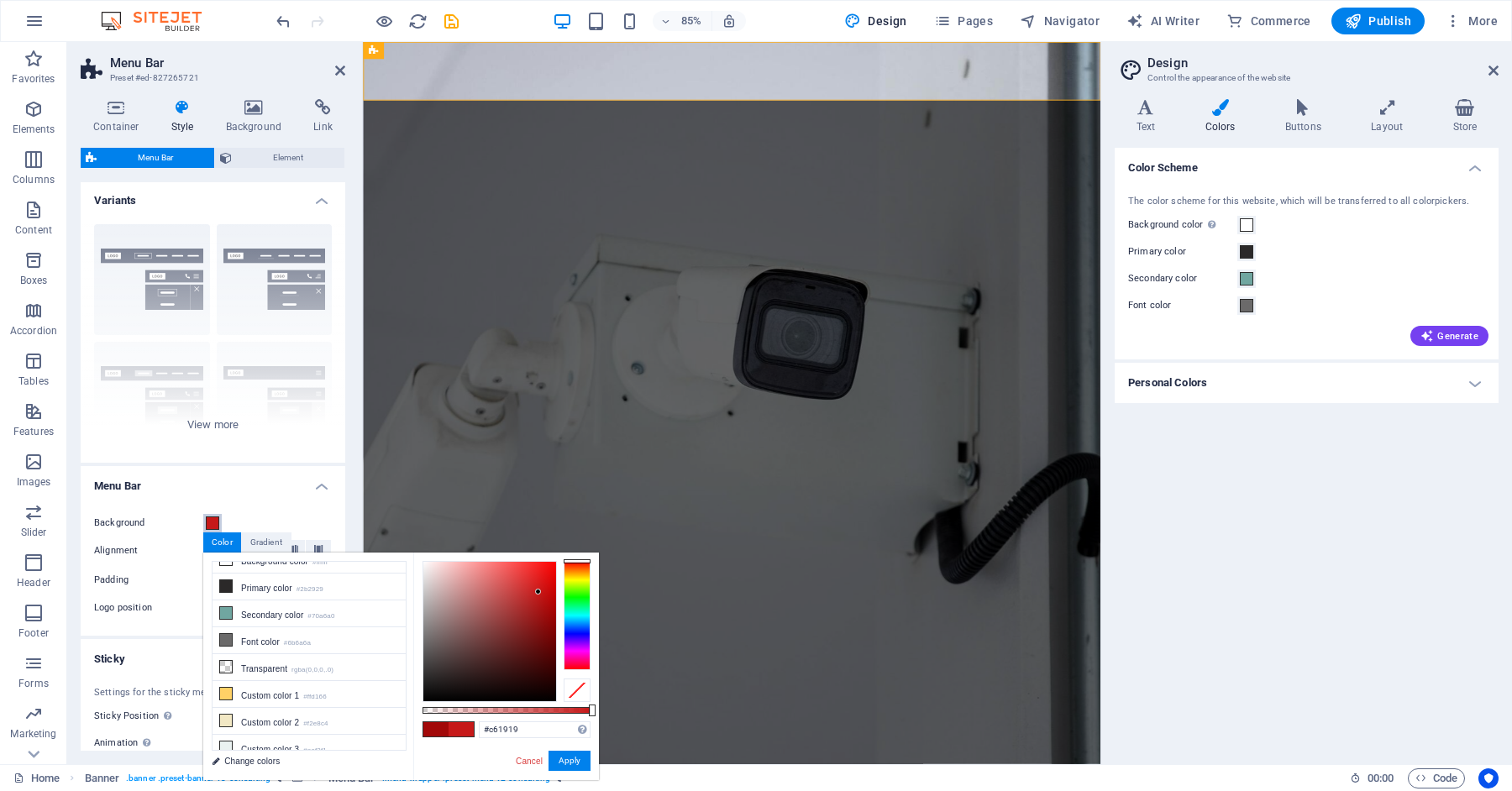 drag, startPoint x: 546, startPoint y: 610, endPoint x: 538, endPoint y: 592, distance: 19.697716 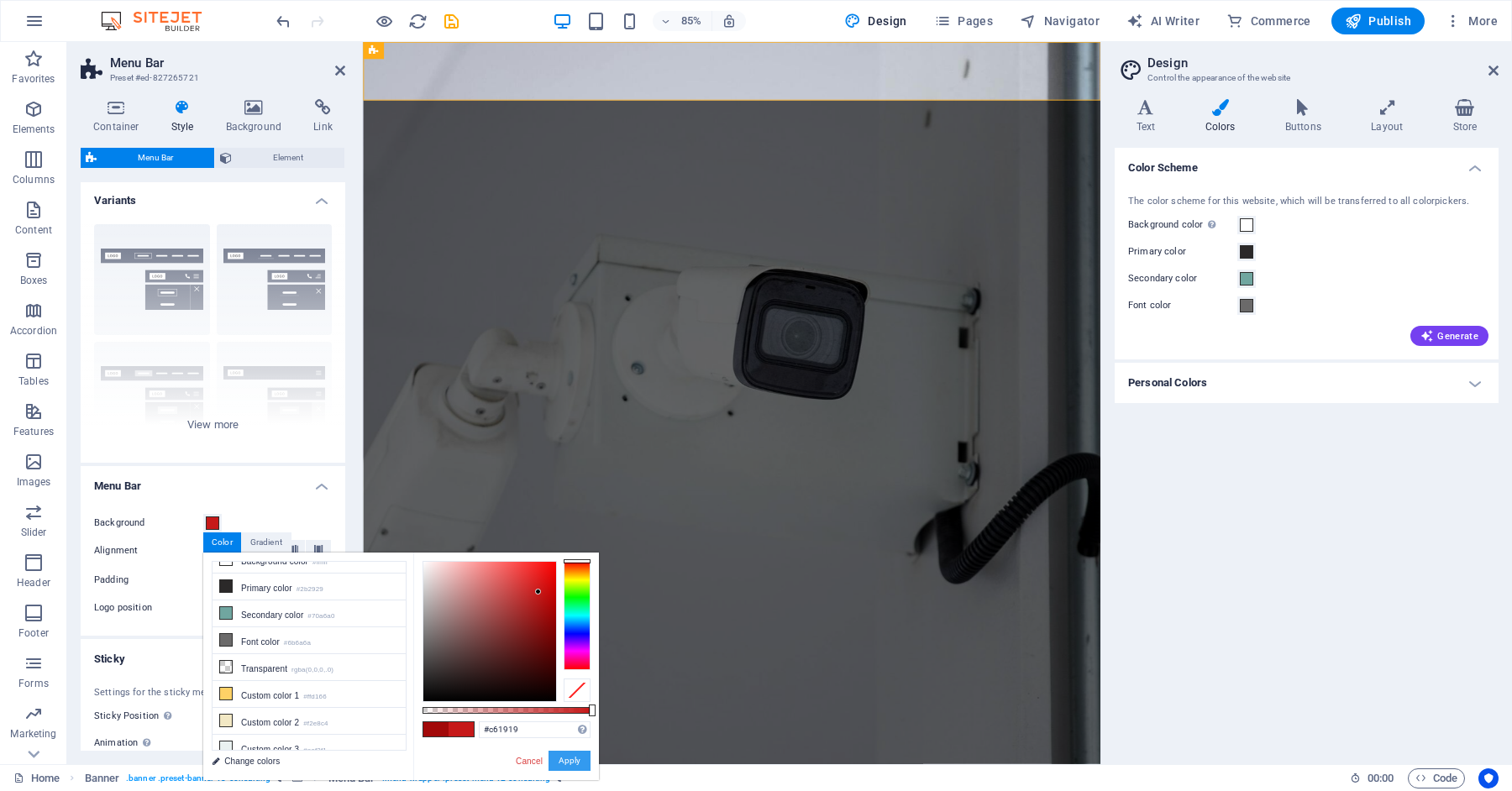 click on "Apply" at bounding box center (570, 761) 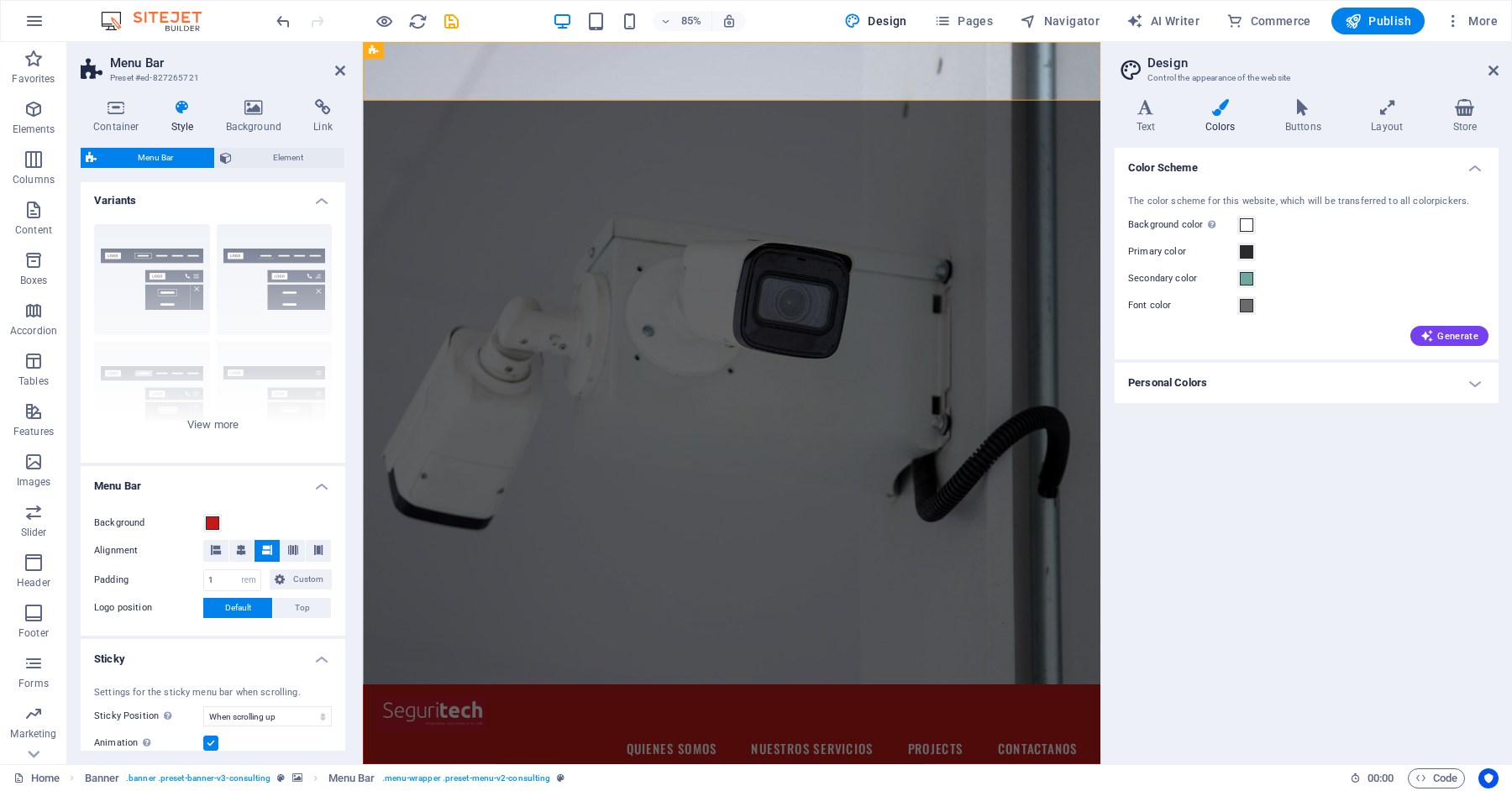 click on "Design Control the appearance of the website Variants  Text  Colors  Buttons  Layout  Store Text Standard Bold Links Font color Font Montserrat Font size 16 rem px Line height 1.4 Font weight To display the font weight correctly, it may need to be enabled.  Manage Fonts Thin, 100 Extra-light, 200 Light, 300 Regular, 400 Medium, 500 Semi-bold, 600 Bold, 700 Extra-bold, 800 Black, 900 Letter spacing 0 rem px Font style Text transform Tt TT tt Text align Font weight To display the font weight correctly, it may need to be enabled.  Manage Fonts Thin, 100 Extra-light, 200 Light, 300 Regular, 400 Medium, 500 Semi-bold, 600 Bold, 700 Extra-bold, 800 Black, 900 Default Hover / Active Font color Font color Decoration None Decoration None Transition duration 0.3 s Transition function Ease Ease In Ease Out Ease In/Ease Out Linear Headlines All H1 / Textlogo H2 H3 H4 H5 H6 Font color Font Oswald Line height 1.4 Font weight To display the font weight correctly, it may need to be enabled.  Manage Fonts Thin, 100 Light, 300" at bounding box center (1306, 403) 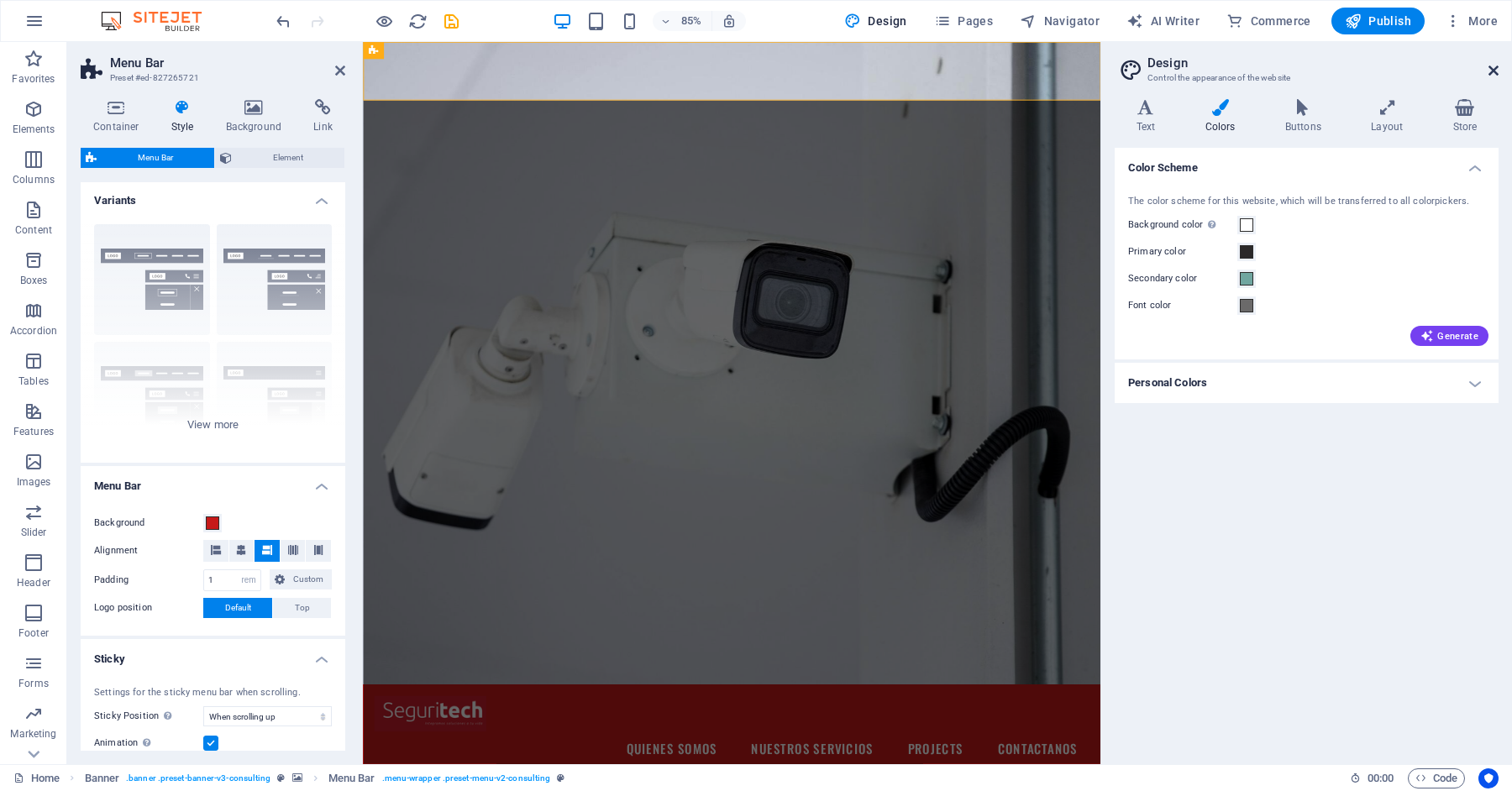 click at bounding box center (1494, 71) 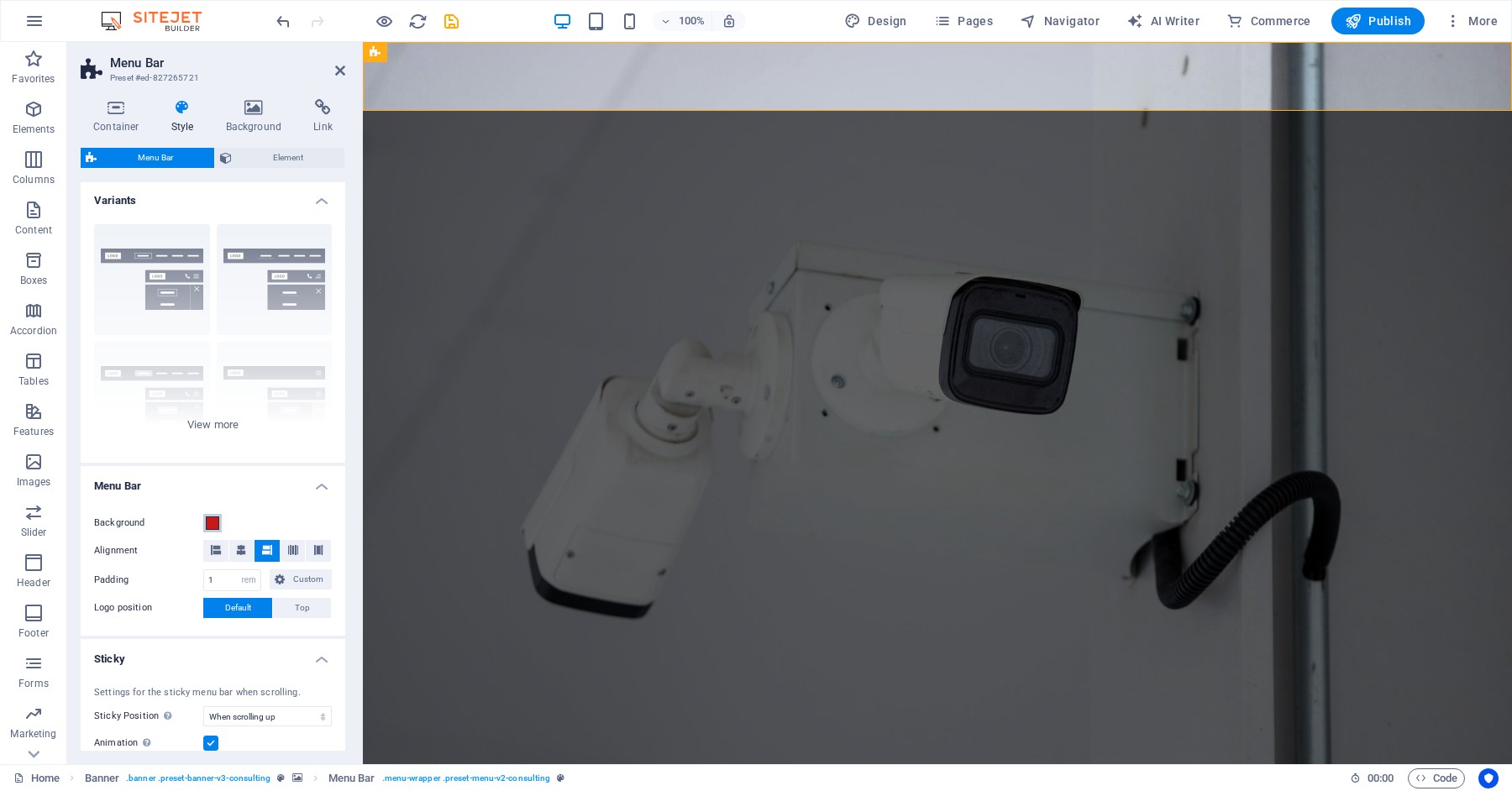 click at bounding box center (213, 523) 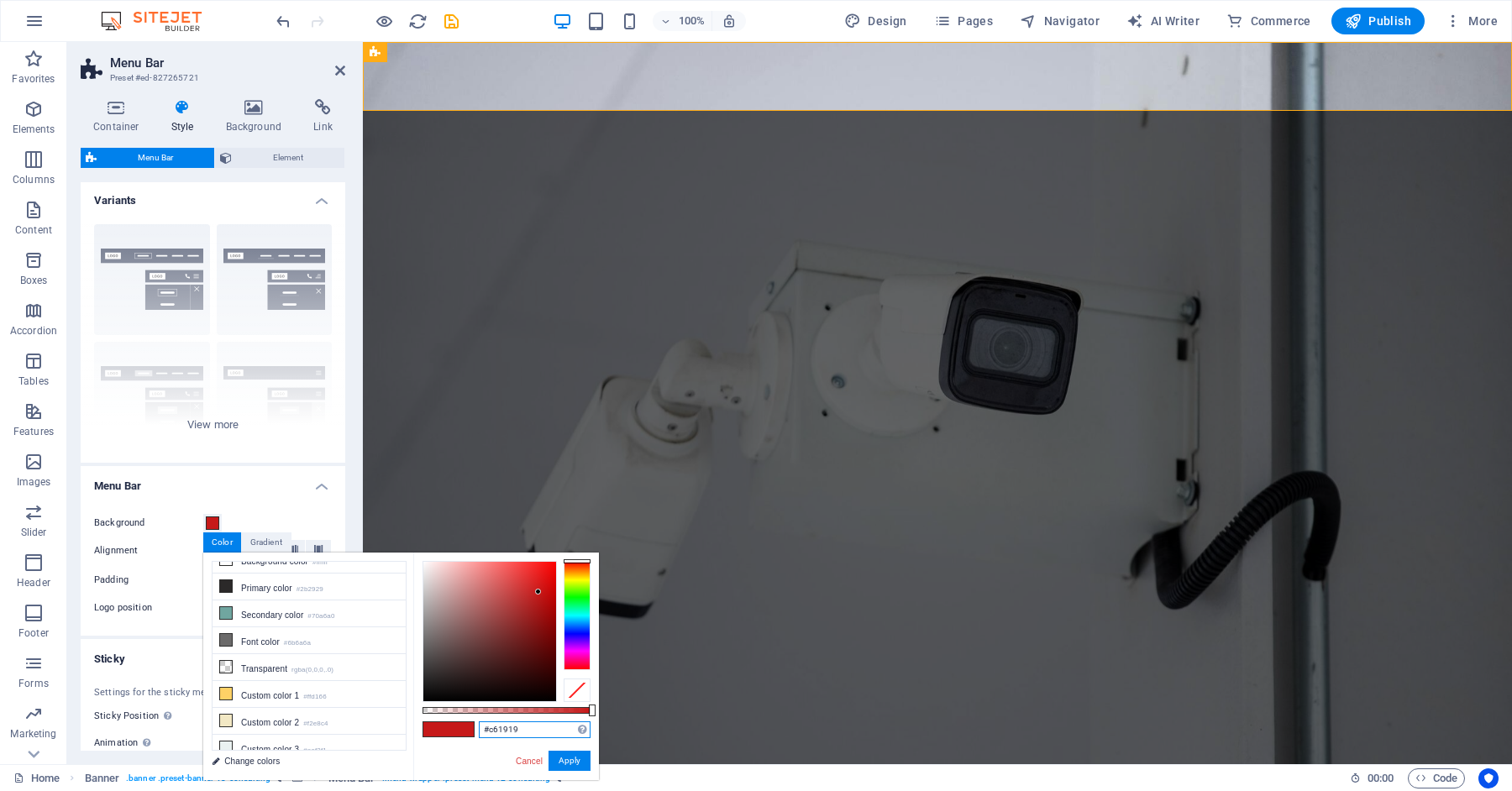 drag, startPoint x: 525, startPoint y: 731, endPoint x: 474, endPoint y: 730, distance: 51.0098 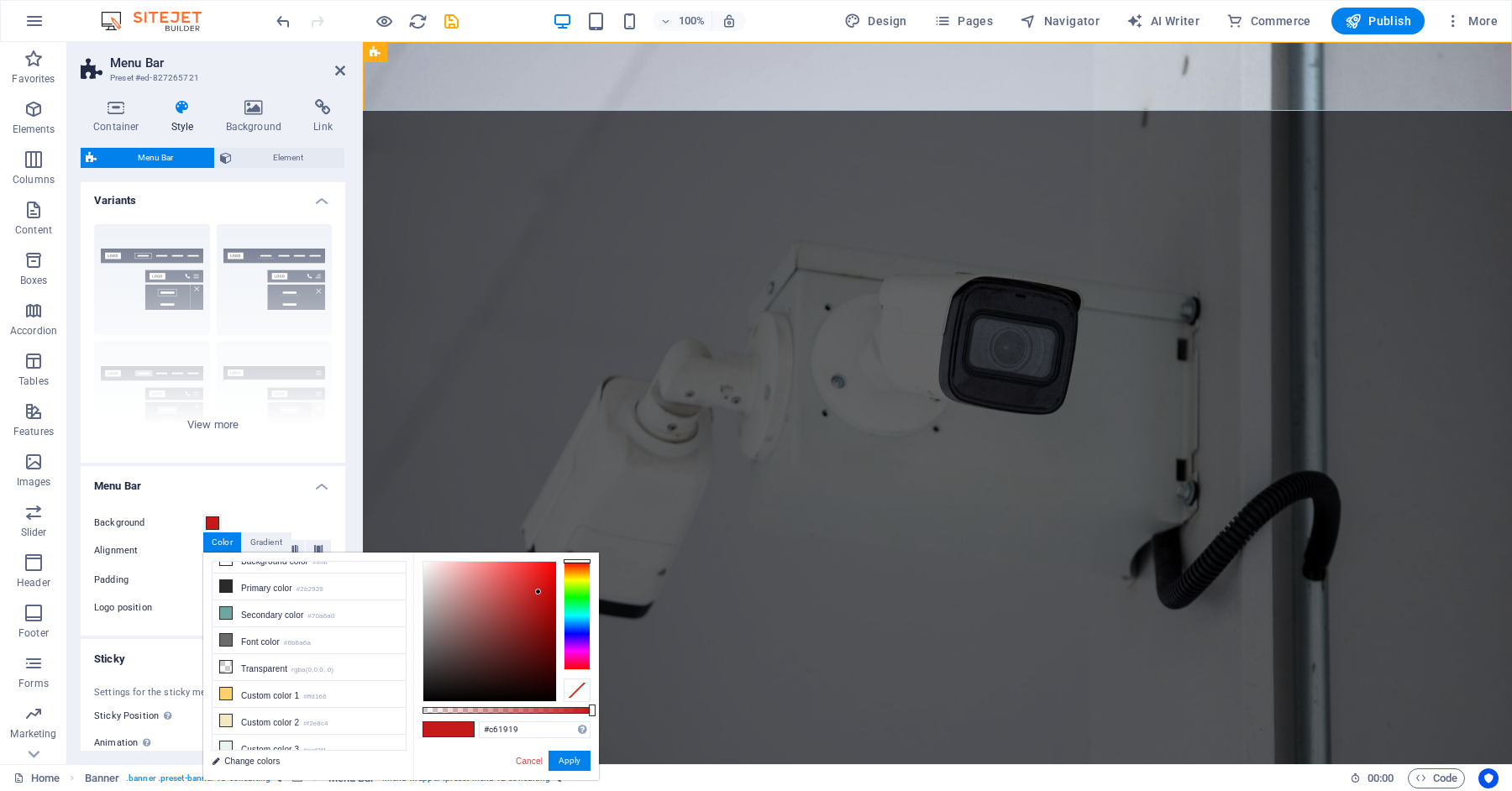 click at bounding box center (367, 21) 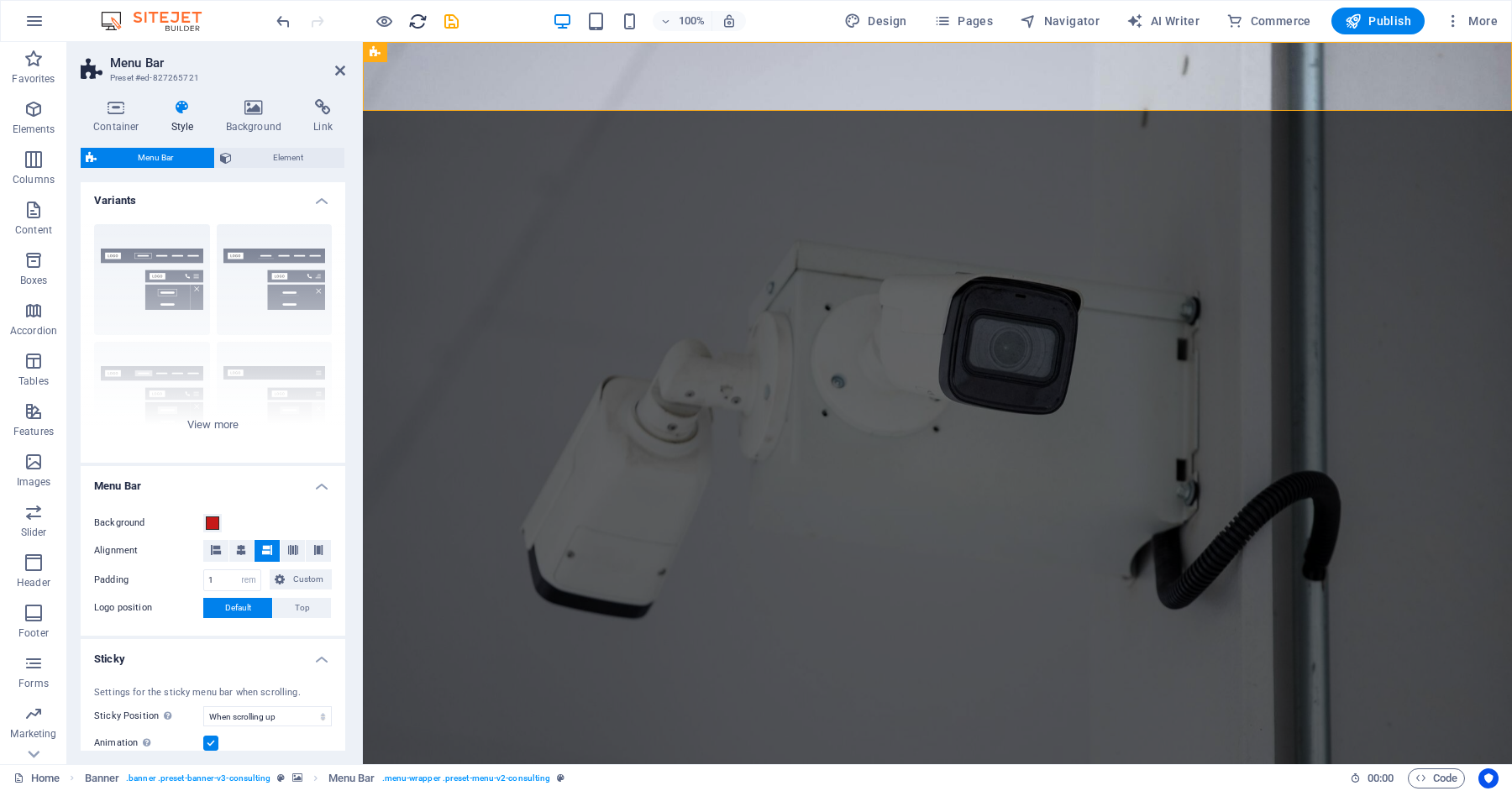 click at bounding box center [417, 21] 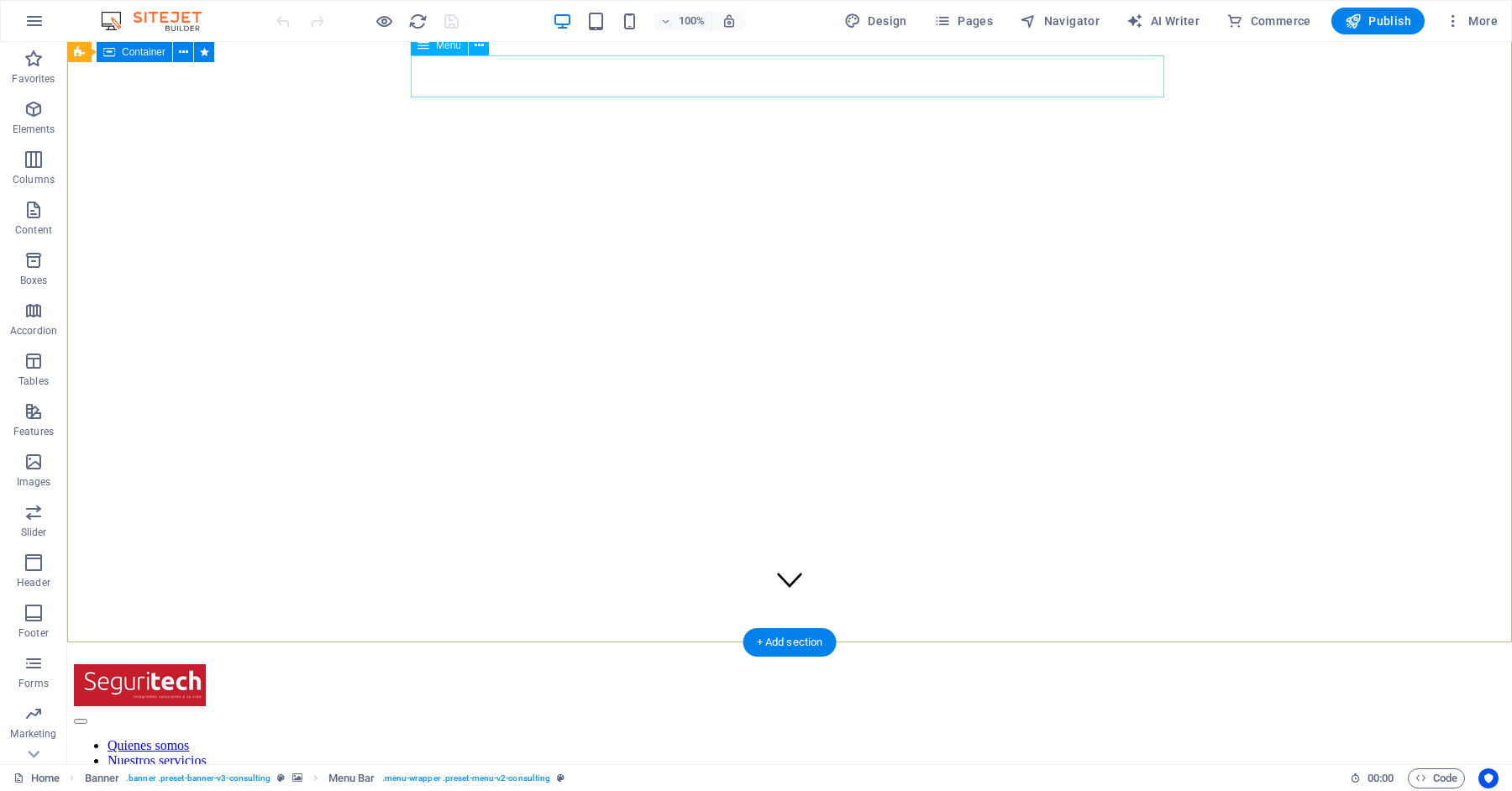 scroll, scrollTop: 0, scrollLeft: 0, axis: both 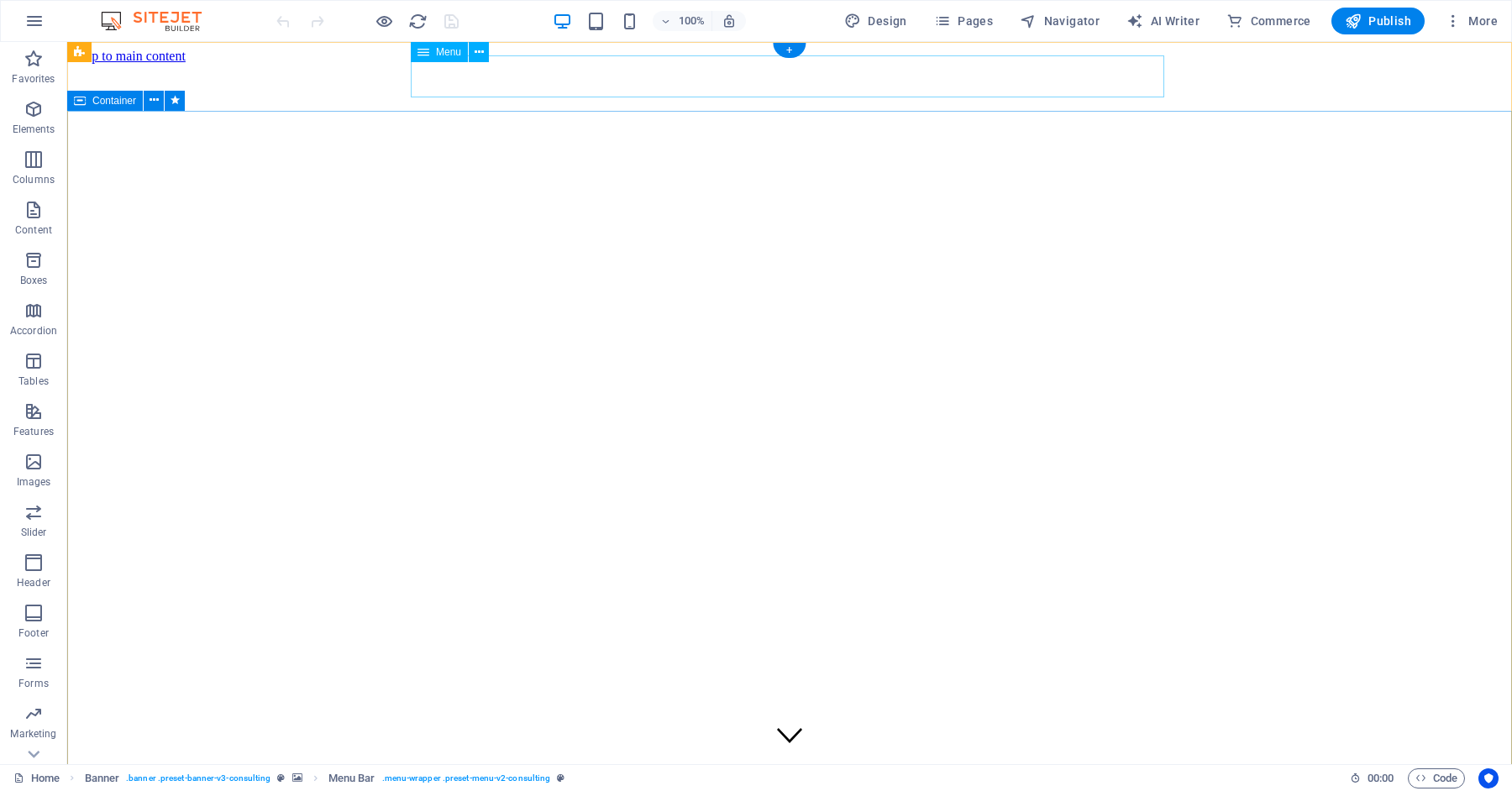 click at bounding box center [790, 1326] 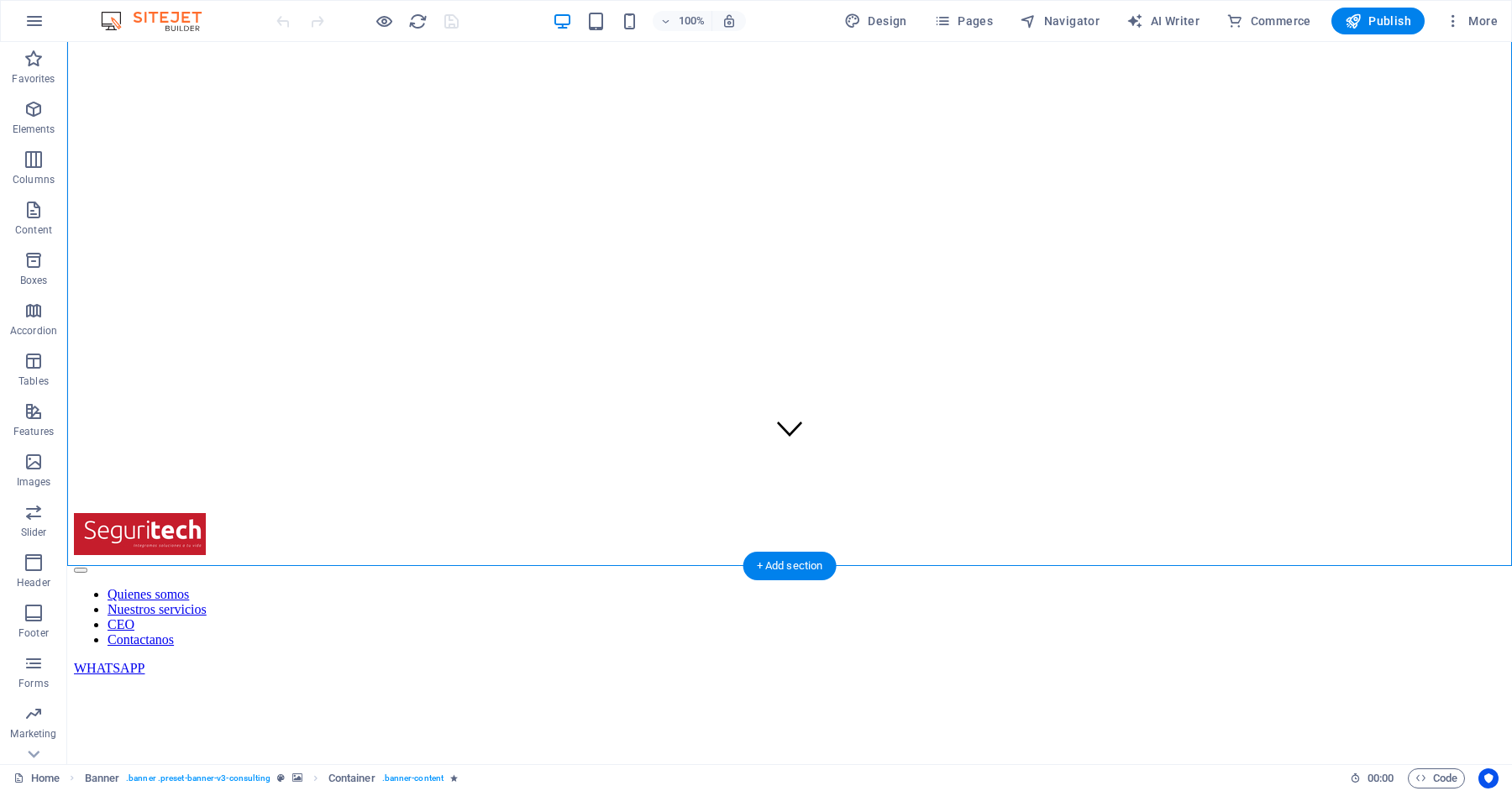 scroll, scrollTop: 342, scrollLeft: 0, axis: vertical 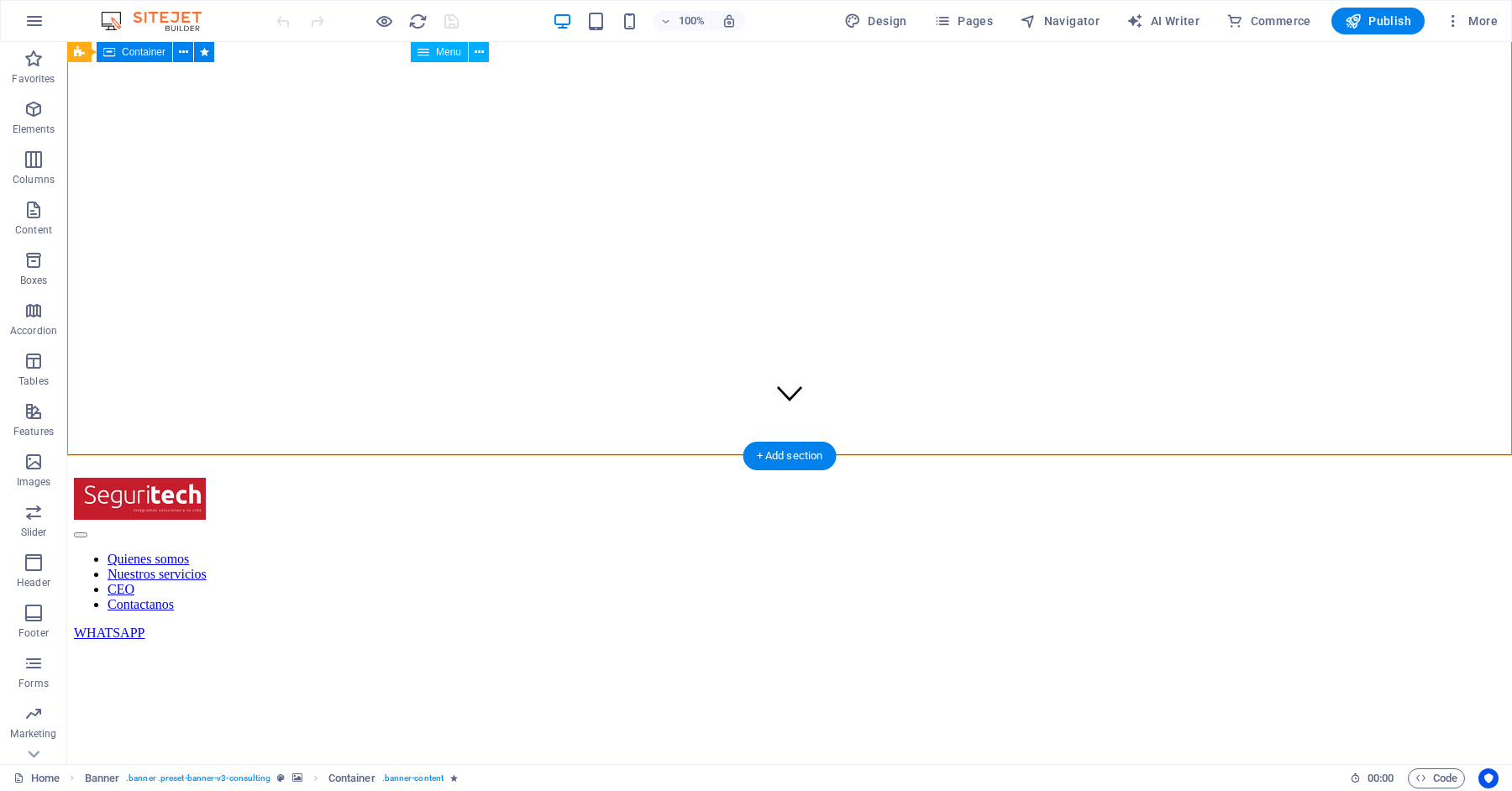 click at bounding box center (790, 984) 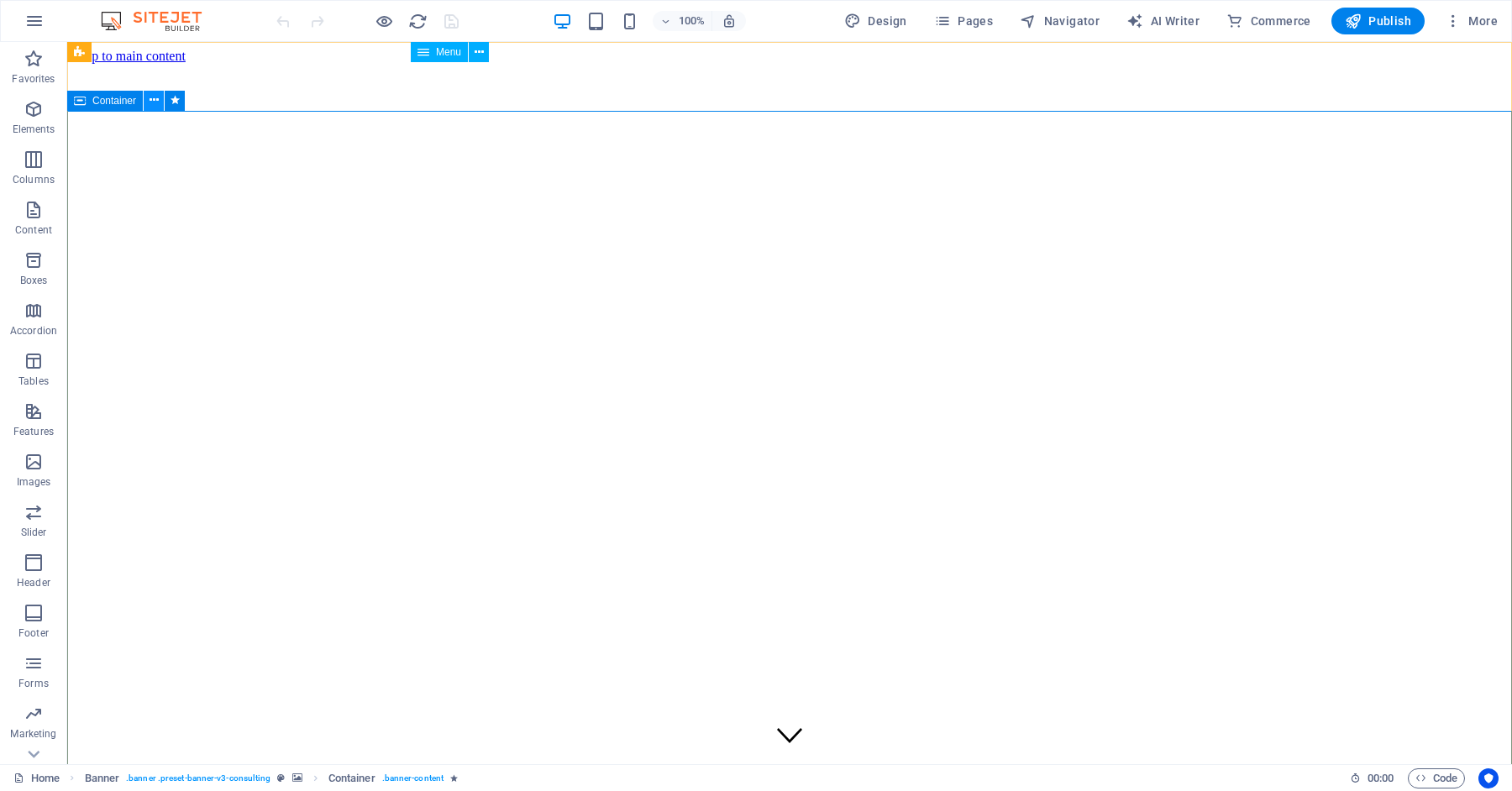 click at bounding box center (154, 100) 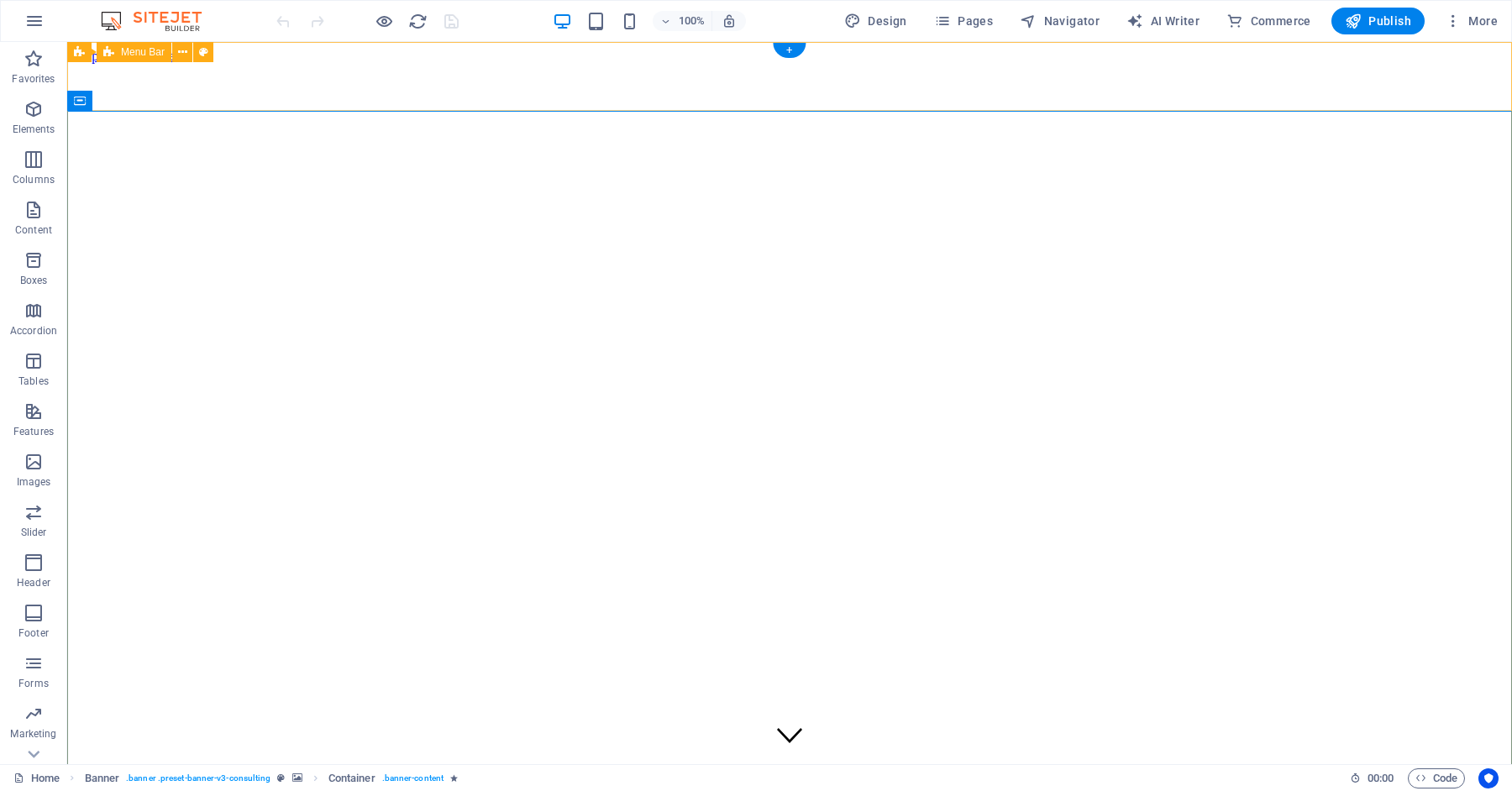 click on "Quienes somos Nuestros servicios CEO Contactanos WHATSAPP" at bounding box center (790, 901) 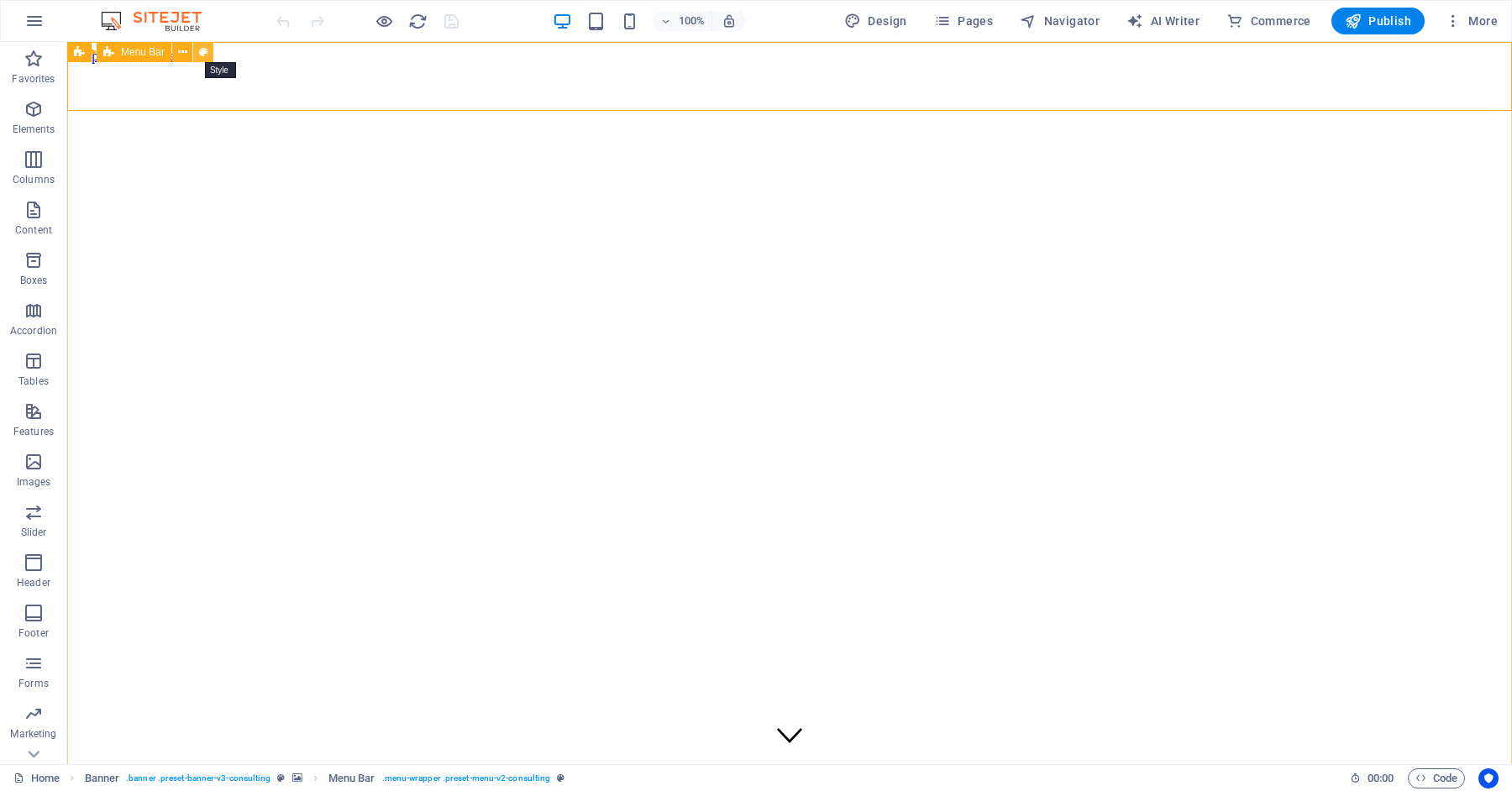 click at bounding box center [203, 52] 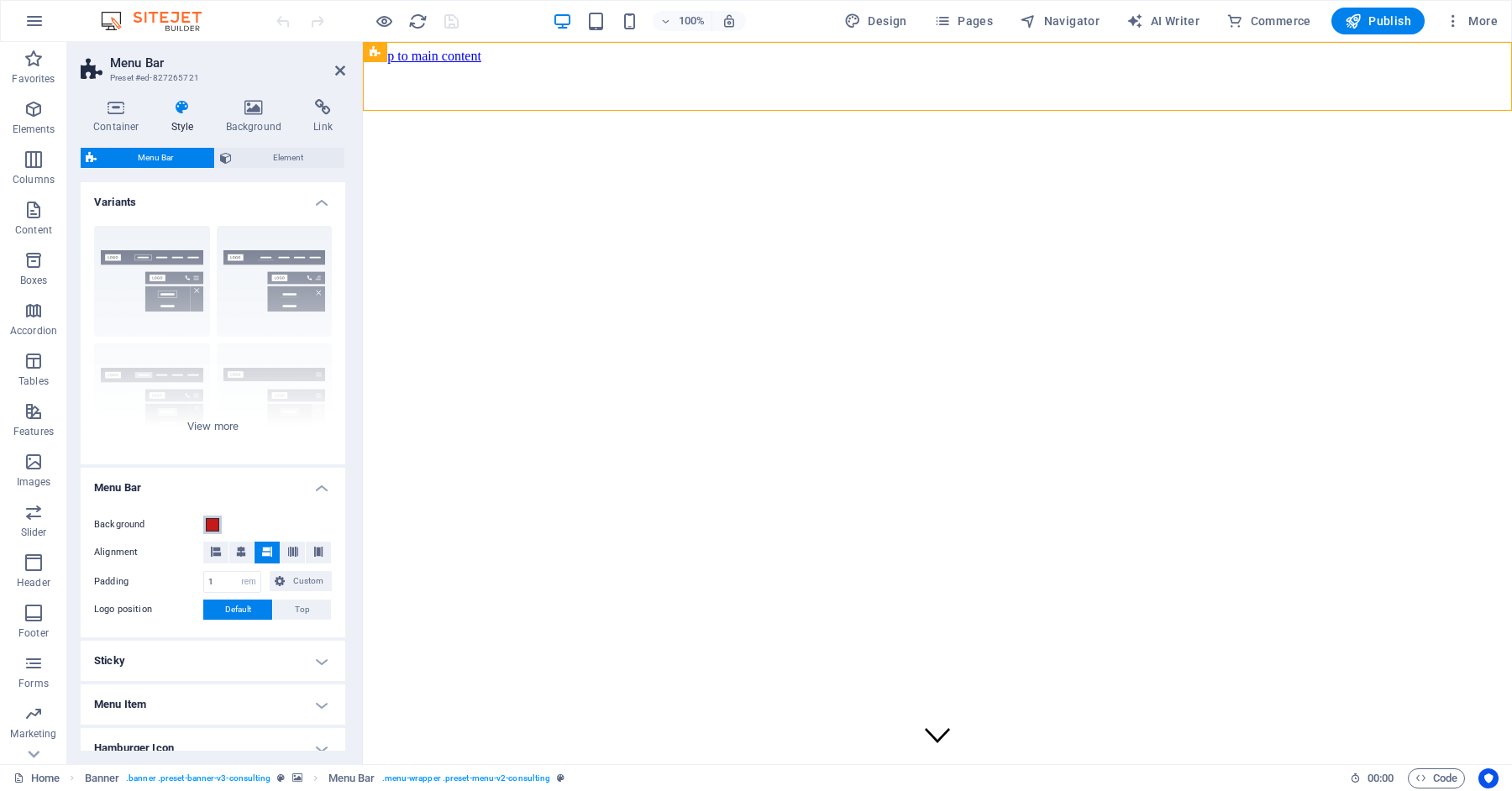 click at bounding box center [213, 525] 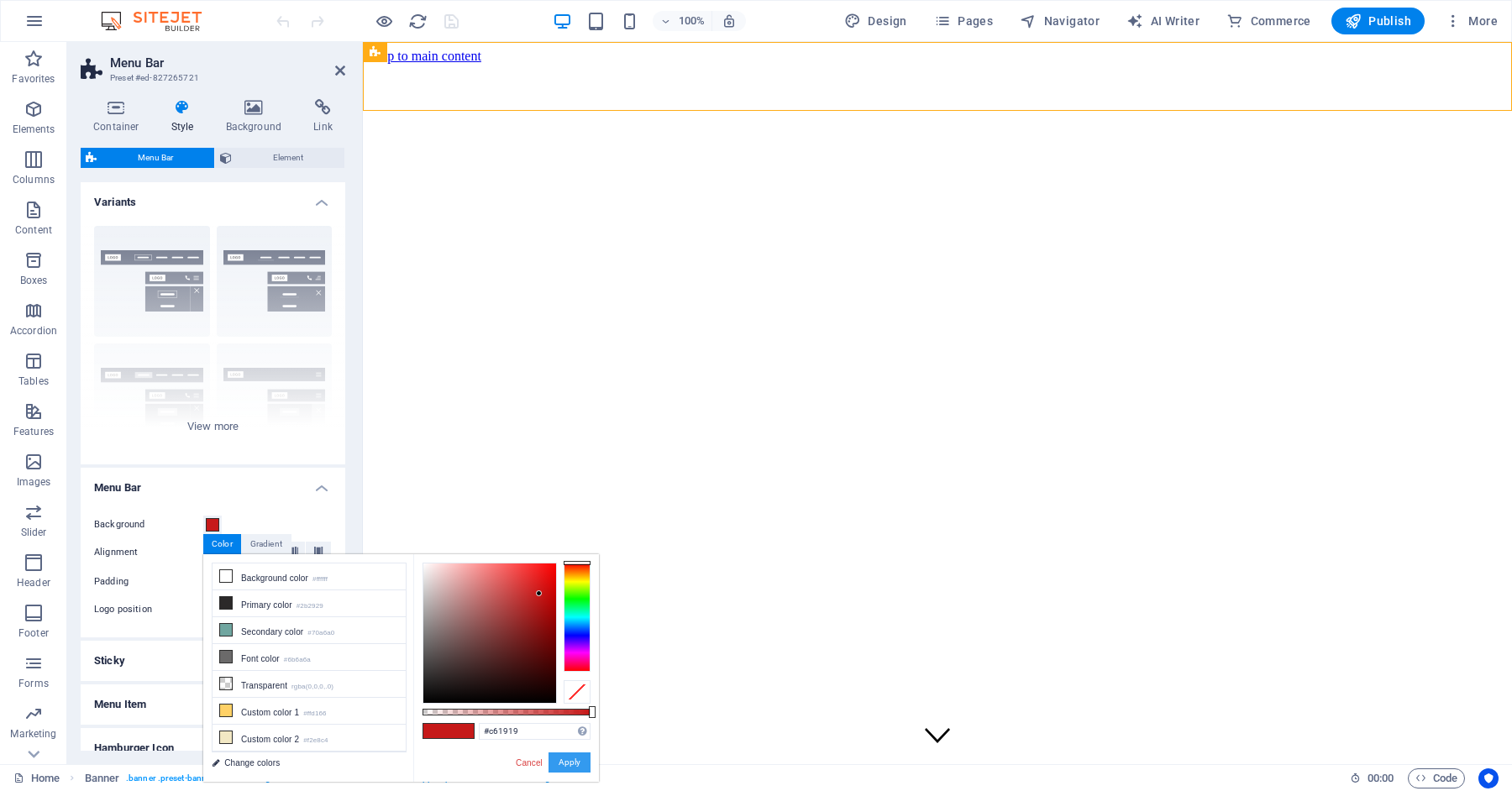 click on "Apply" at bounding box center (570, 762) 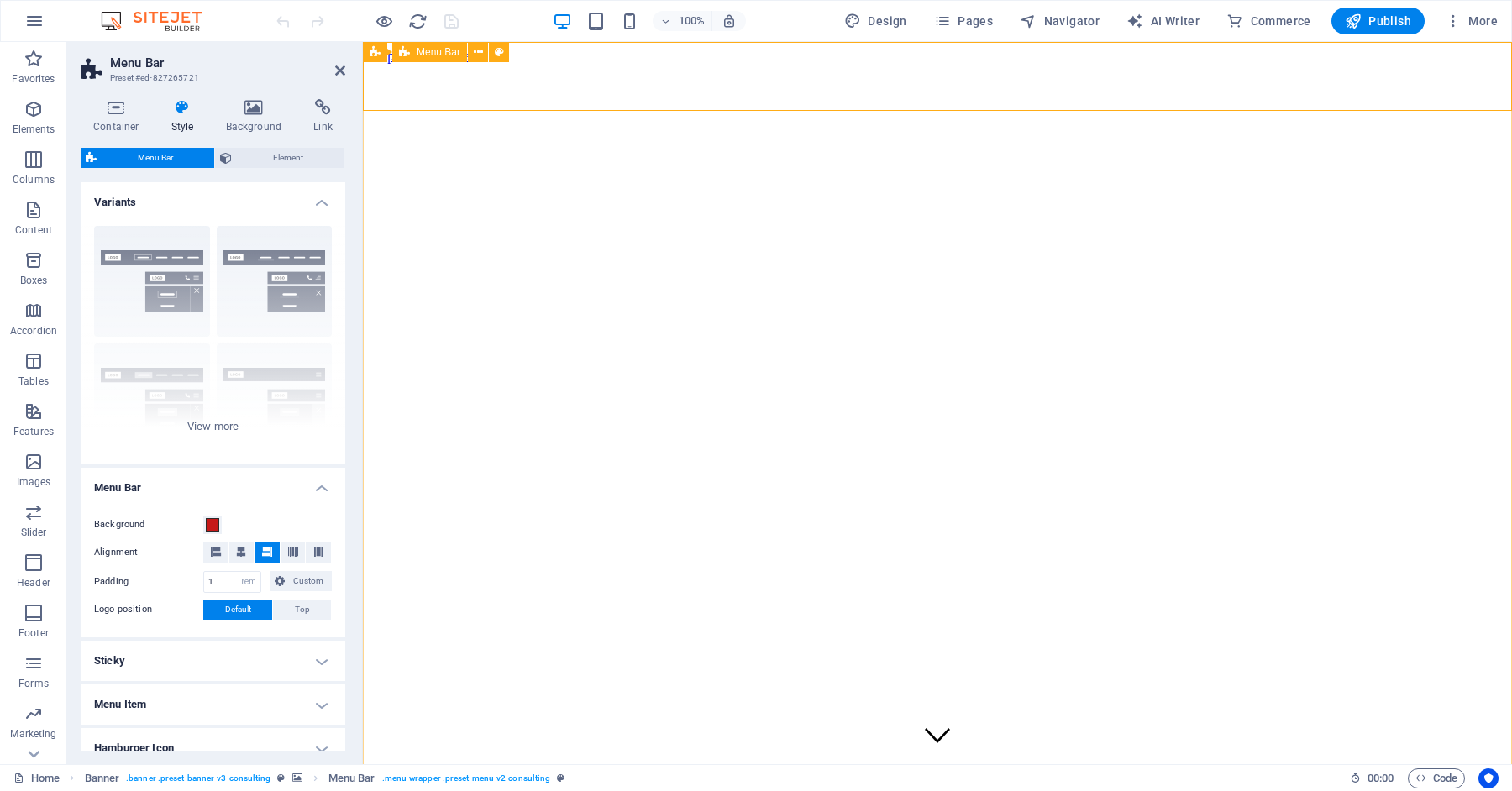 click on "Quienes somos Nuestros servicios CEO Contactanos WHATSAPP" at bounding box center (937, 901) 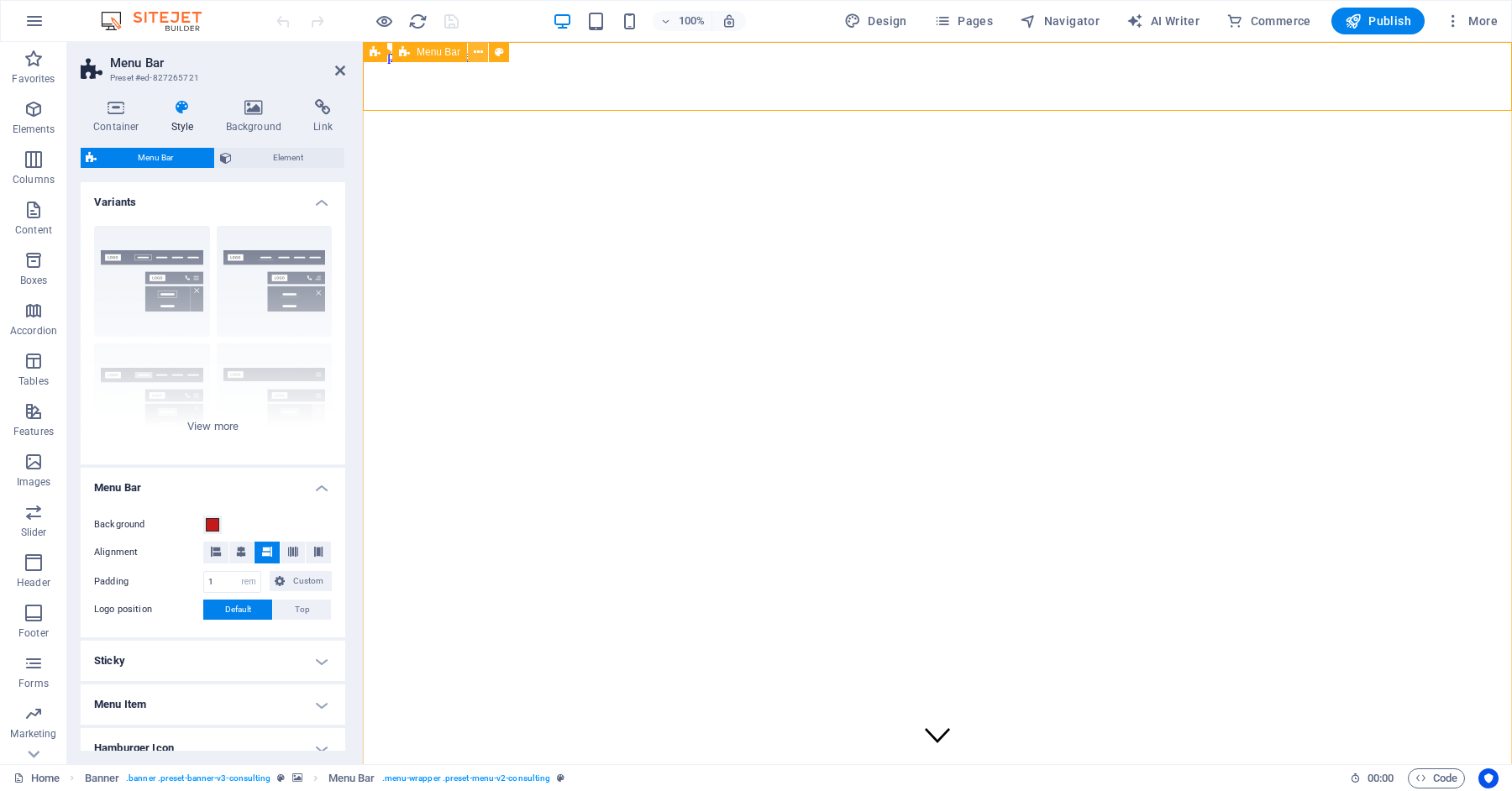 click at bounding box center [478, 52] 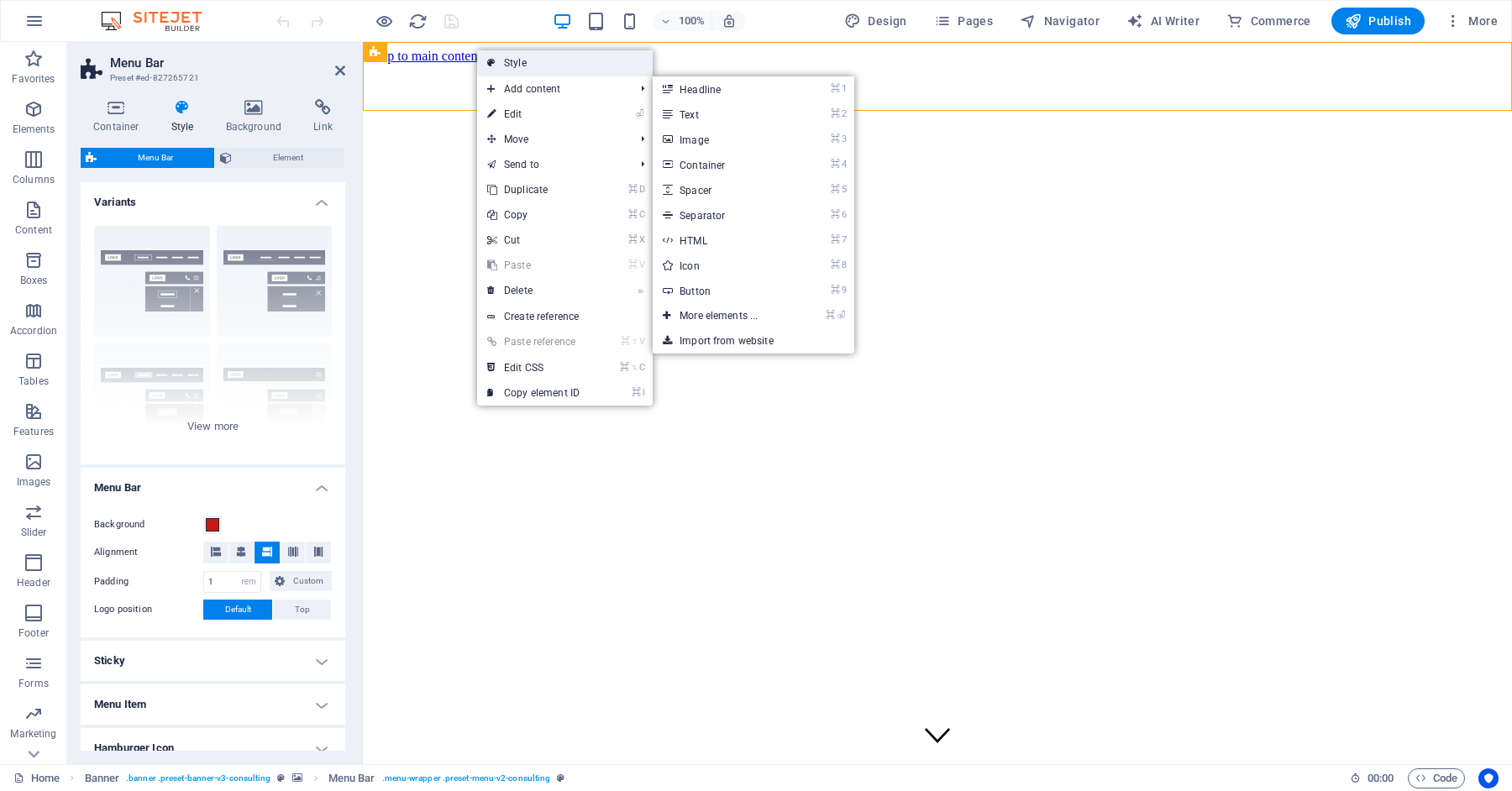 click on "Style" at bounding box center (564, 63) 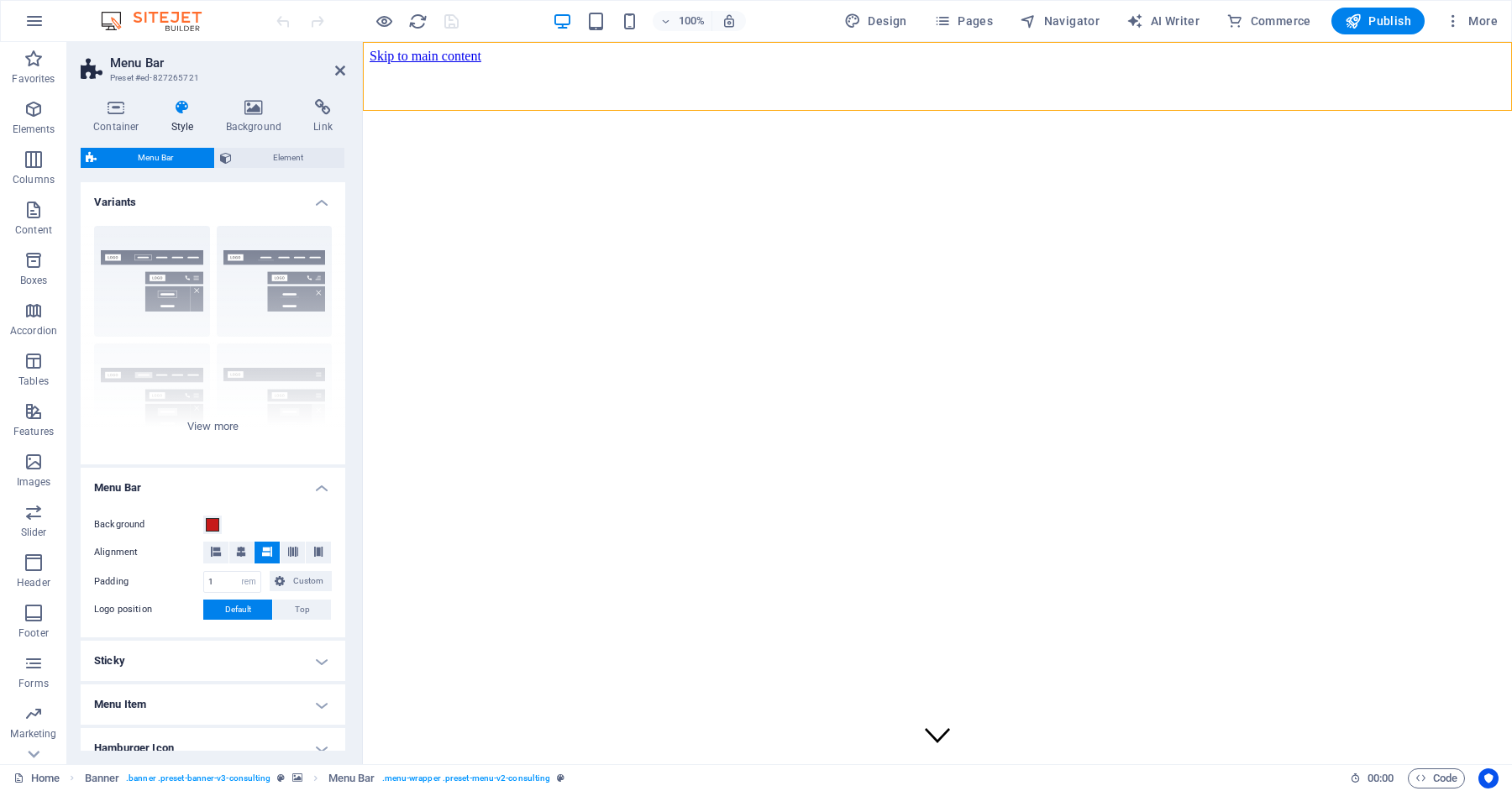 scroll, scrollTop: 170, scrollLeft: 0, axis: vertical 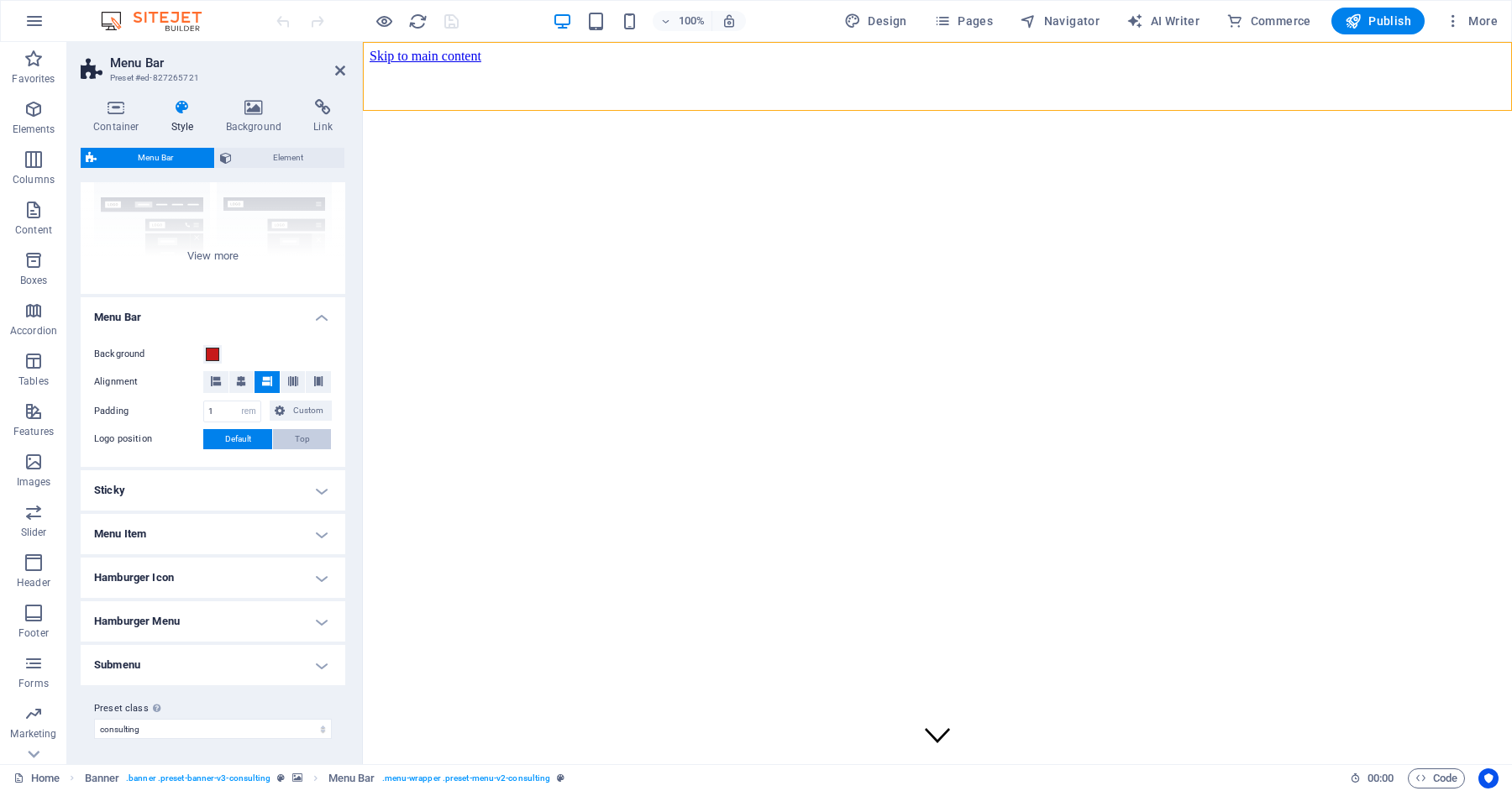 click on "Top" at bounding box center [302, 439] 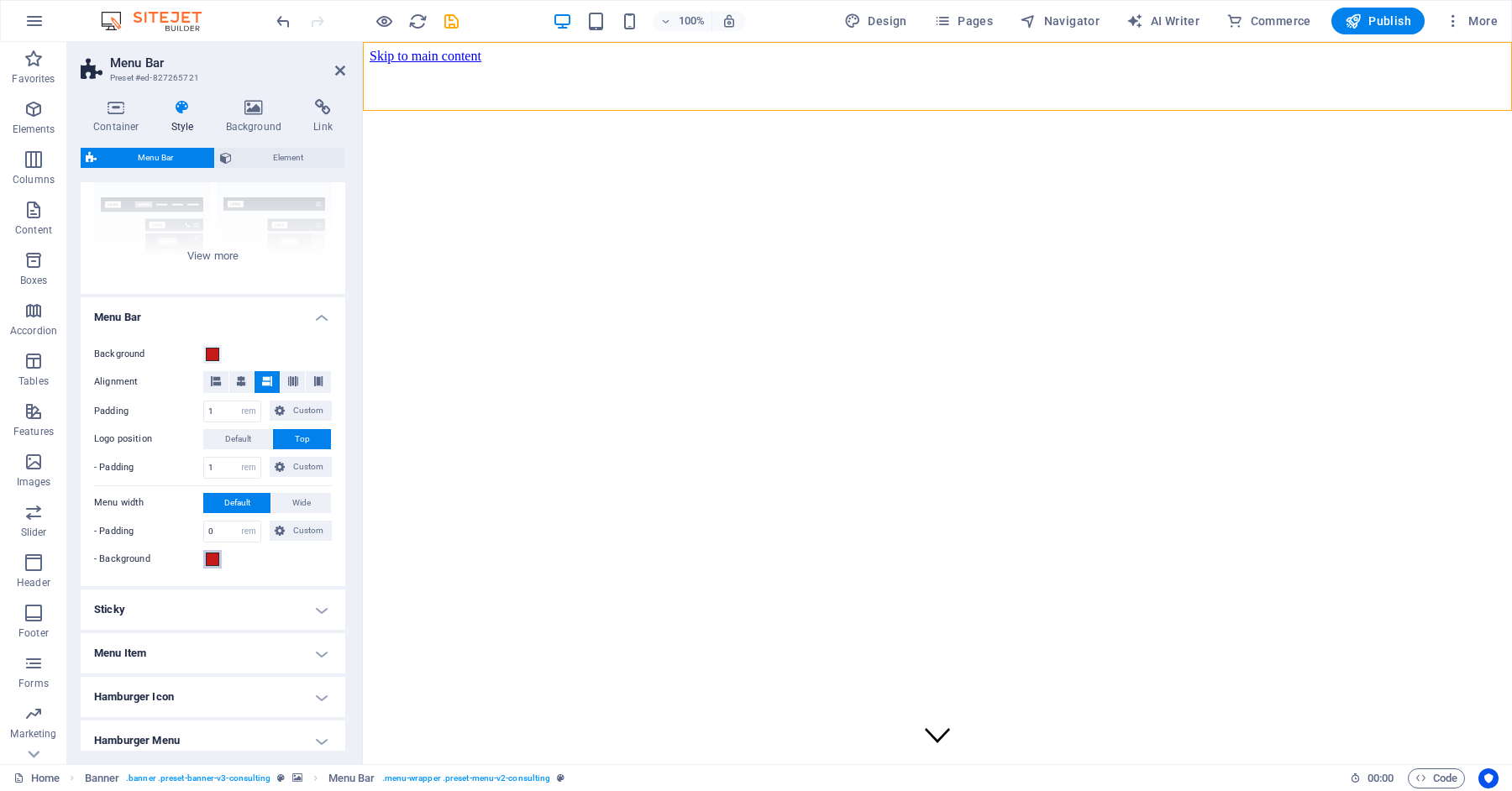 click at bounding box center (213, 559) 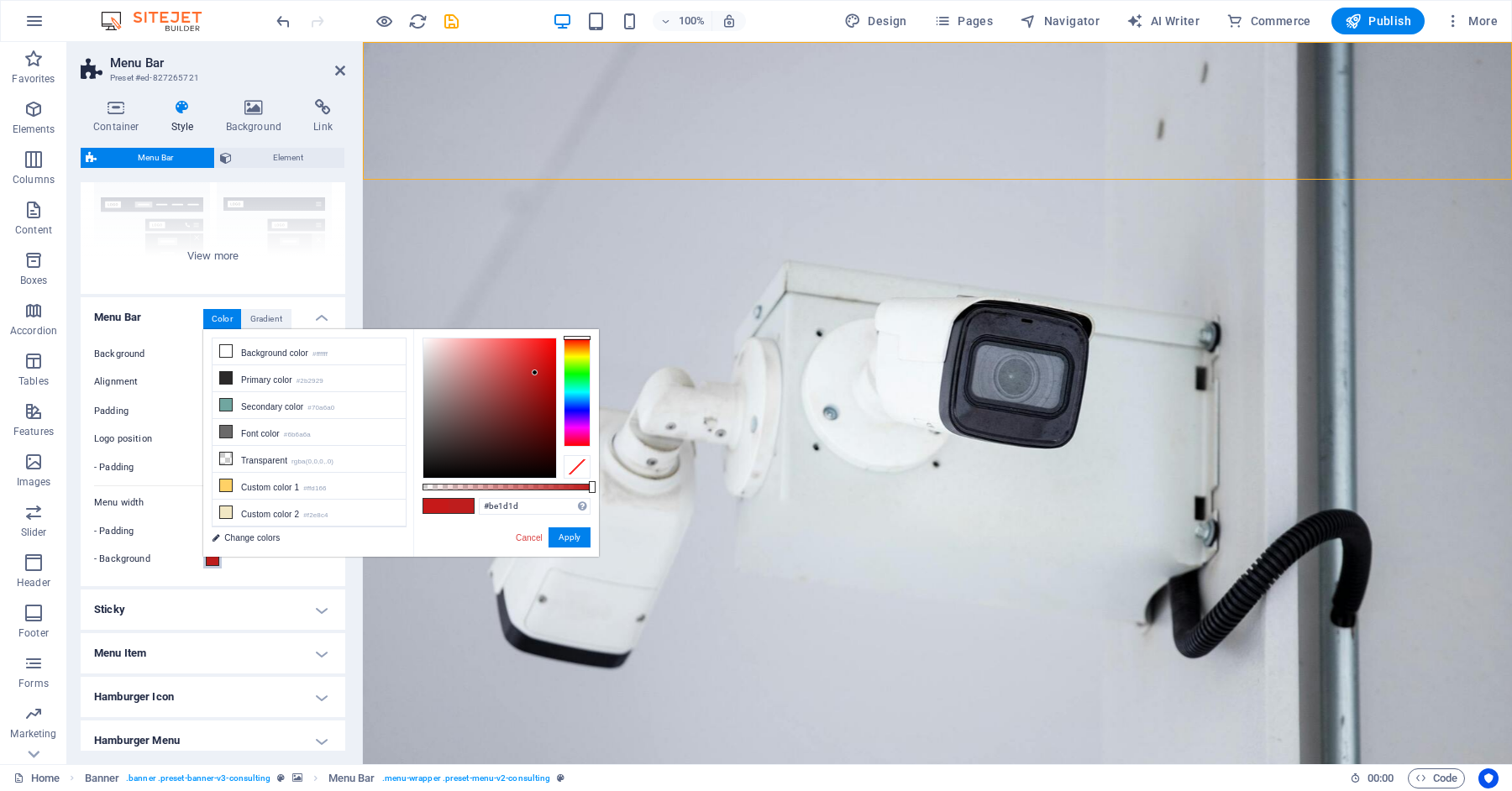 type on "#bd1d1d" 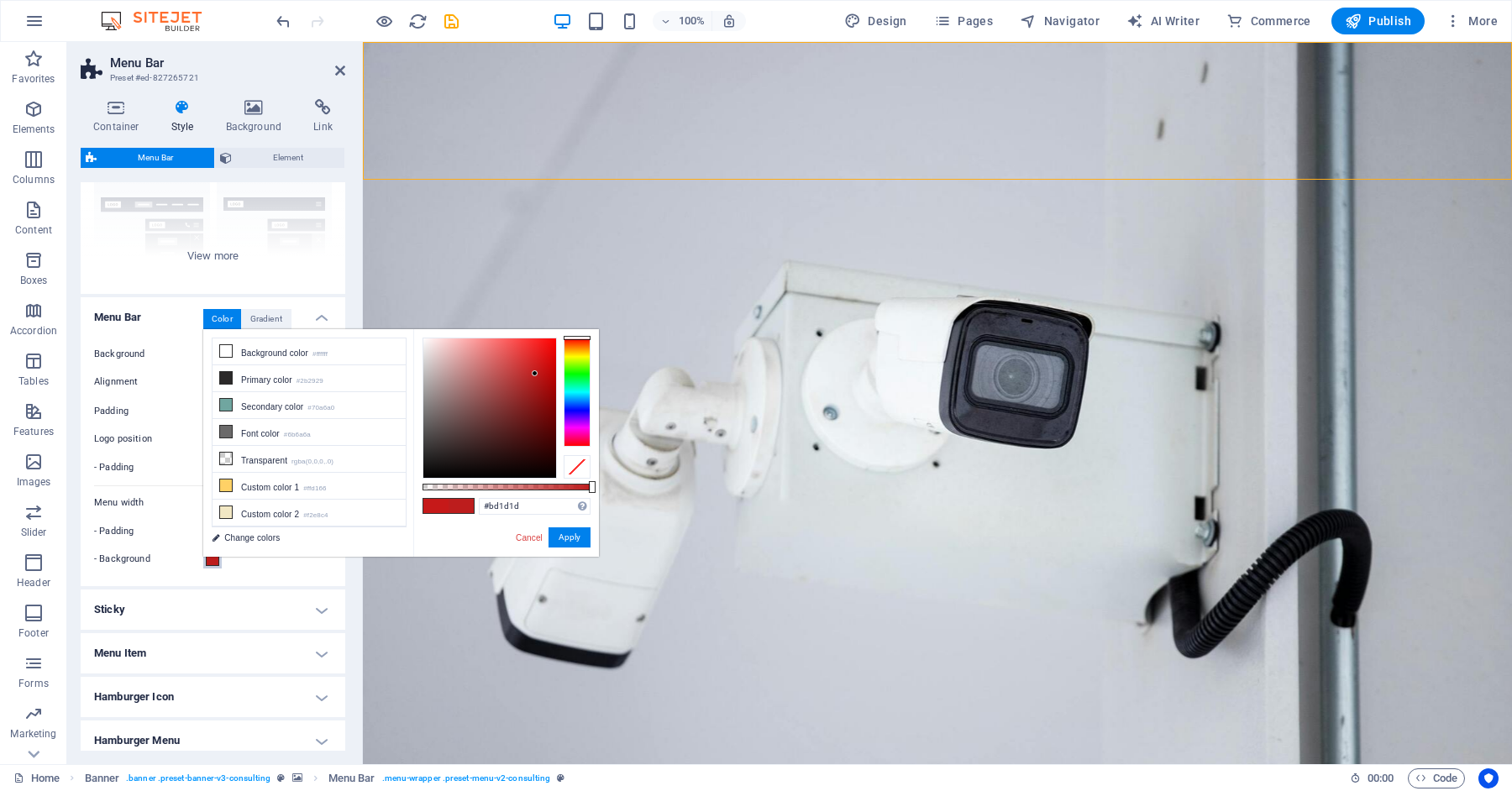 click at bounding box center [490, 408] 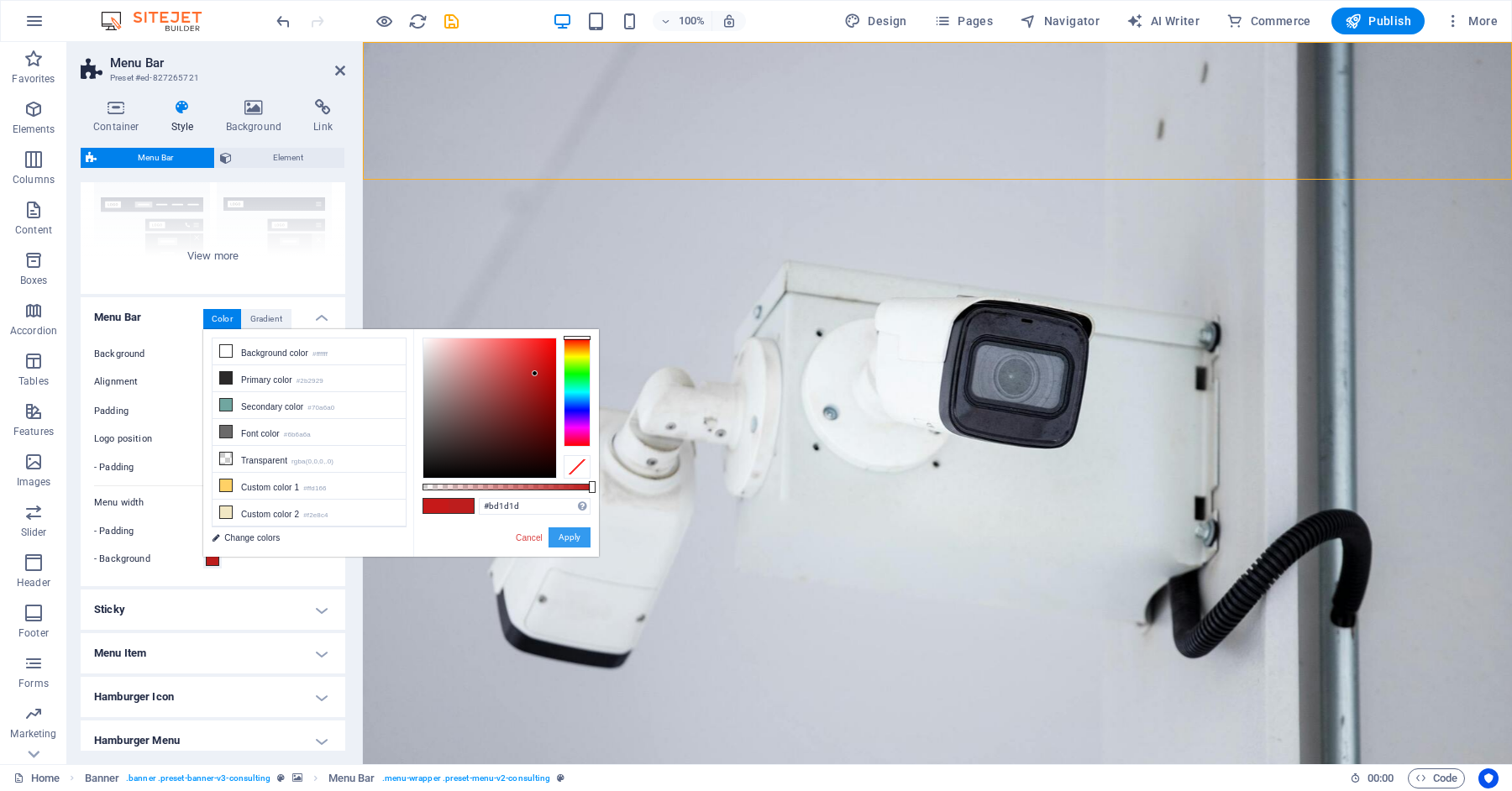 click on "Apply" at bounding box center (570, 537) 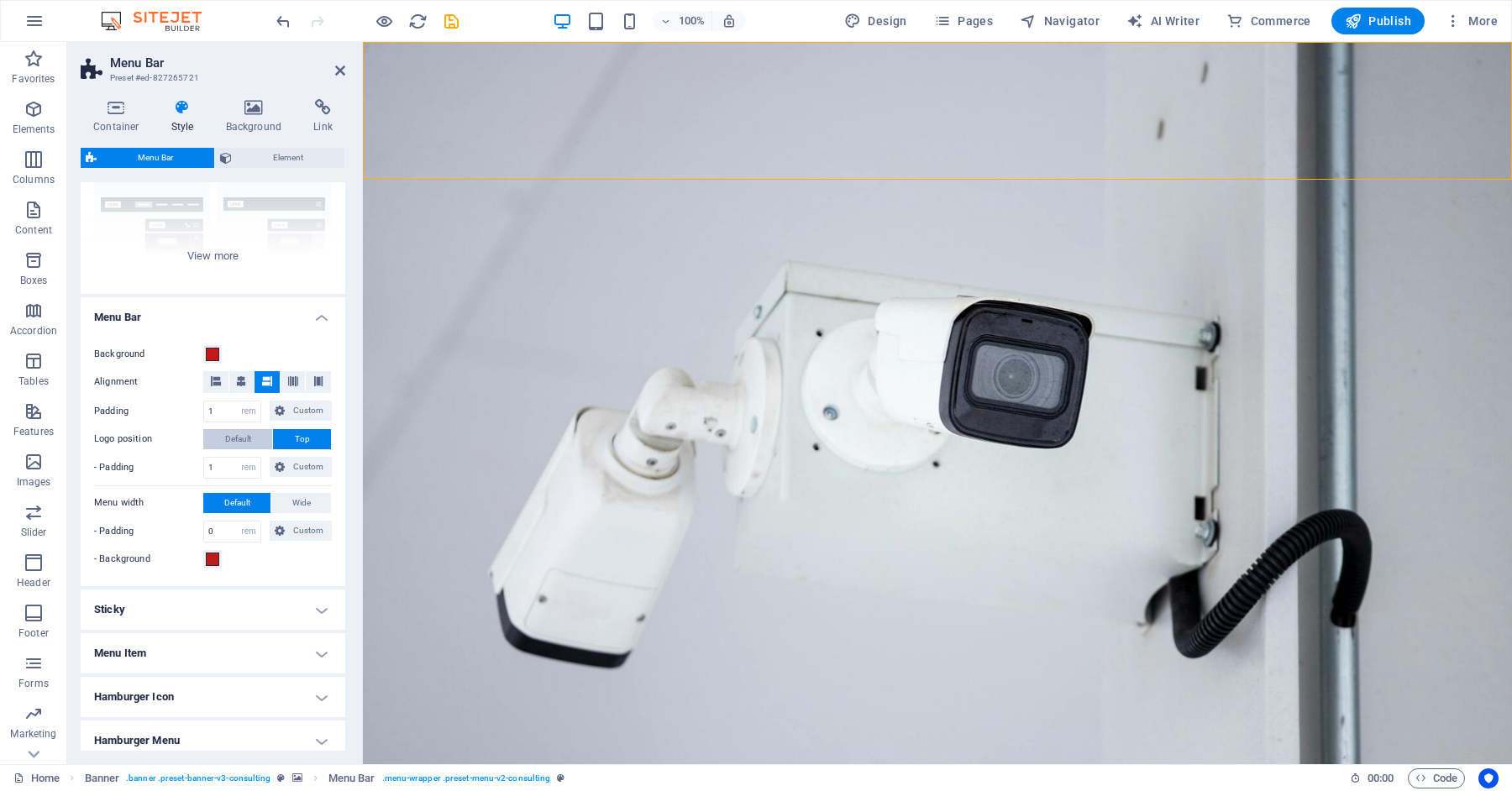 click on "Default" at bounding box center [238, 439] 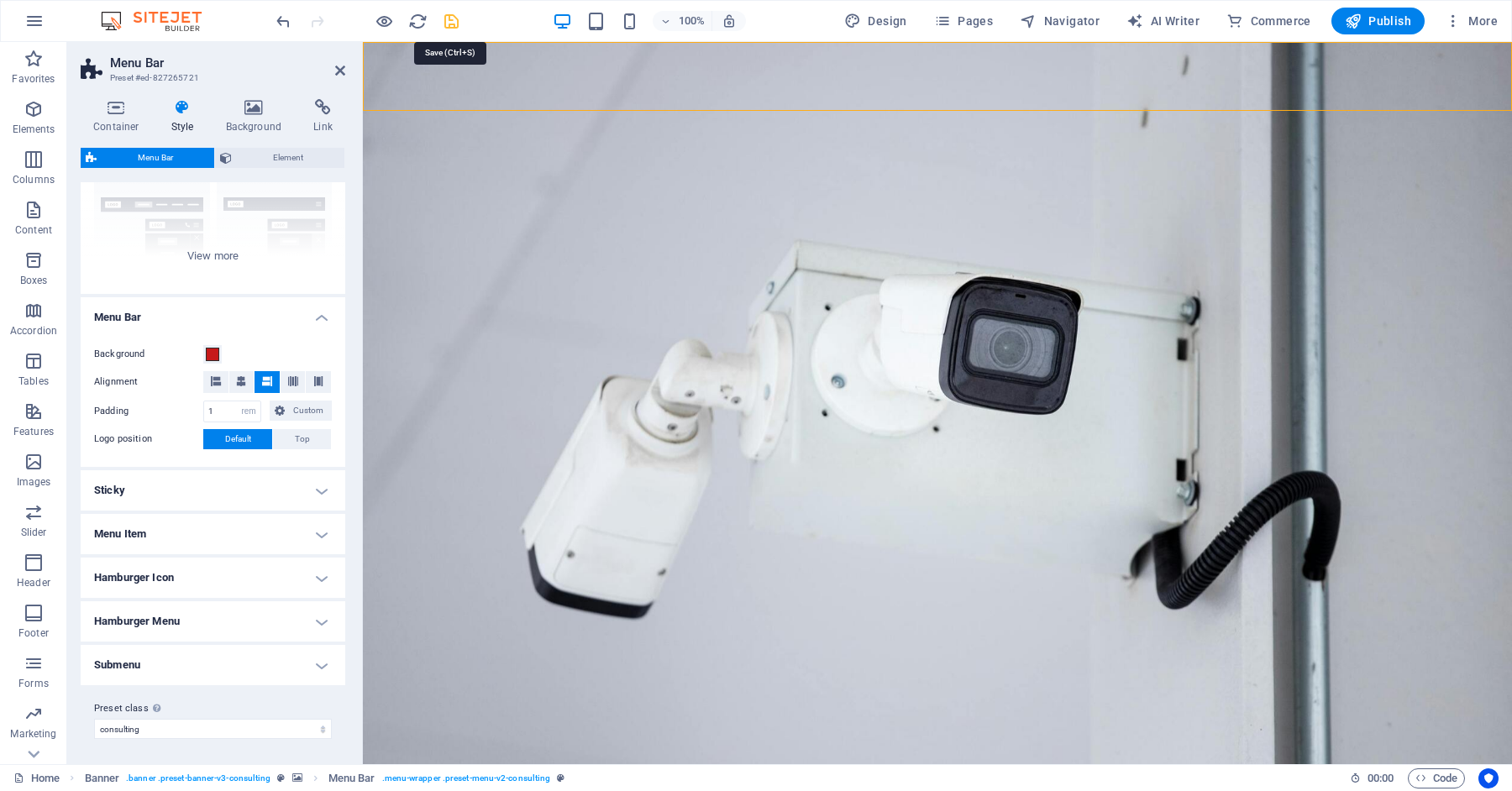 click at bounding box center (451, 21) 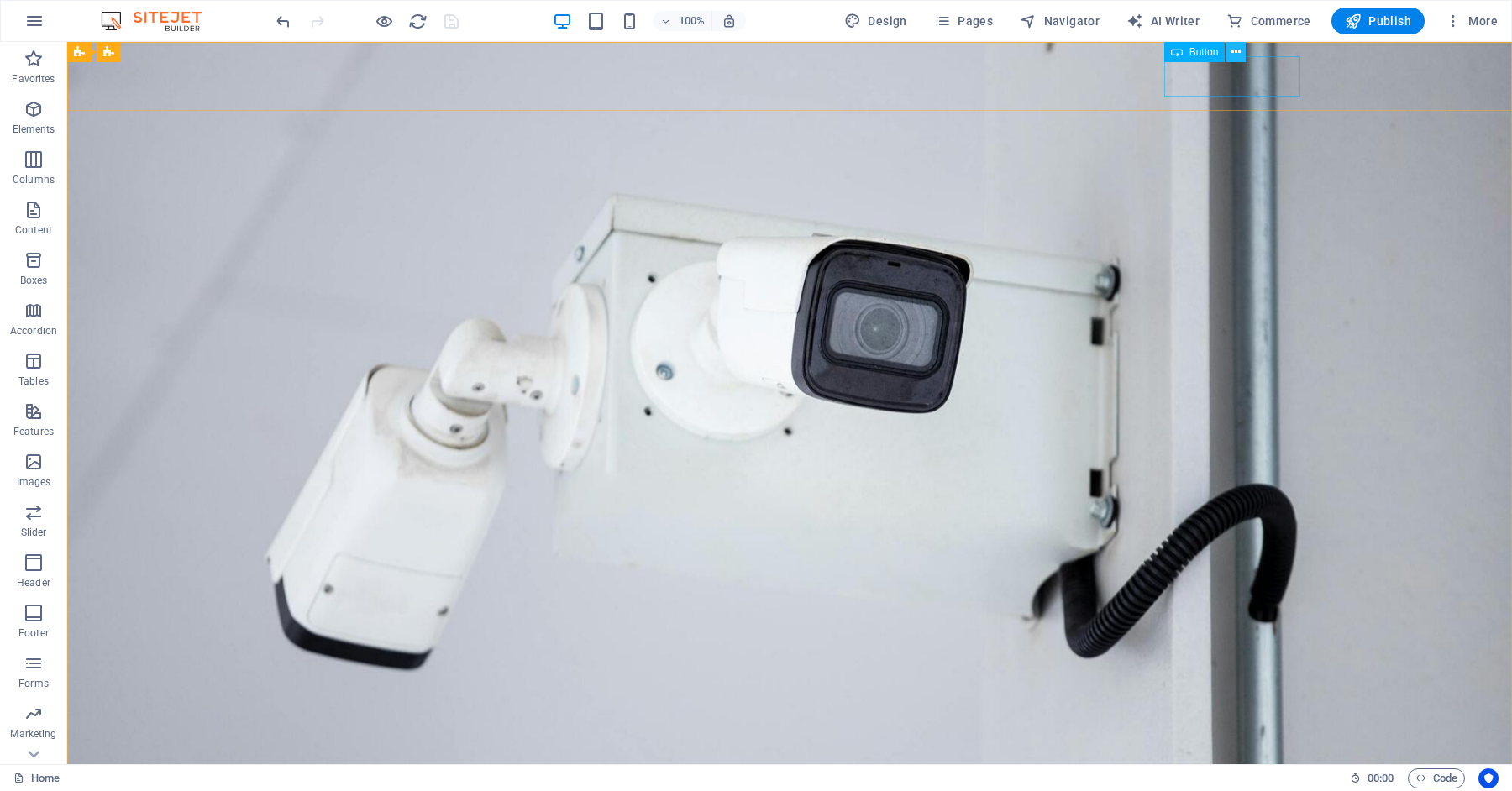 click at bounding box center [1236, 52] 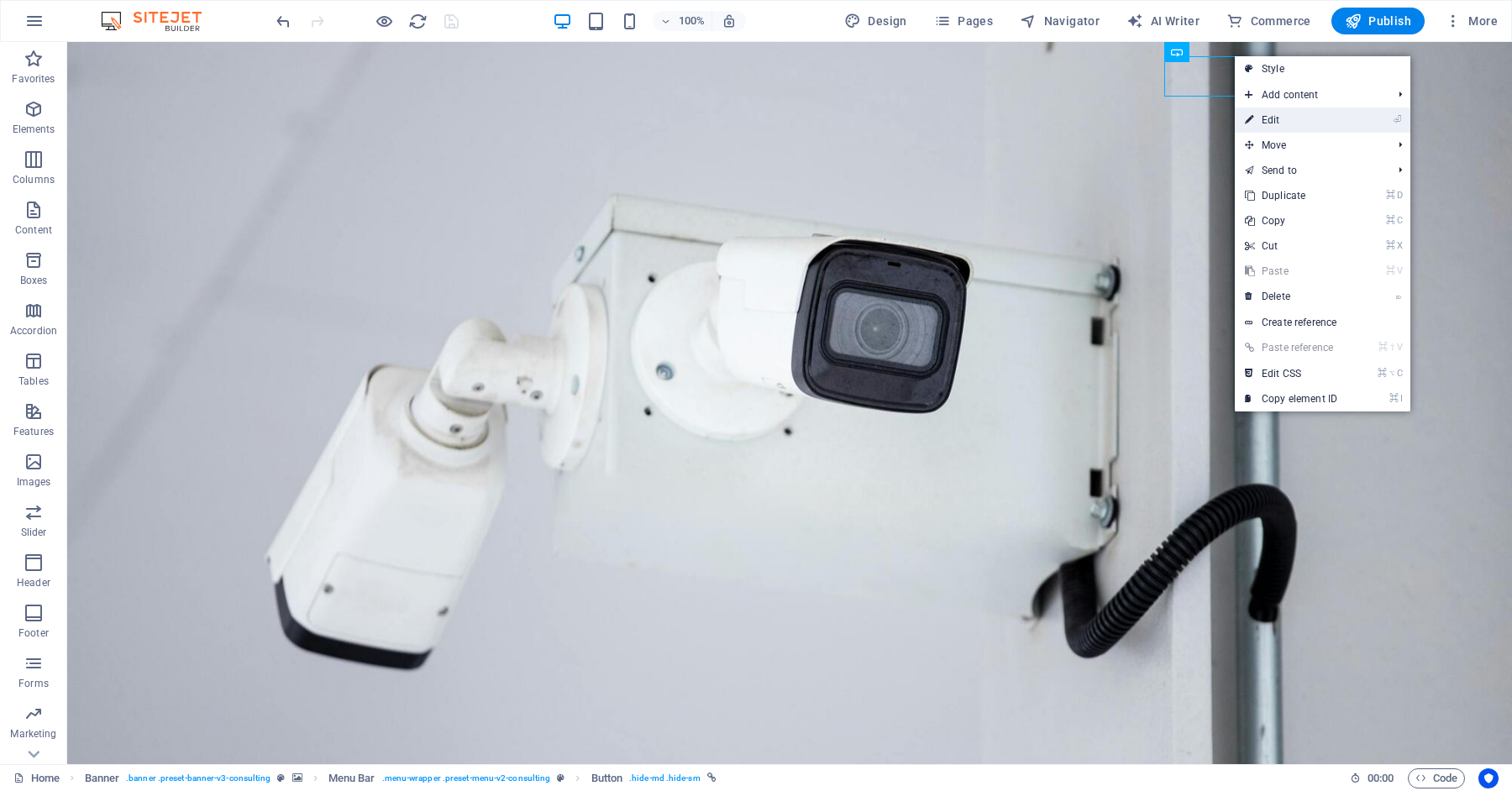 click on "⏎  Edit" at bounding box center [1291, 120] 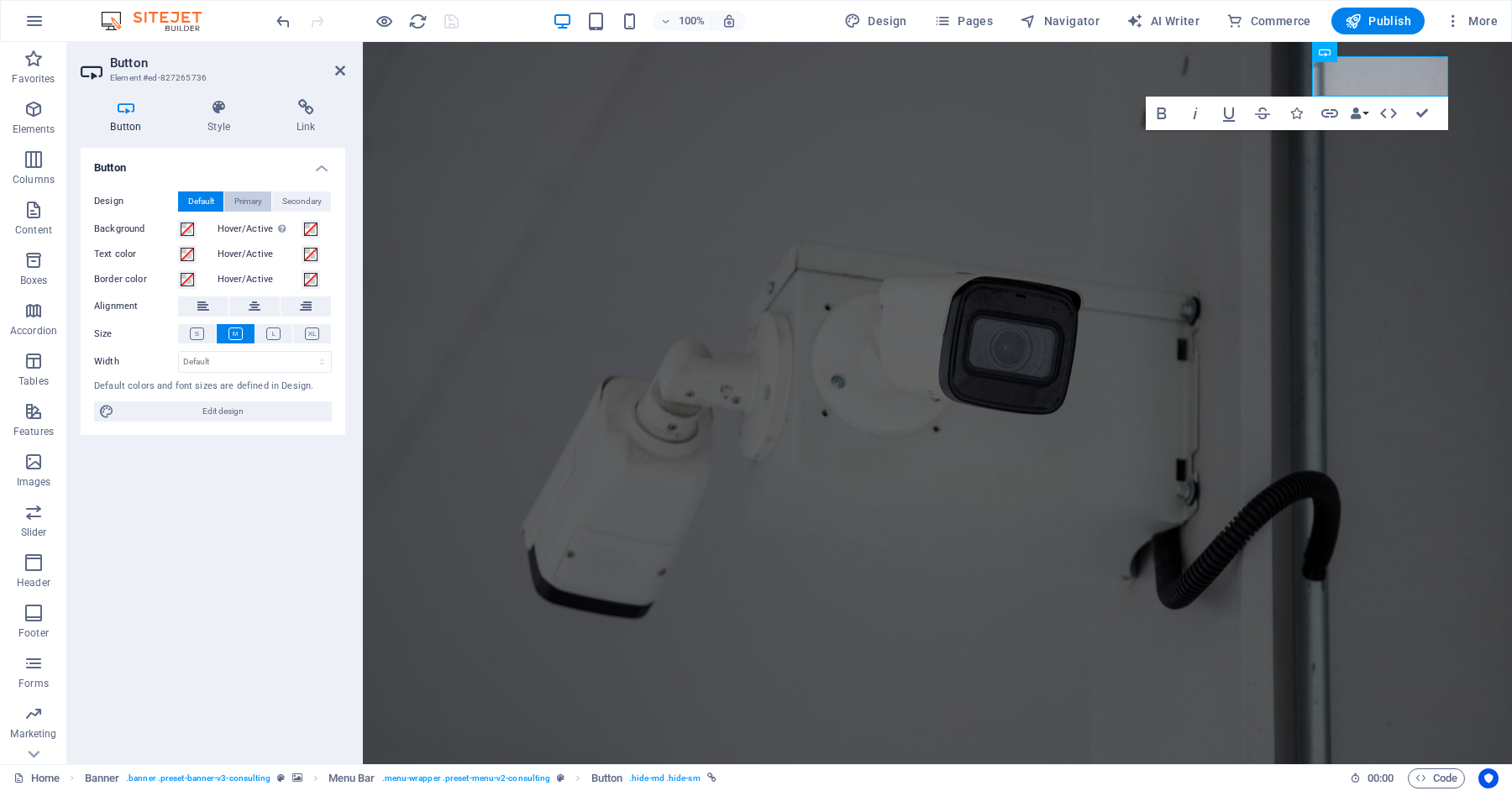 click on "Primary" at bounding box center (248, 202) 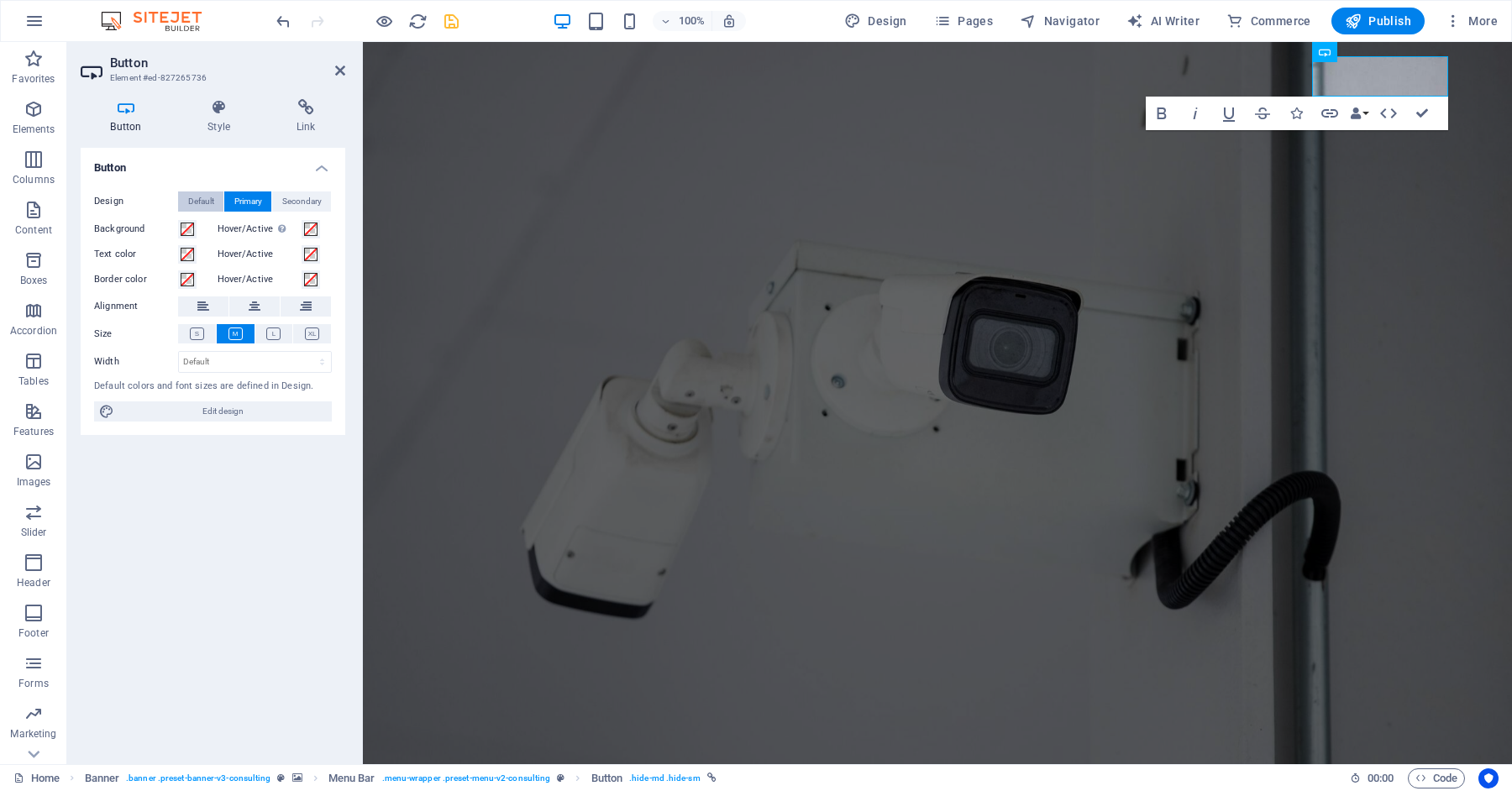 click on "Default" at bounding box center [201, 202] 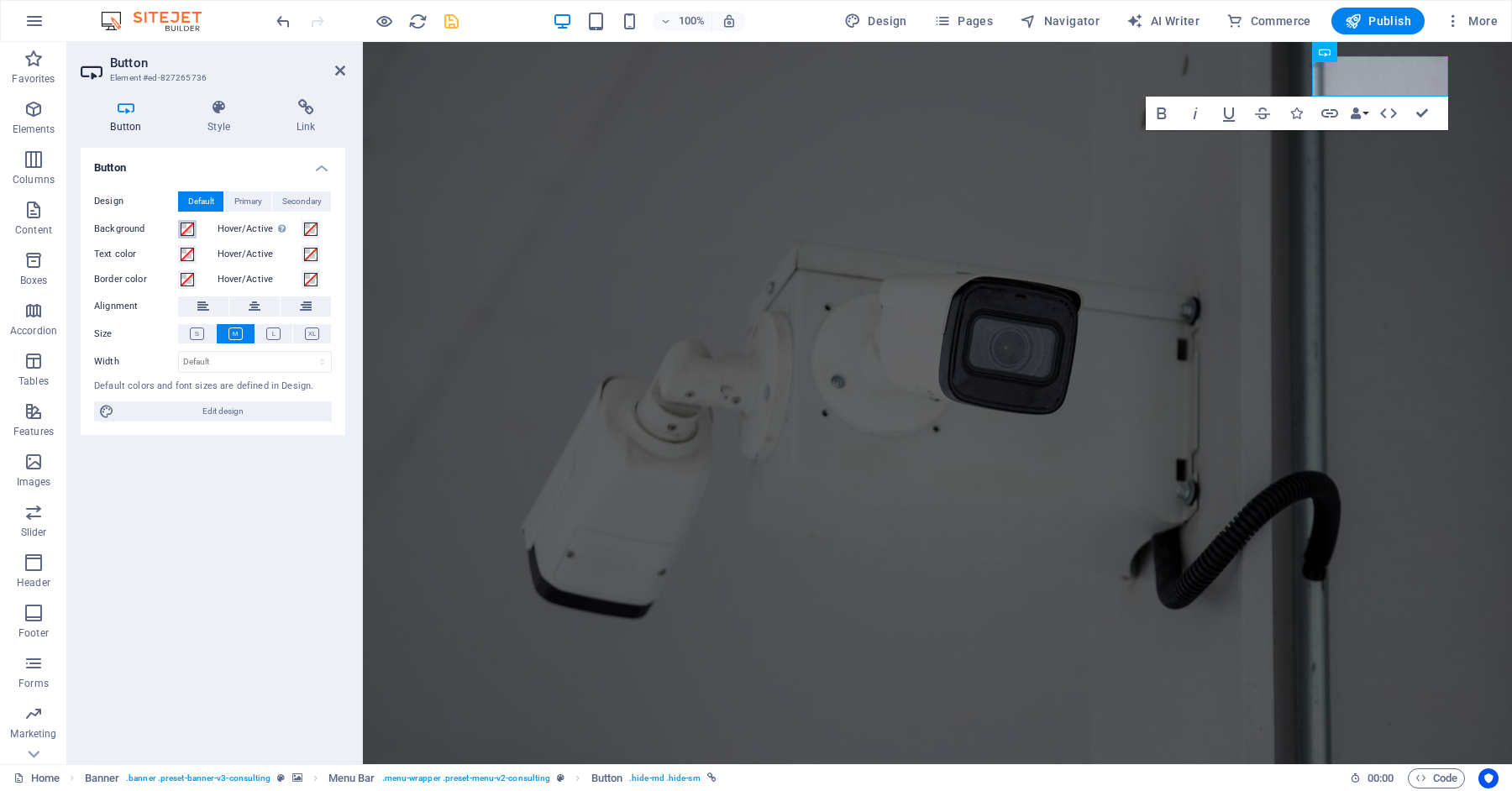 click on "Background" at bounding box center (187, 229) 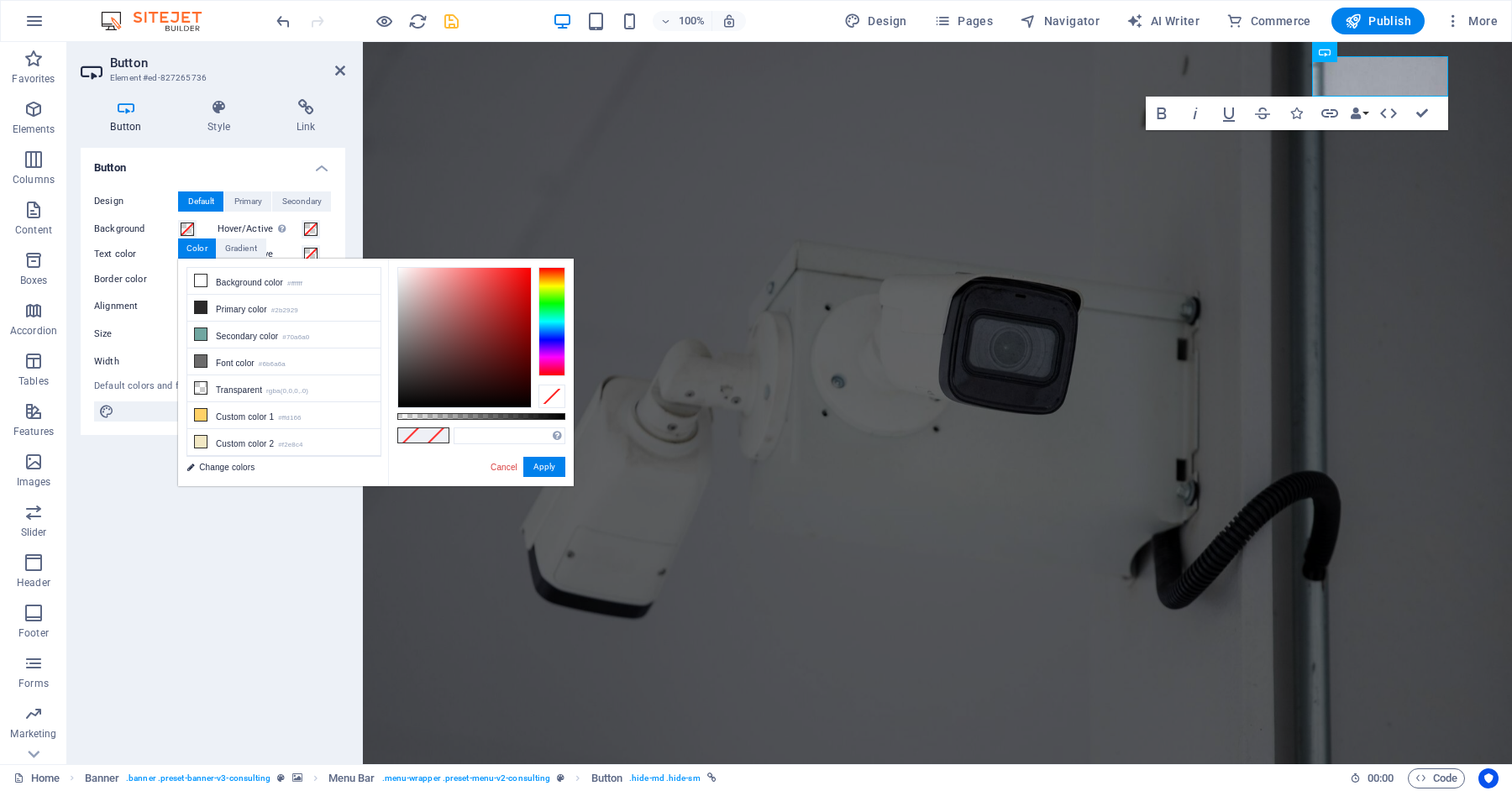 click on "Supported formats #0852ed rgb(8, 82, 237) rgba(8, 82, 237, 90%) hsv(221,97,93) hsl(221, 93%, 48%) Cancel Apply" at bounding box center (480, 494) 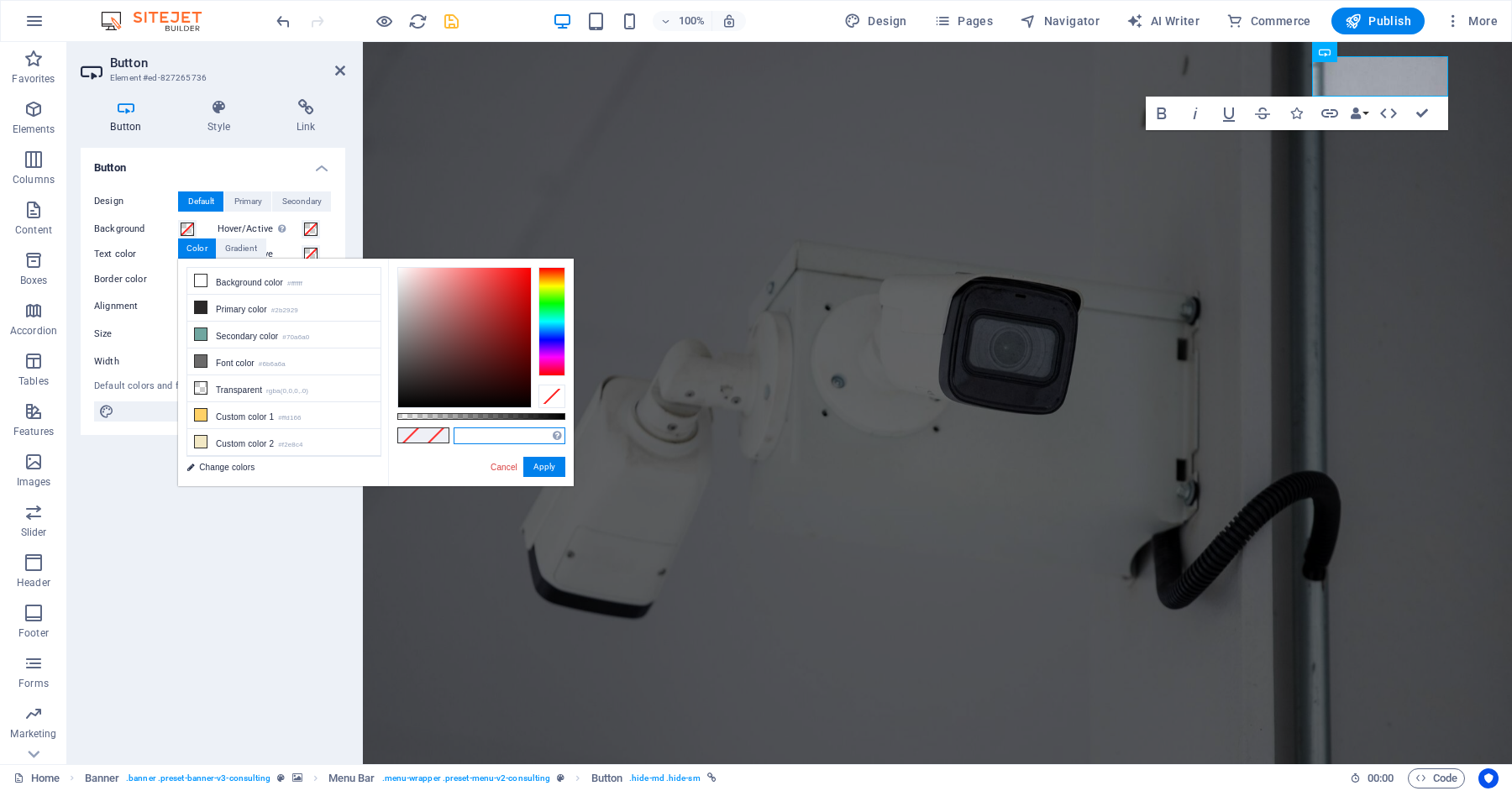 click at bounding box center (509, 436) 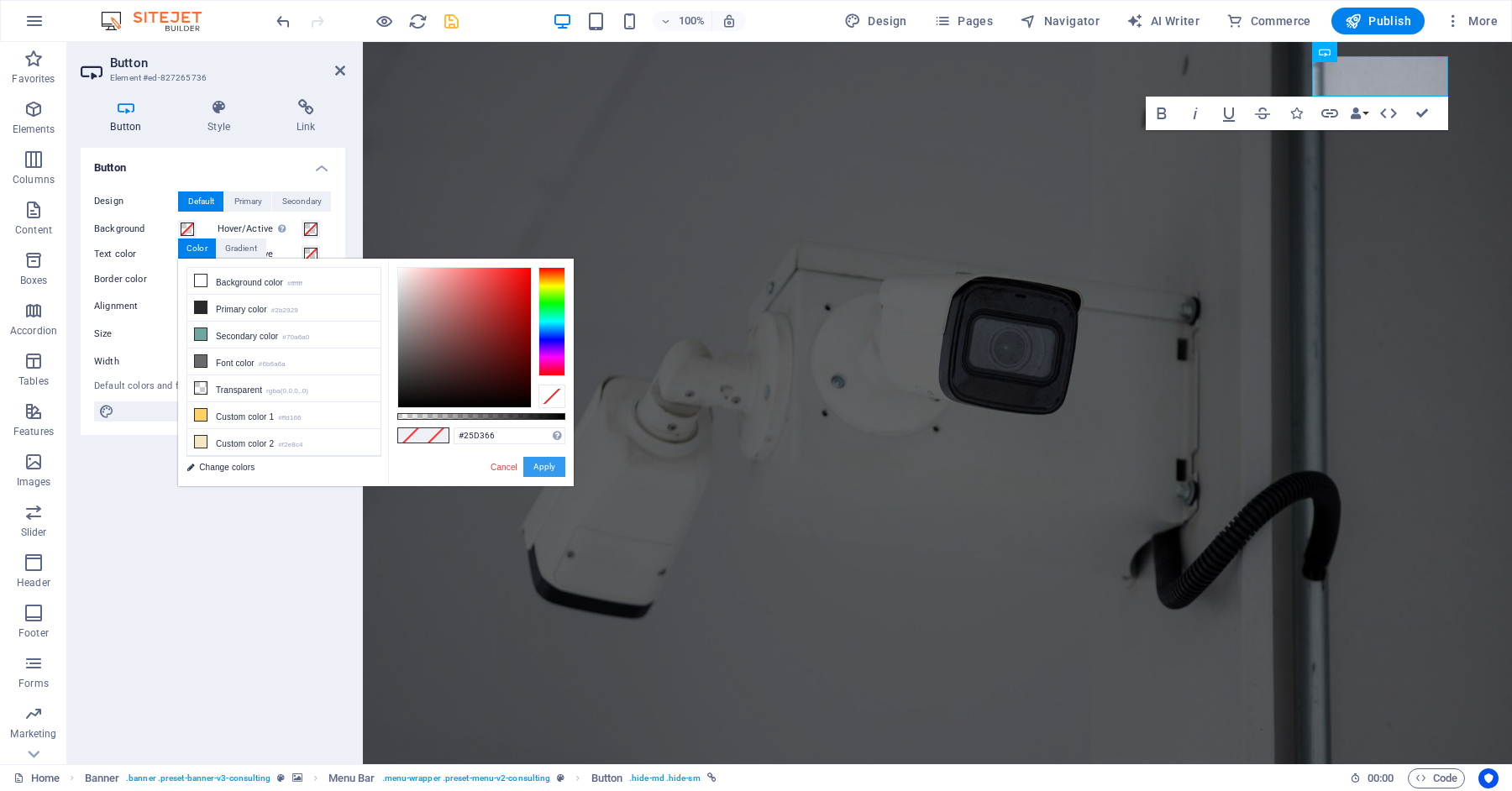 type on "#25d366" 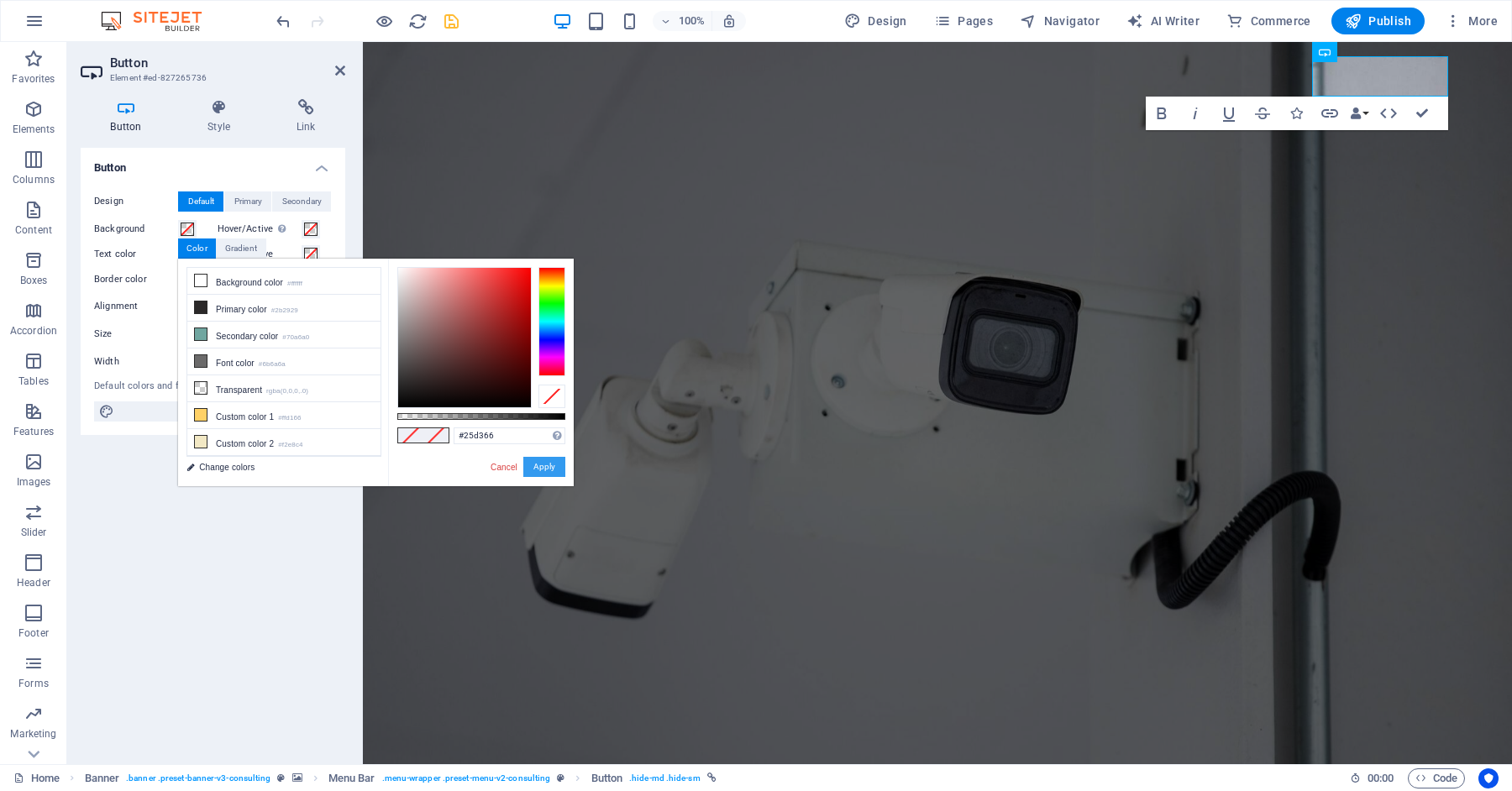 click on "Apply" at bounding box center (544, 467) 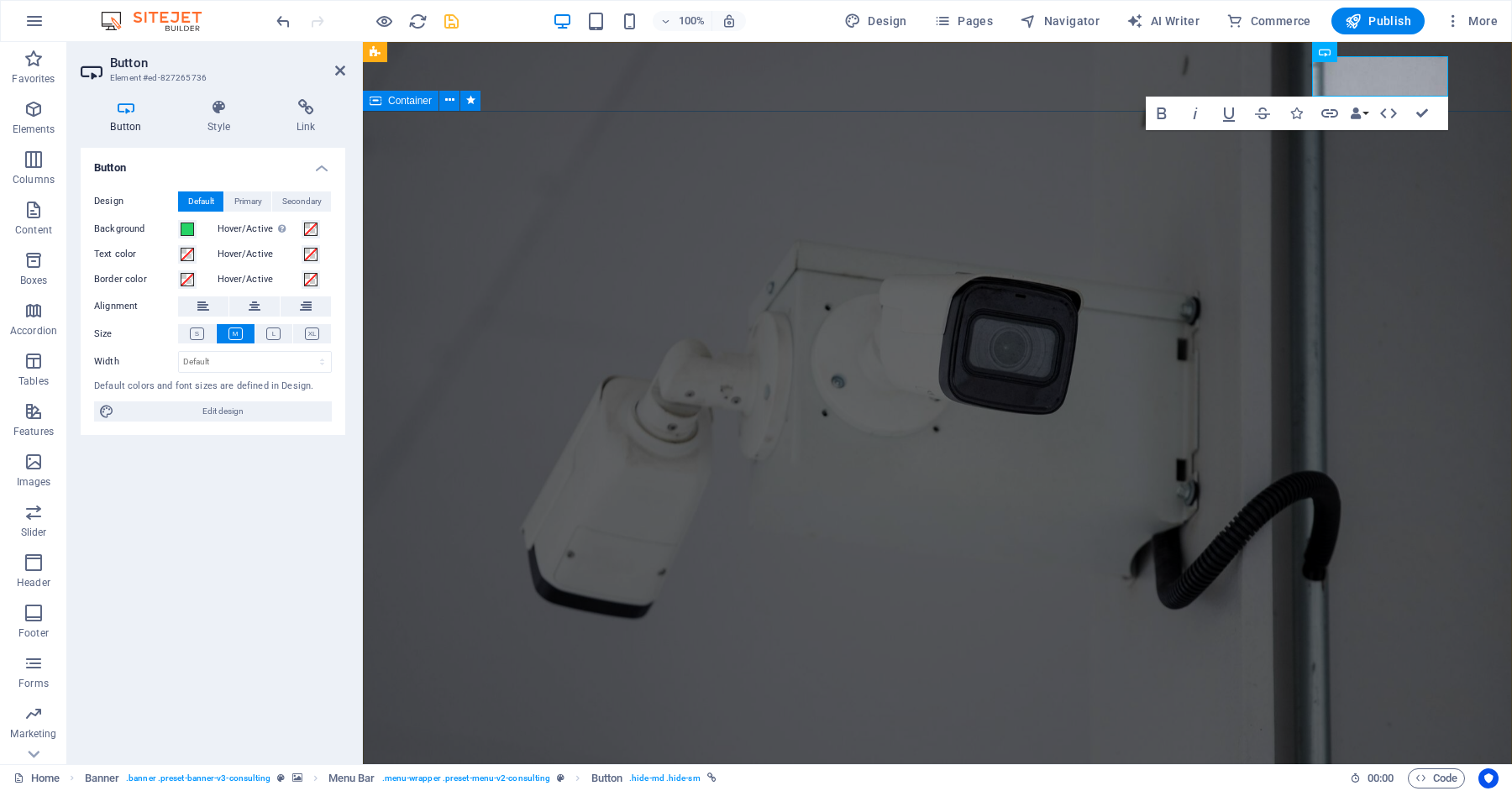 click at bounding box center (937, 1292) 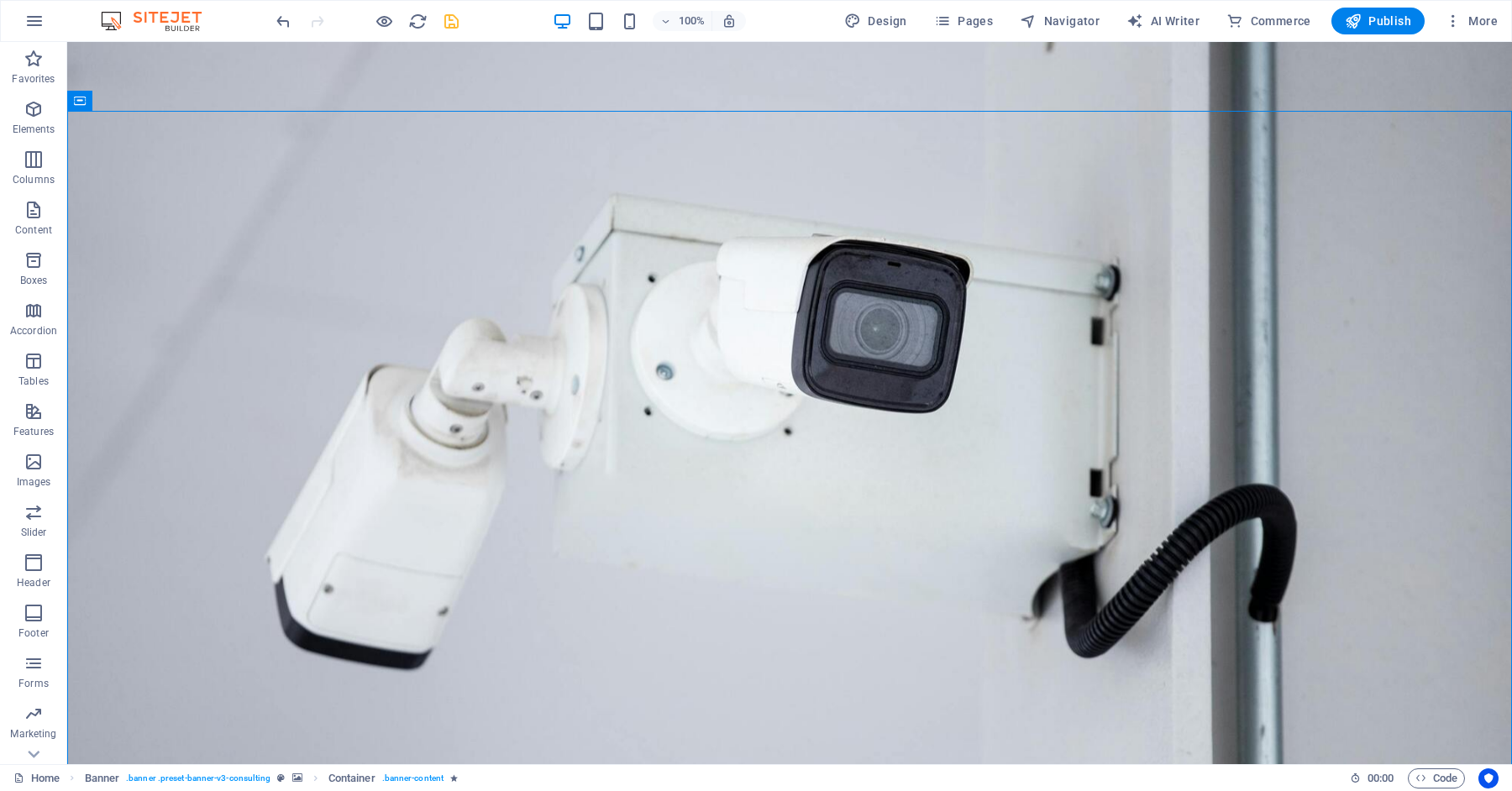 click at bounding box center [451, 21] 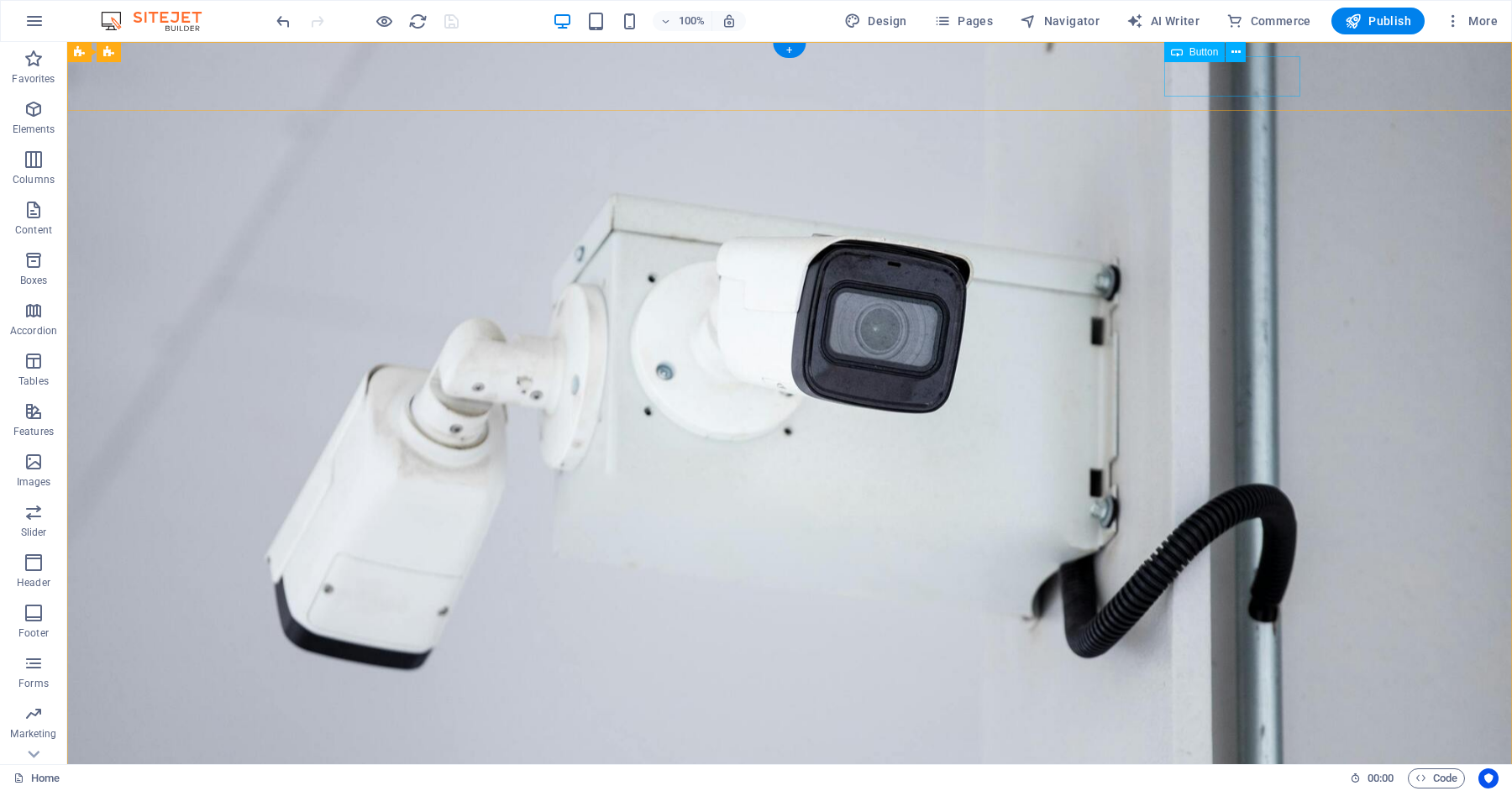 click on "WHATSAPP" at bounding box center (790, 915) 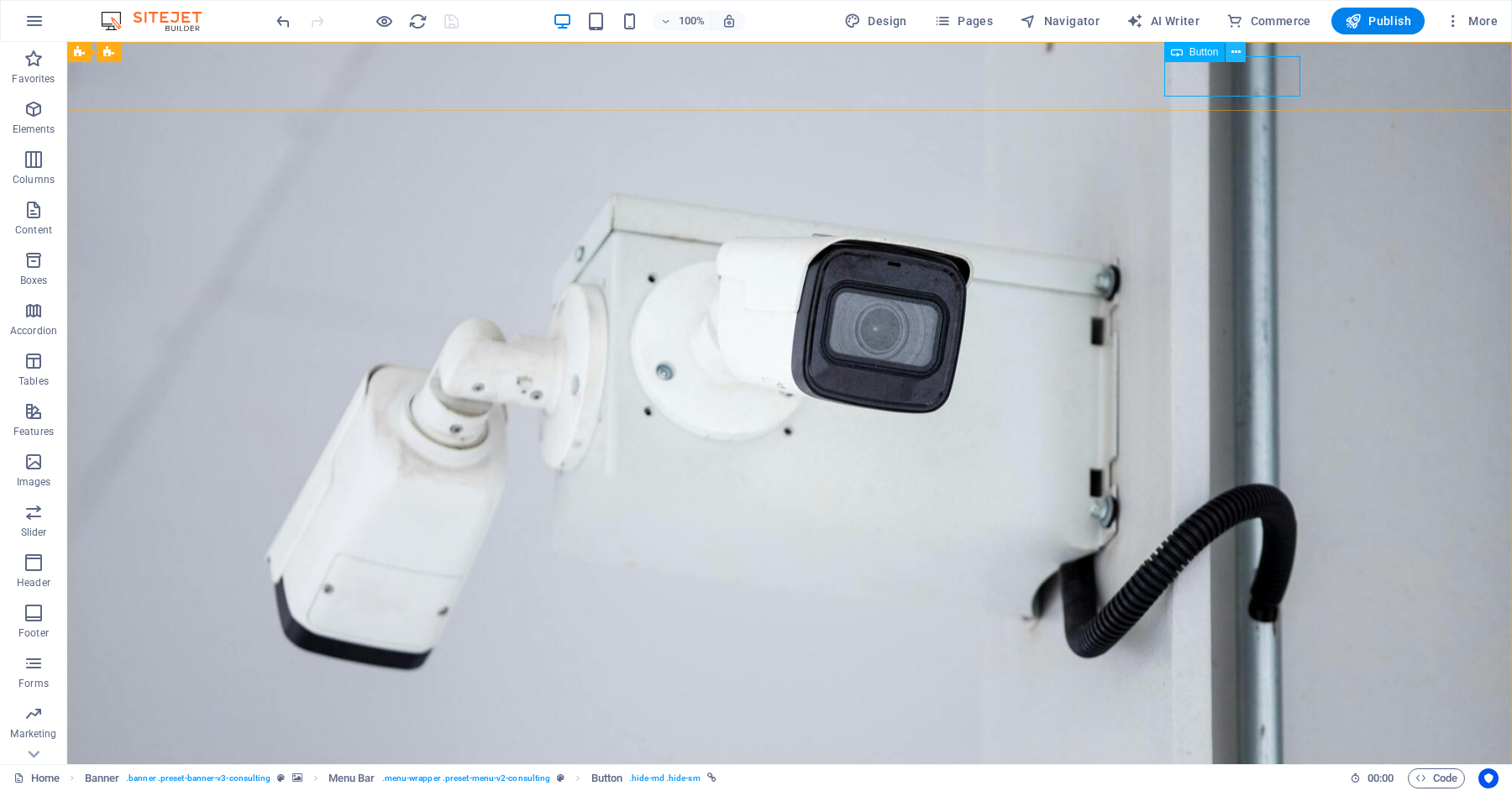 click at bounding box center (1236, 52) 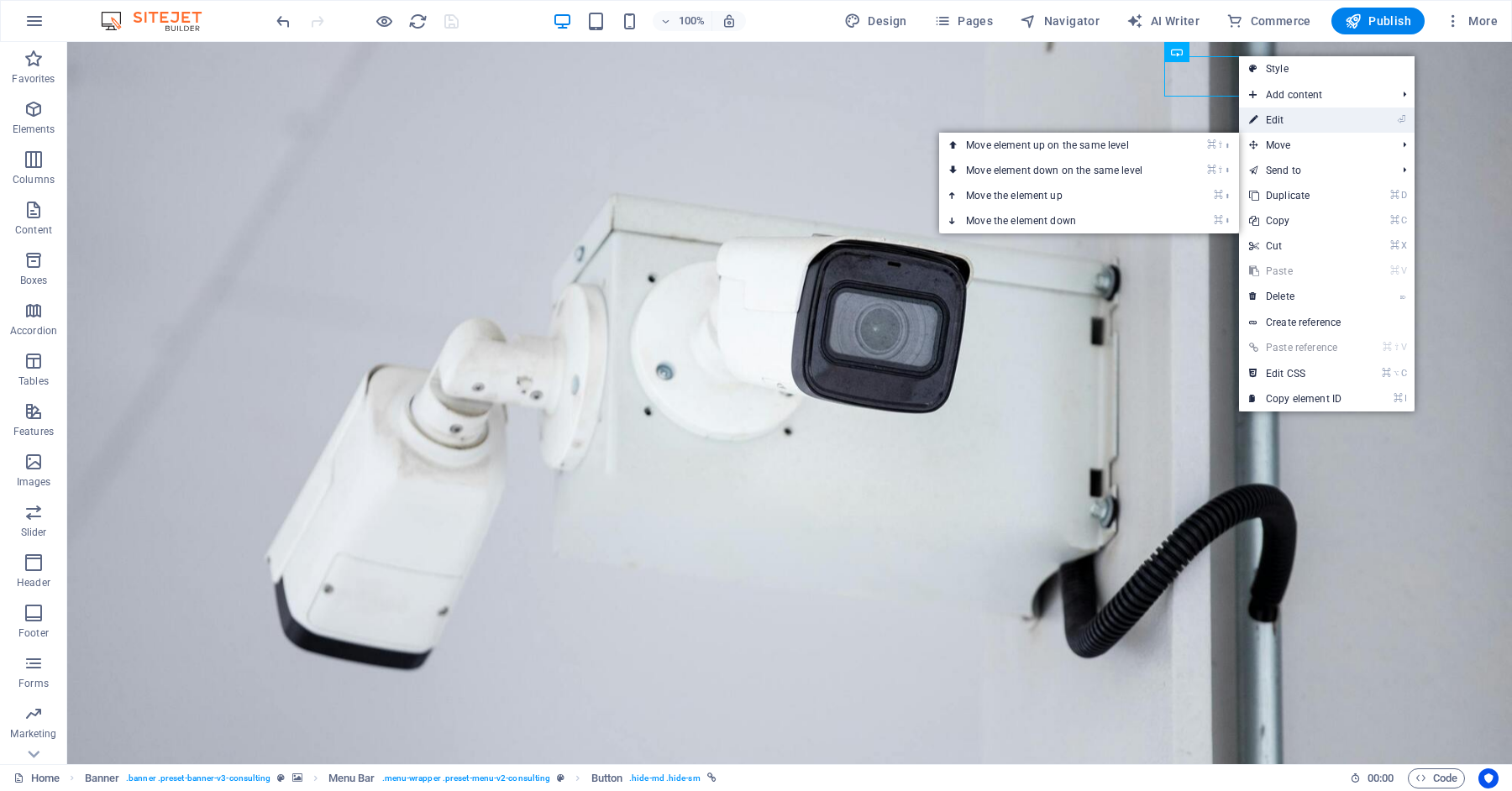 click on "⏎  Edit" at bounding box center (1295, 120) 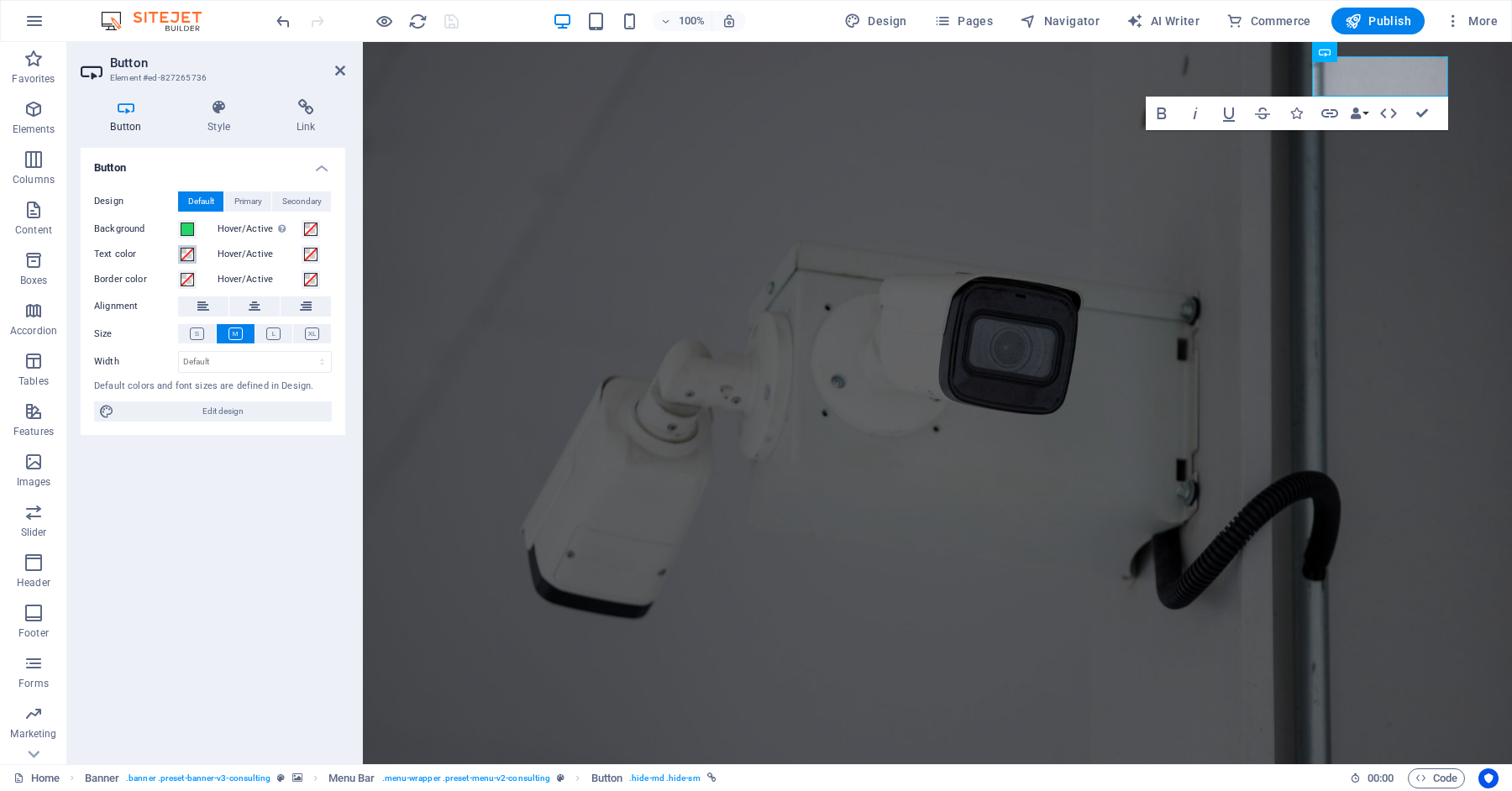 click at bounding box center (187, 254) 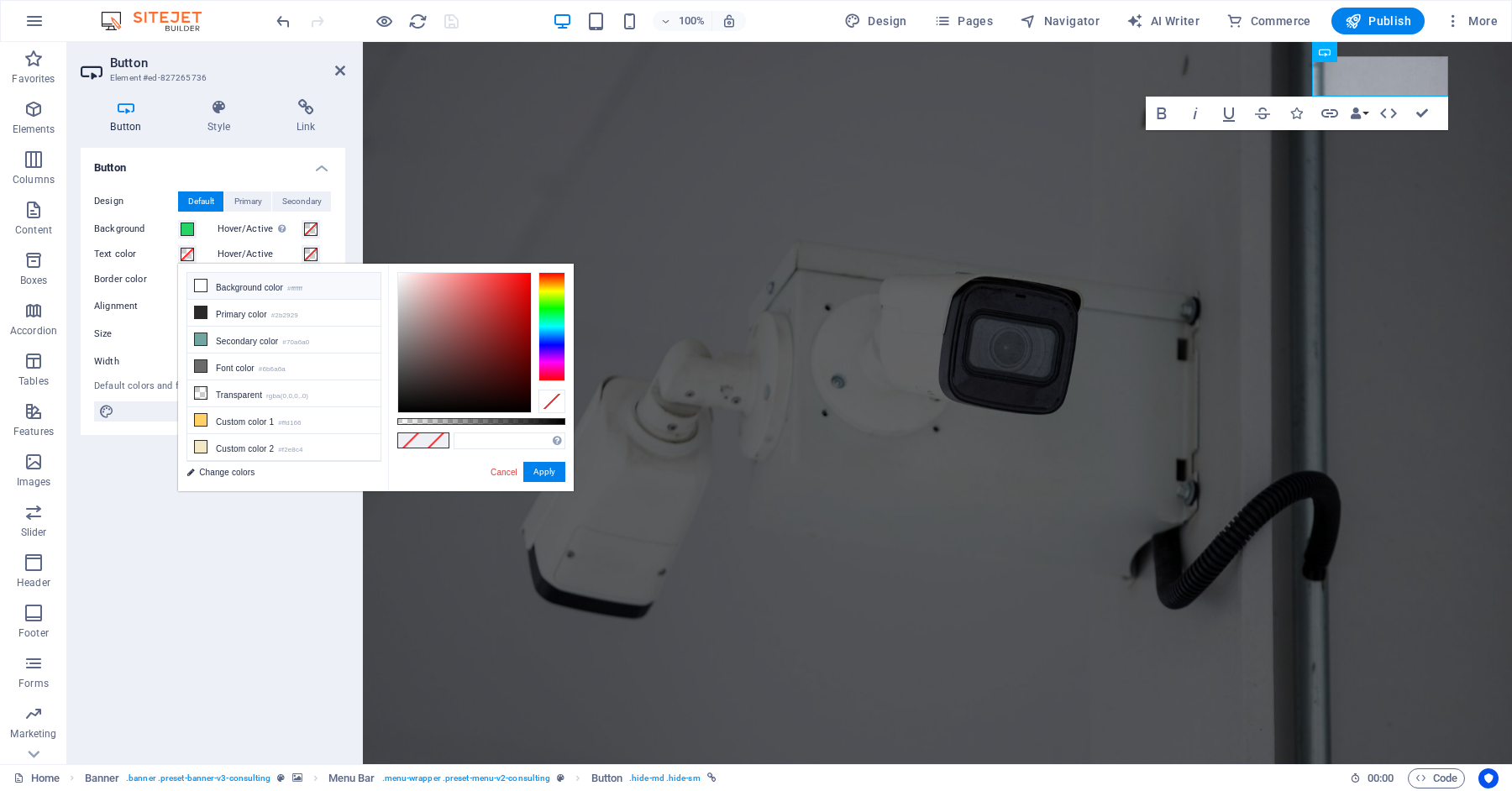 click on "Background color
#ffffff" at bounding box center (284, 286) 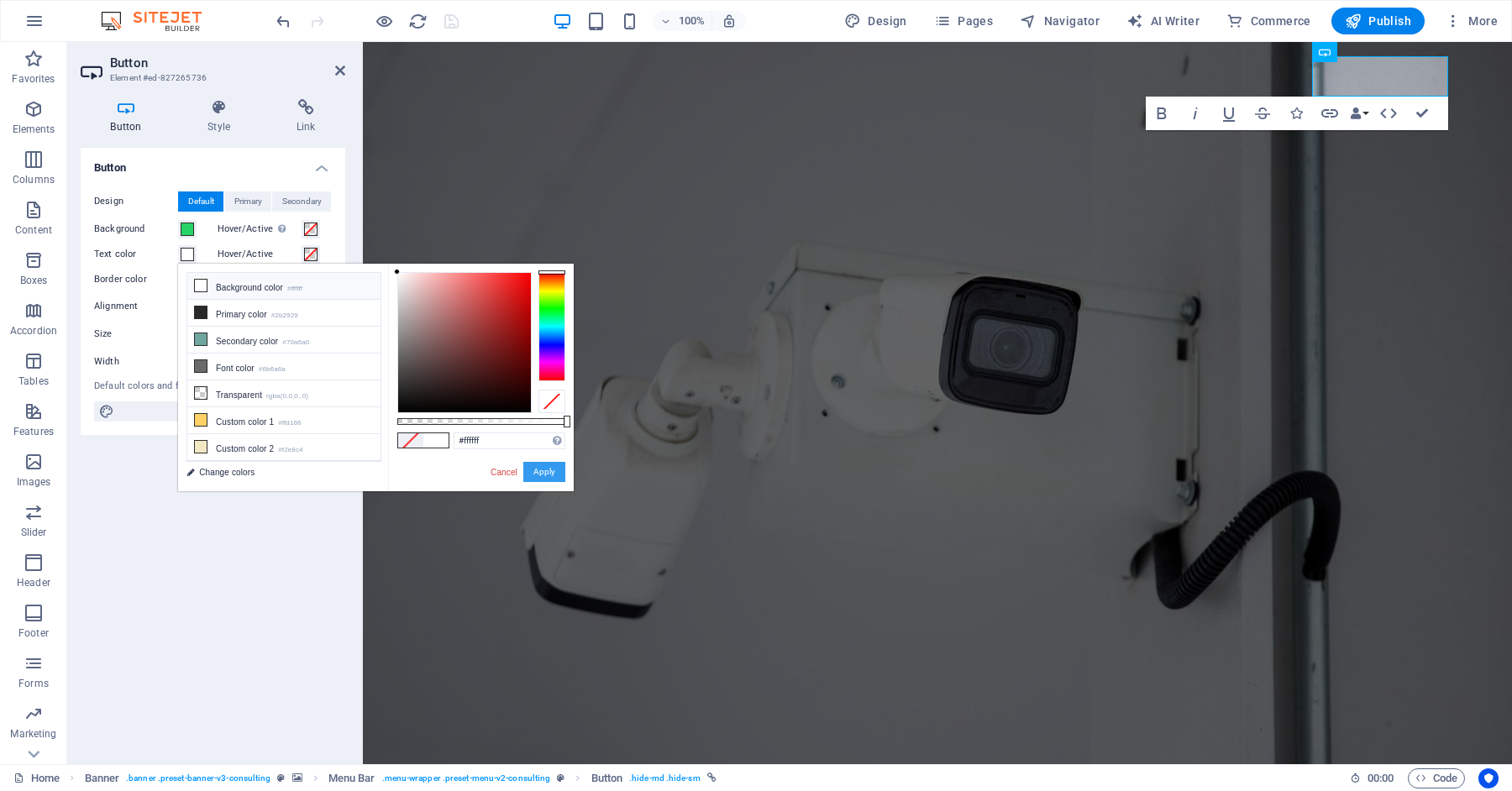 click on "Apply" at bounding box center (544, 472) 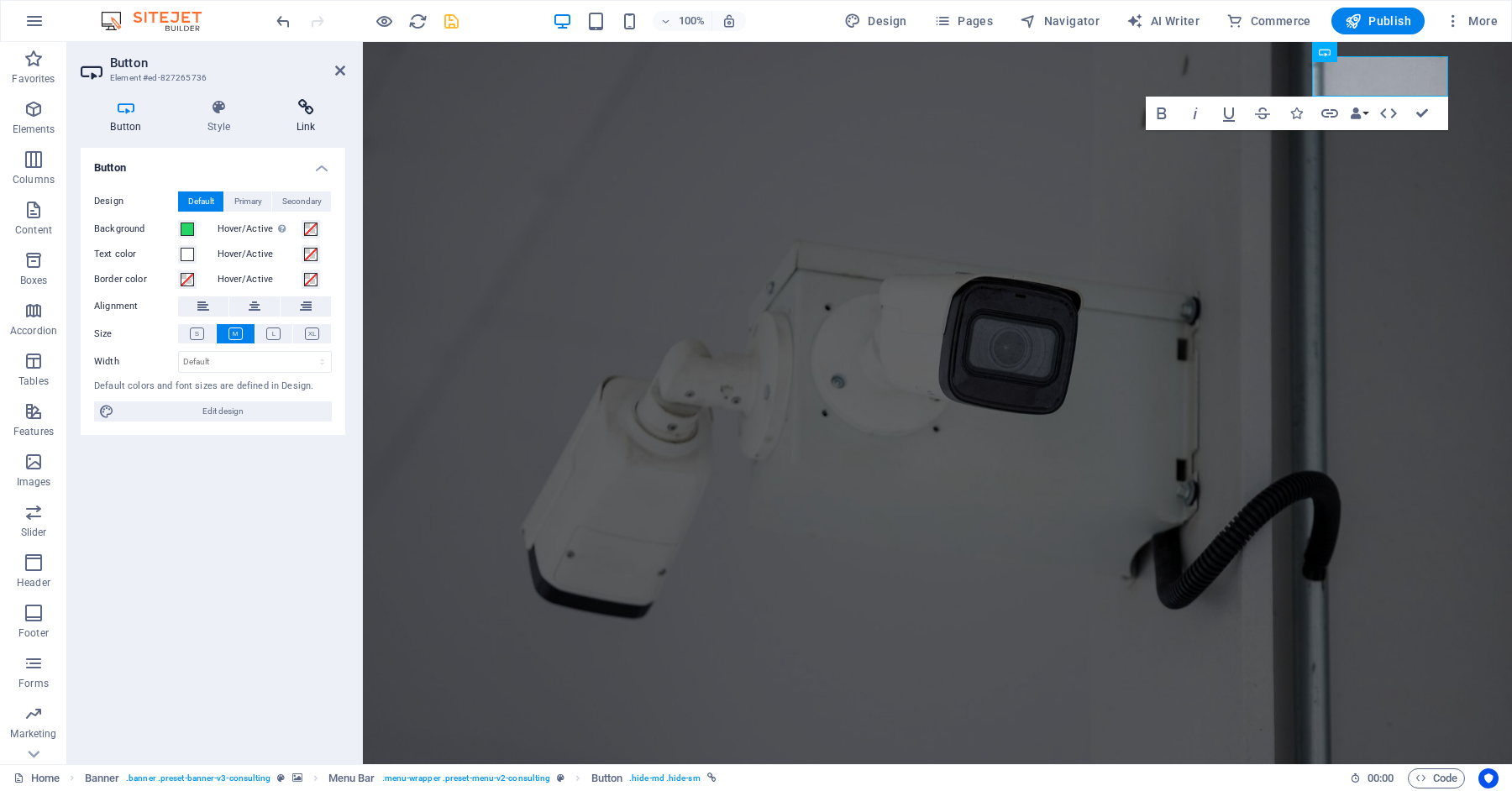 click at bounding box center (306, 107) 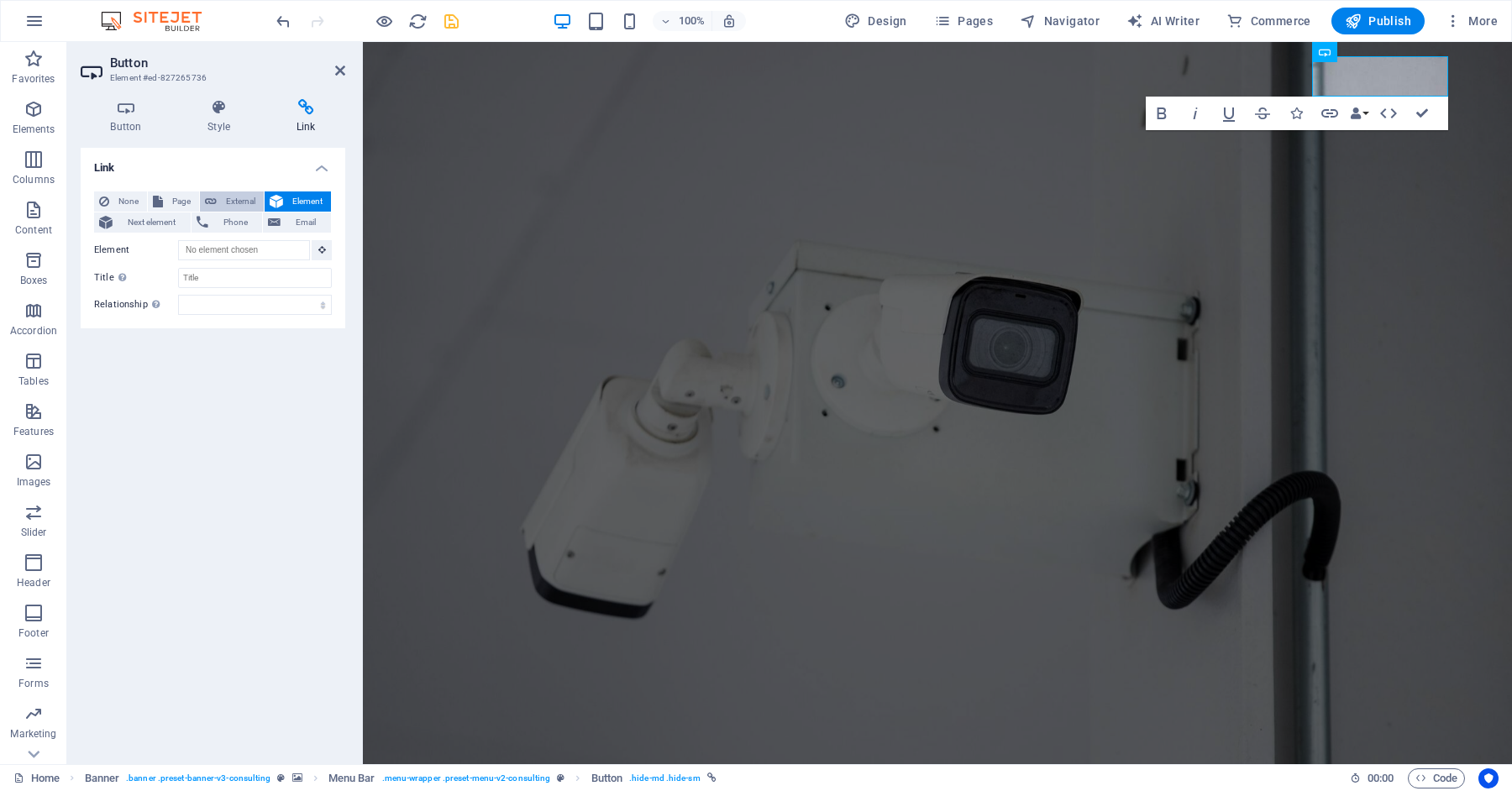 click on "External" at bounding box center (240, 202) 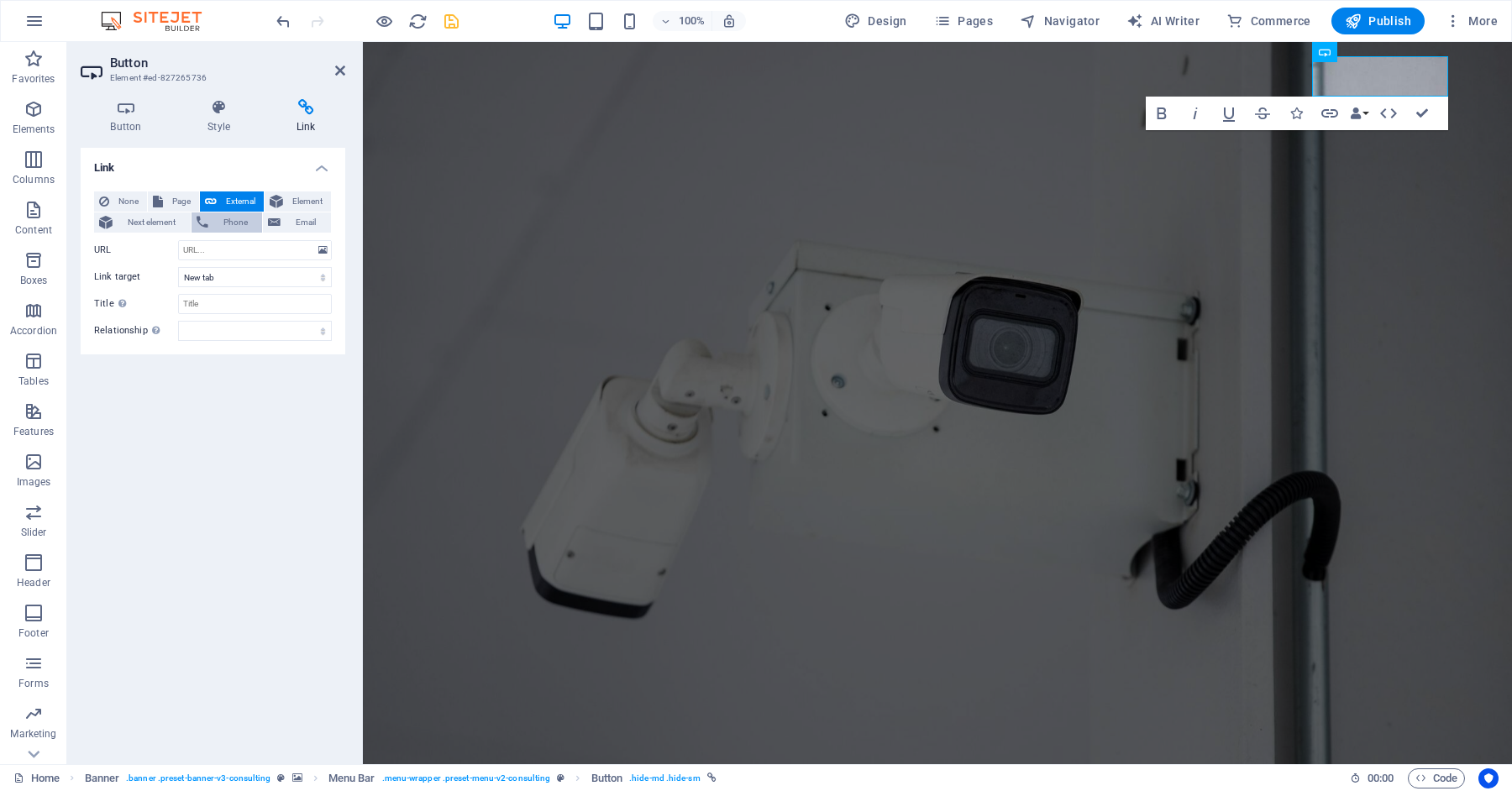 click on "Phone" at bounding box center (235, 223) 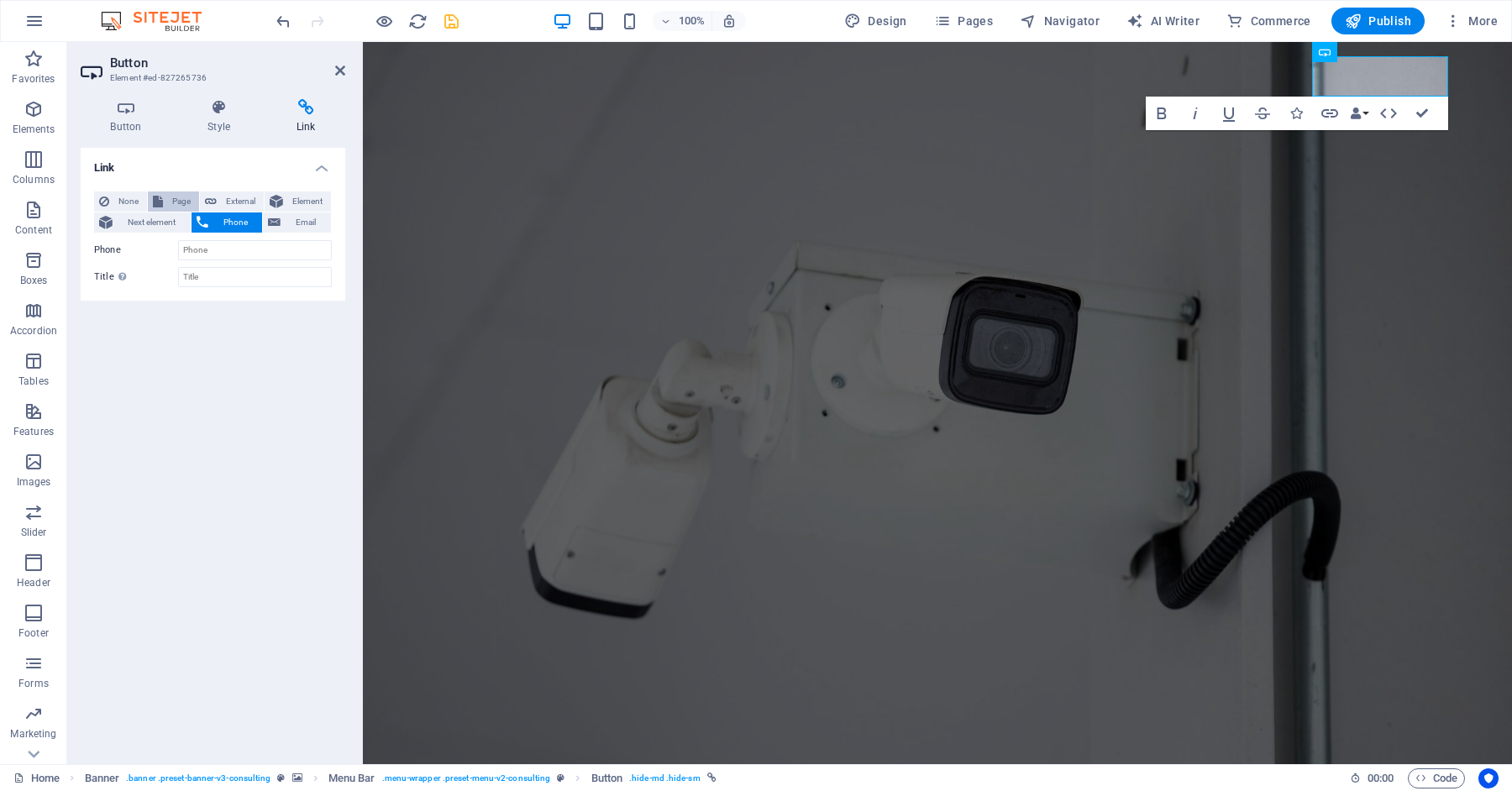 click on "Page" at bounding box center (181, 202) 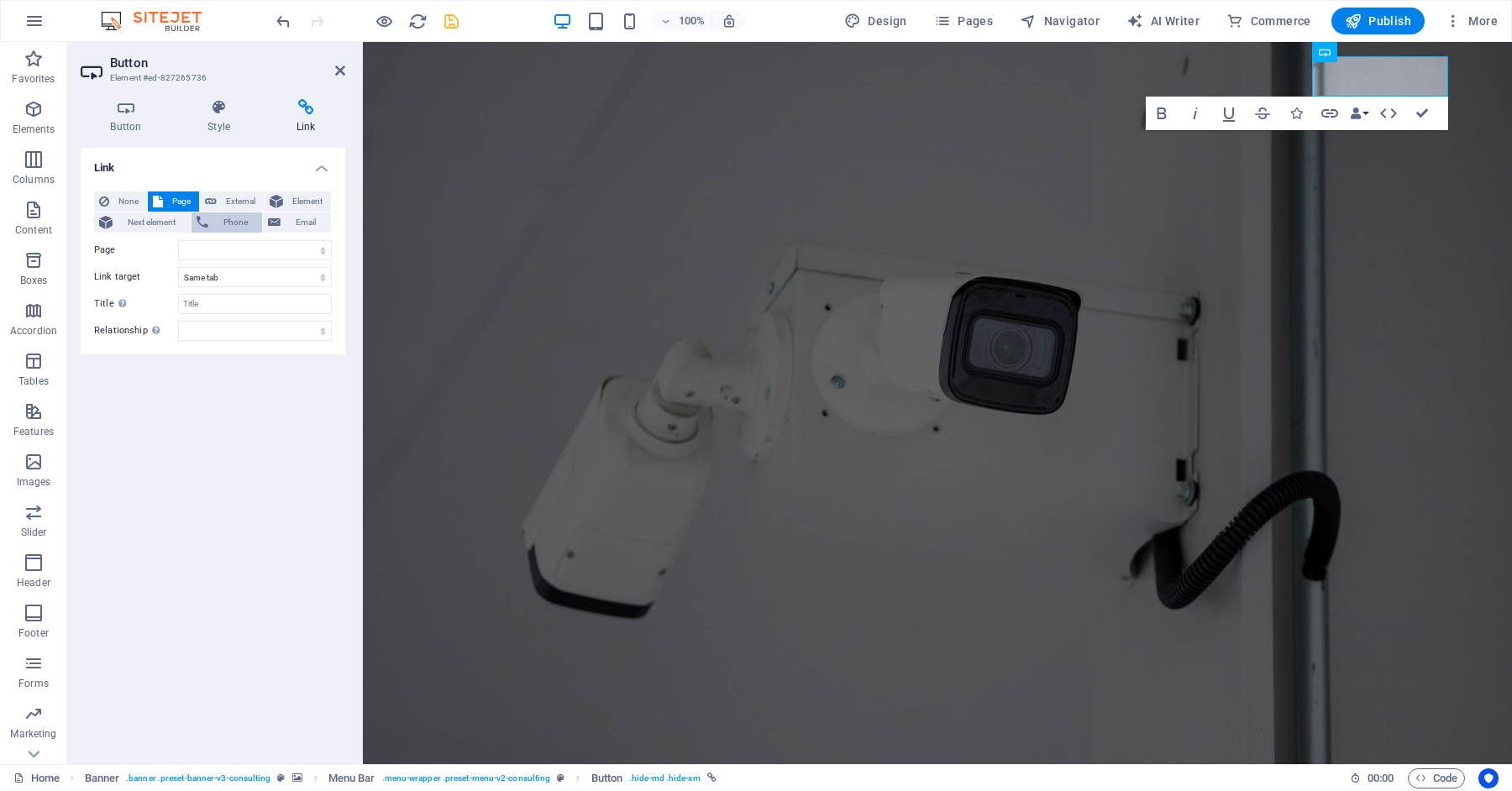 click on "Phone" at bounding box center [235, 223] 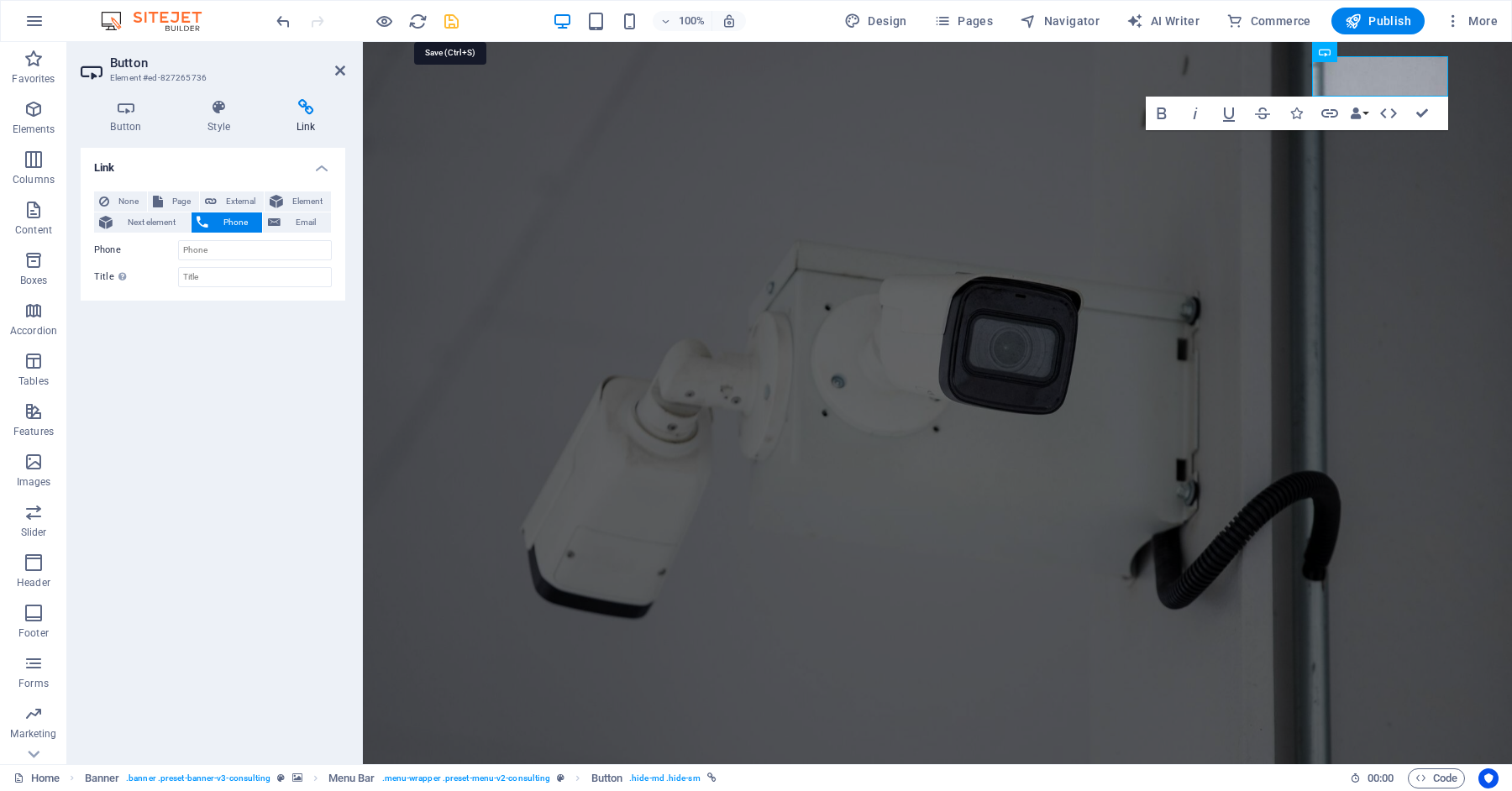click at bounding box center [451, 21] 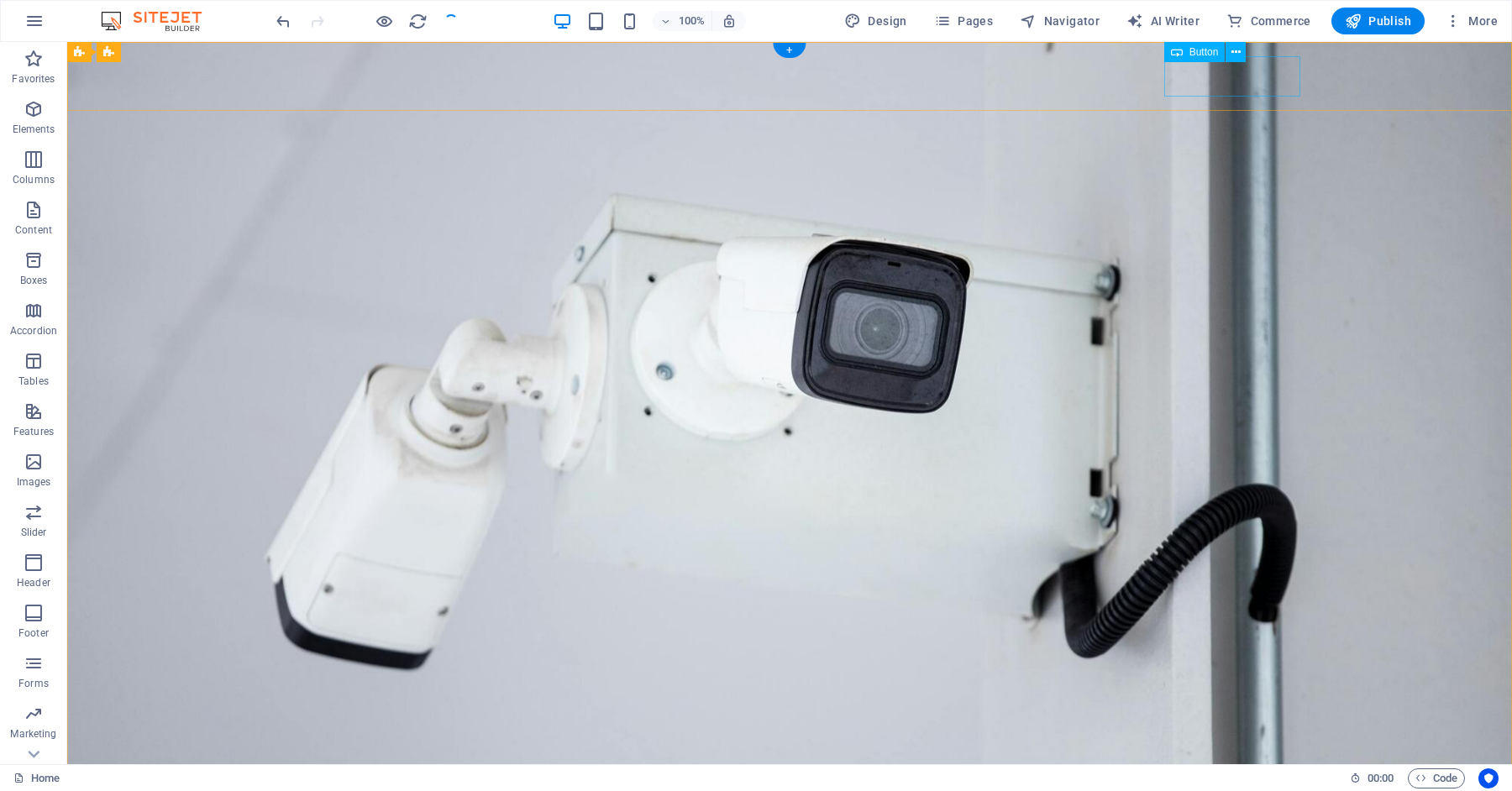 click on "WHATSAPP" at bounding box center [790, 915] 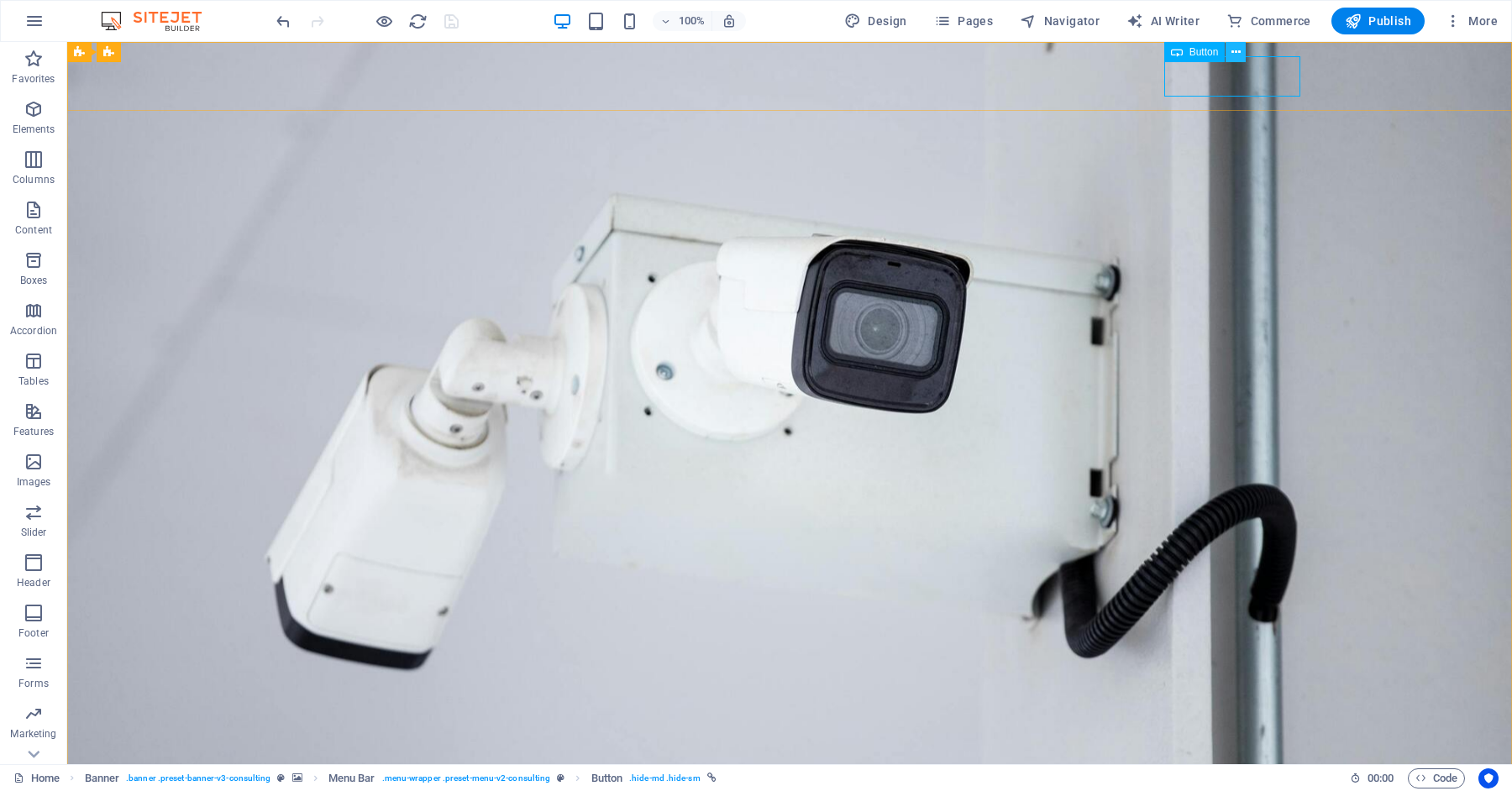 click at bounding box center (1236, 52) 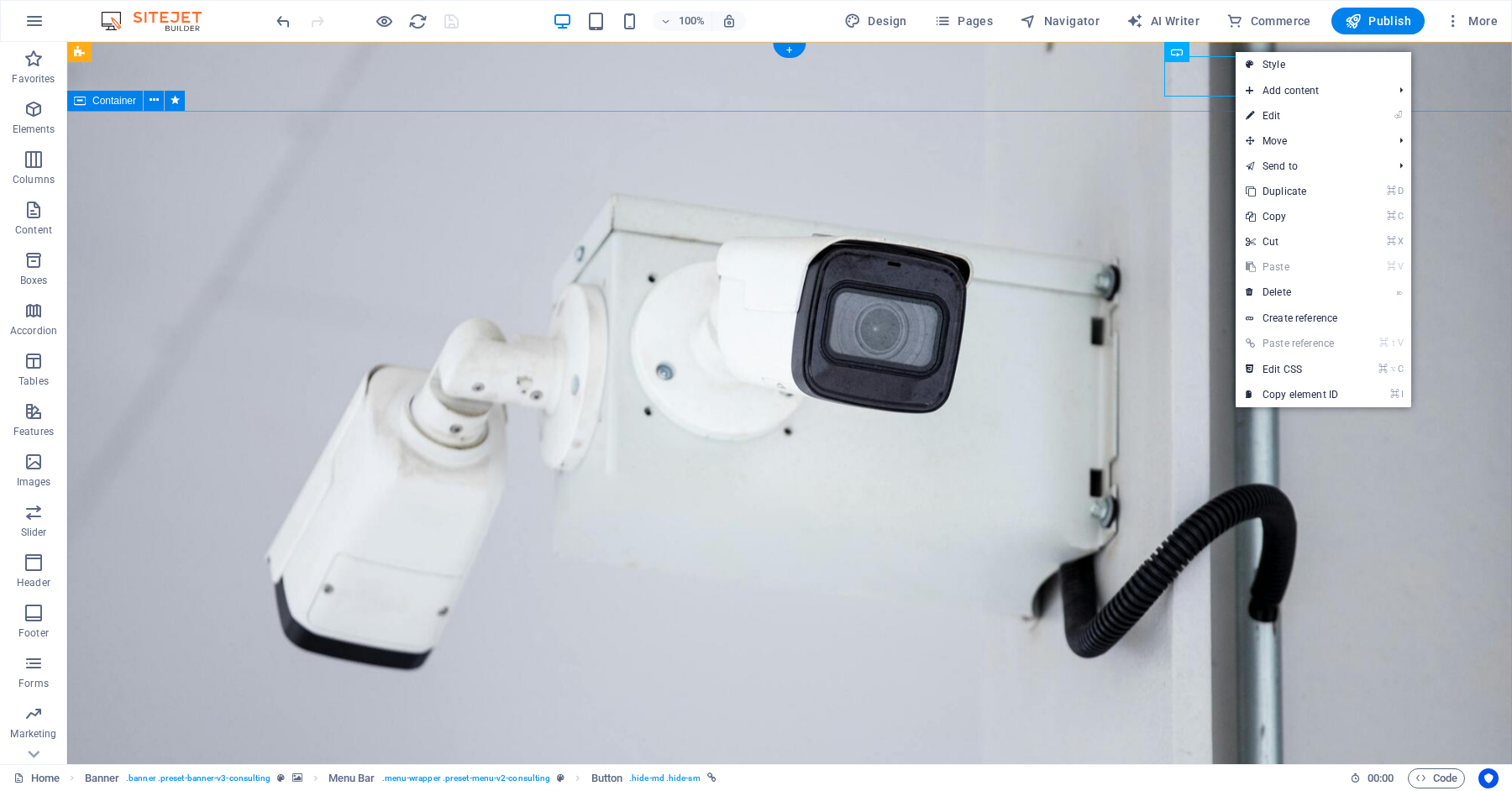 click at bounding box center (790, 1292) 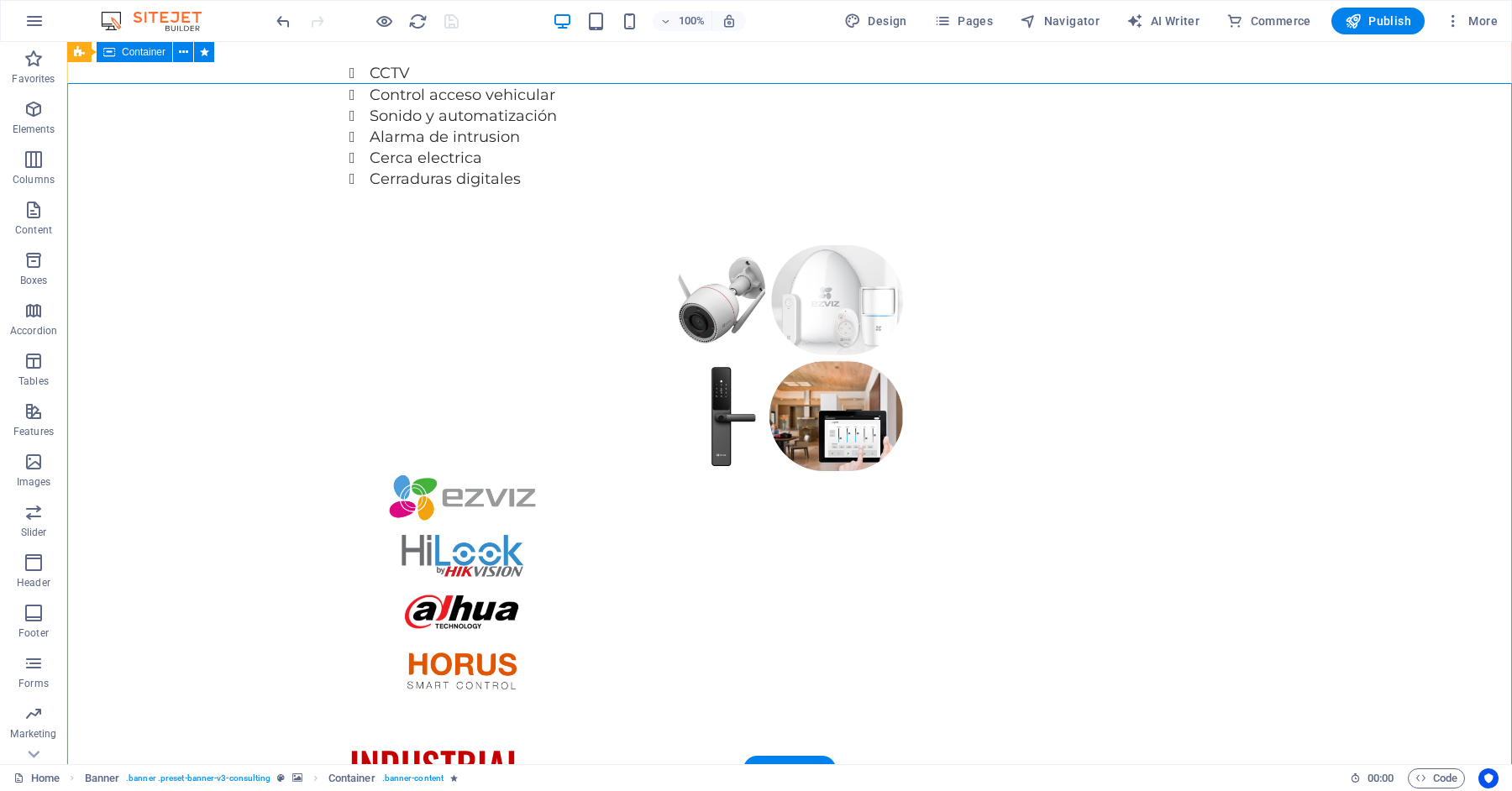 scroll, scrollTop: 0, scrollLeft: 0, axis: both 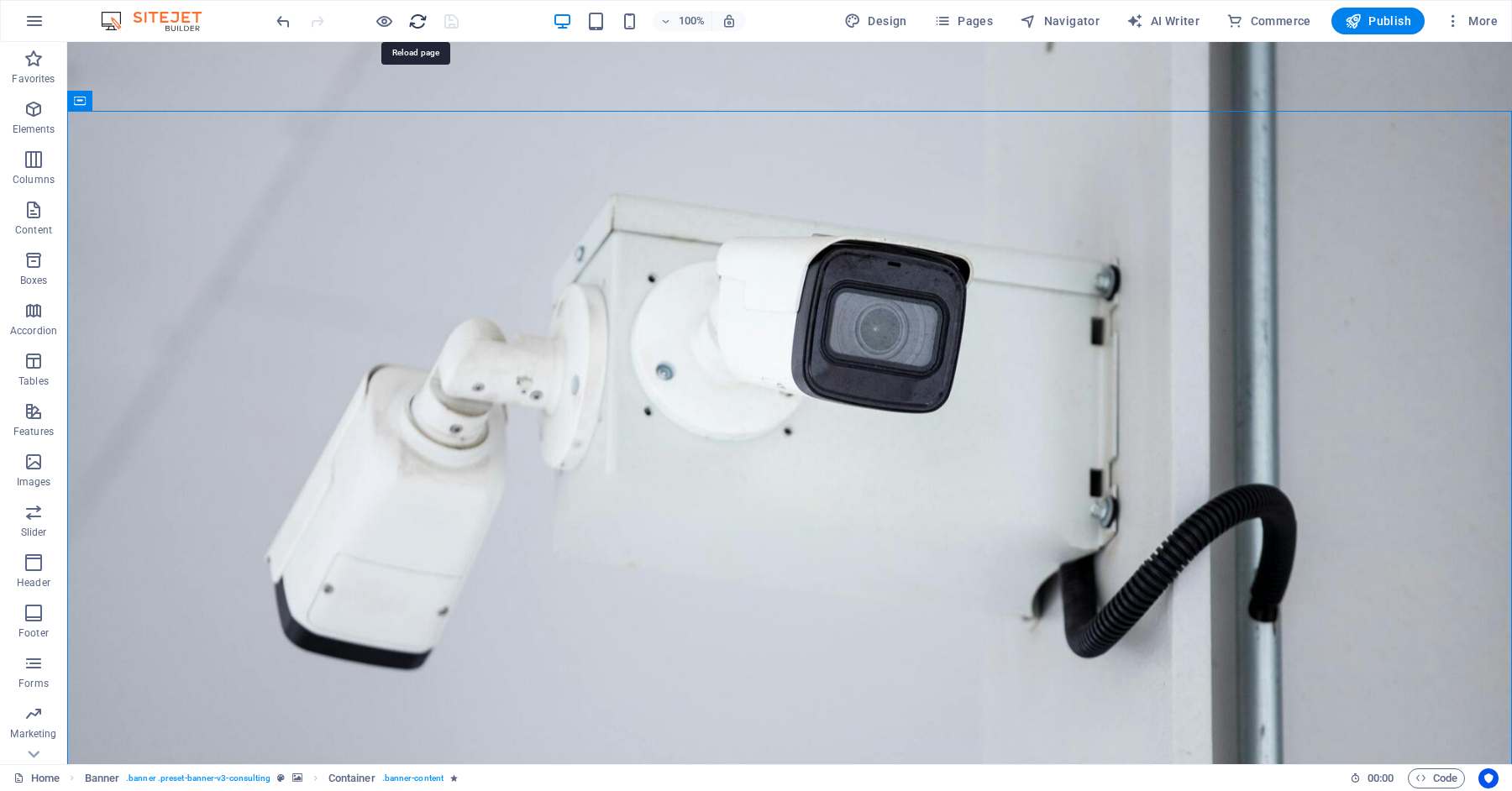 click at bounding box center (417, 21) 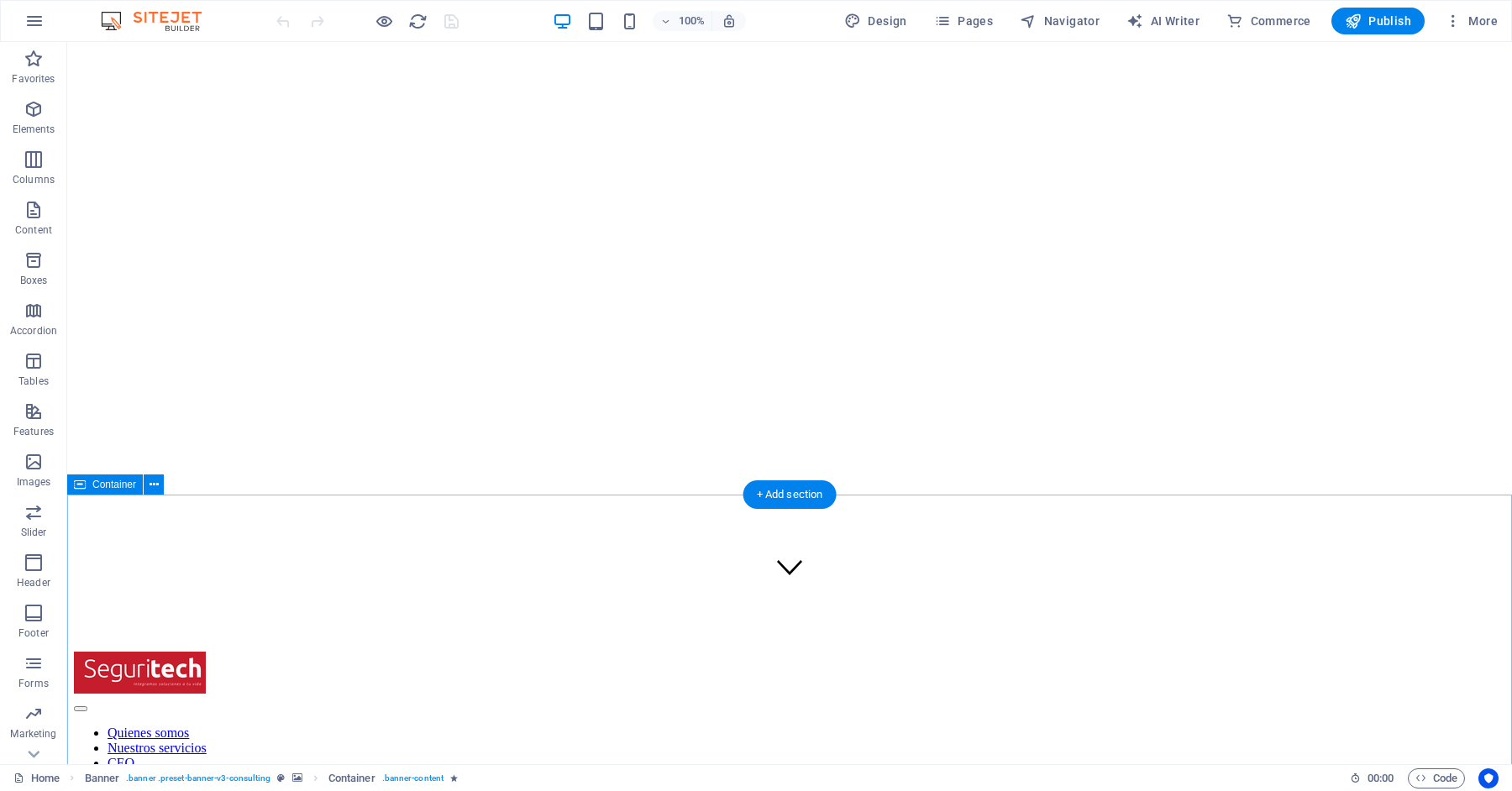 scroll, scrollTop: 88, scrollLeft: 0, axis: vertical 